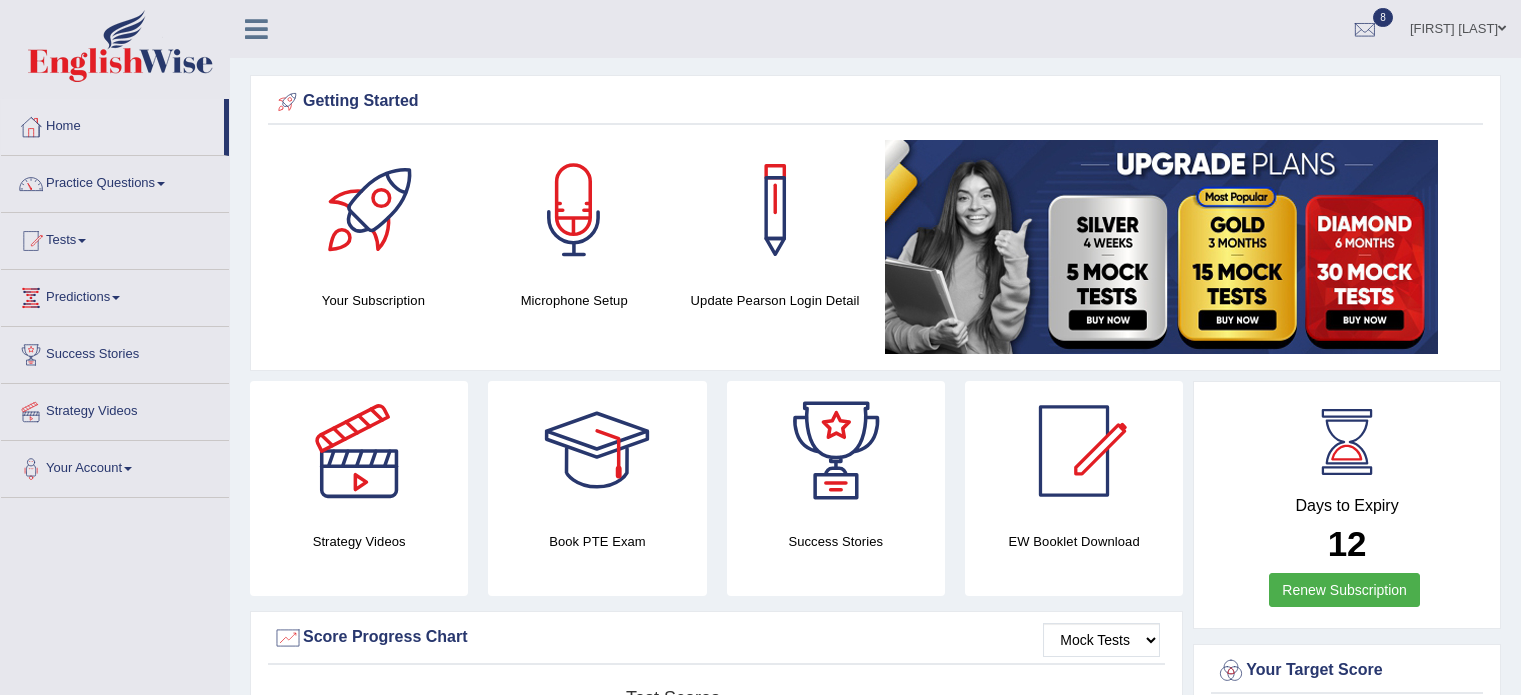 scroll, scrollTop: 920, scrollLeft: 0, axis: vertical 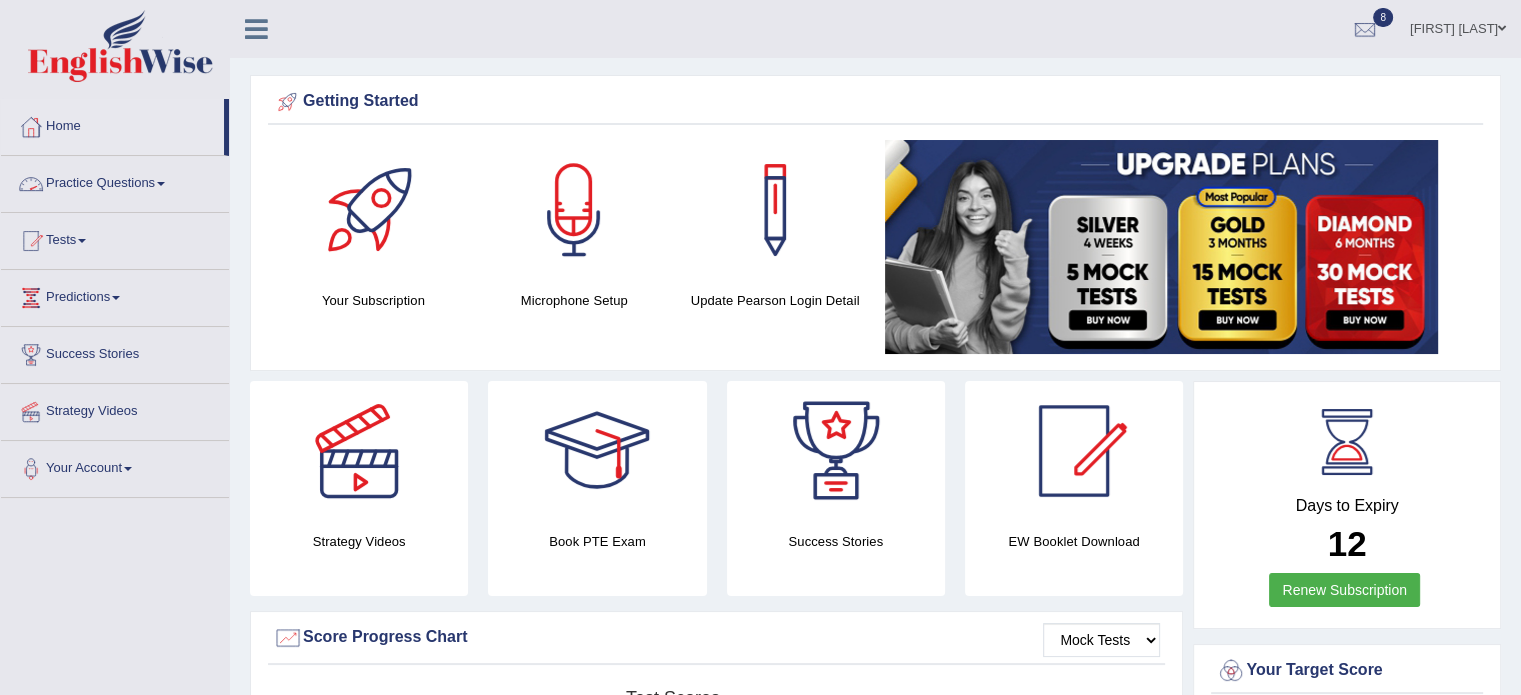 click on "Practice Questions" at bounding box center [115, 181] 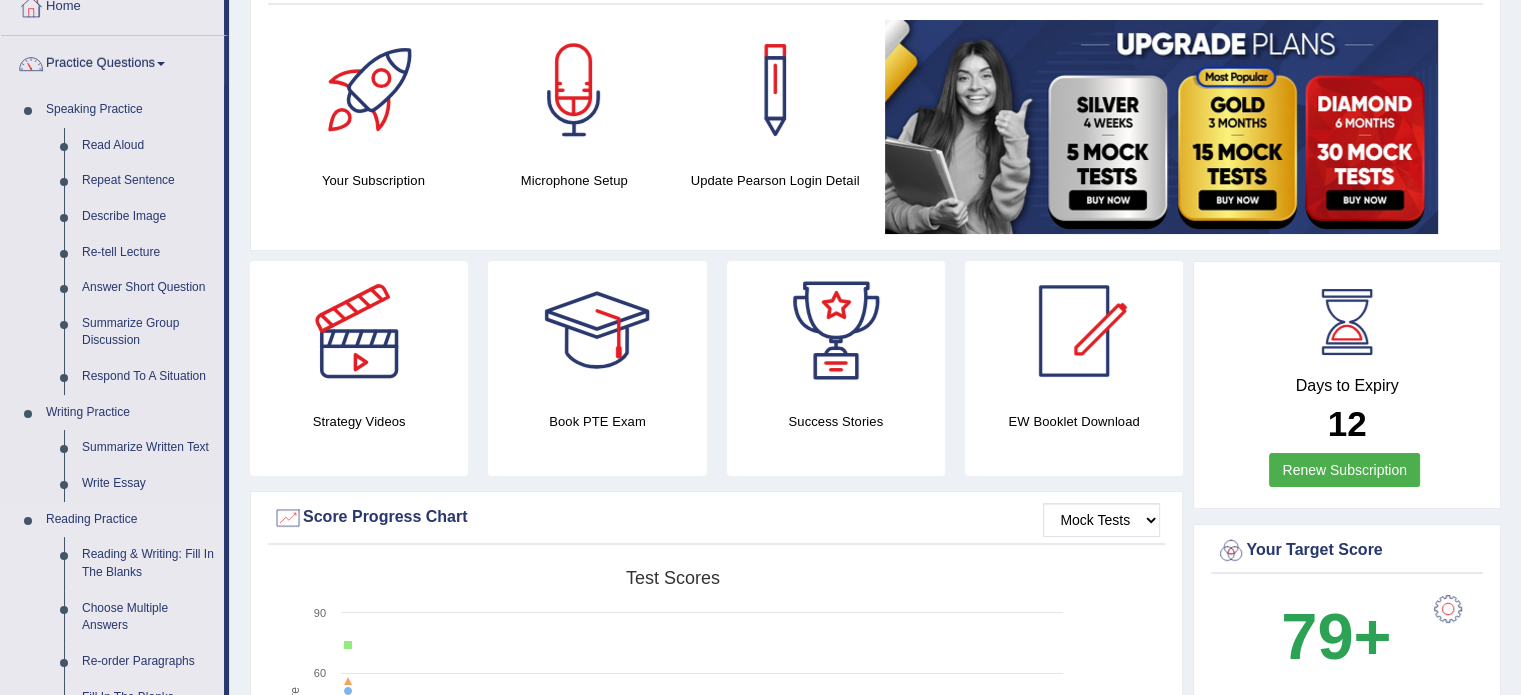scroll, scrollTop: 160, scrollLeft: 0, axis: vertical 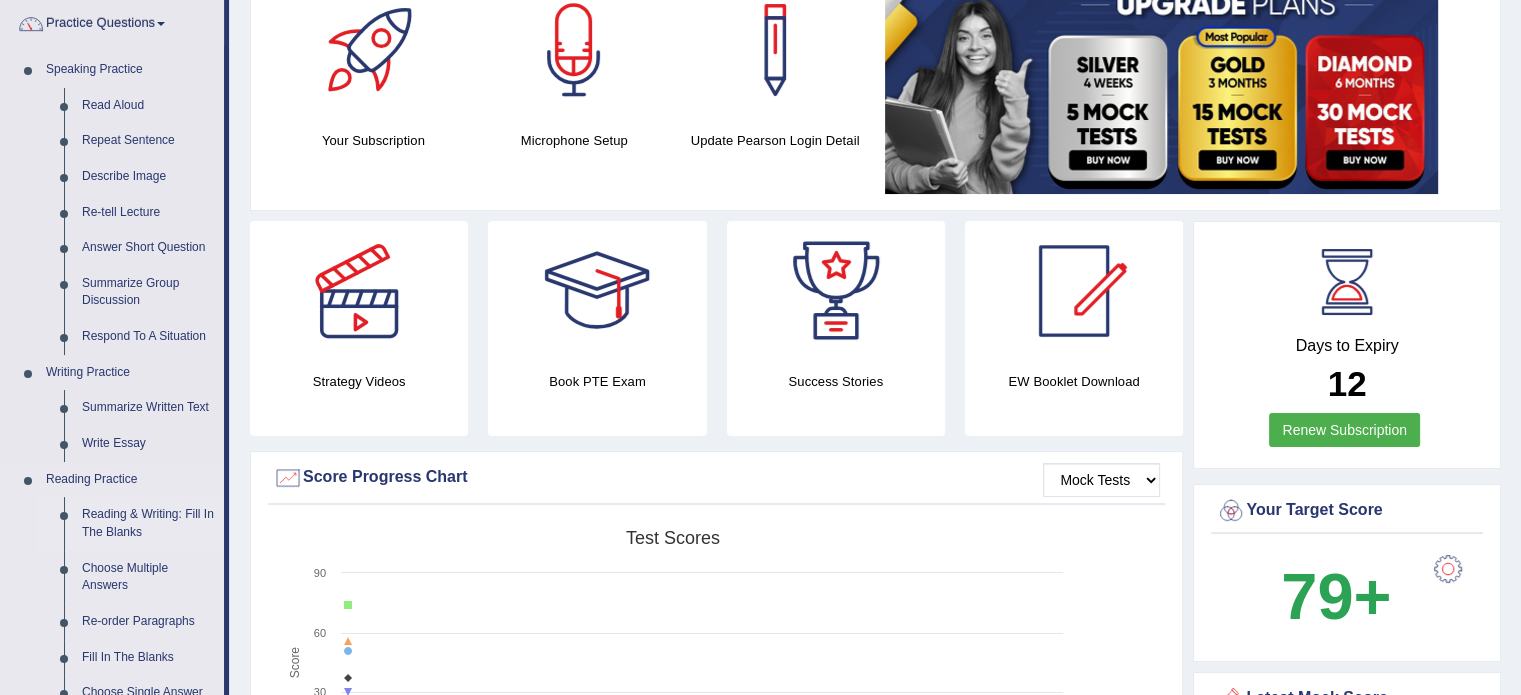 click on "Reading & Writing: Fill In The Blanks" at bounding box center [148, 523] 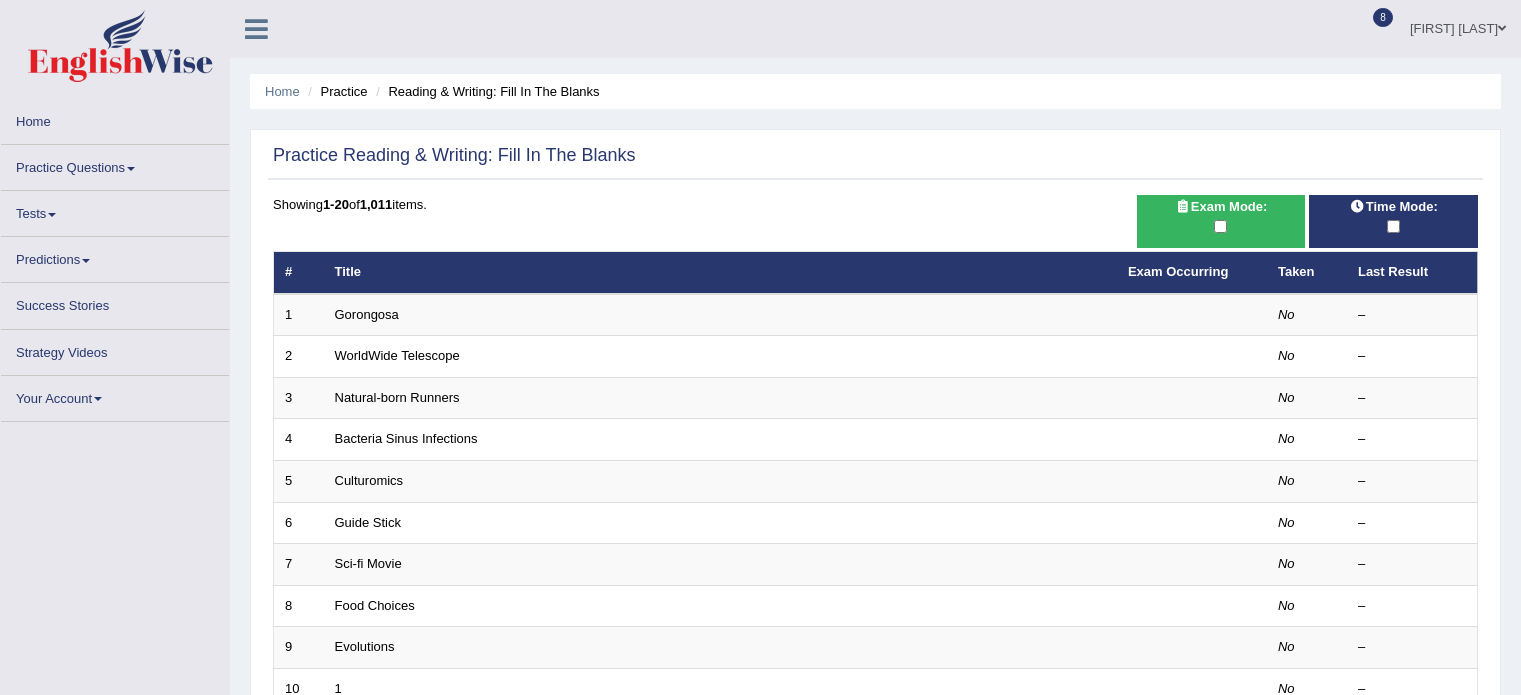 scroll, scrollTop: 0, scrollLeft: 0, axis: both 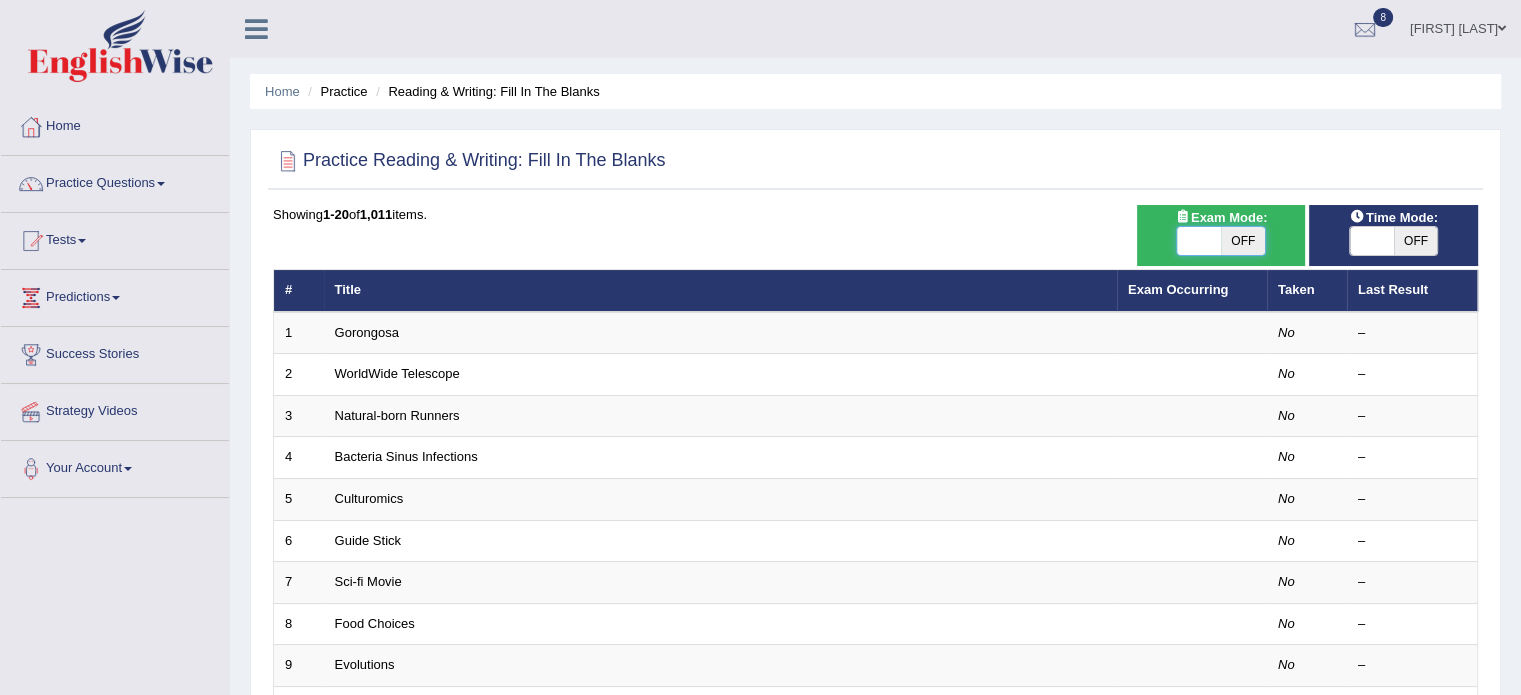 click at bounding box center (1199, 241) 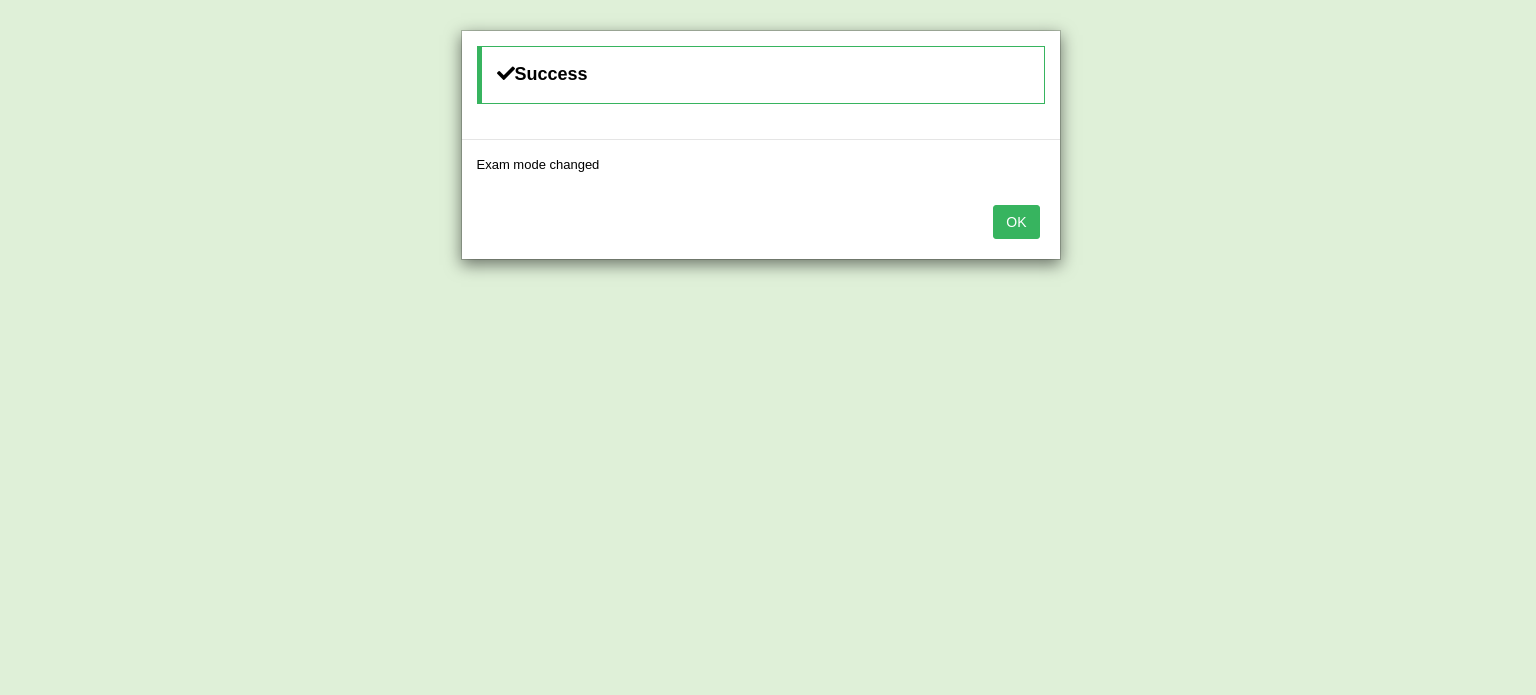 click on "Success Exam mode changed OK" at bounding box center (768, 347) 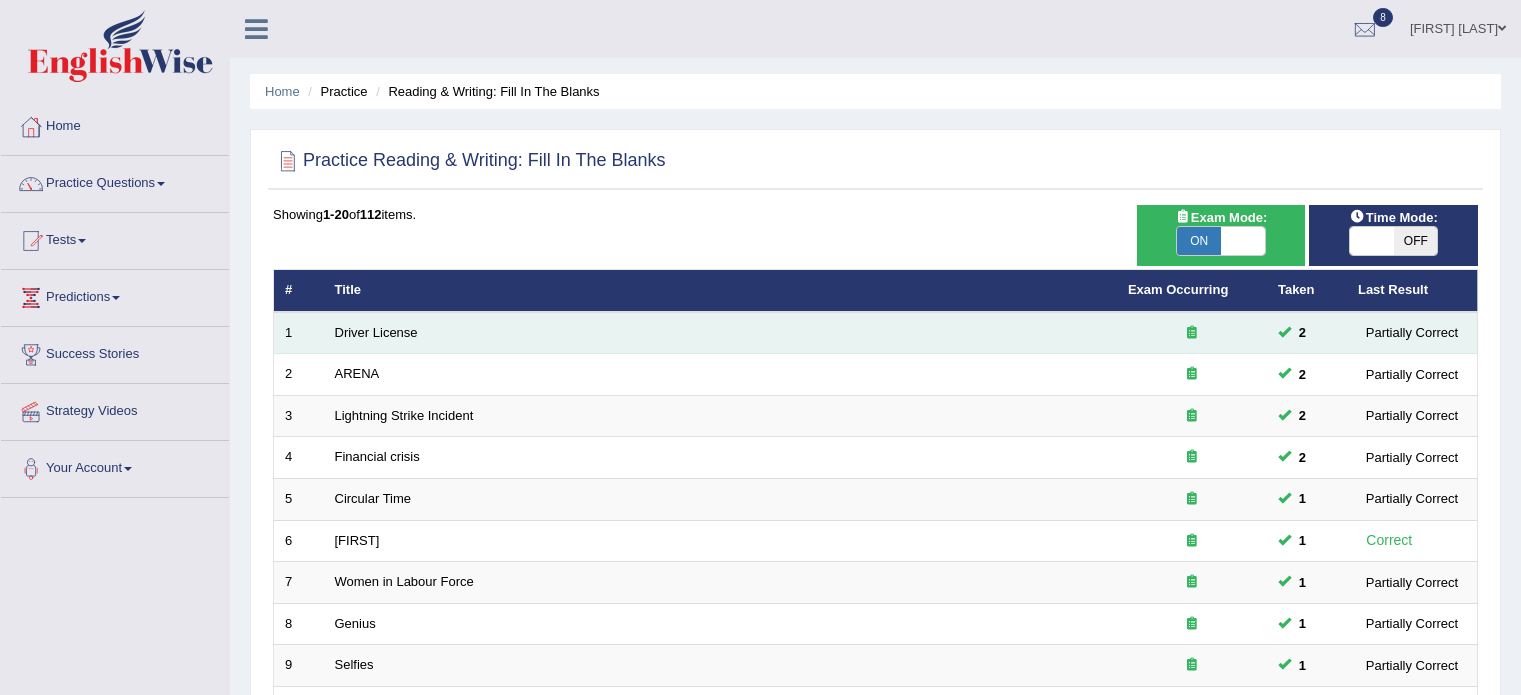 scroll, scrollTop: 0, scrollLeft: 0, axis: both 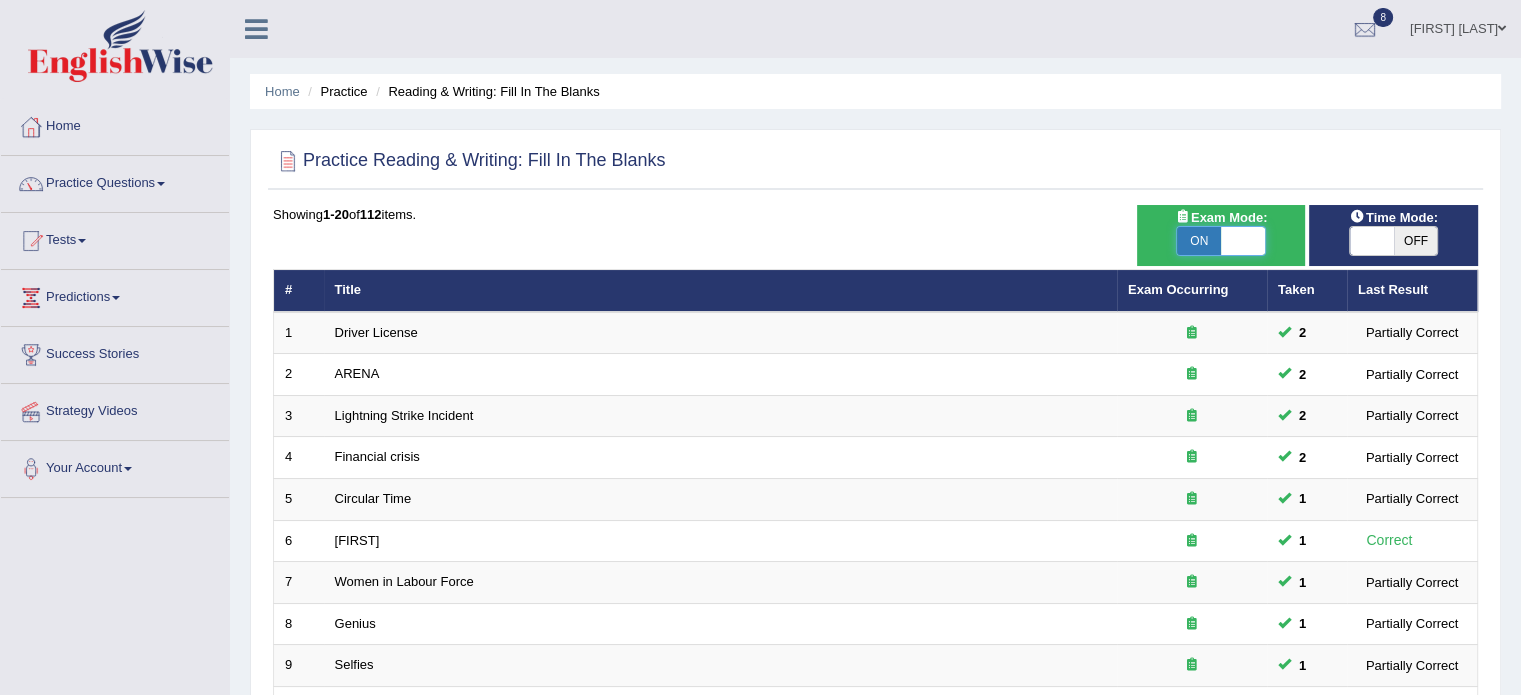 click at bounding box center (1243, 241) 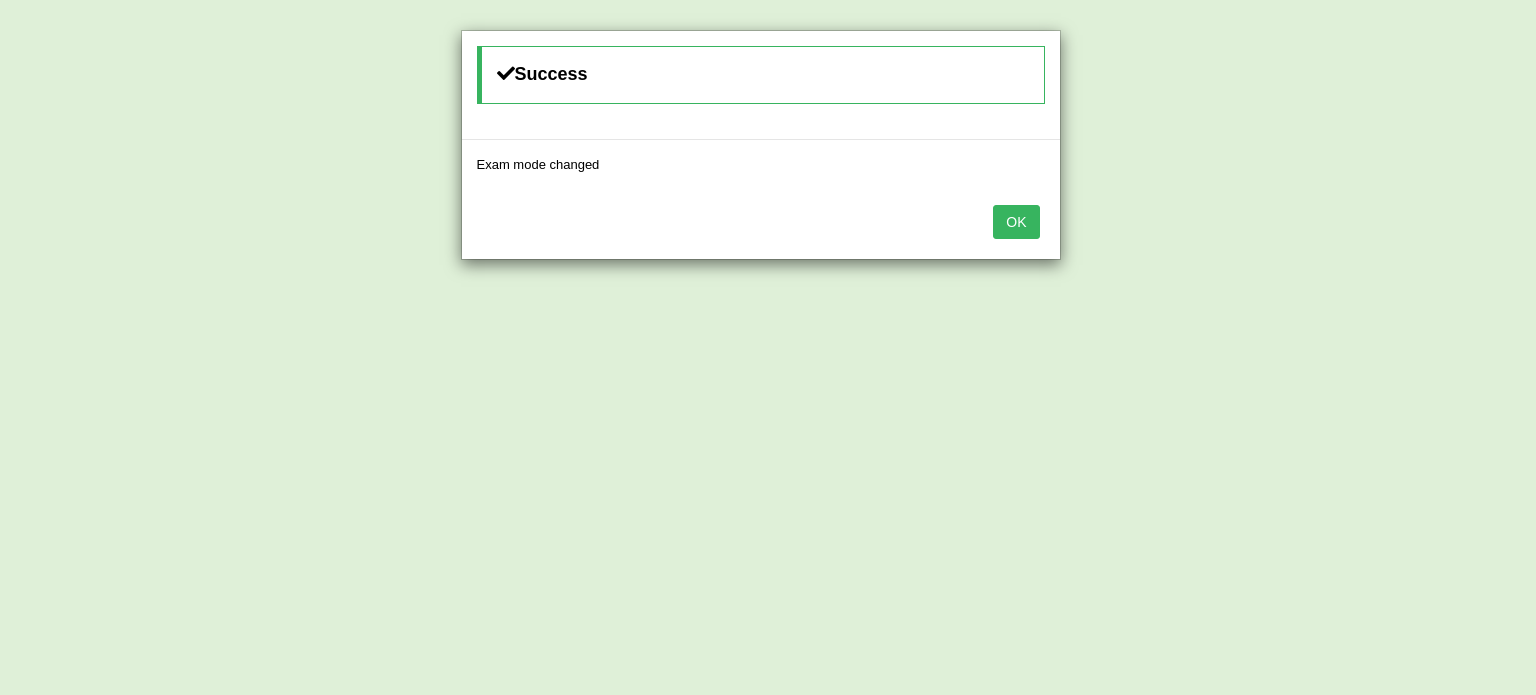 click on "OK" at bounding box center [1016, 222] 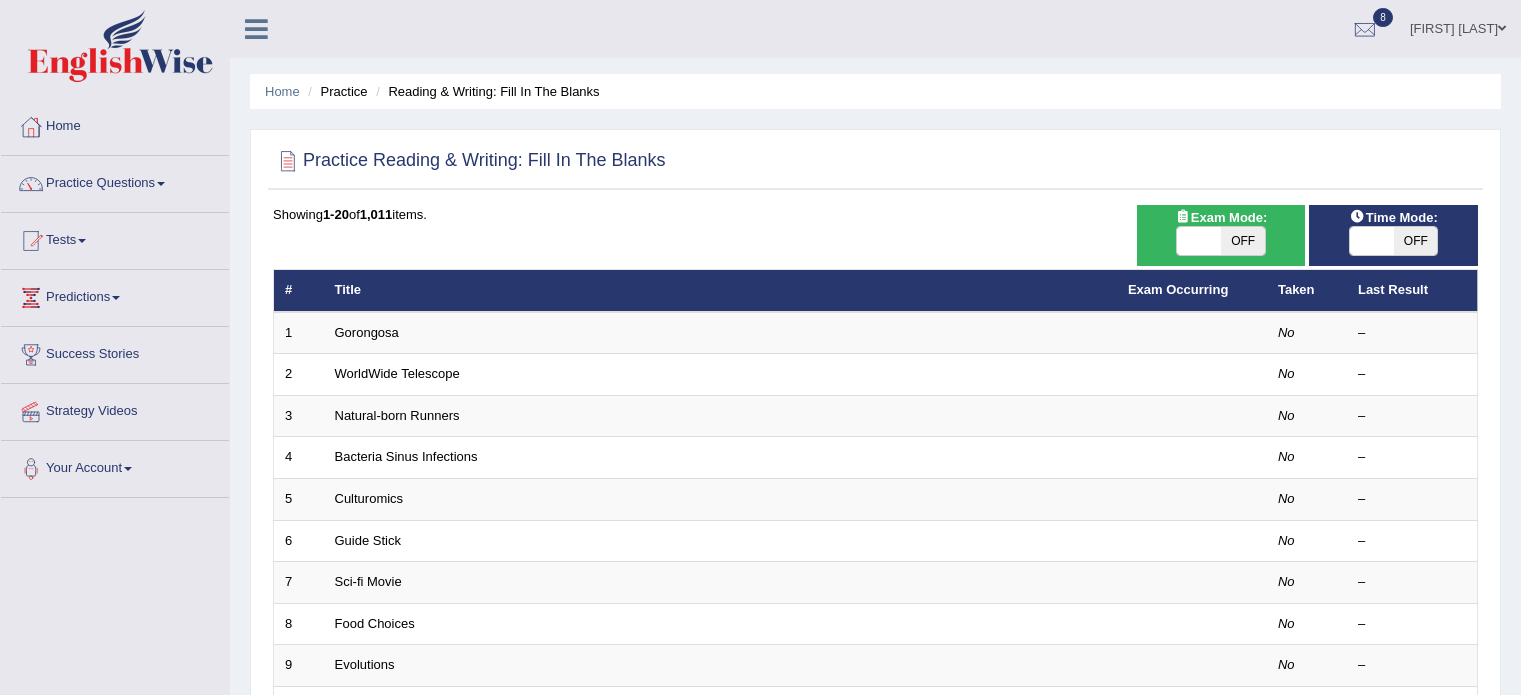 scroll, scrollTop: 0, scrollLeft: 0, axis: both 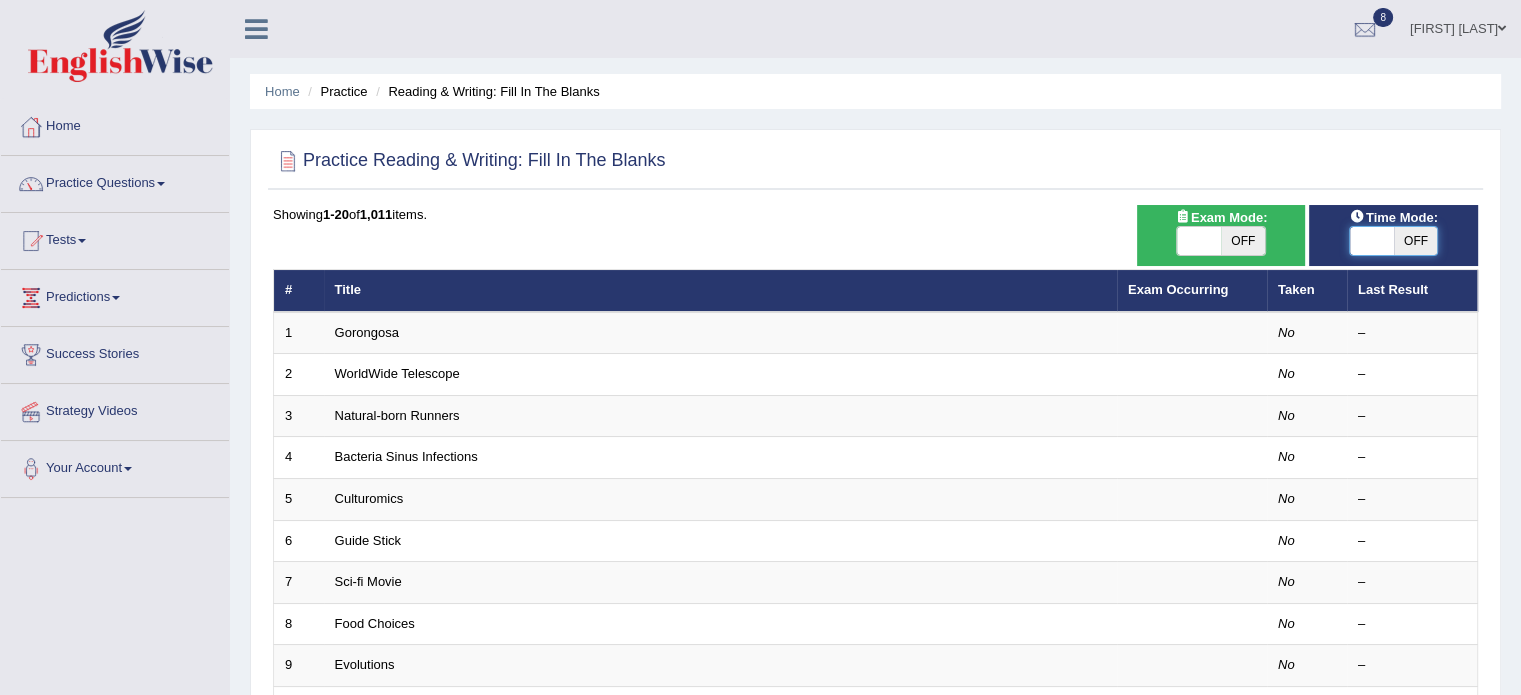 click at bounding box center (1372, 241) 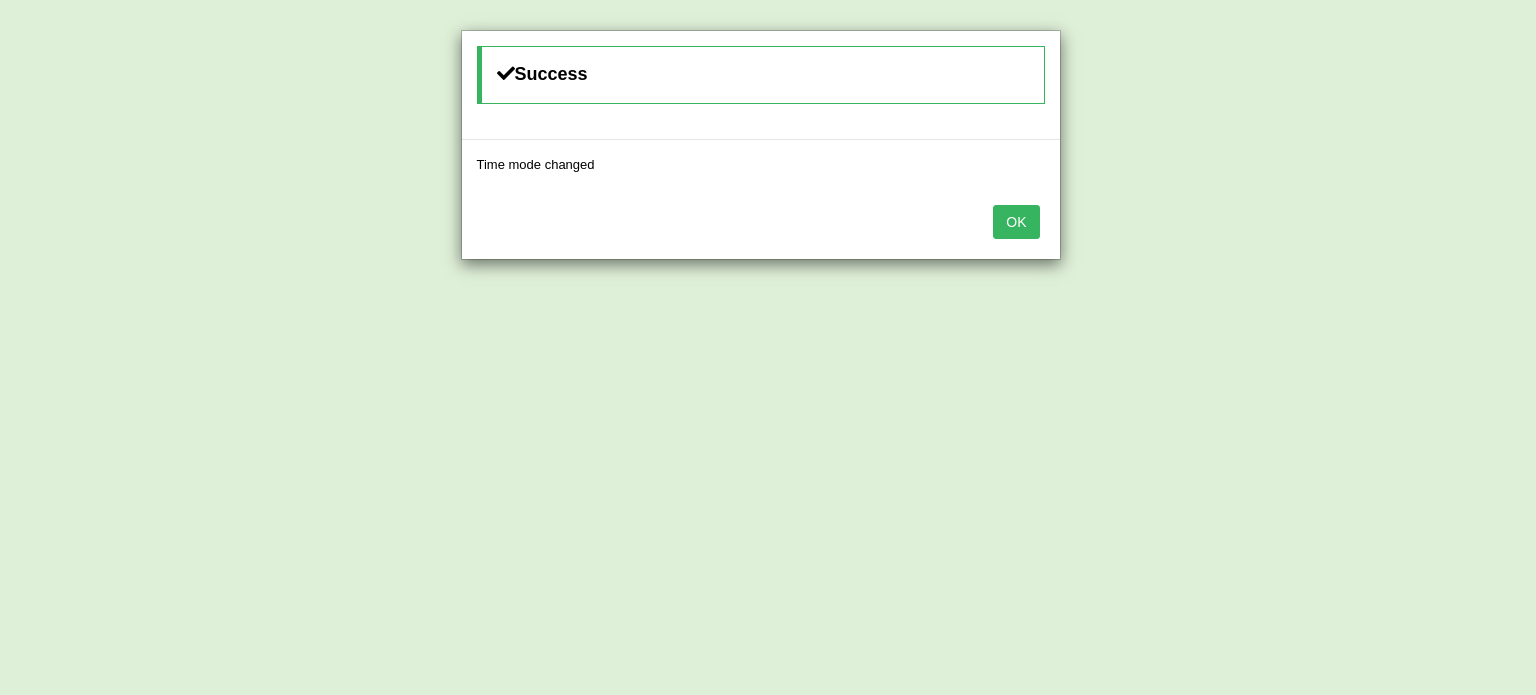 click on "OK" at bounding box center (1016, 222) 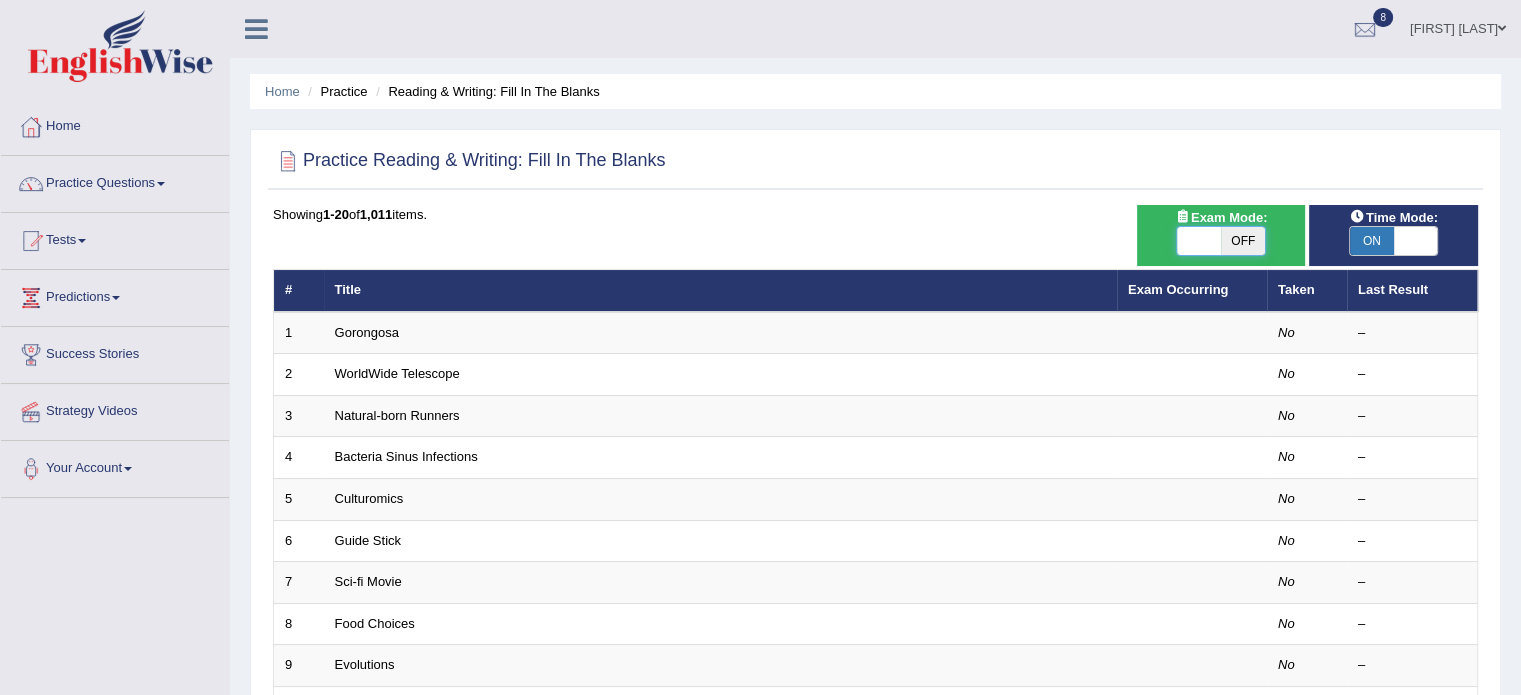 click at bounding box center [1199, 241] 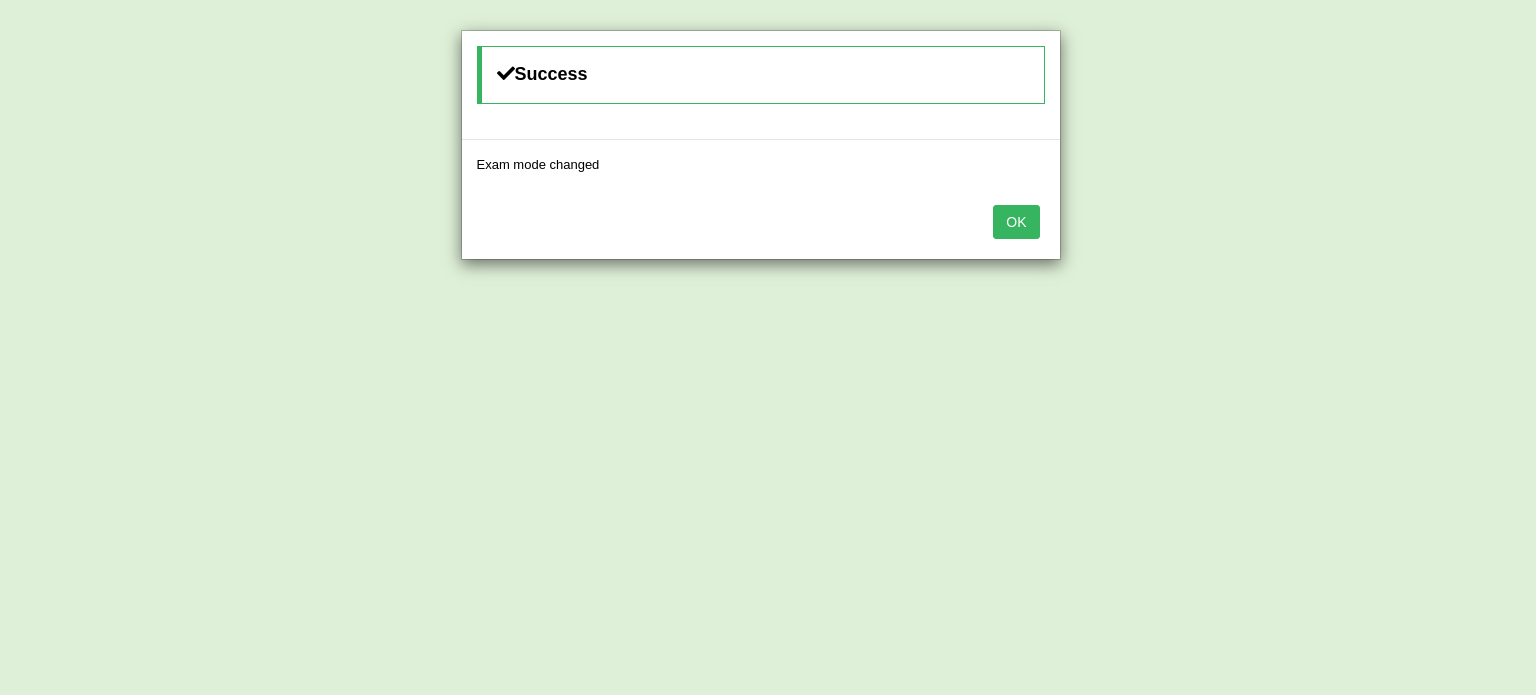 click on "OK" at bounding box center [1016, 222] 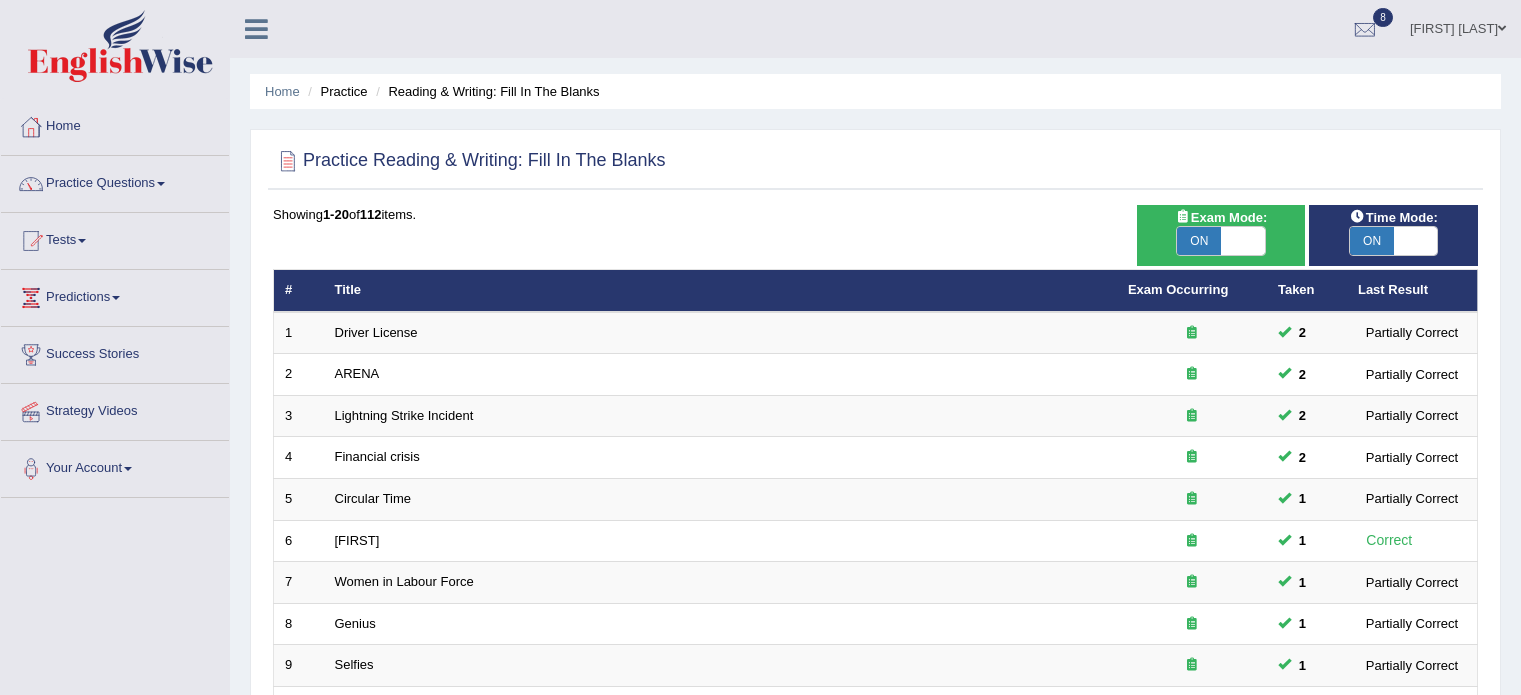 scroll, scrollTop: 120, scrollLeft: 0, axis: vertical 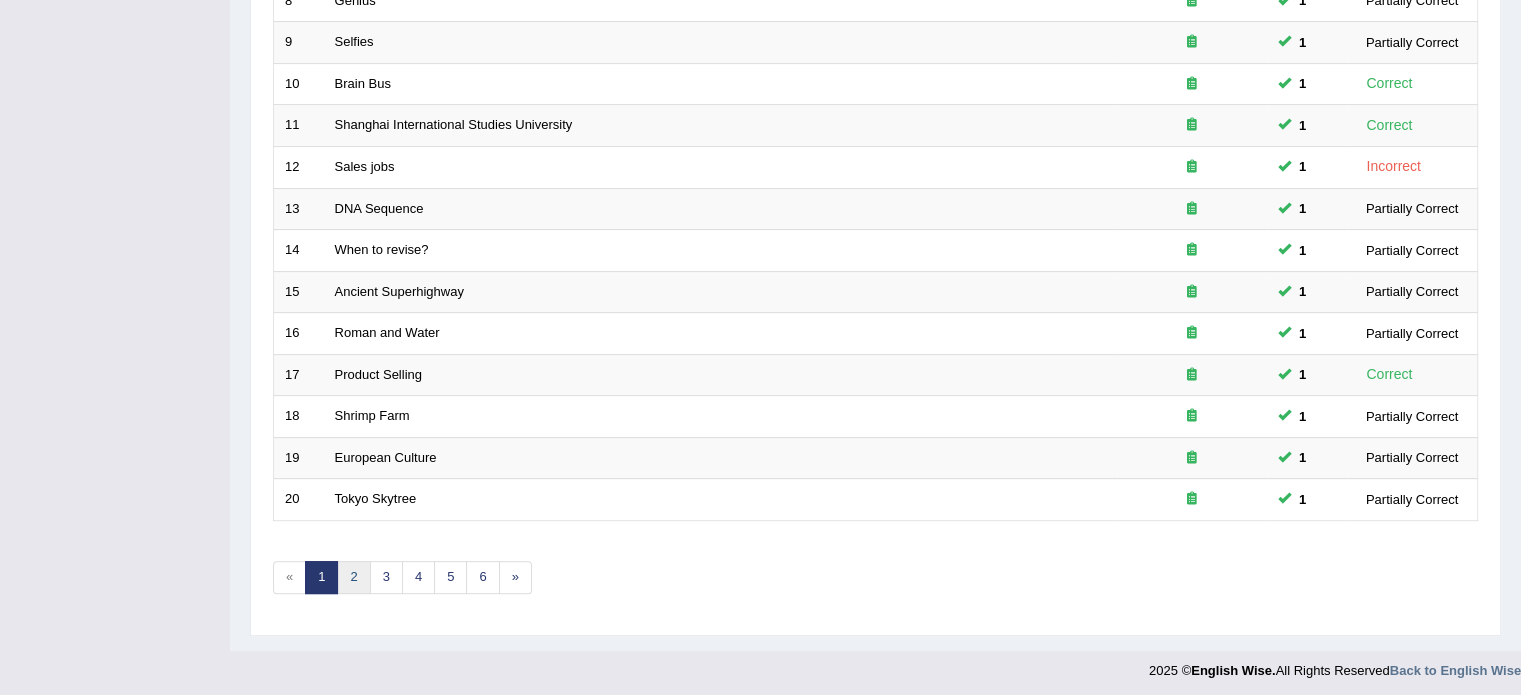 click on "2" at bounding box center (353, 577) 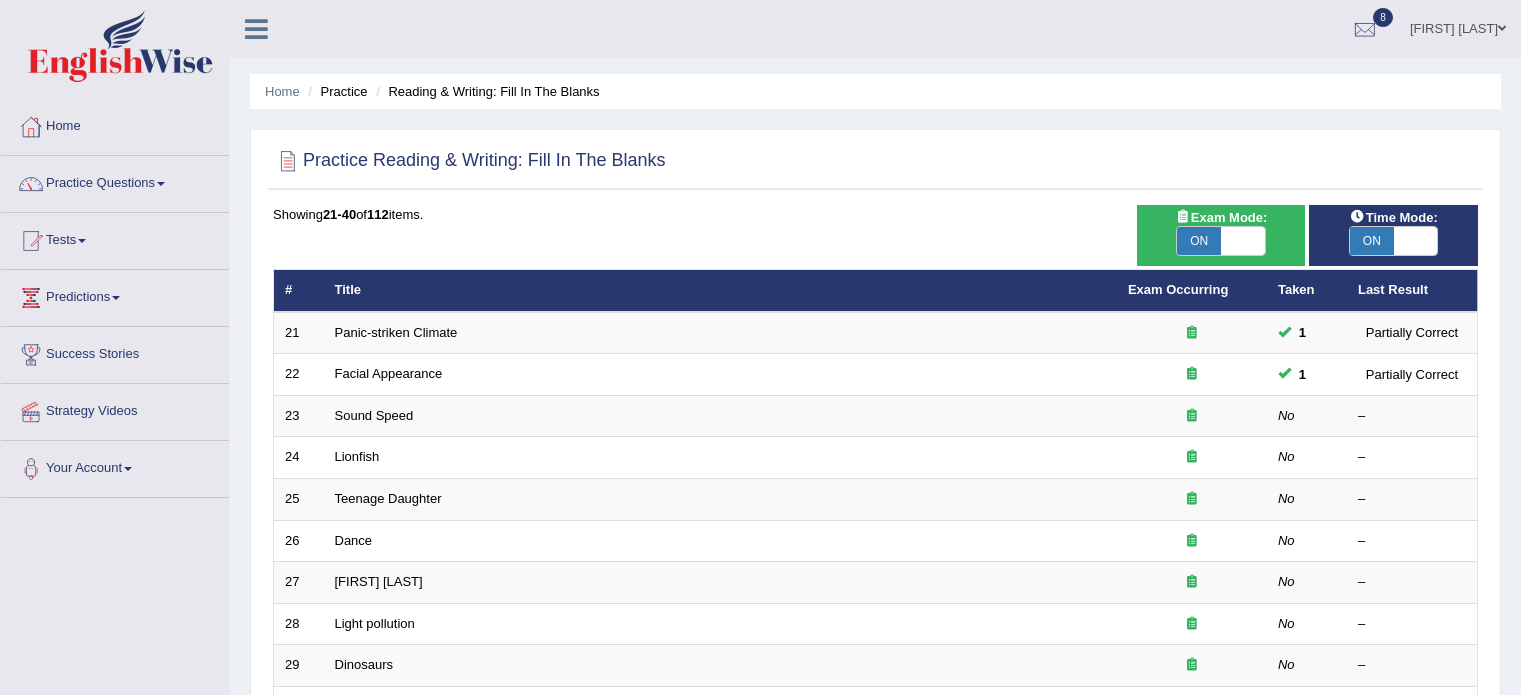 scroll, scrollTop: 0, scrollLeft: 0, axis: both 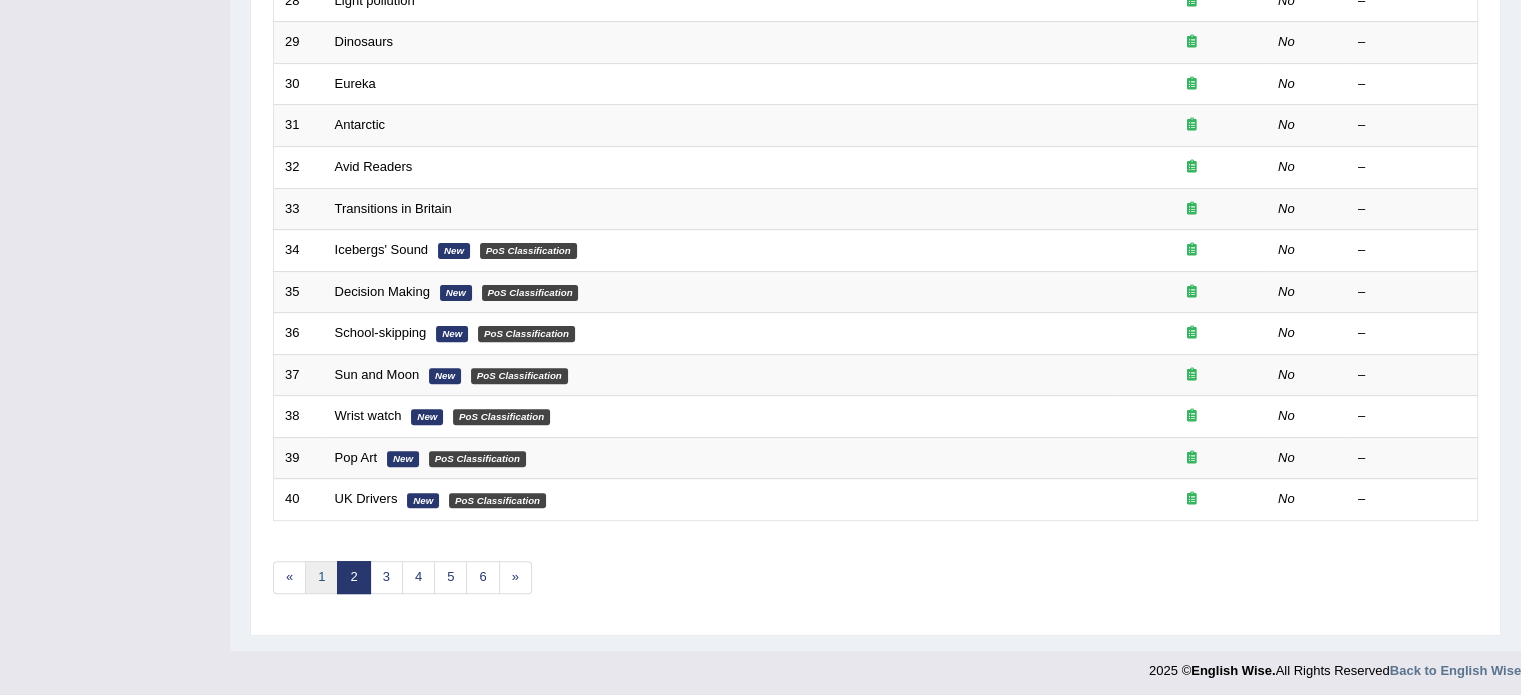 click on "1" at bounding box center (321, 577) 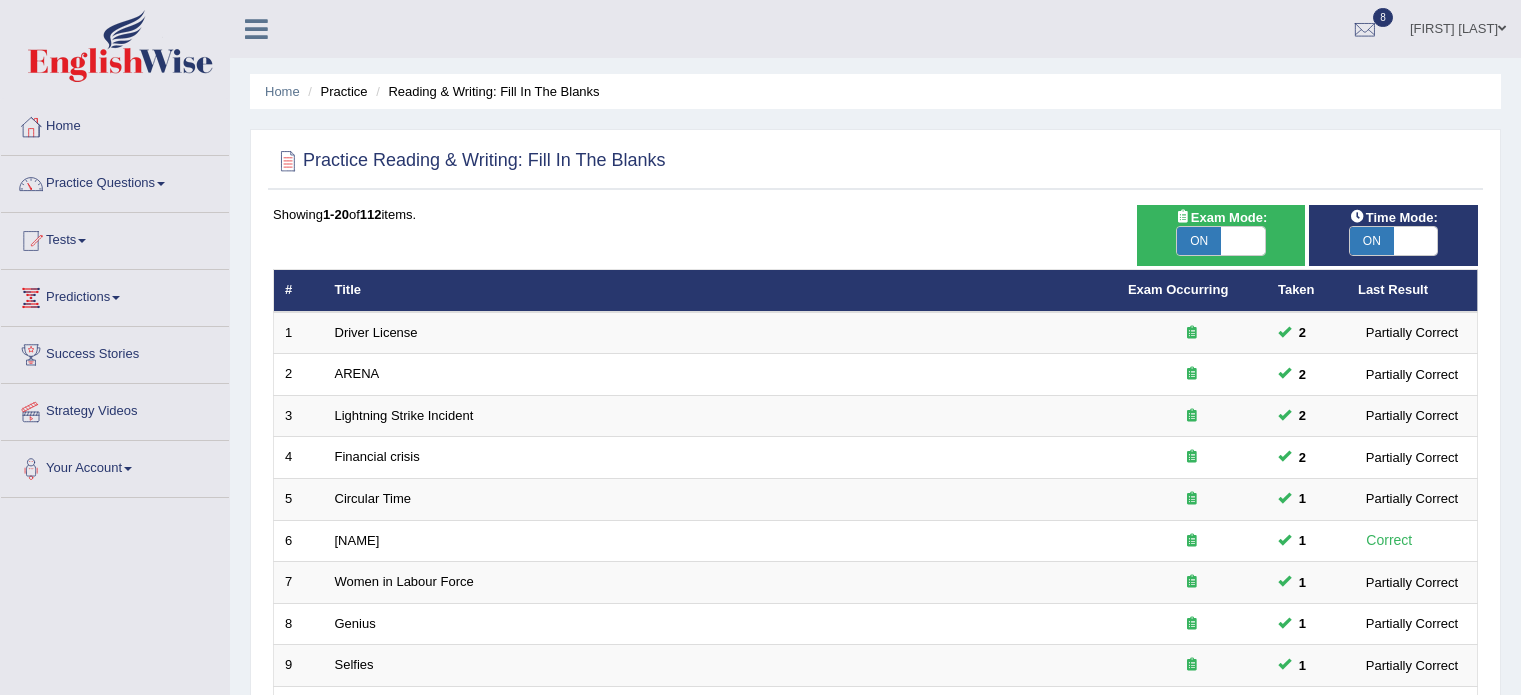 scroll, scrollTop: 0, scrollLeft: 0, axis: both 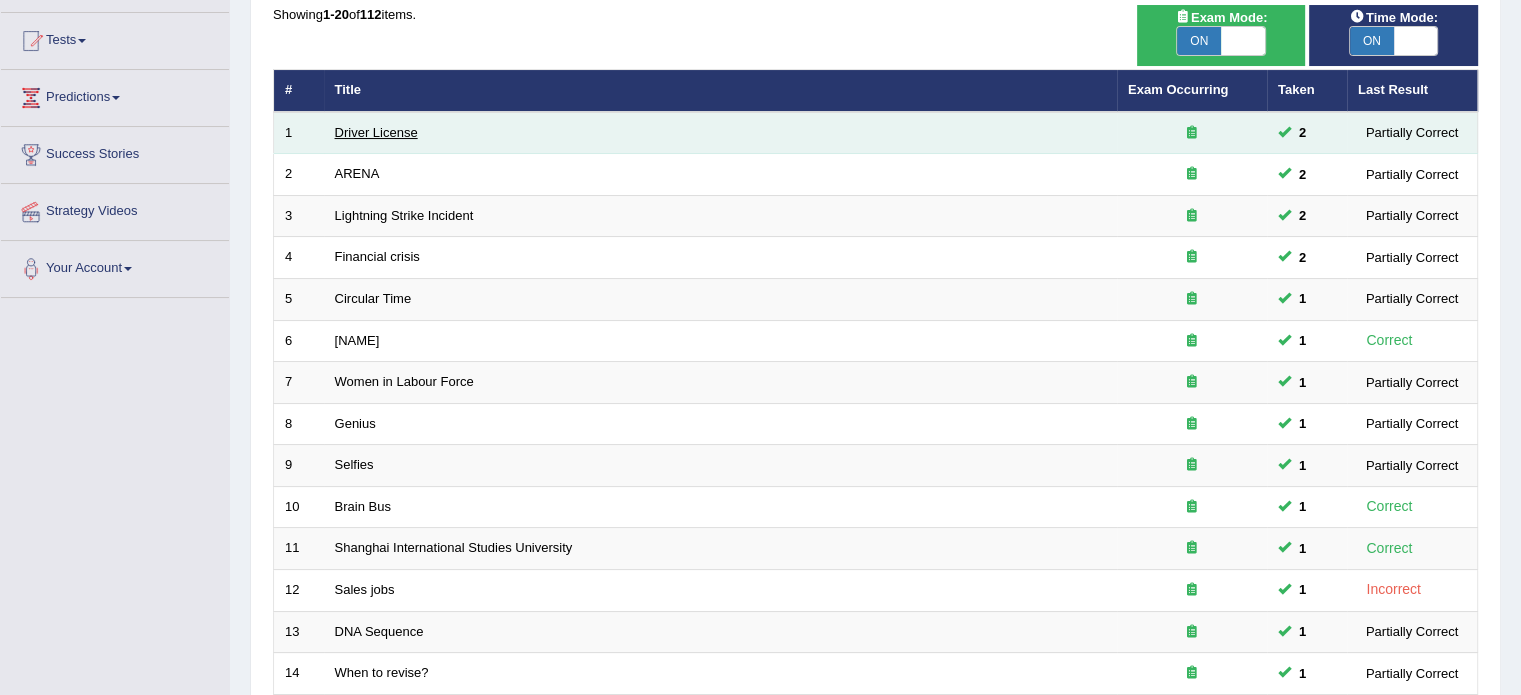 click on "Driver License" at bounding box center (376, 132) 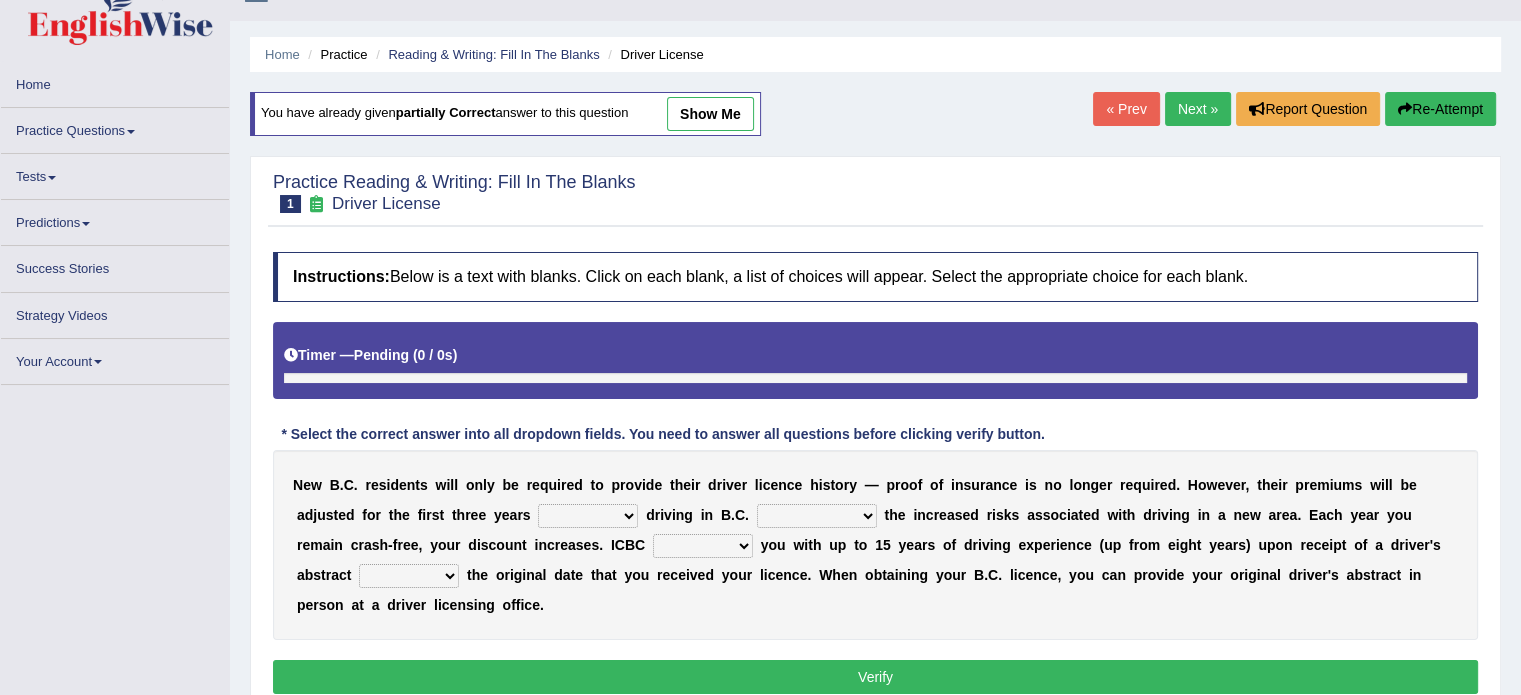scroll, scrollTop: 0, scrollLeft: 0, axis: both 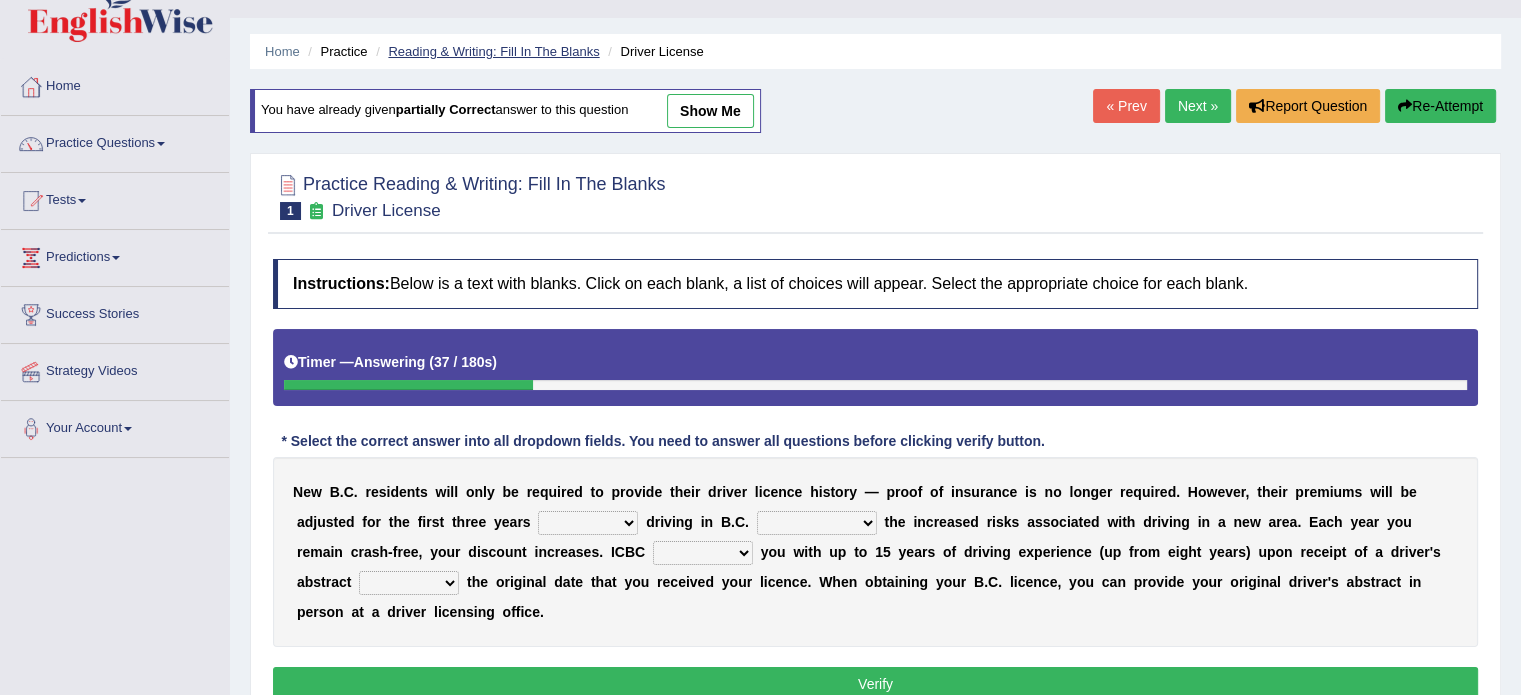 click on "Reading & Writing: Fill In The Blanks" at bounding box center [493, 51] 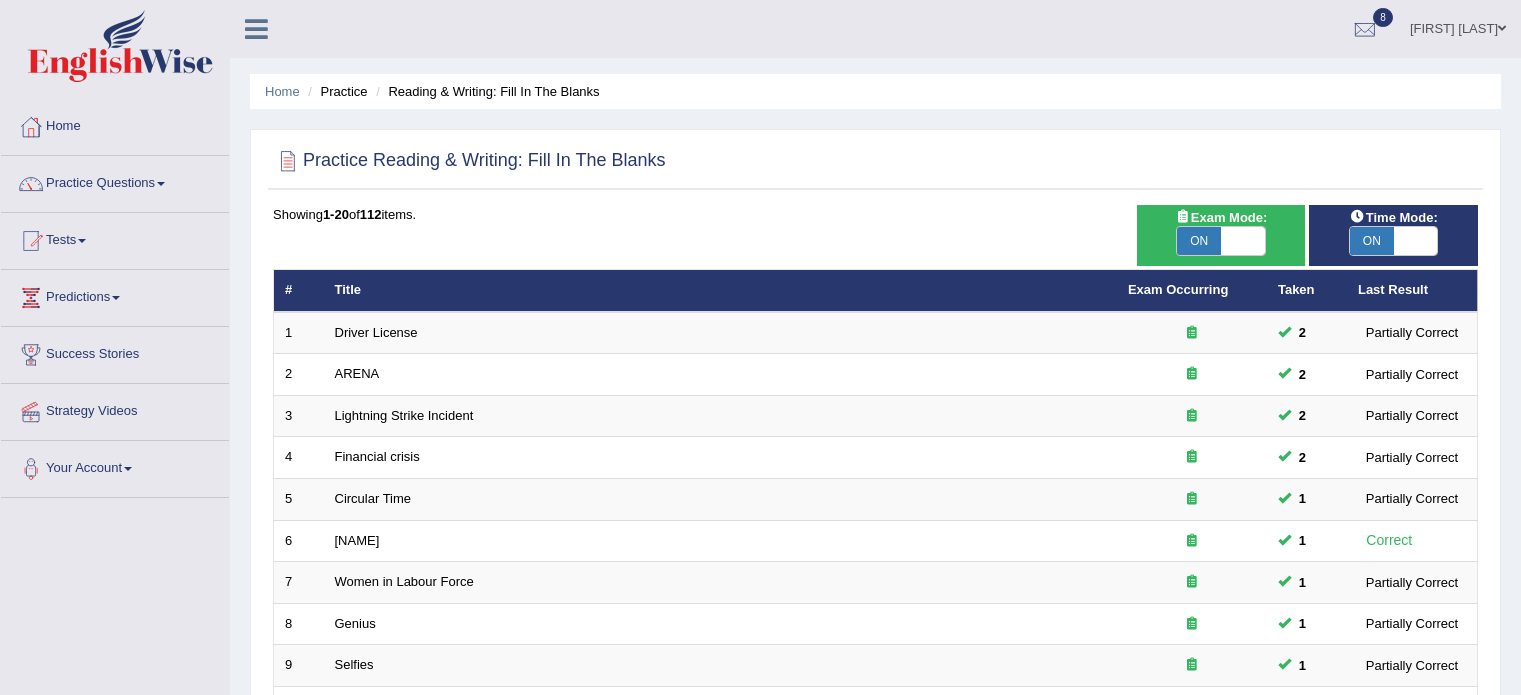 scroll, scrollTop: 0, scrollLeft: 0, axis: both 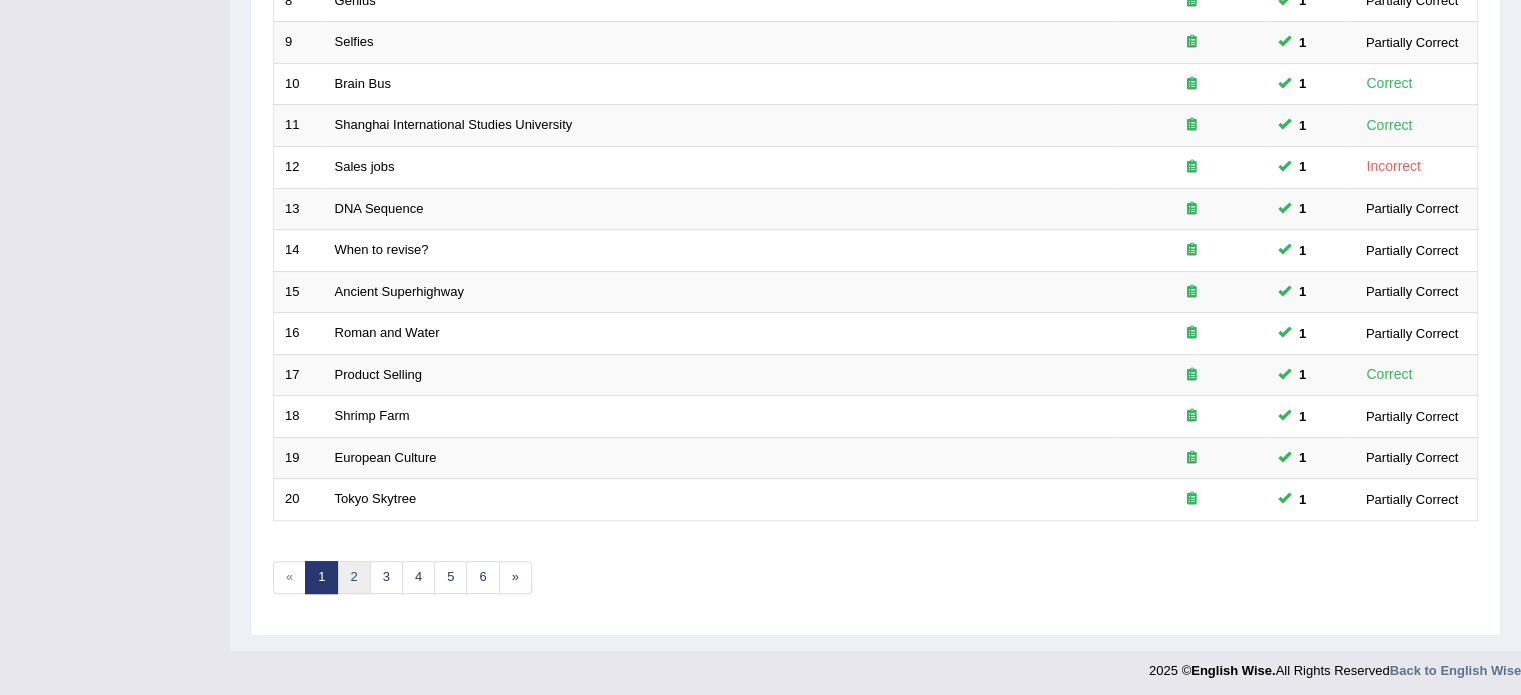 click on "2" at bounding box center [353, 577] 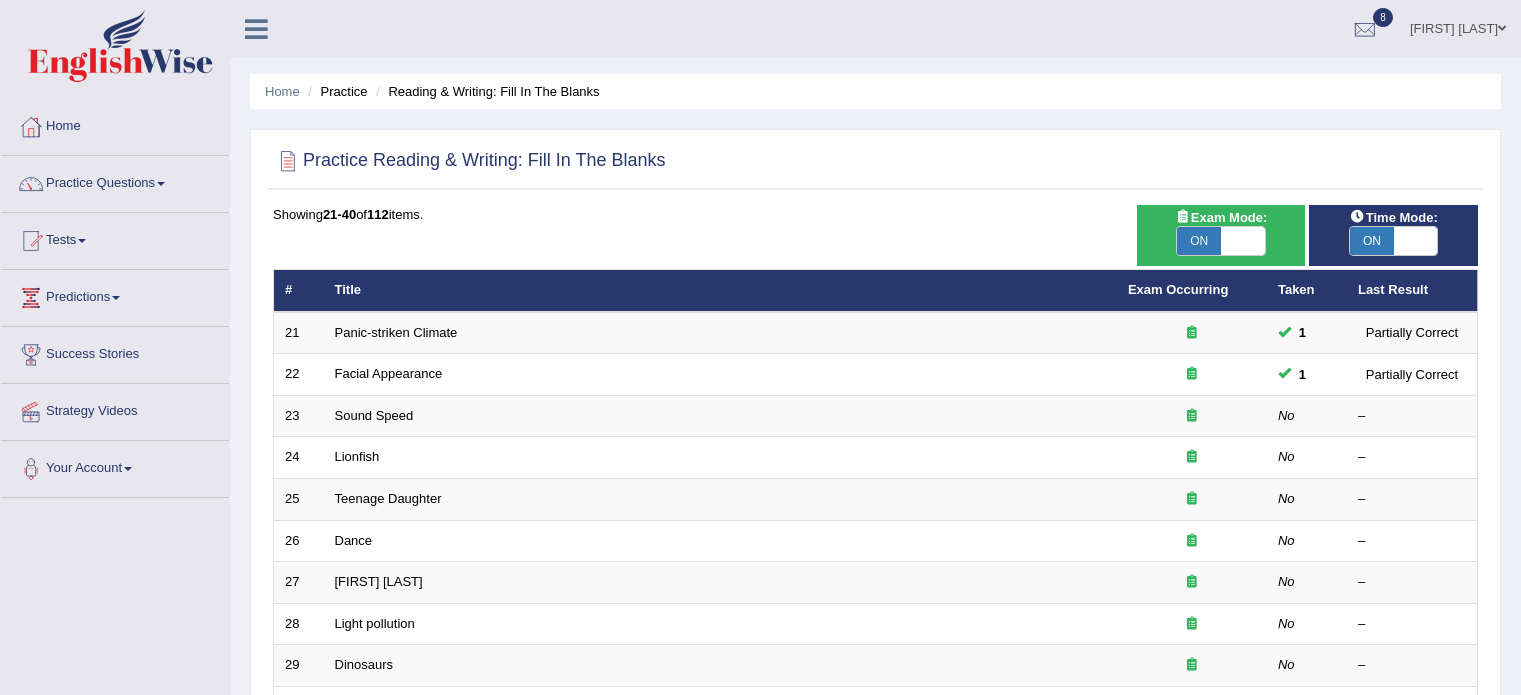 scroll, scrollTop: 0, scrollLeft: 0, axis: both 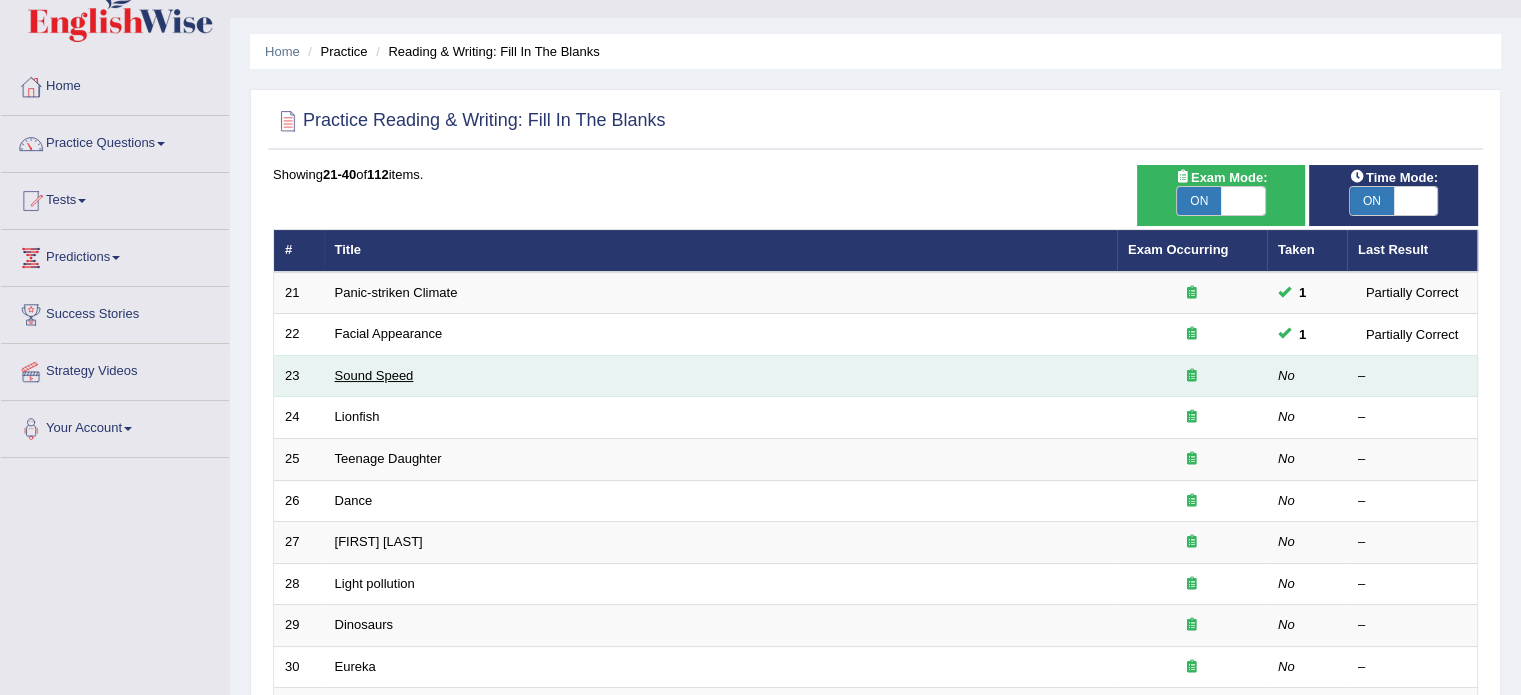 click on "Sound Speed" at bounding box center (374, 375) 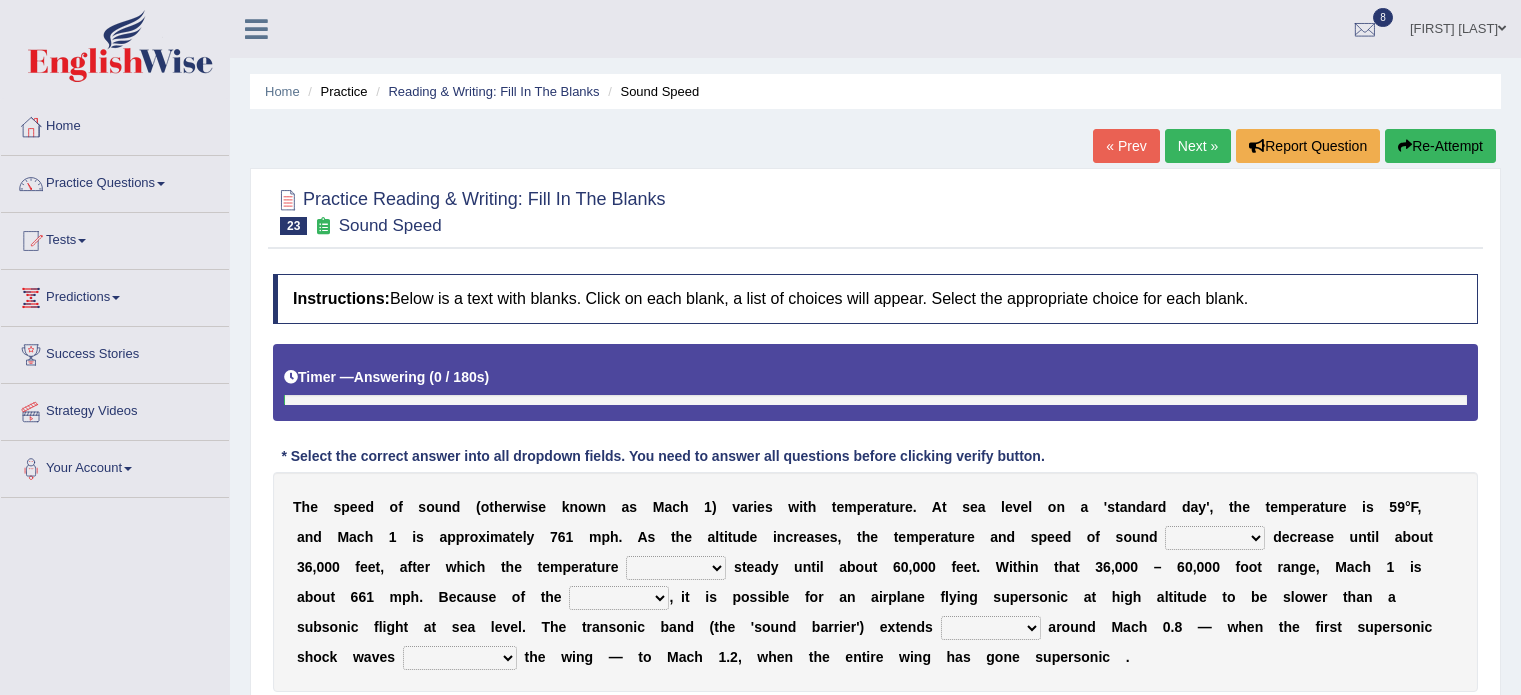 scroll, scrollTop: 0, scrollLeft: 0, axis: both 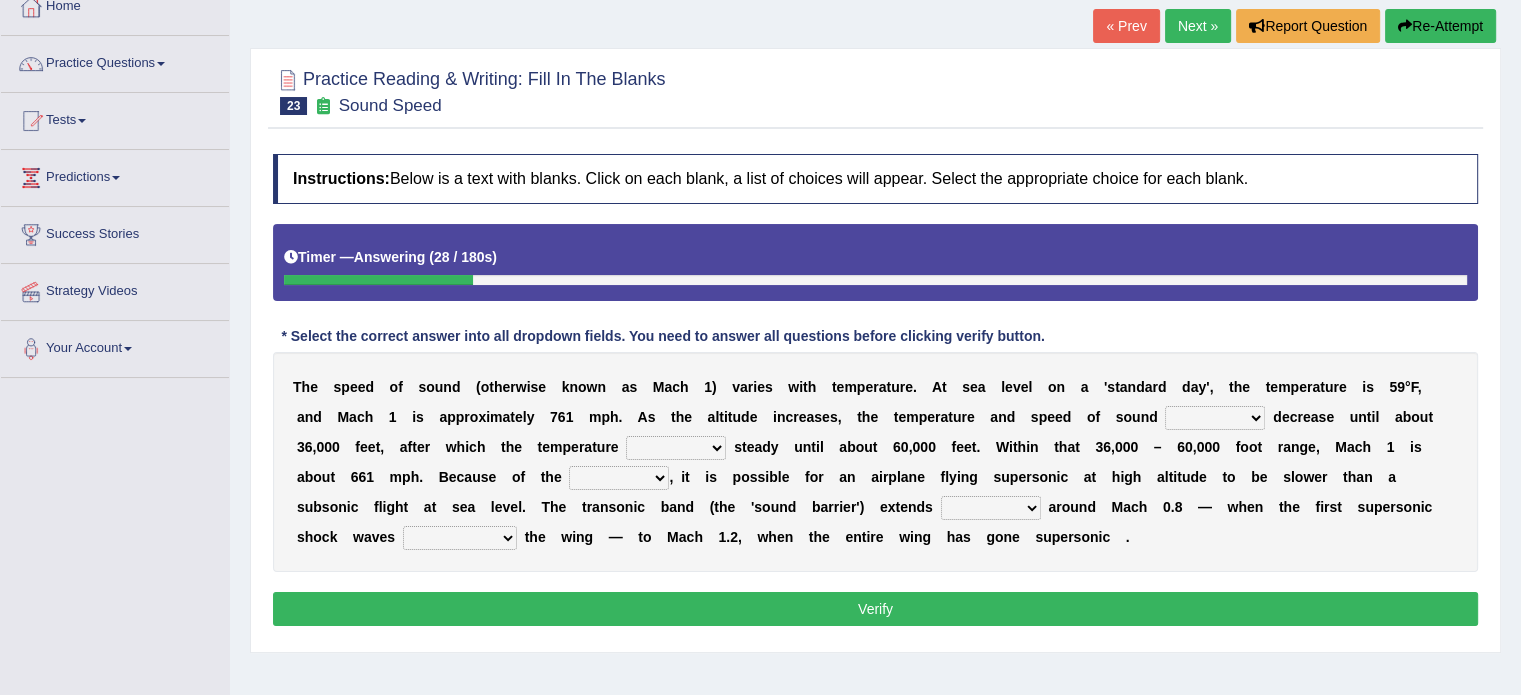 click on "not yet none both" at bounding box center [1215, 418] 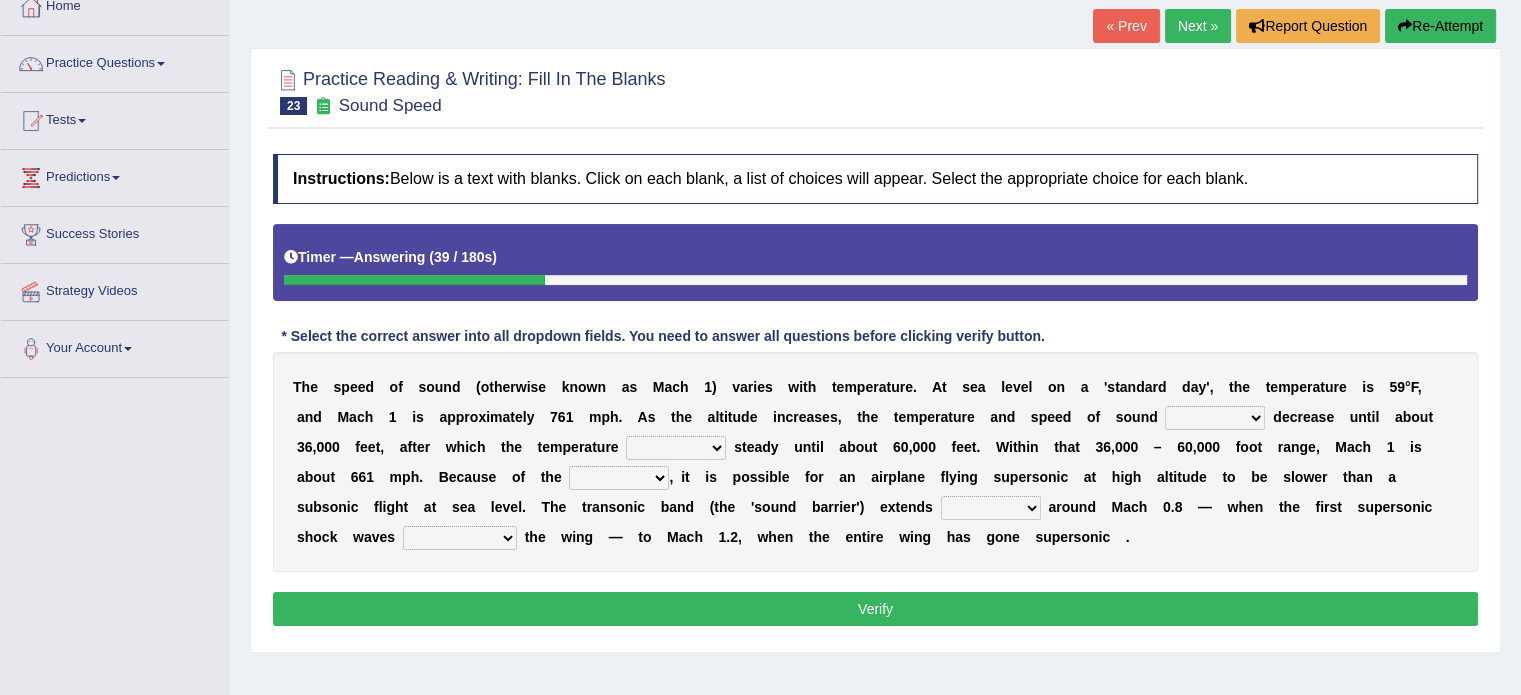 select on "both" 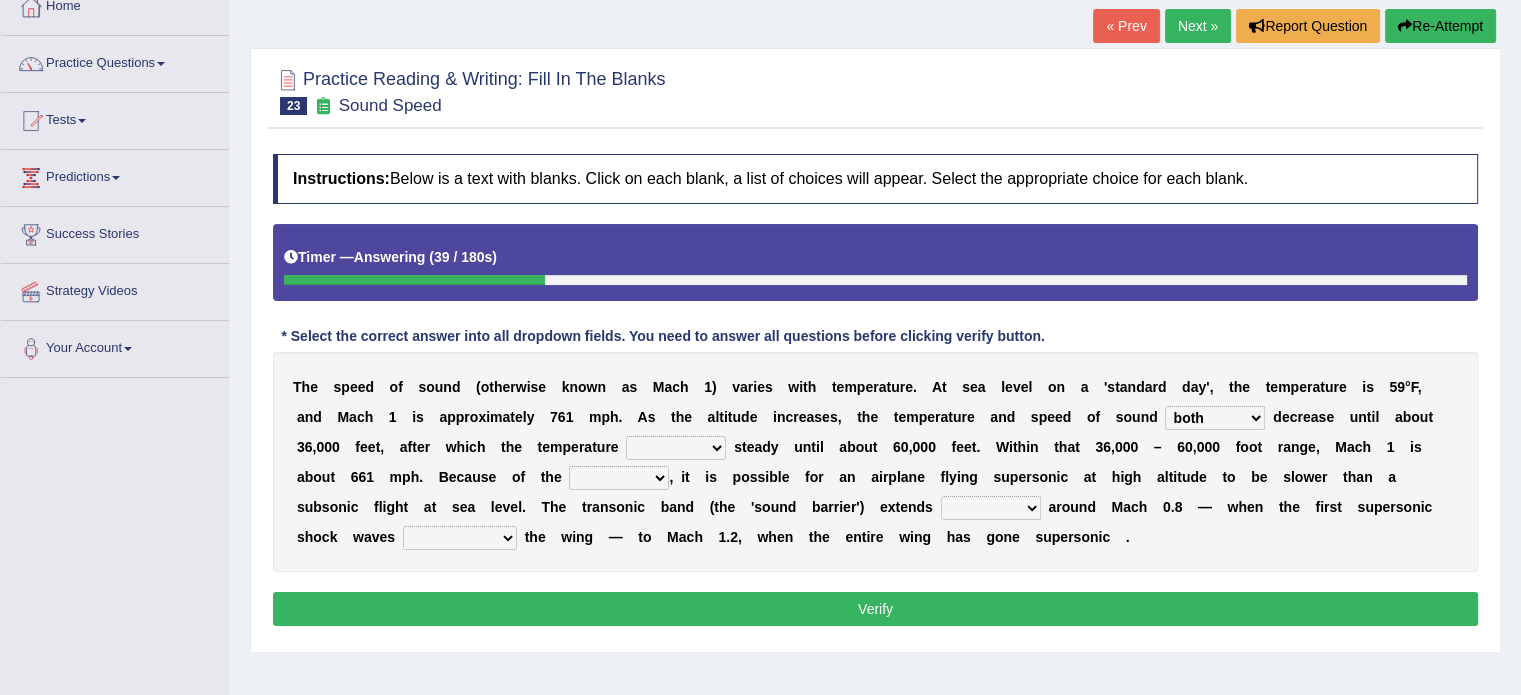 click on "not yet none both" at bounding box center (1215, 418) 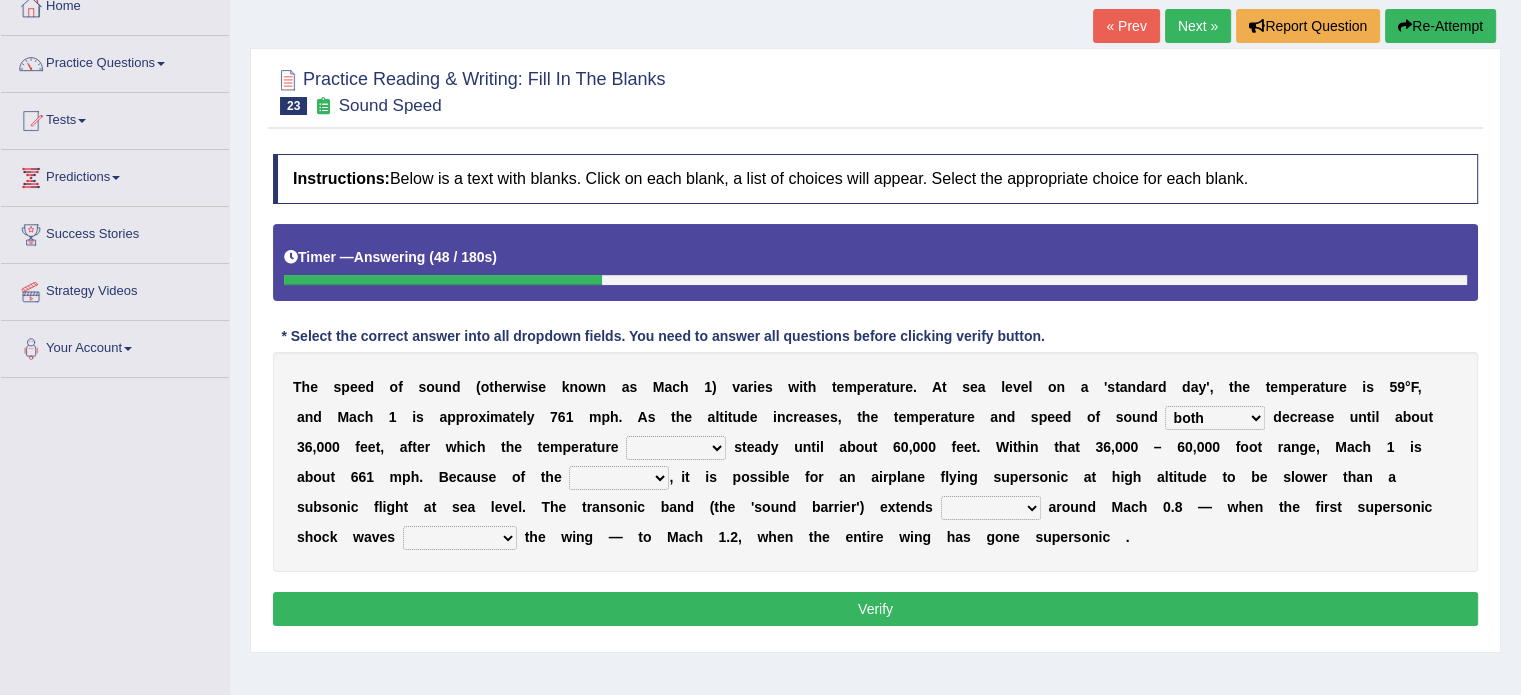 click on "opposes remains plots mutates" at bounding box center (676, 448) 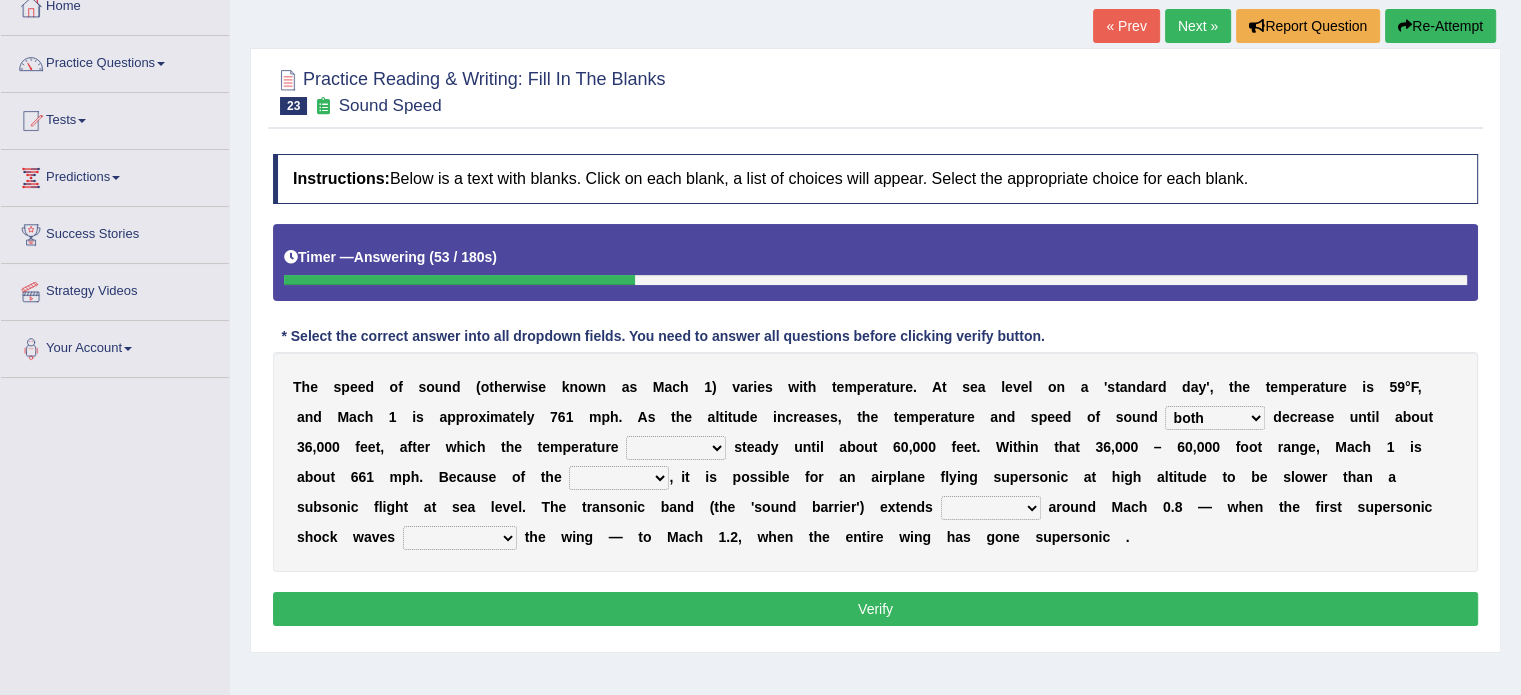 select on "remains" 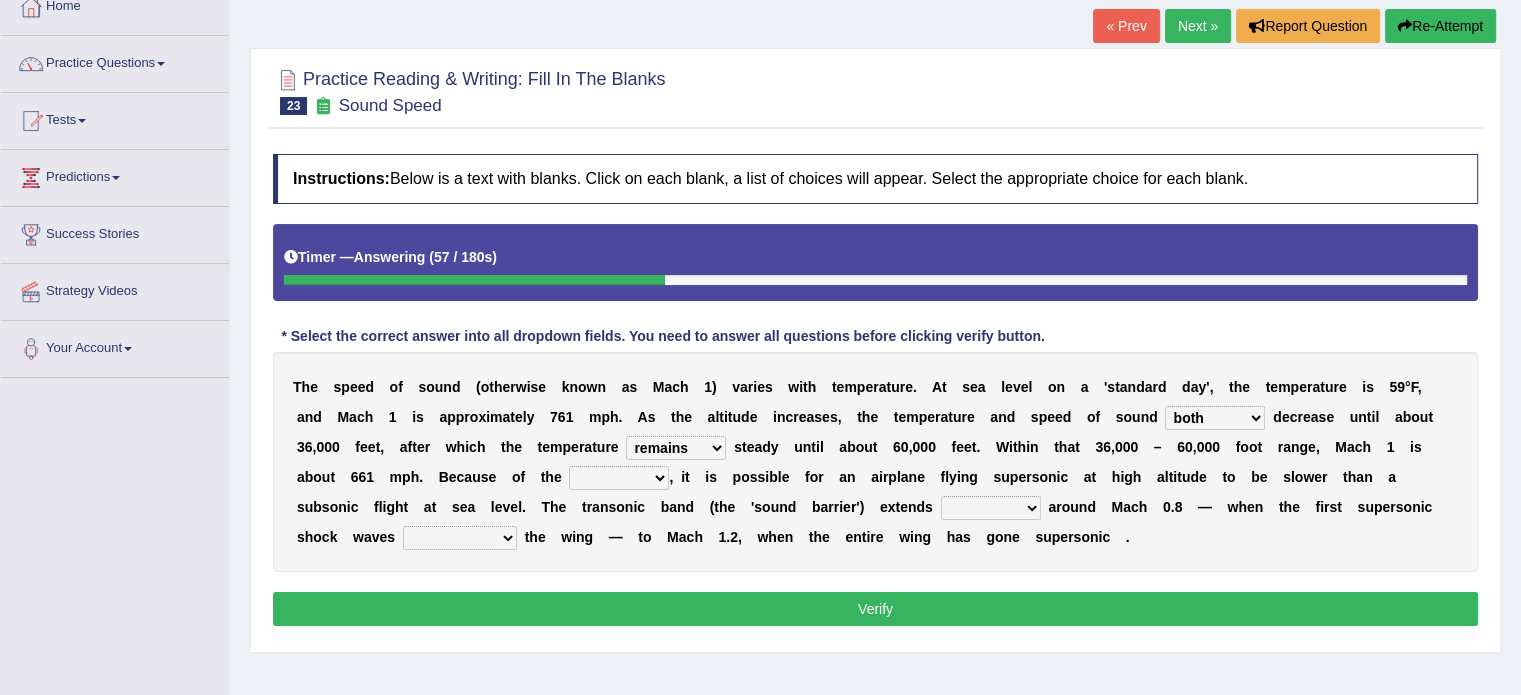 click on "veriety variation ventilation similarity" at bounding box center [619, 478] 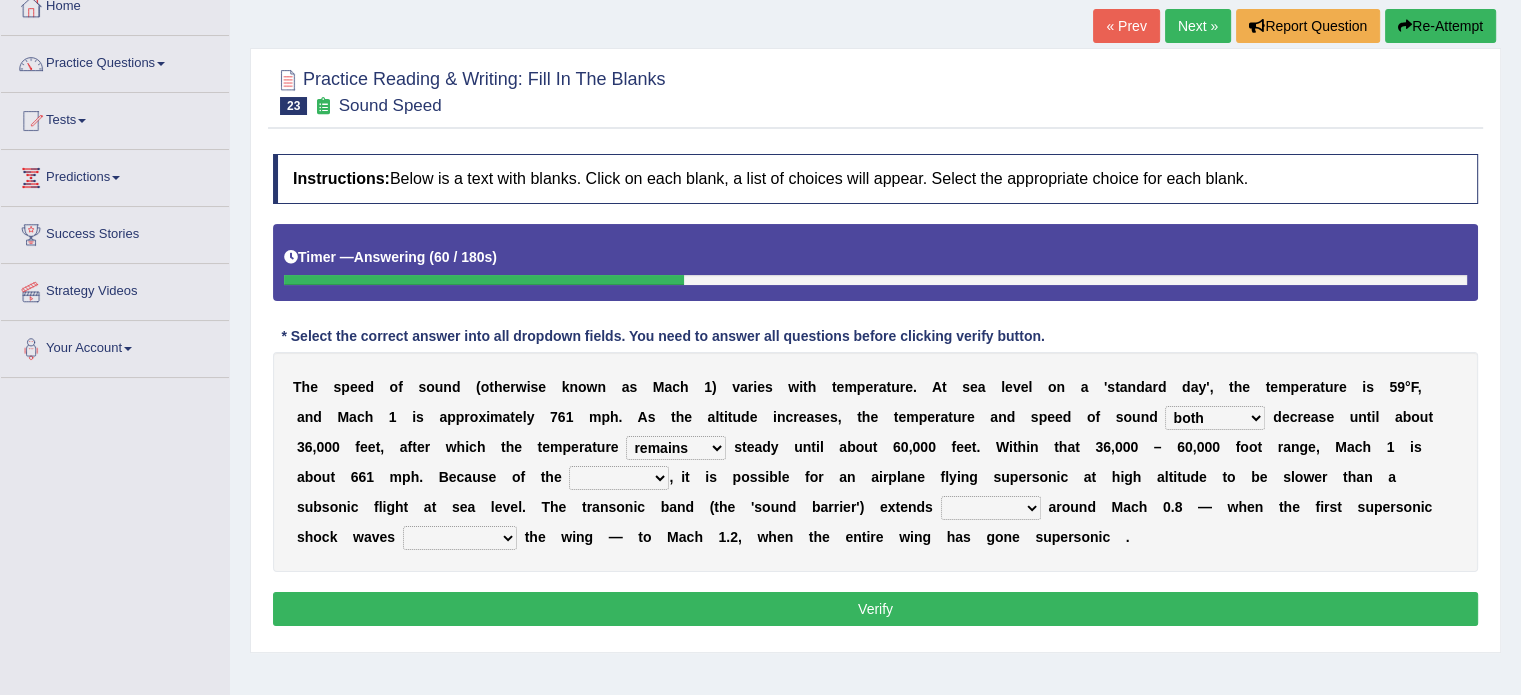 select on "variation" 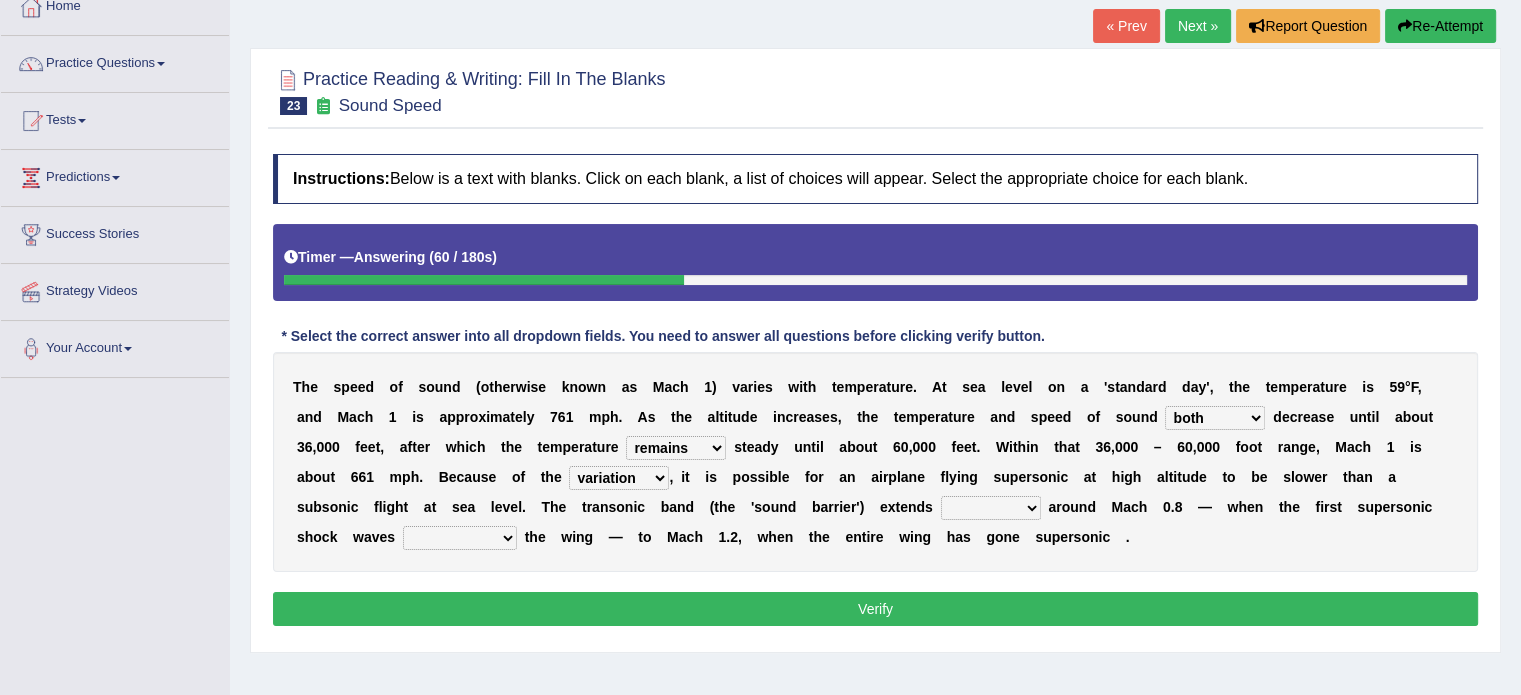click on "veriety variation ventilation similarity" at bounding box center [619, 478] 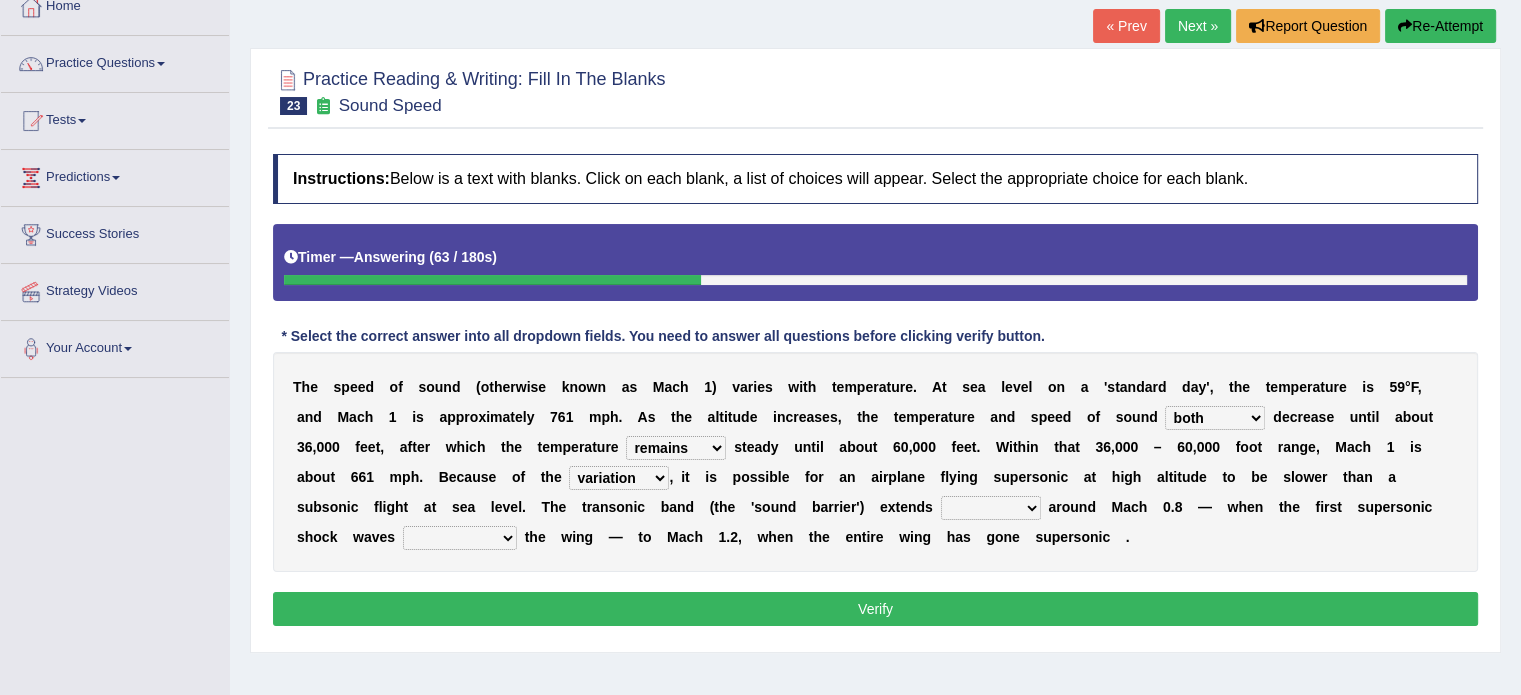 click on "near from with in" at bounding box center [991, 508] 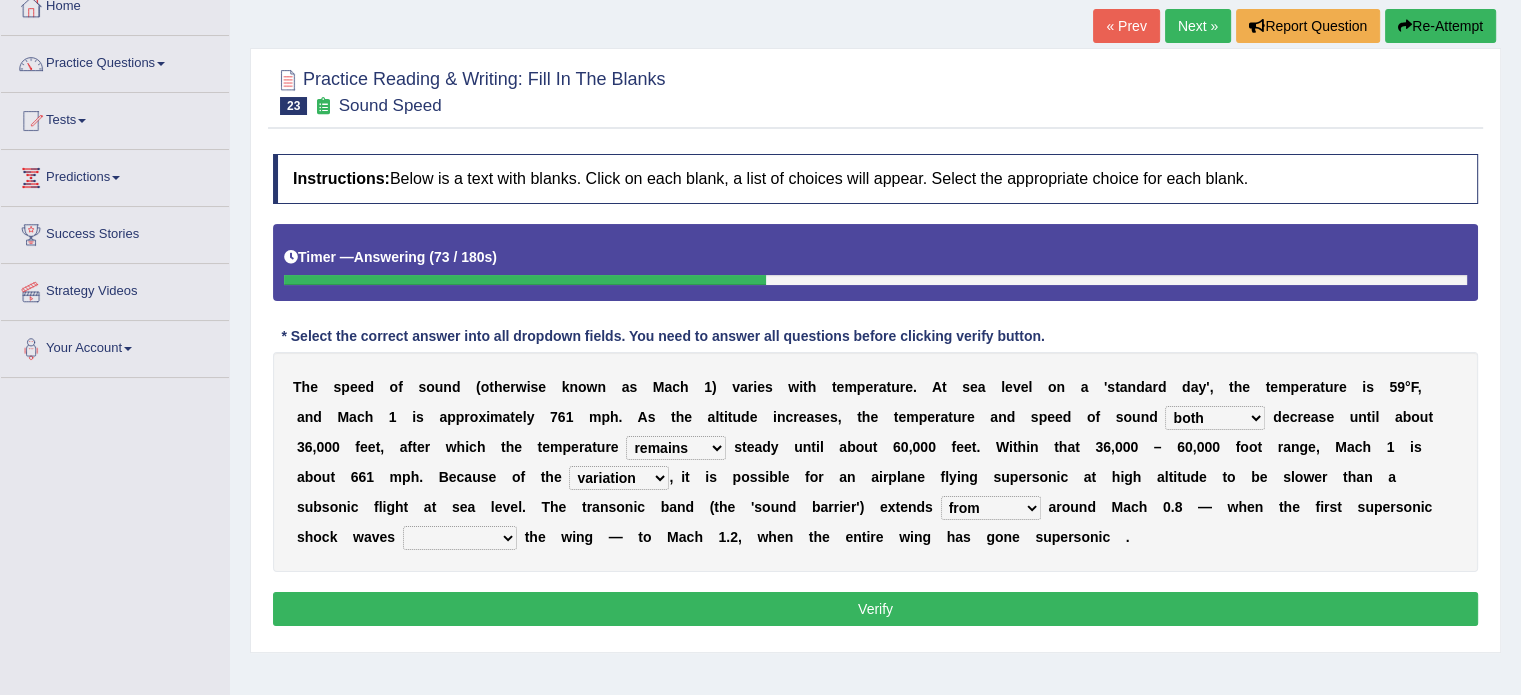 click on "near from with in" at bounding box center (991, 508) 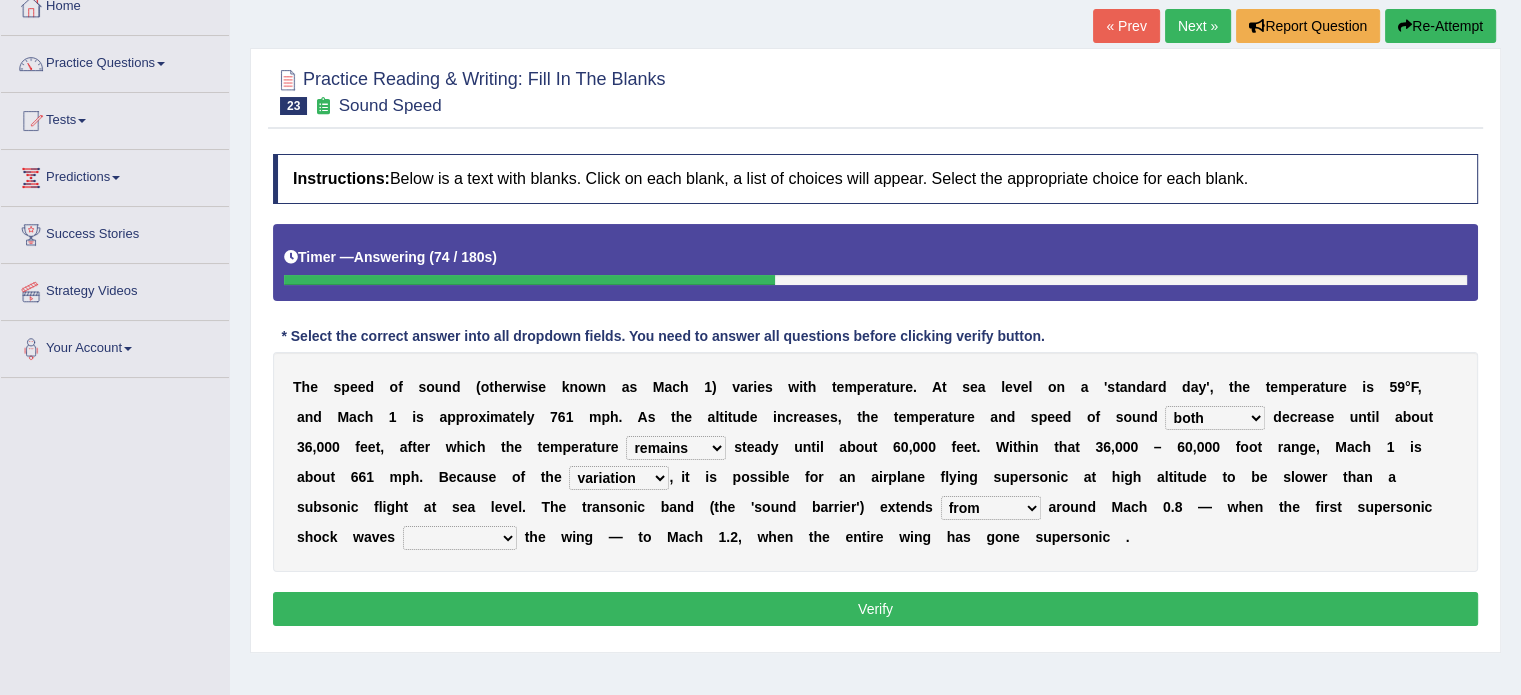 click on "near from with in" at bounding box center [991, 508] 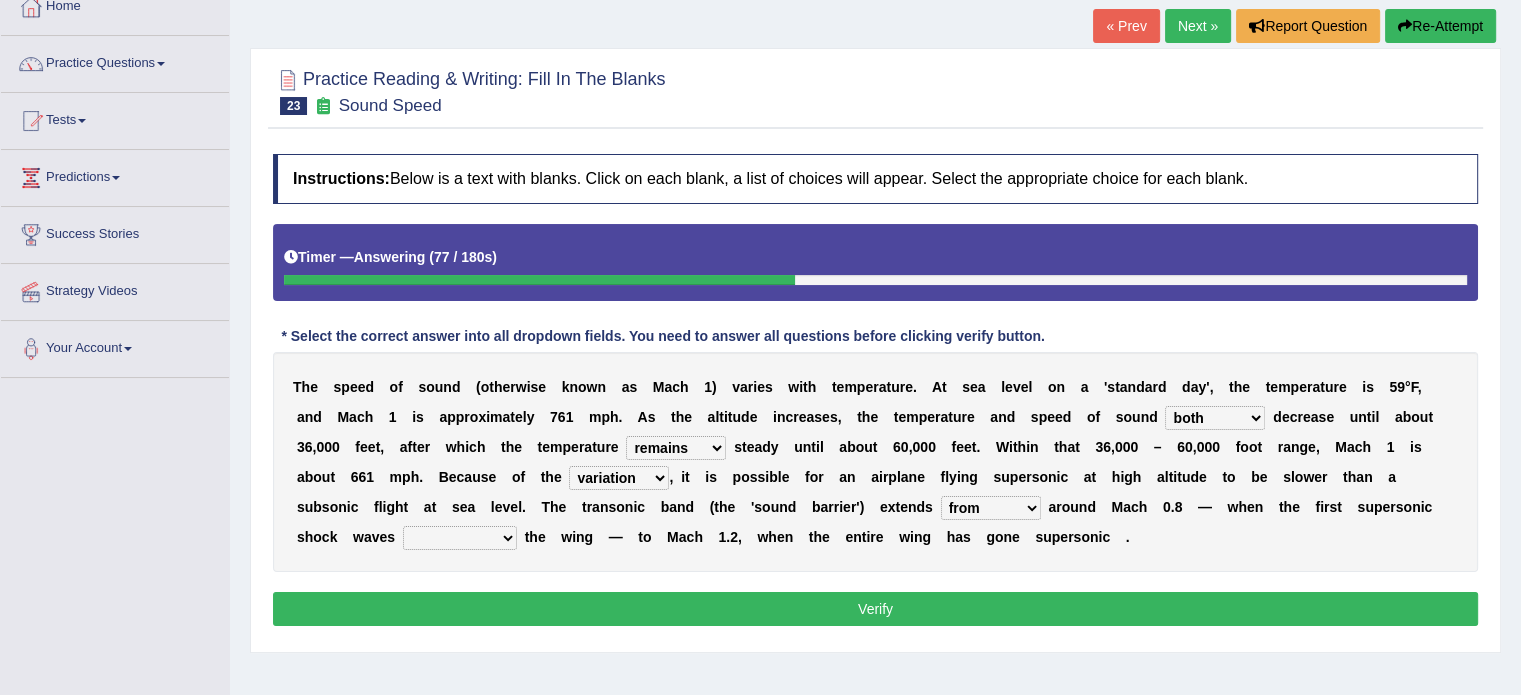 select on "in" 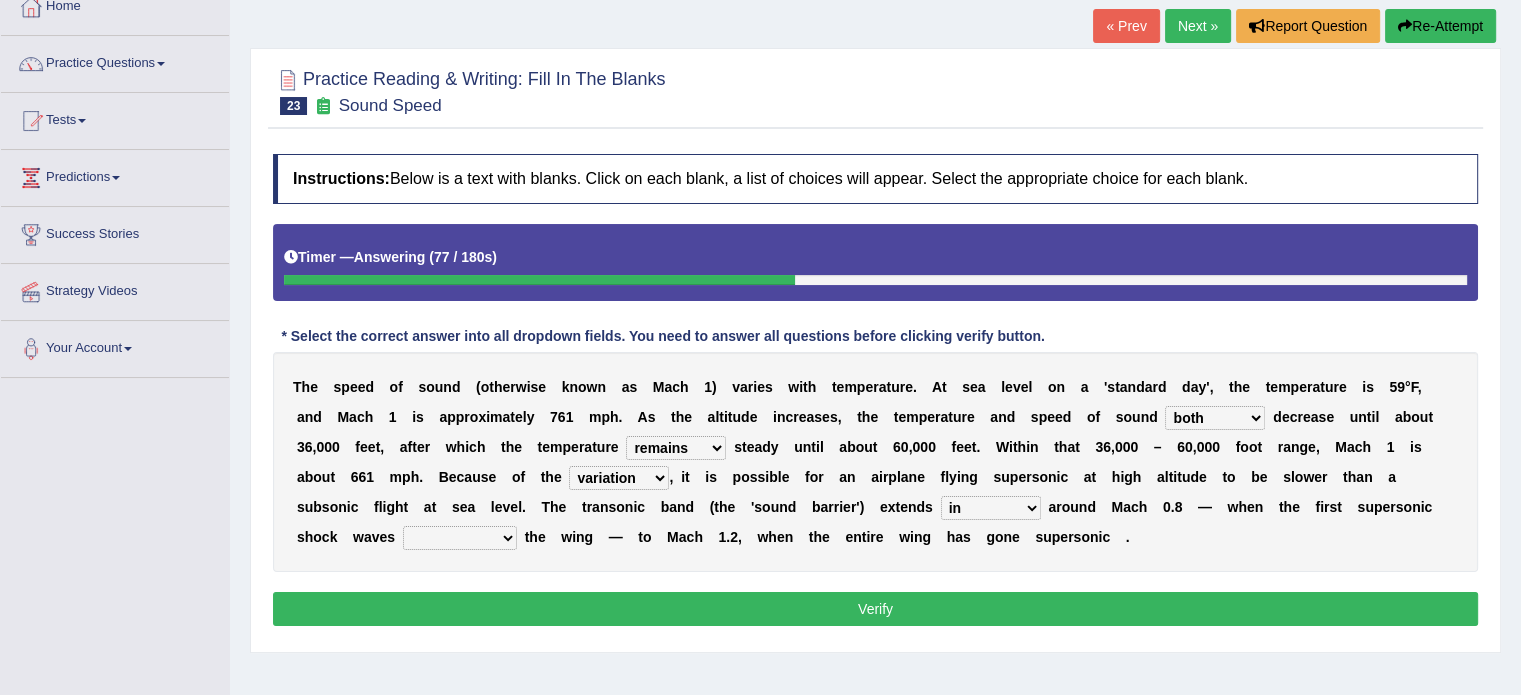click on "near from with in" at bounding box center (991, 508) 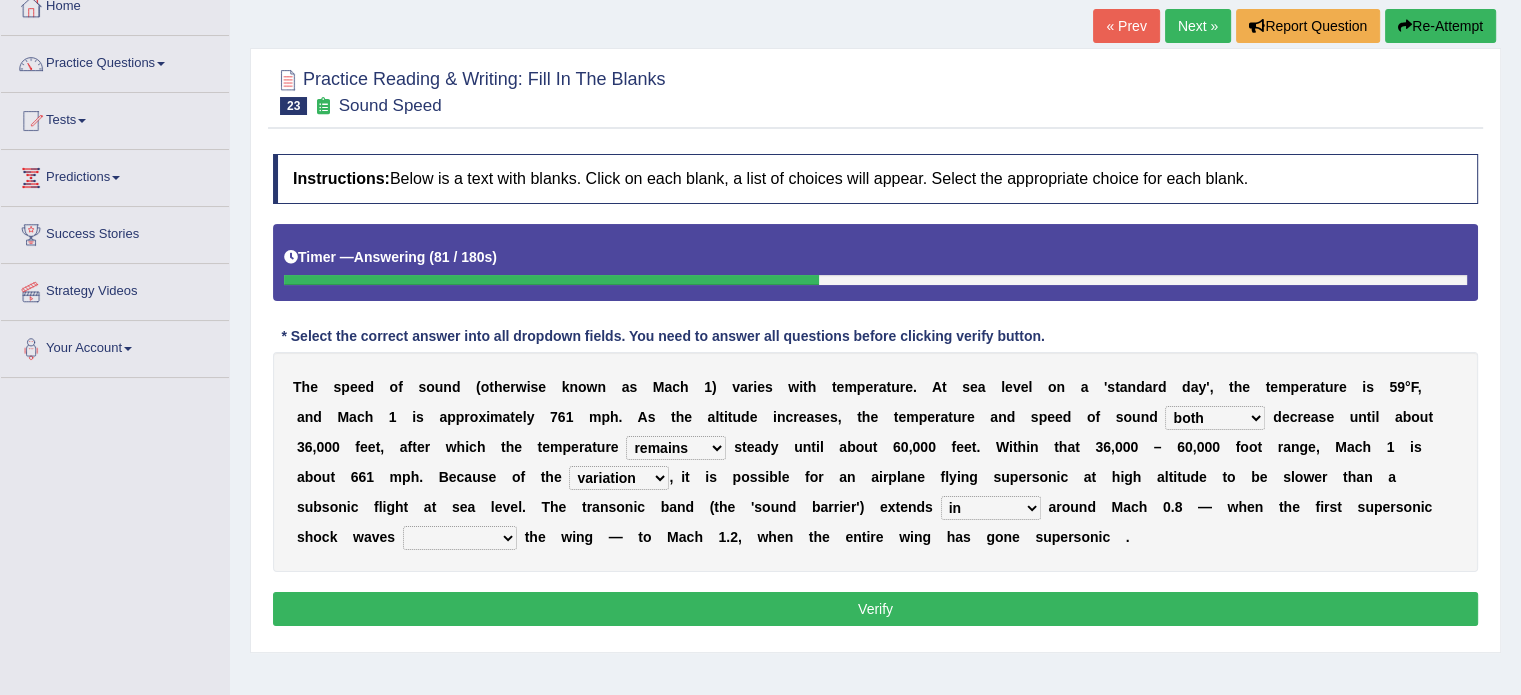 click on "diverge from form on add to prevent from" at bounding box center [460, 538] 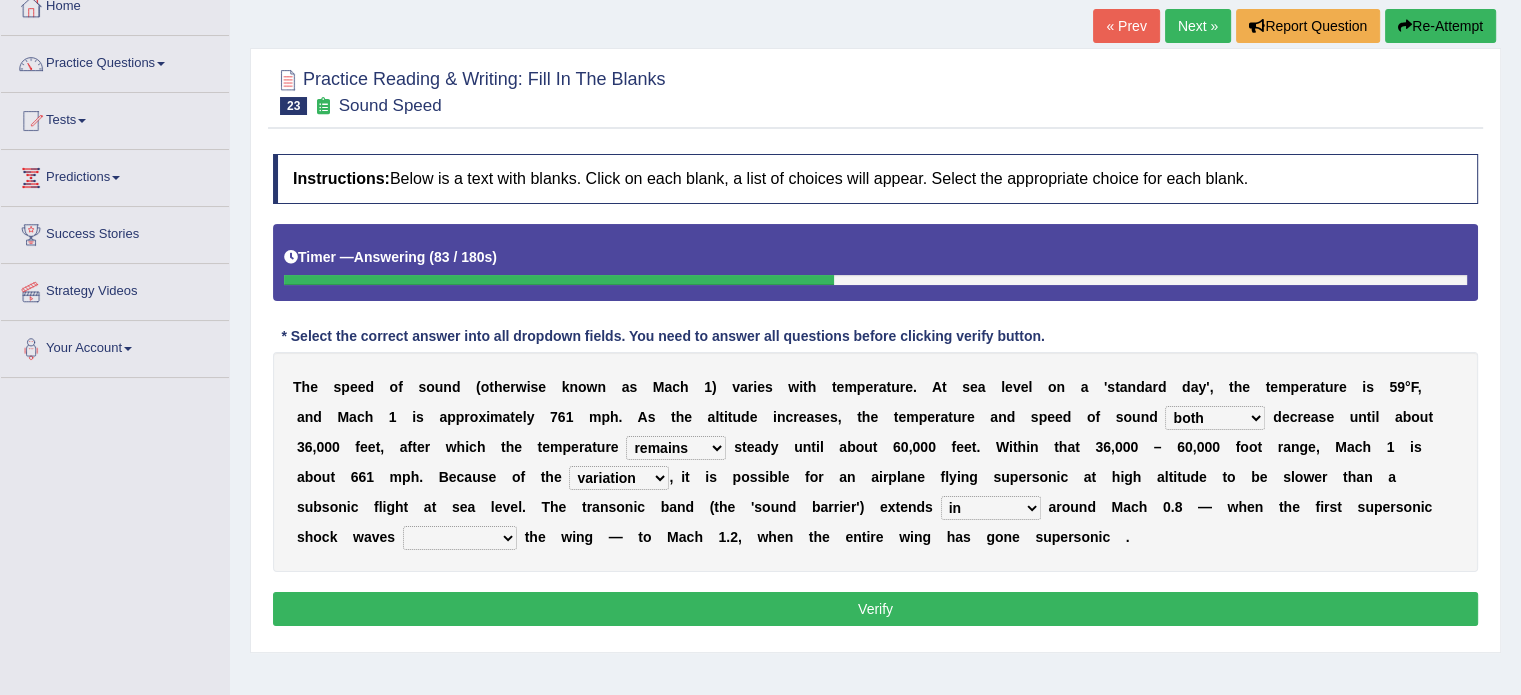 click on "diverge from form on add to prevent from" at bounding box center [460, 538] 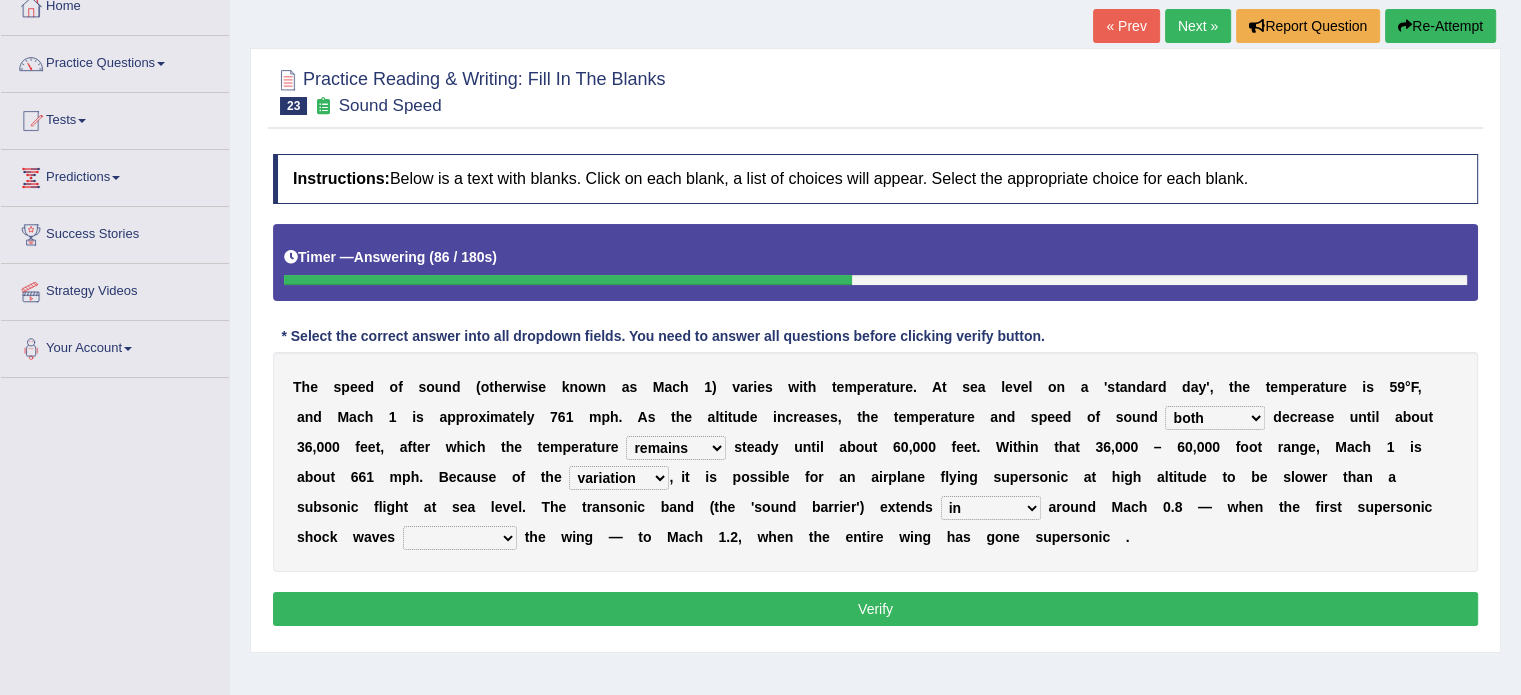 click on "diverge from form on add to prevent from" at bounding box center [460, 538] 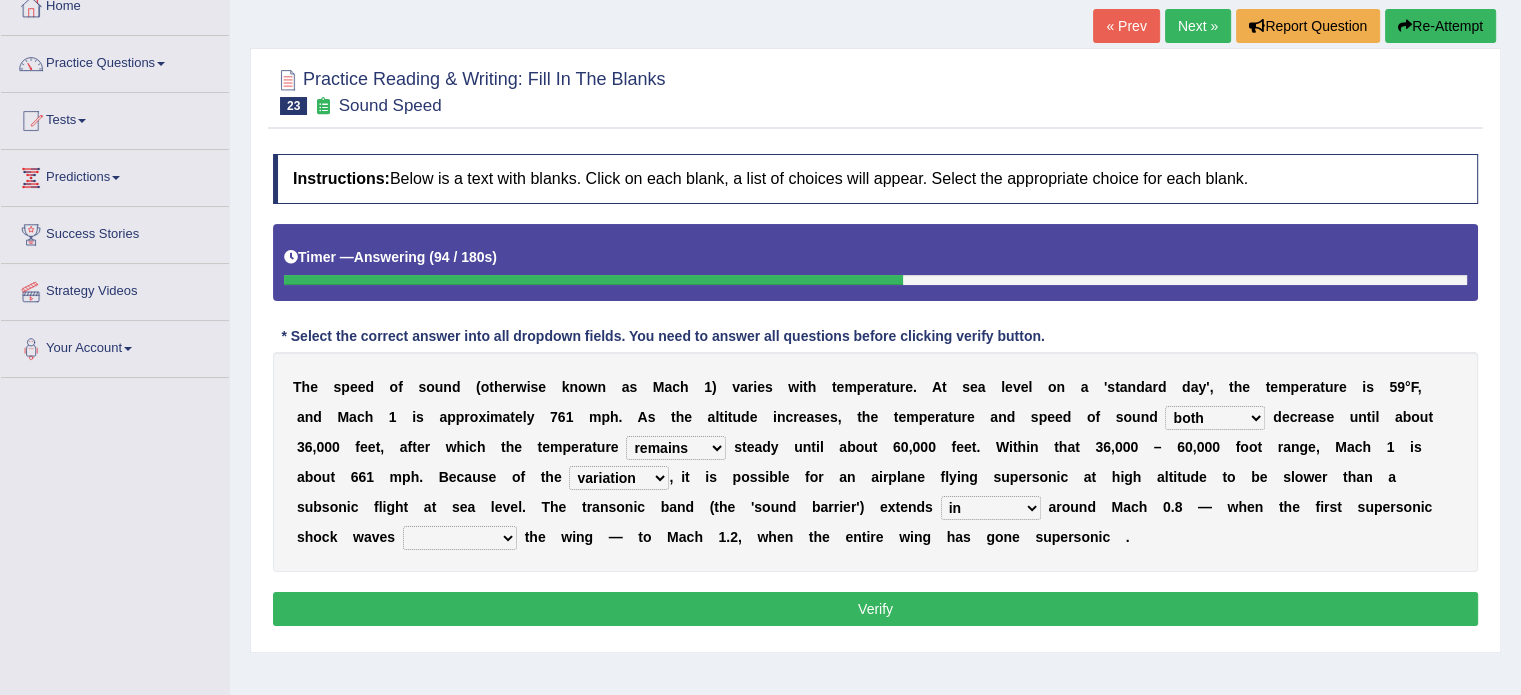 select on "diverge from" 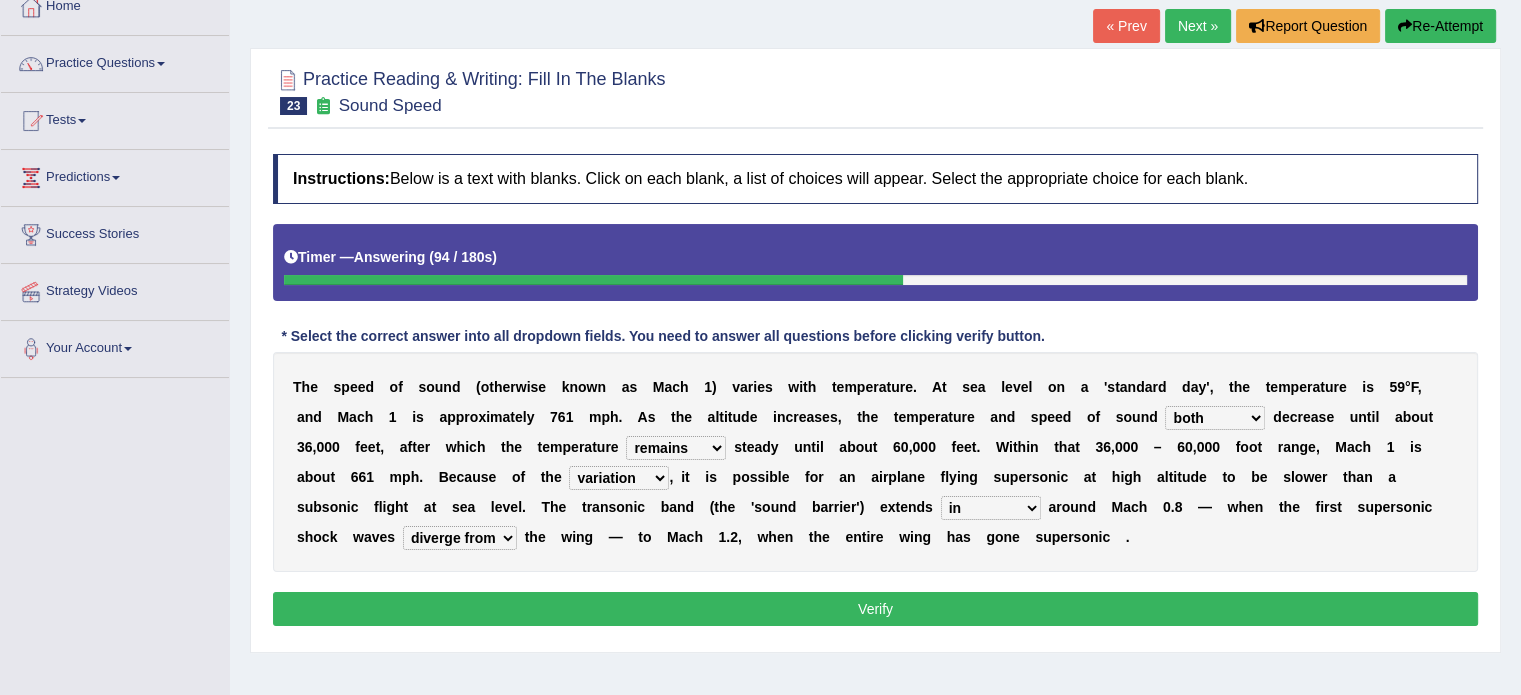 click on "diverge from form on add to prevent from" at bounding box center (460, 538) 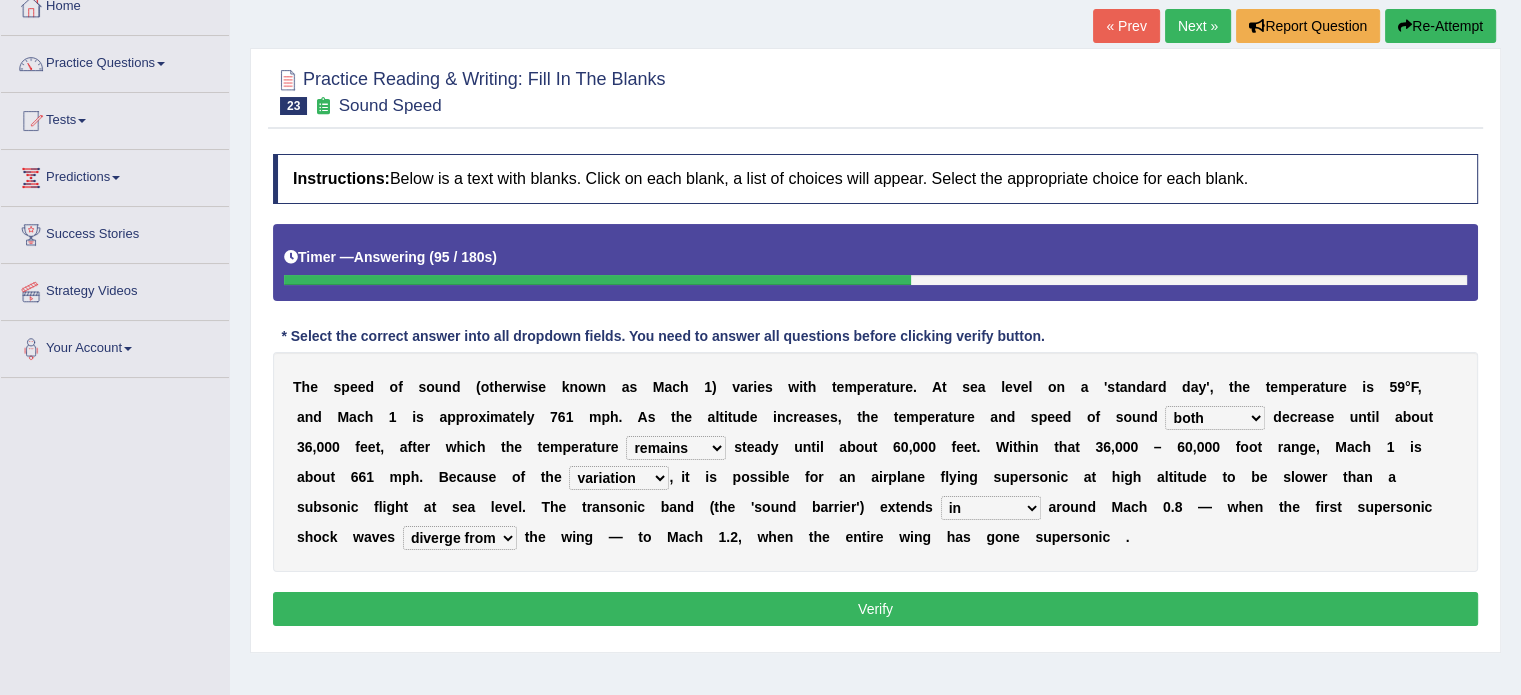 click on "Verify" at bounding box center (875, 609) 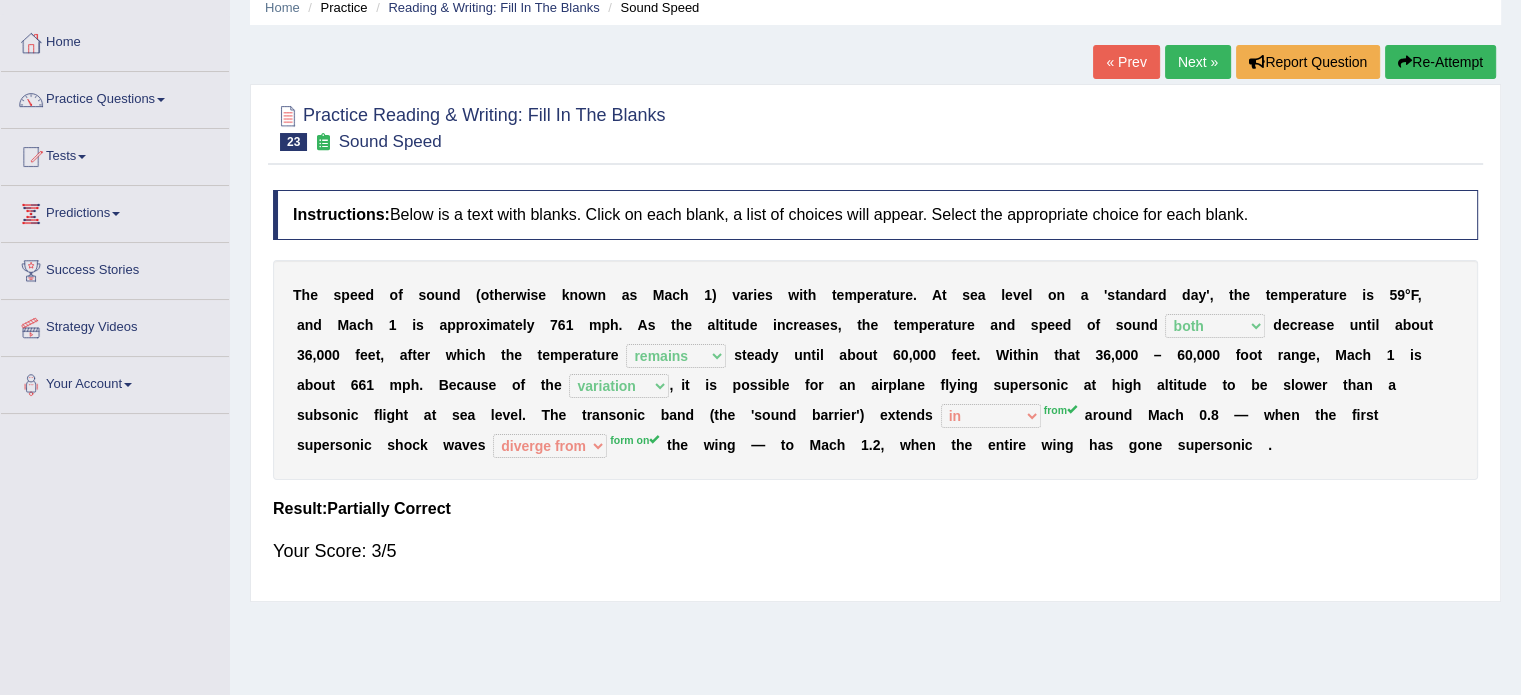scroll, scrollTop: 80, scrollLeft: 0, axis: vertical 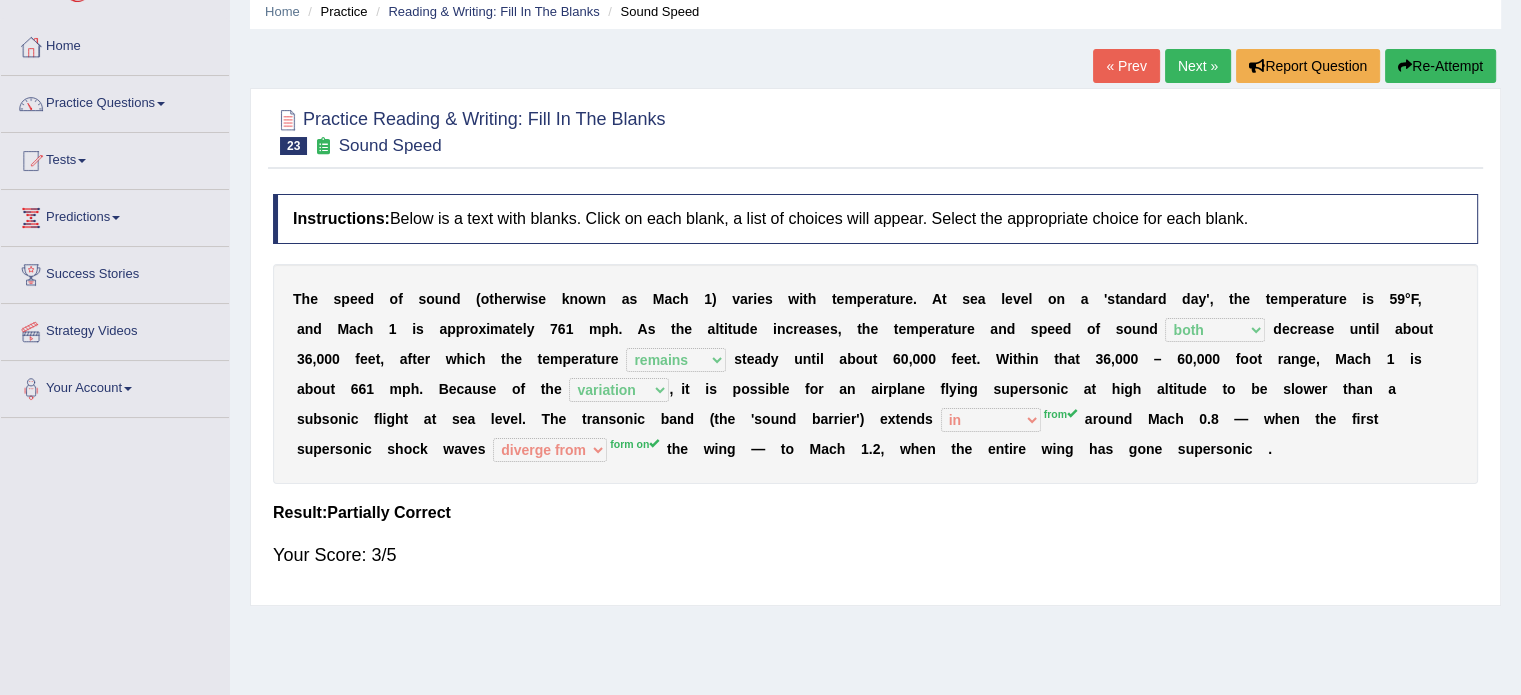 click on "Next »" at bounding box center (1198, 66) 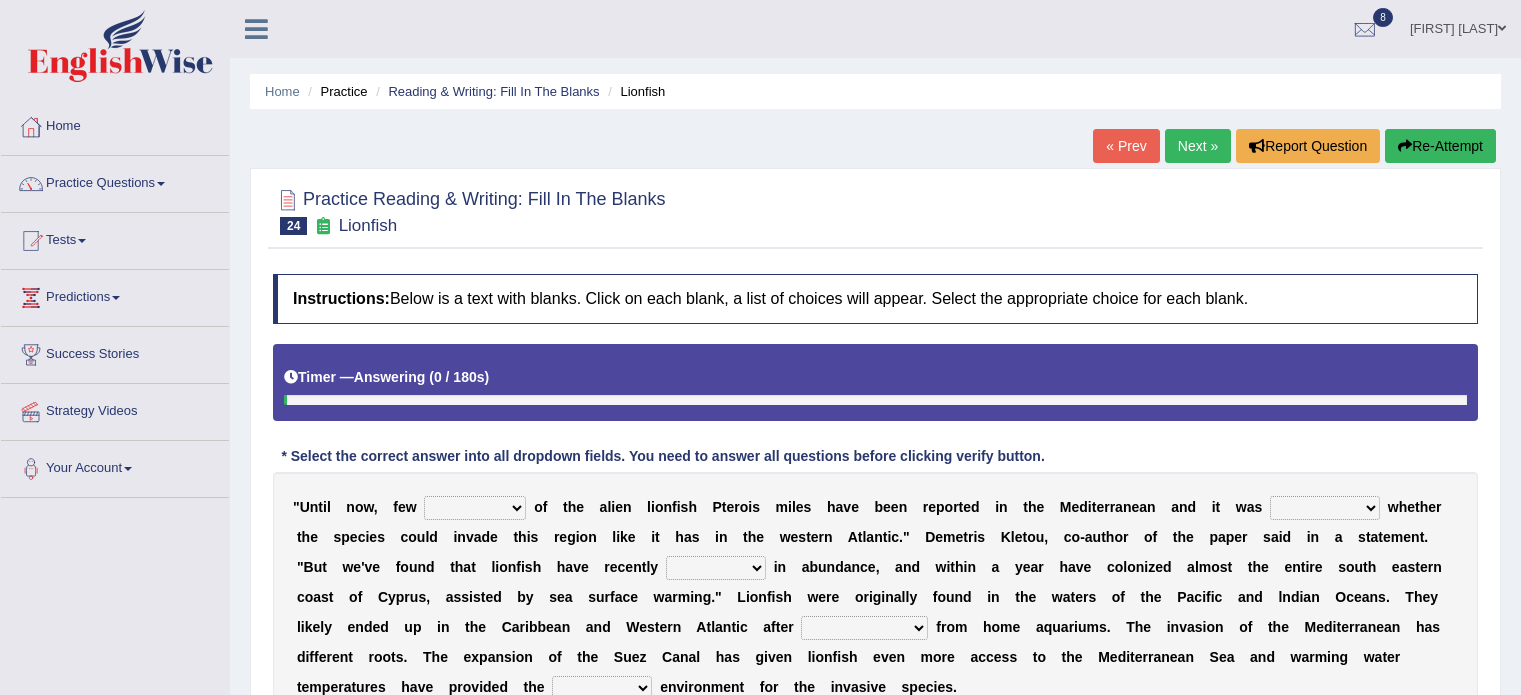 scroll, scrollTop: 0, scrollLeft: 0, axis: both 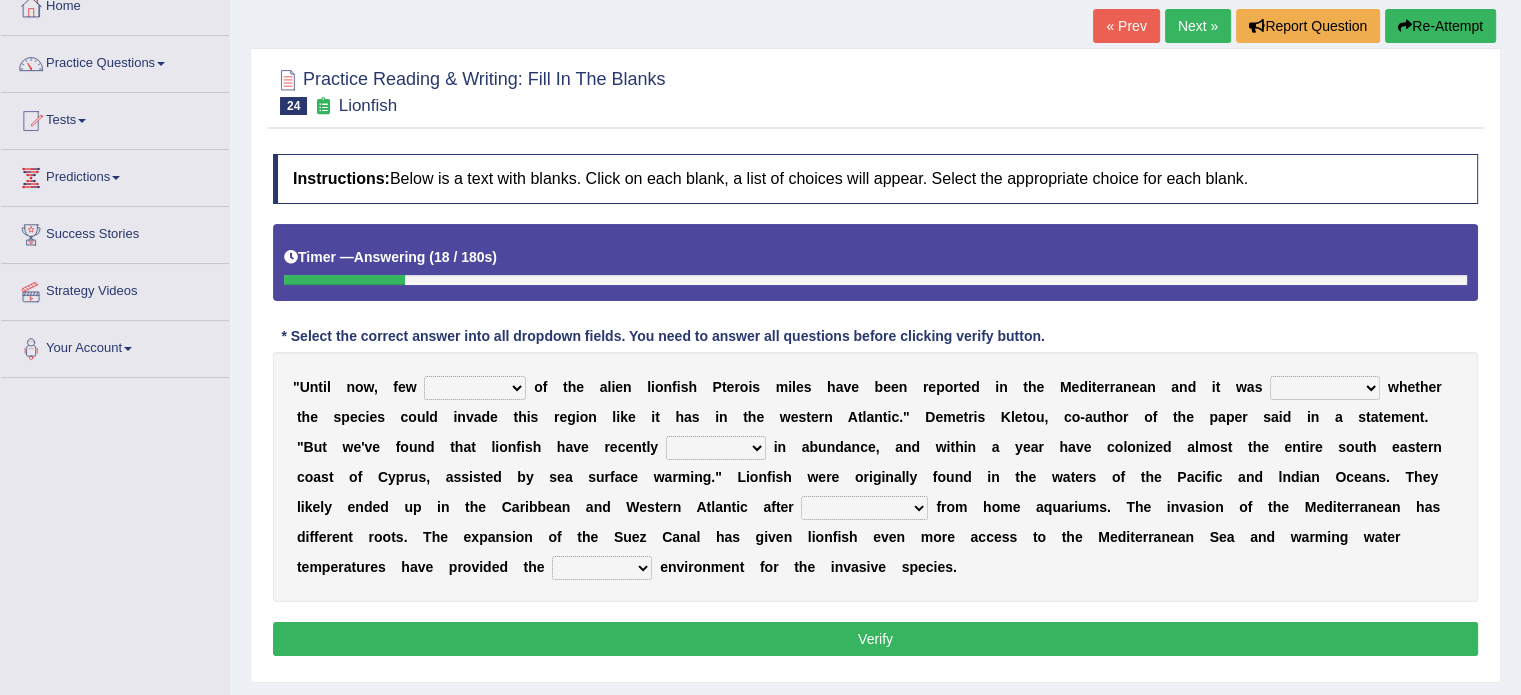 click on "collections sights views sightings" at bounding box center (475, 388) 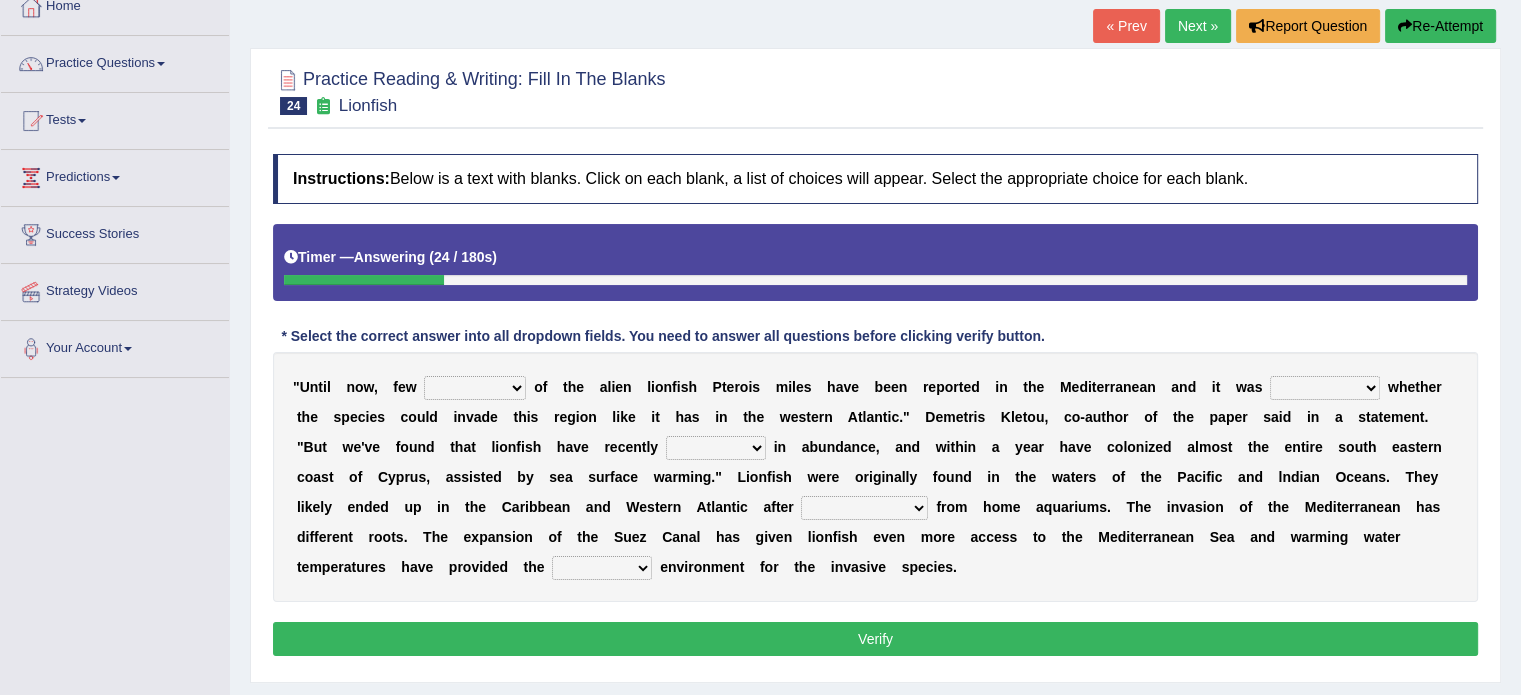 select on "collections" 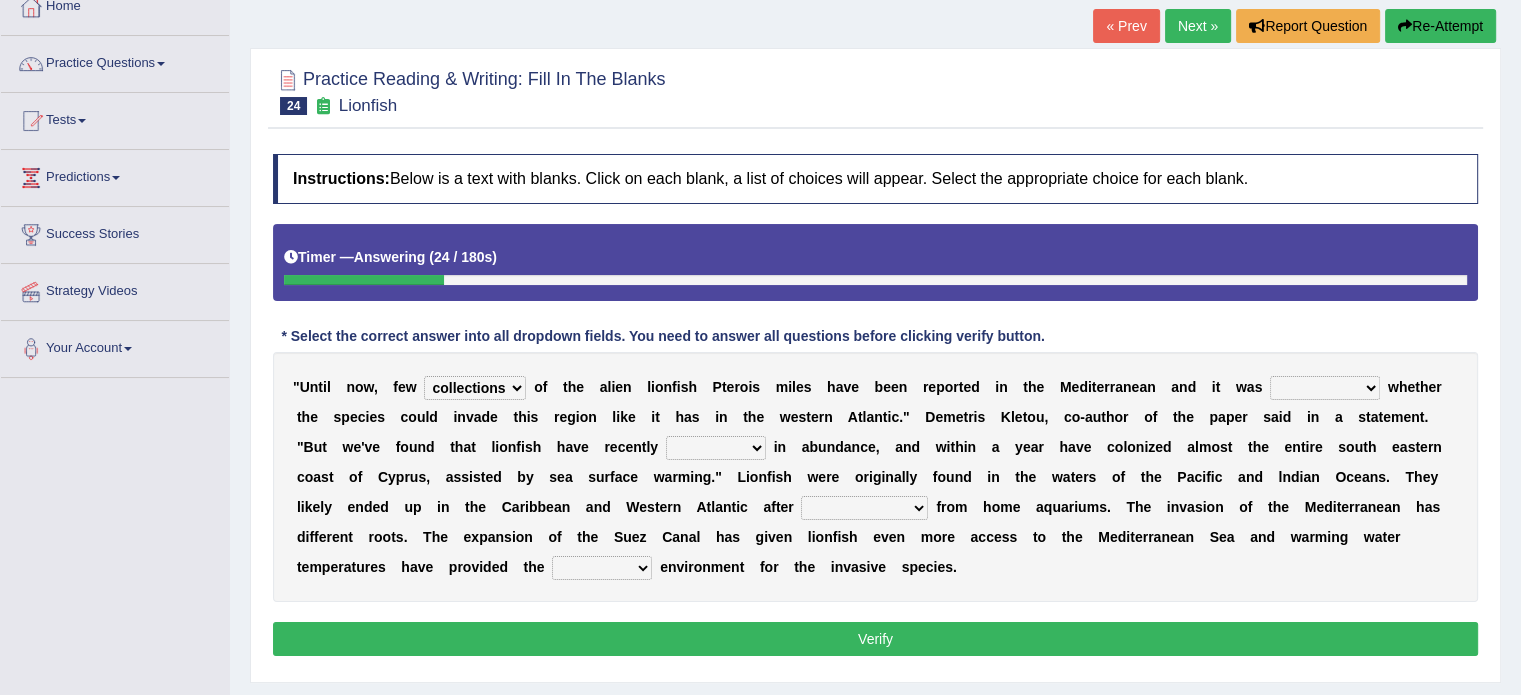click on "collections sights views sightings" at bounding box center [475, 388] 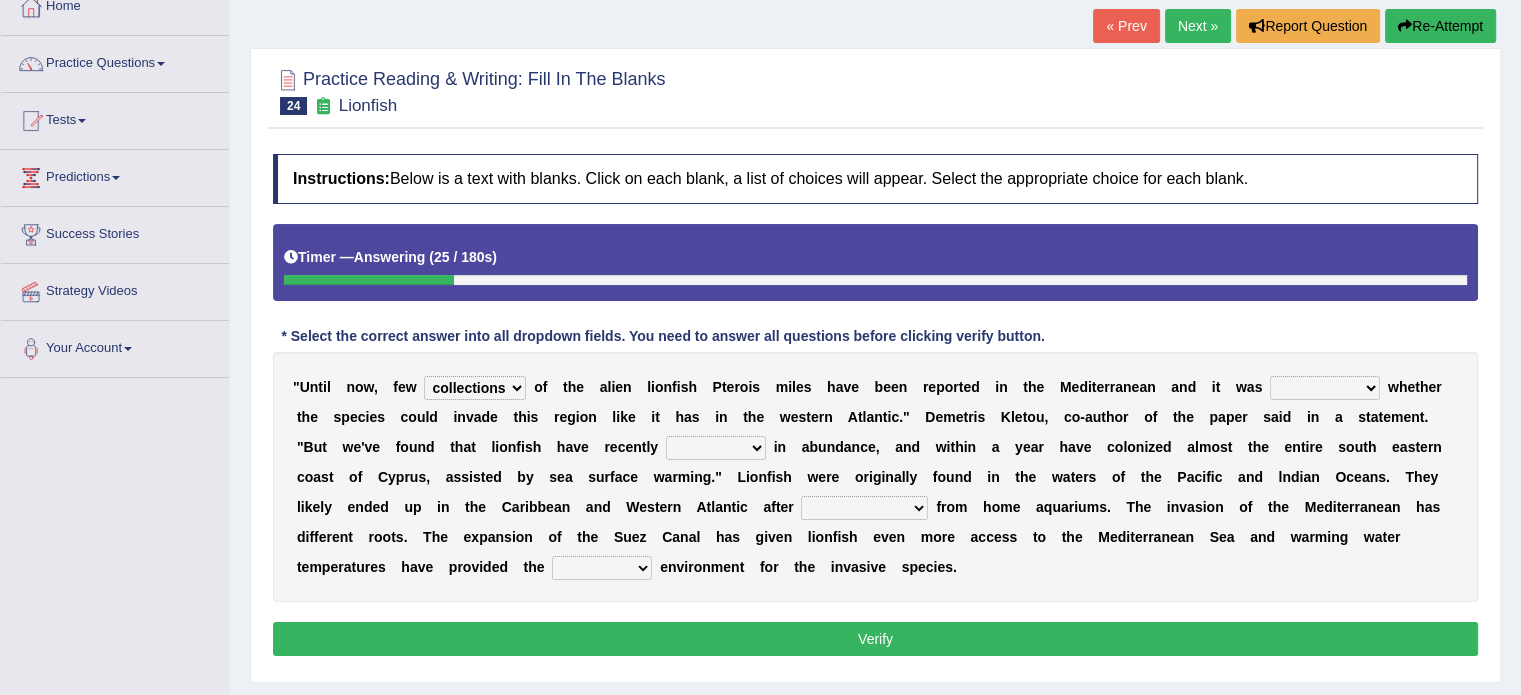 click on "collections sights views sightings" at bounding box center (475, 388) 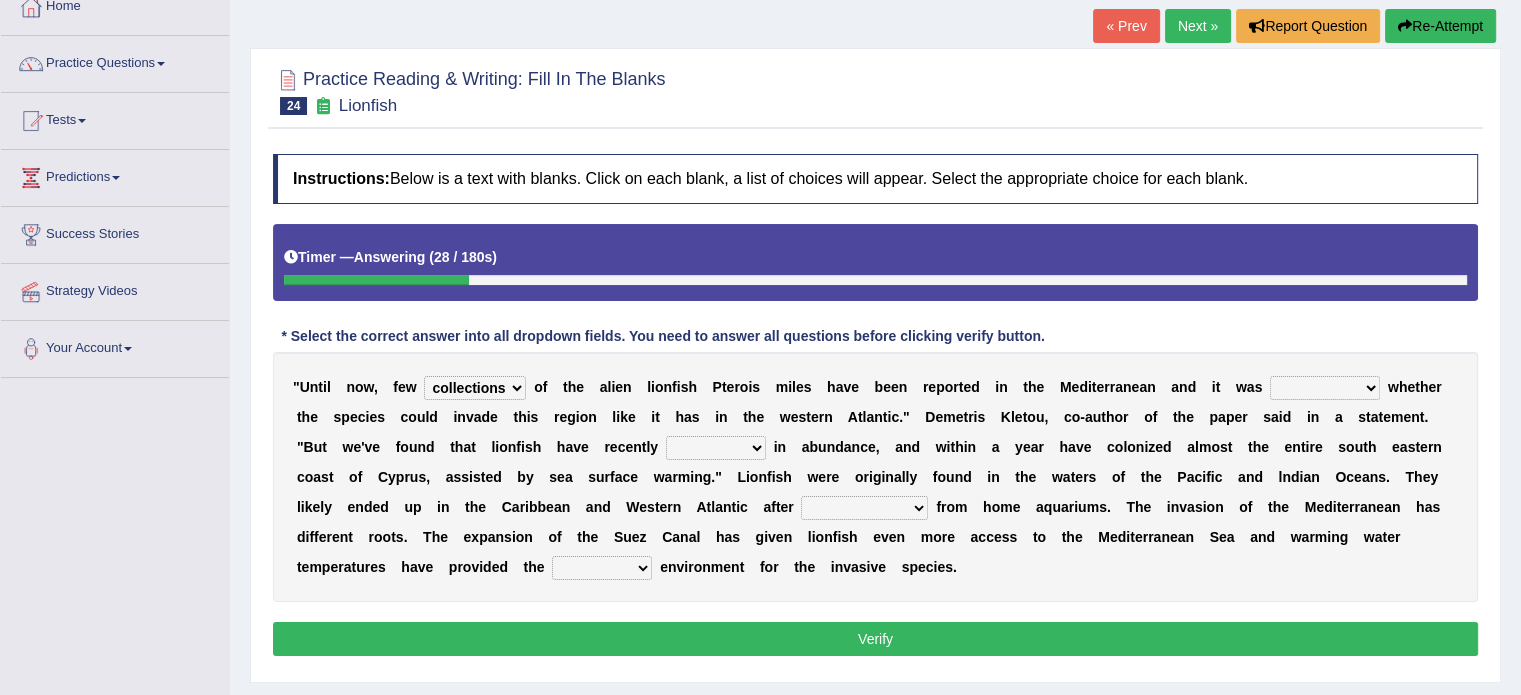 drag, startPoint x: 776, startPoint y: 378, endPoint x: 1024, endPoint y: 363, distance: 248.45322 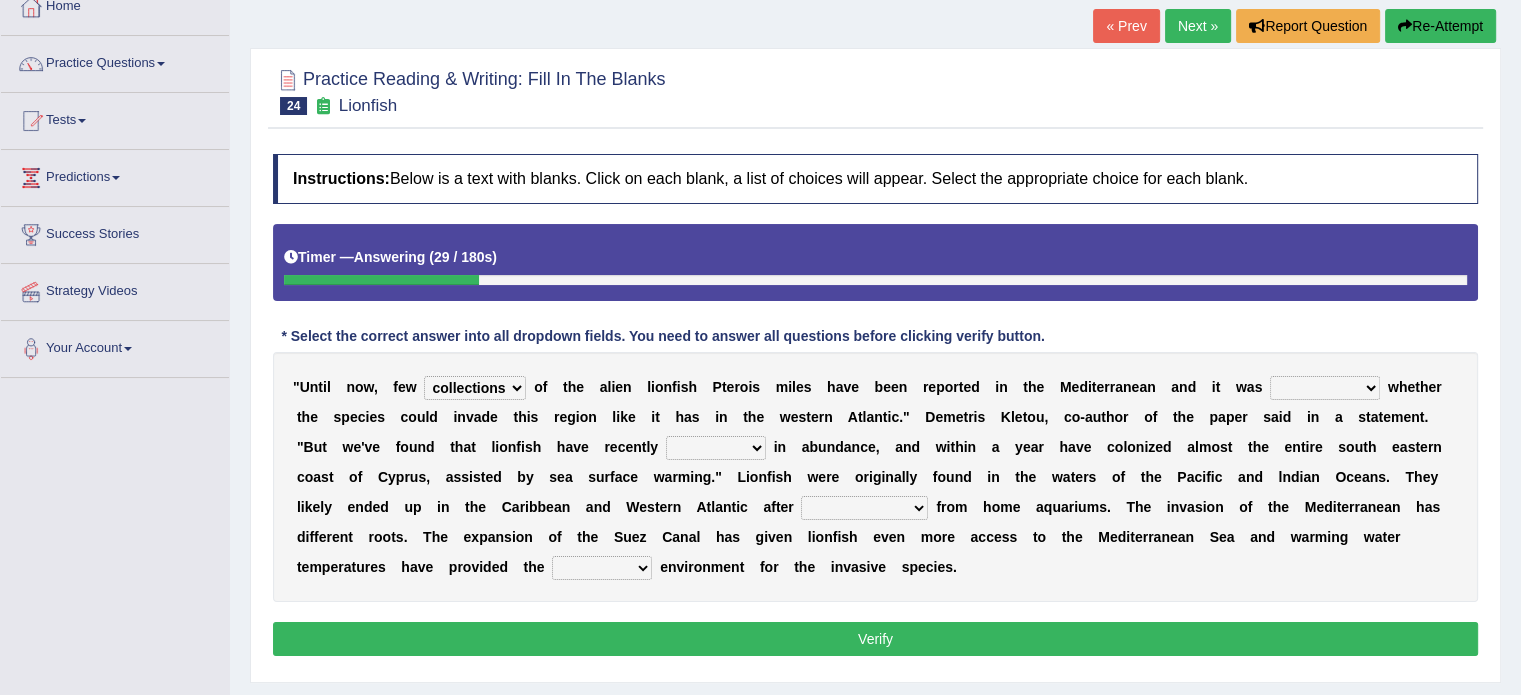 click on "somehow although that quesionable" at bounding box center [1325, 388] 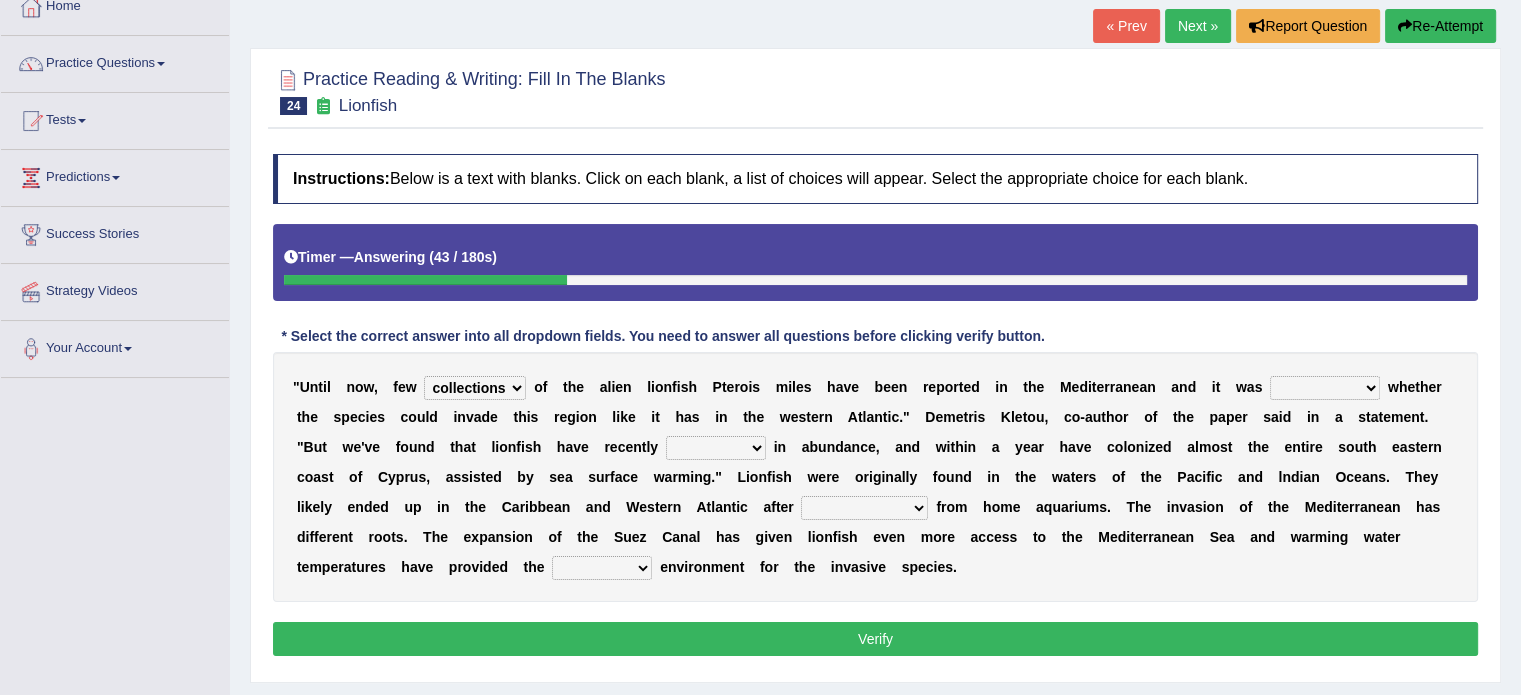 click on "" U n t i l       n o w ,       f e w    collections sights views sightings    o f       t h e       a l i e n       l i o n f i s h       P t e r o i s       m i l e s       h a v e       b e e n       r e p o r t e d       i n       t h e       M e d i t e r r a n e a n       a n d       i t       w a s    somehow although that quesionable    w h e t h e r       t h e       s p e c i e s       c o u l d       i n v a d e       t h i s       r e g i o n       l i k e       i t       h a s       i n       t h e       w e s t e r n       A t l a n t i c . "       D e m e t r i s       K l e t o u ,       c o - a u t h o r       o f       t h e       p a p e r       s a i d       i n       a       s t a t e m e n t .       " B u t       w e ' v e       f o u n d       t h a t       l i o n f i s h       h a v e       r e c e n t l y    shown flatted stabled increased    i n       a b u n d a n c e ,       a n d" at bounding box center [875, 477] 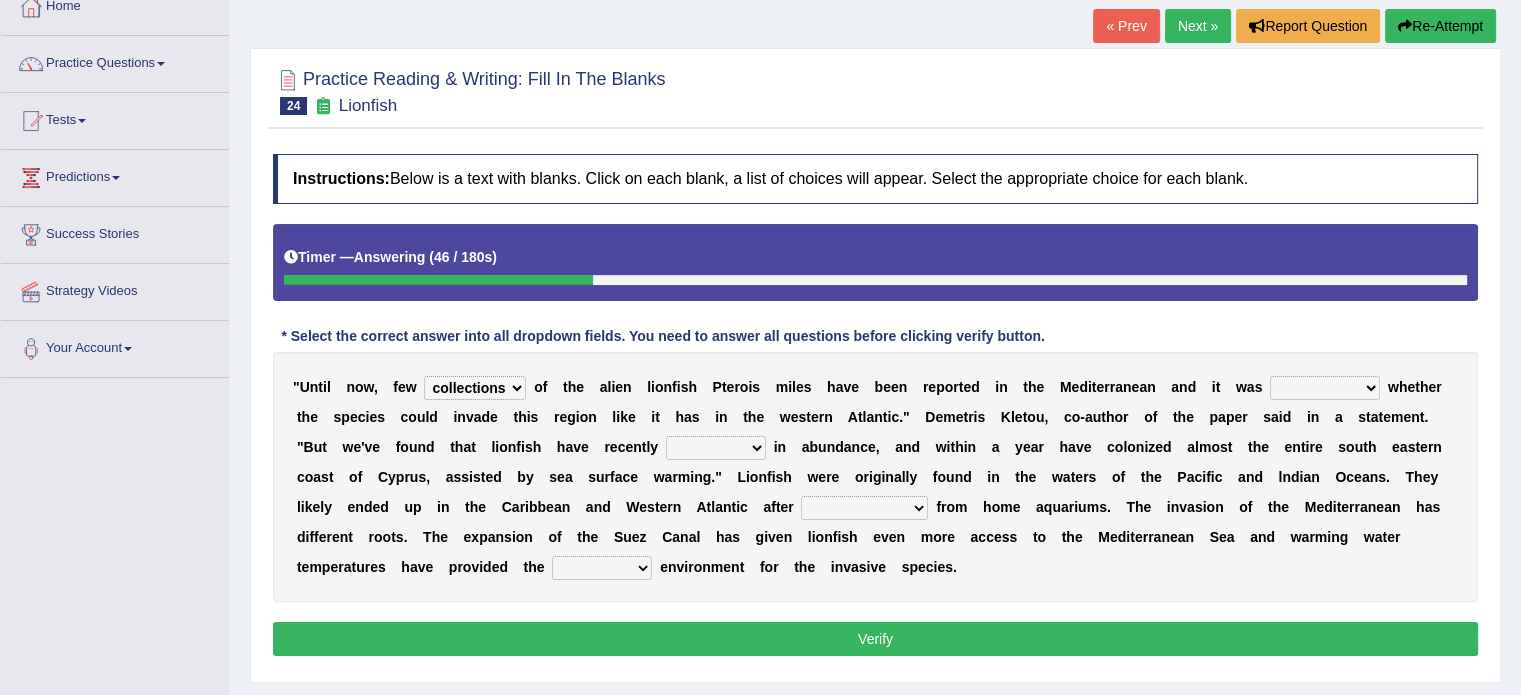 click on "somehow although that quesionable" at bounding box center [1325, 388] 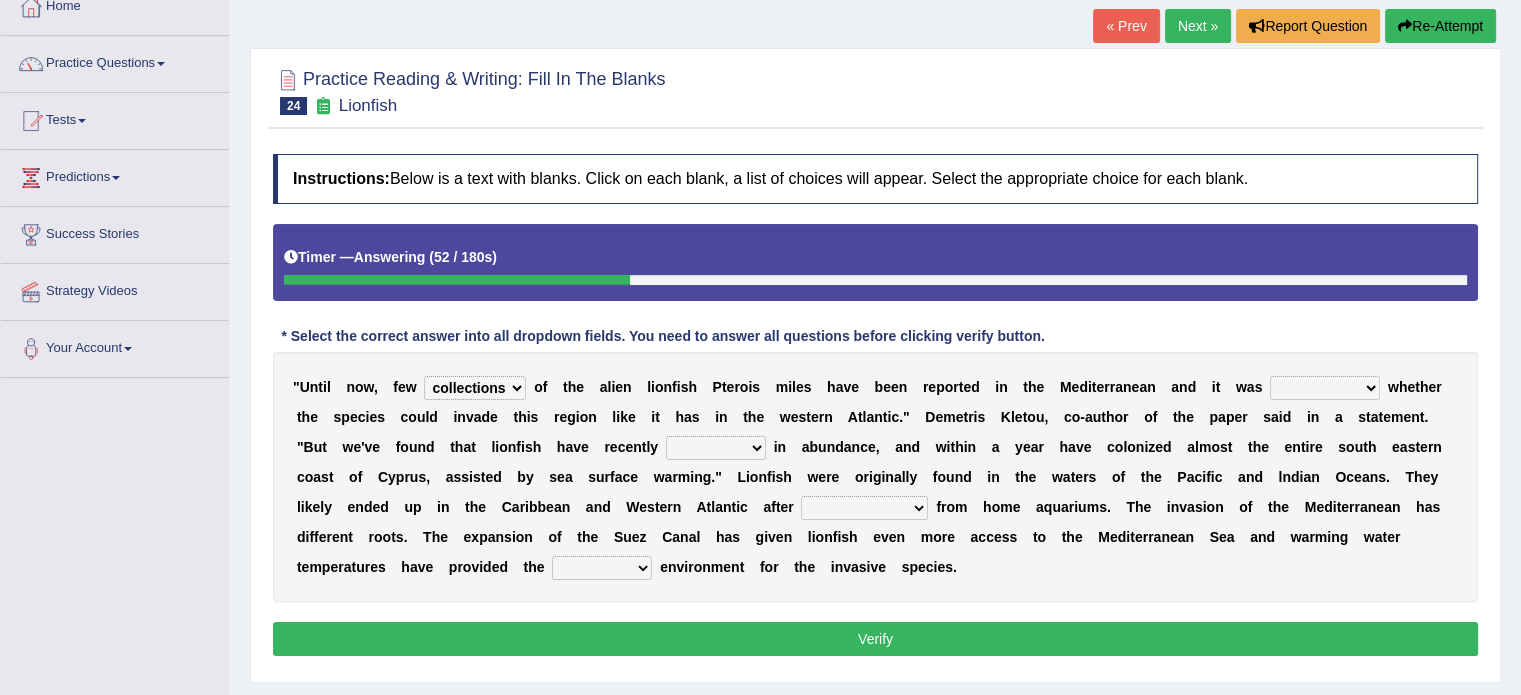 select on "that" 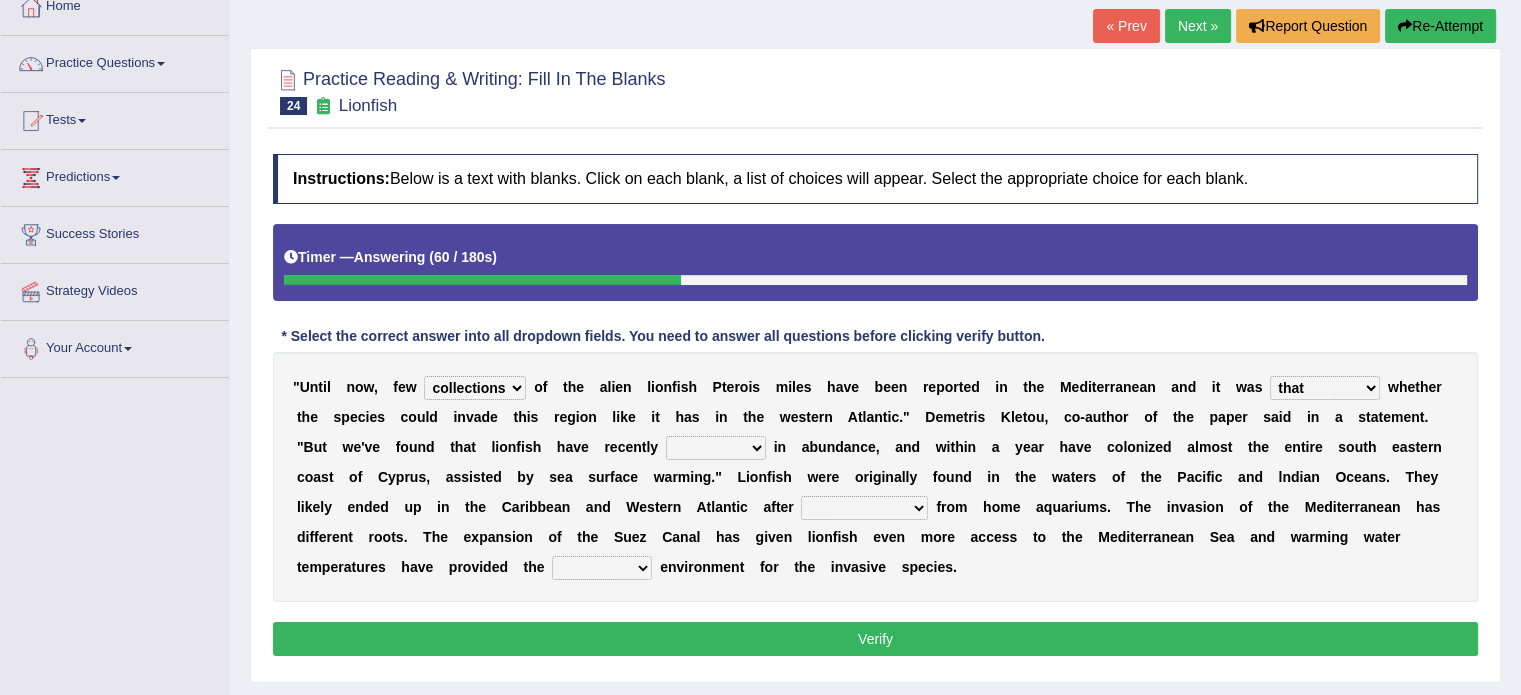 click on "shown flatted stabled increased" at bounding box center [716, 448] 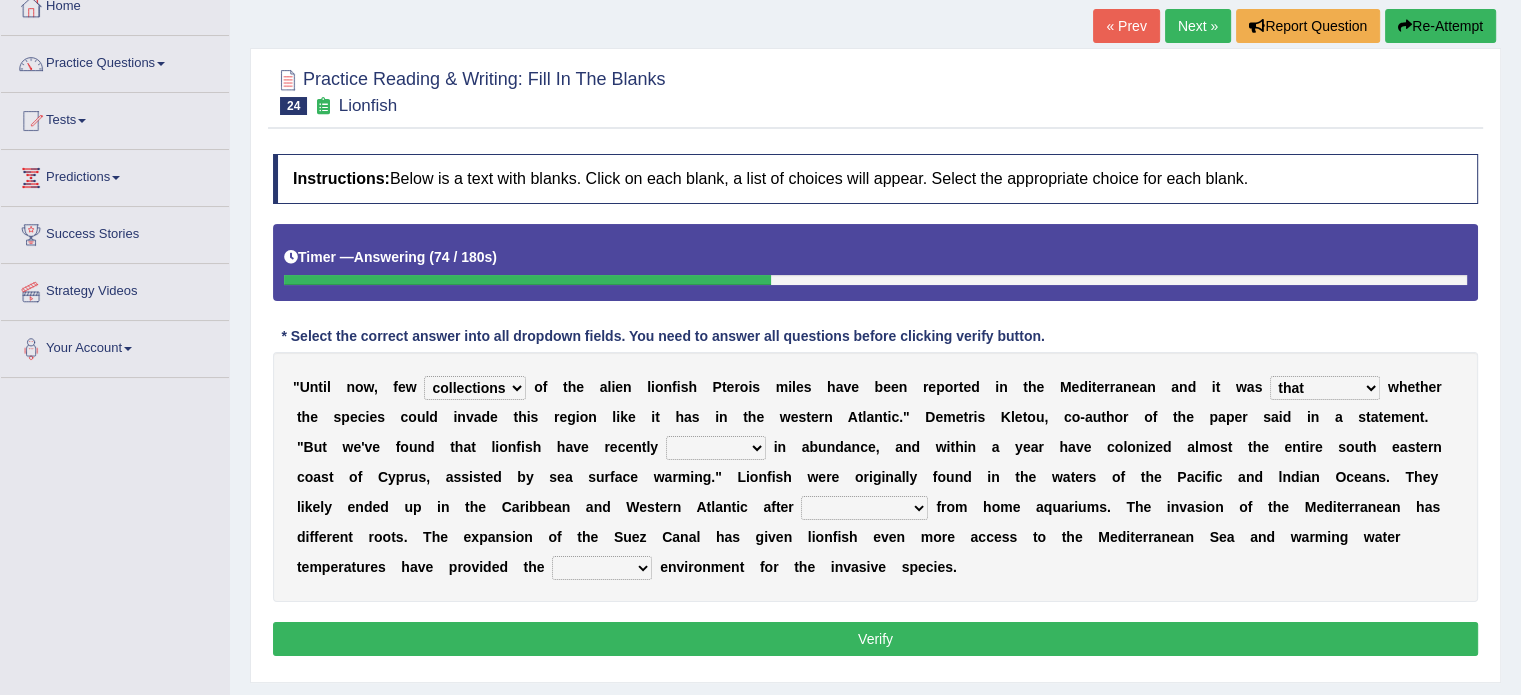 select on "stabled" 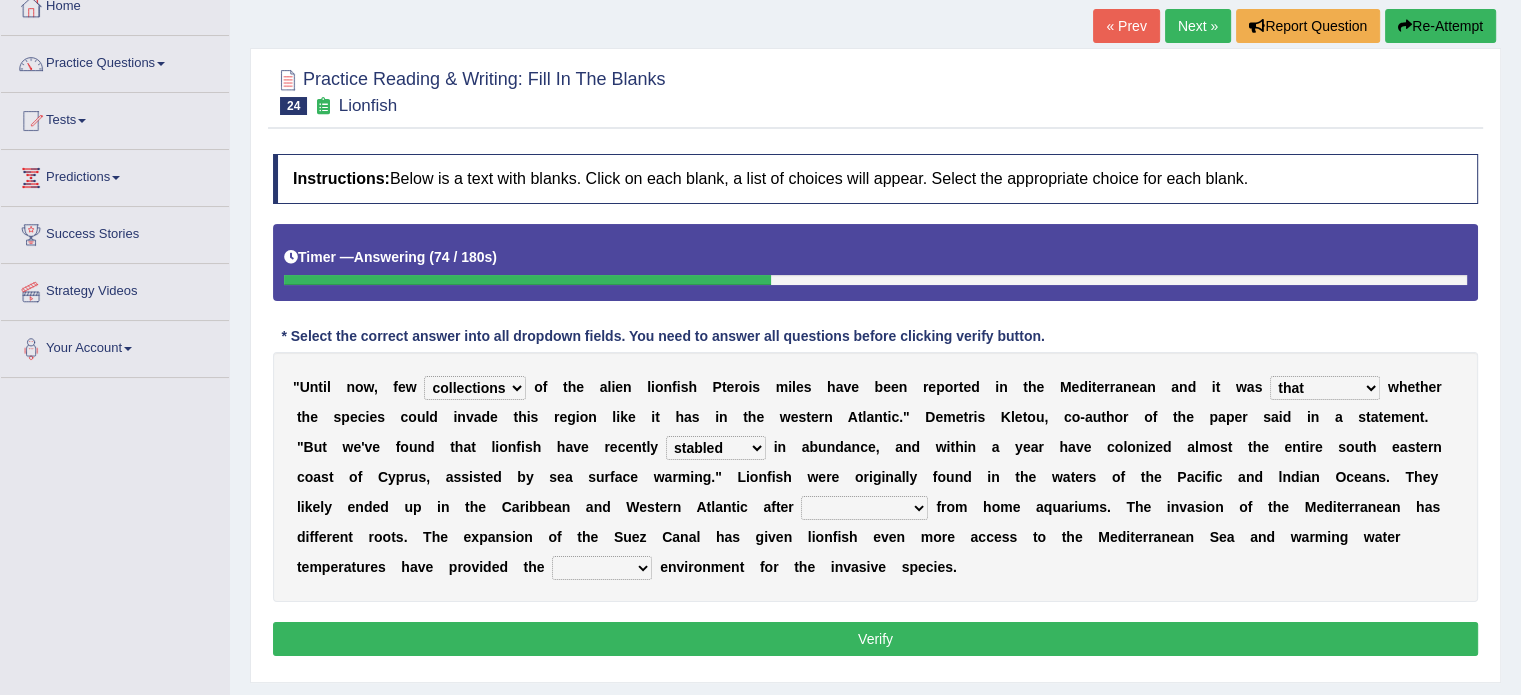 click on "shown flatted stabled increased" at bounding box center (716, 448) 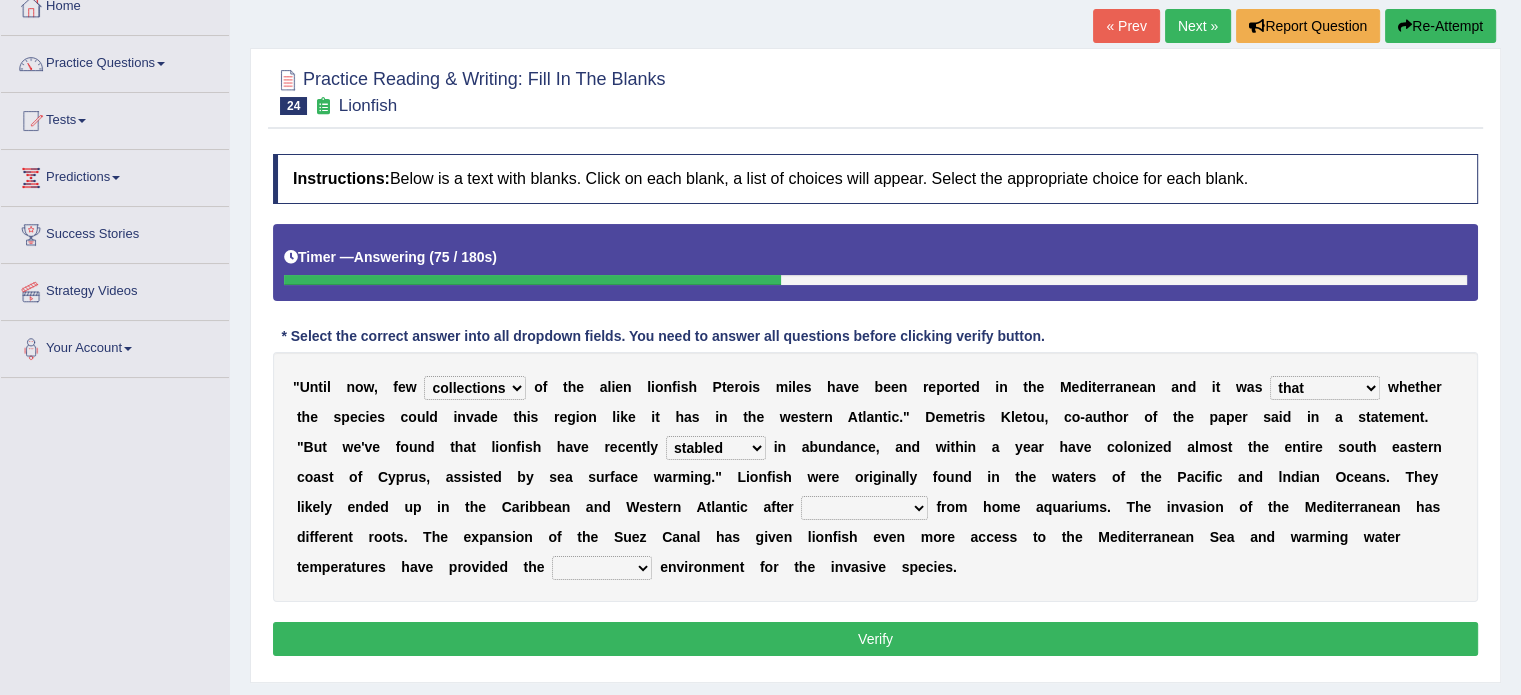 click on "shown flatted stabled increased" at bounding box center (716, 448) 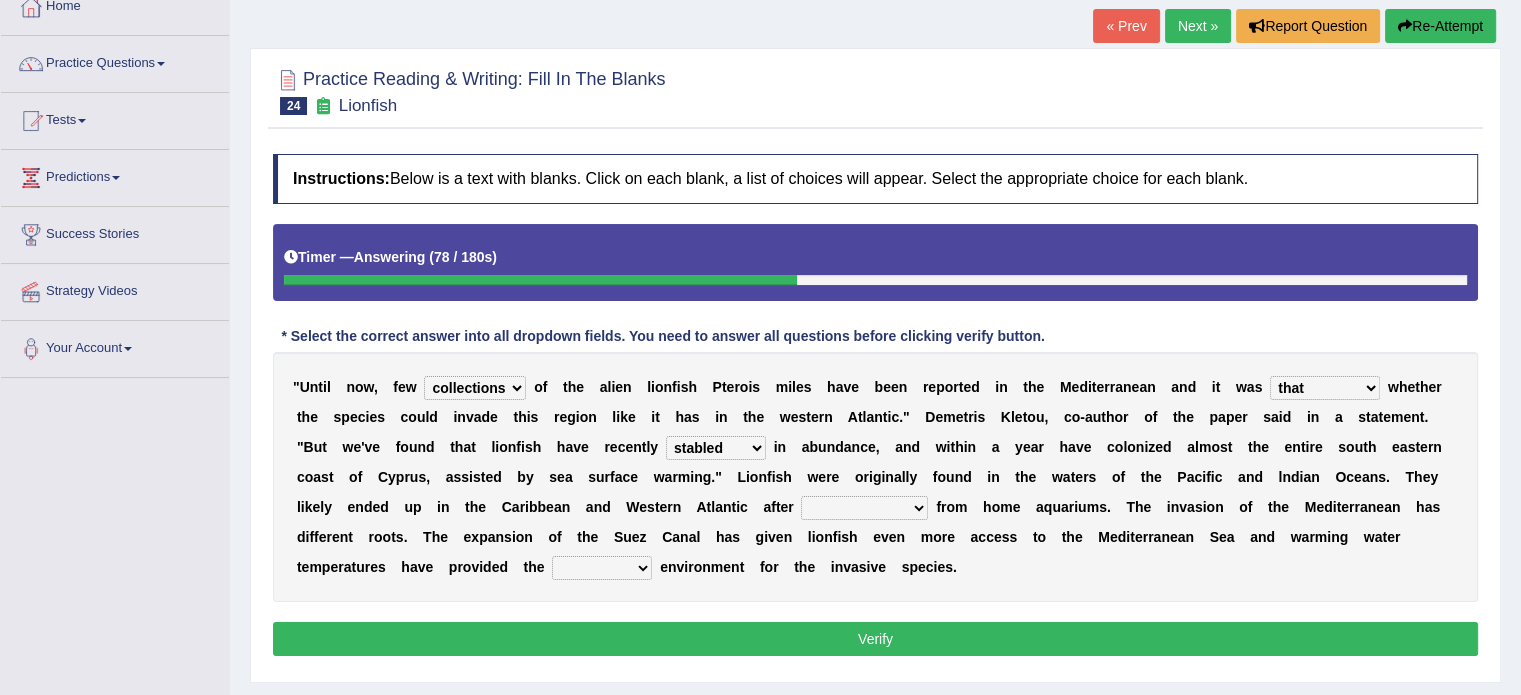 click on "shown flatted stabled increased" at bounding box center (716, 448) 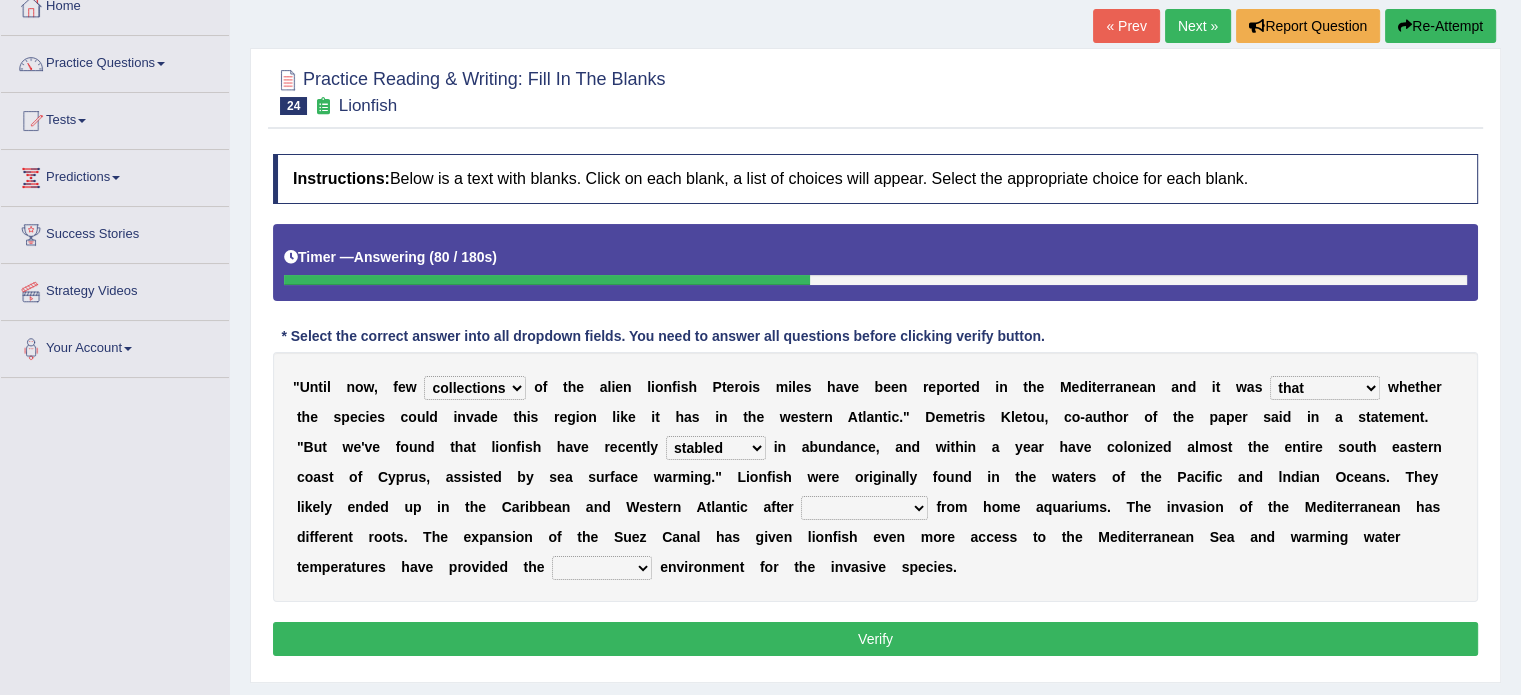 click on "release being released released releasing" at bounding box center [864, 508] 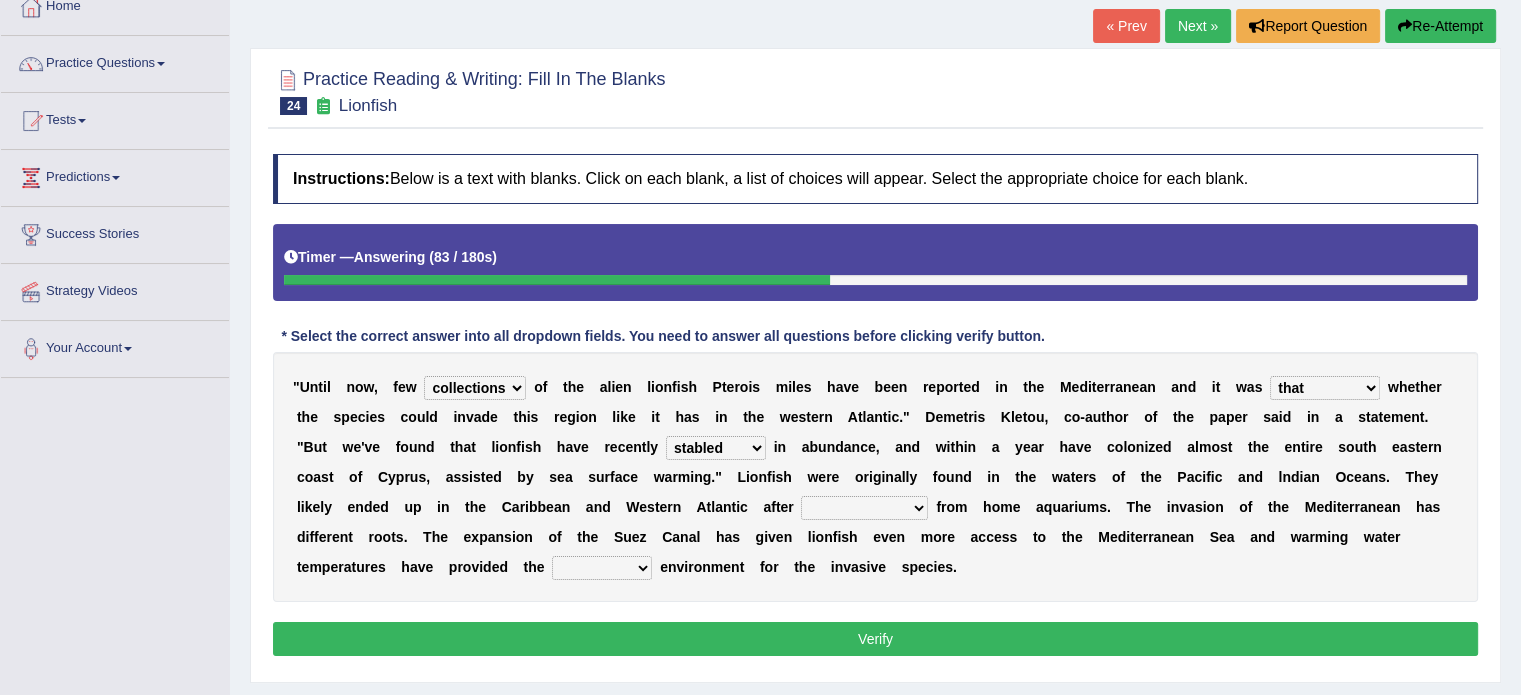 select on "being released" 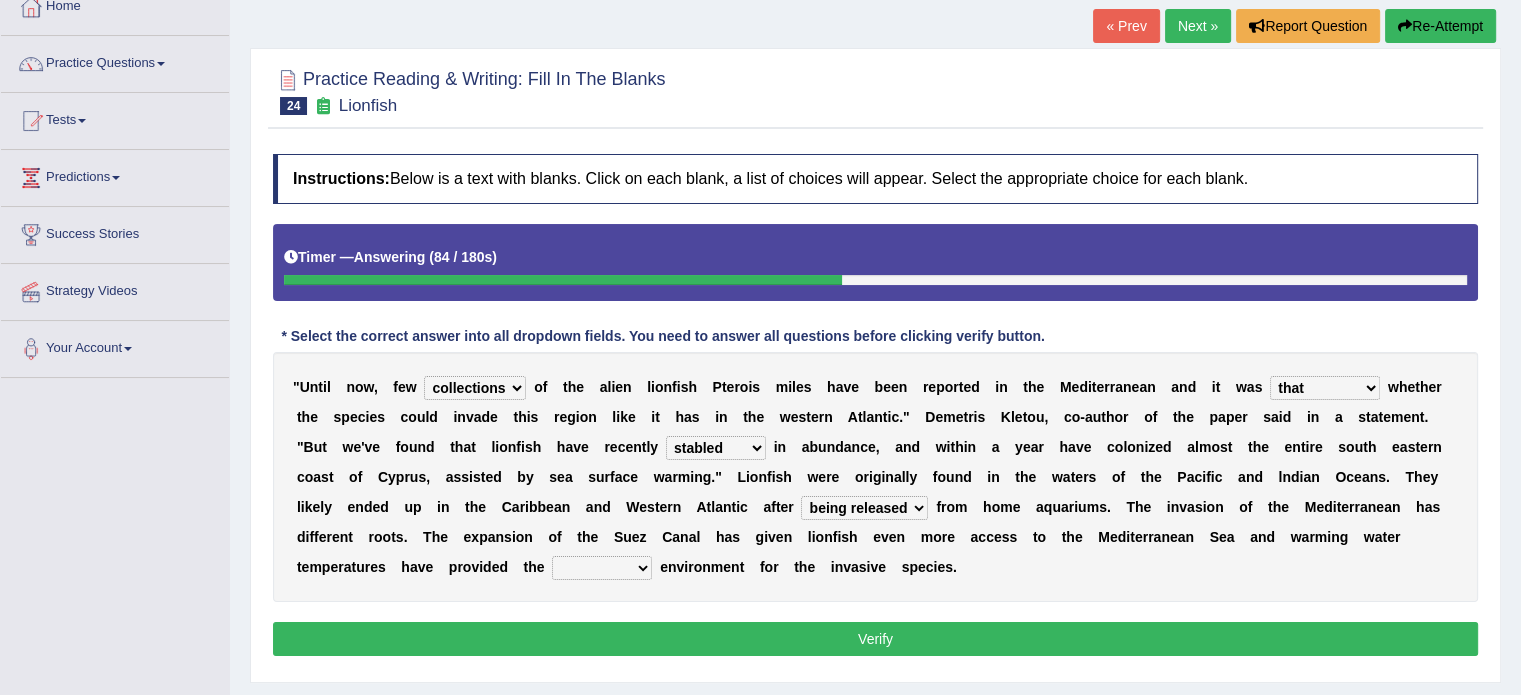 click on "whole overall partial perfect" at bounding box center (602, 568) 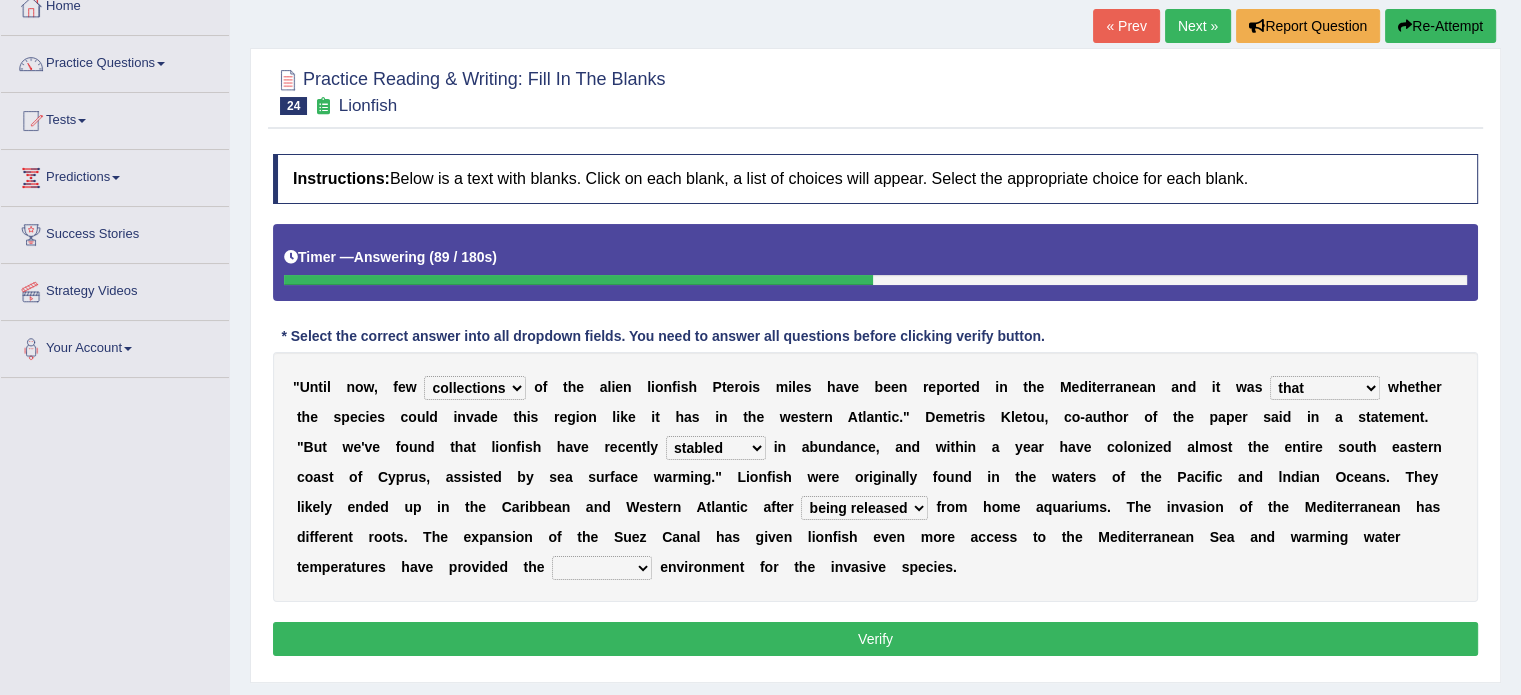 select on "perfect" 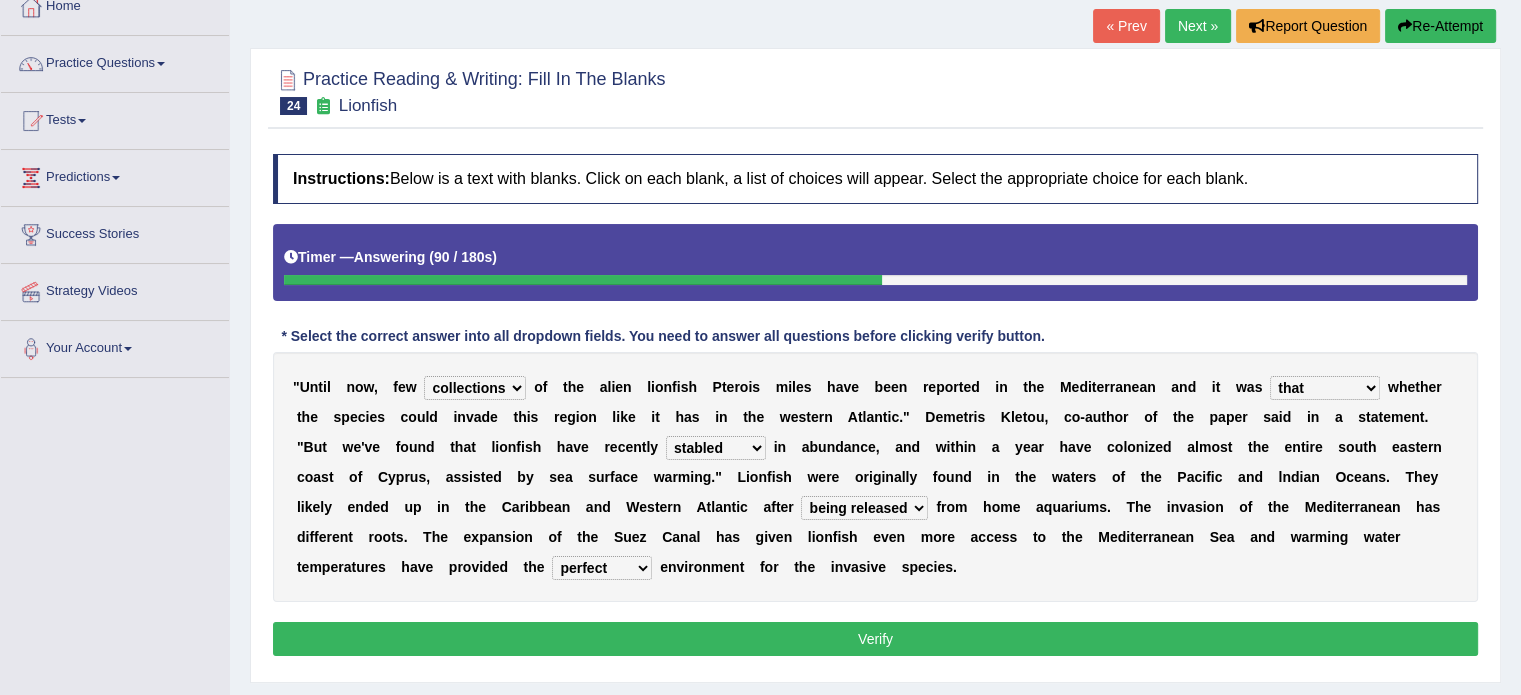 click on "Verify" at bounding box center (875, 639) 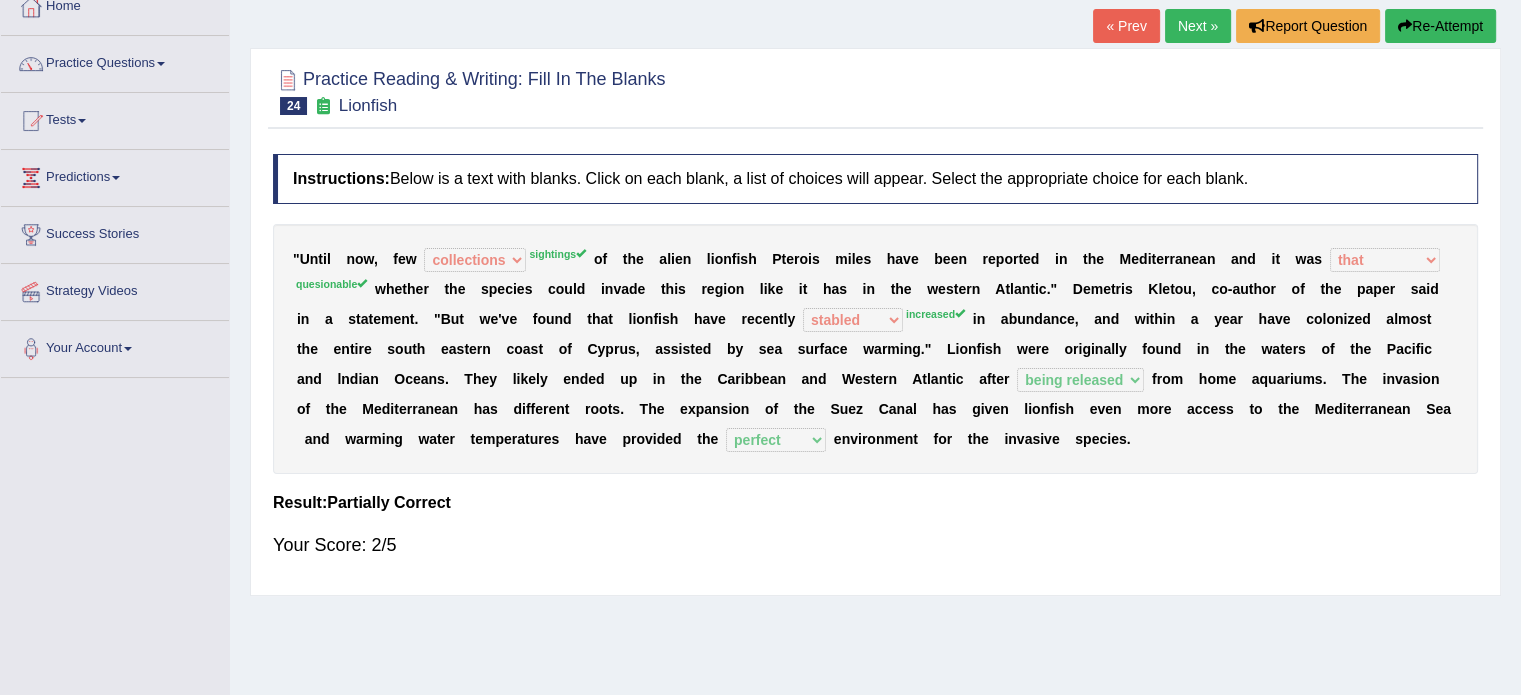 click on "Next »" at bounding box center [1198, 26] 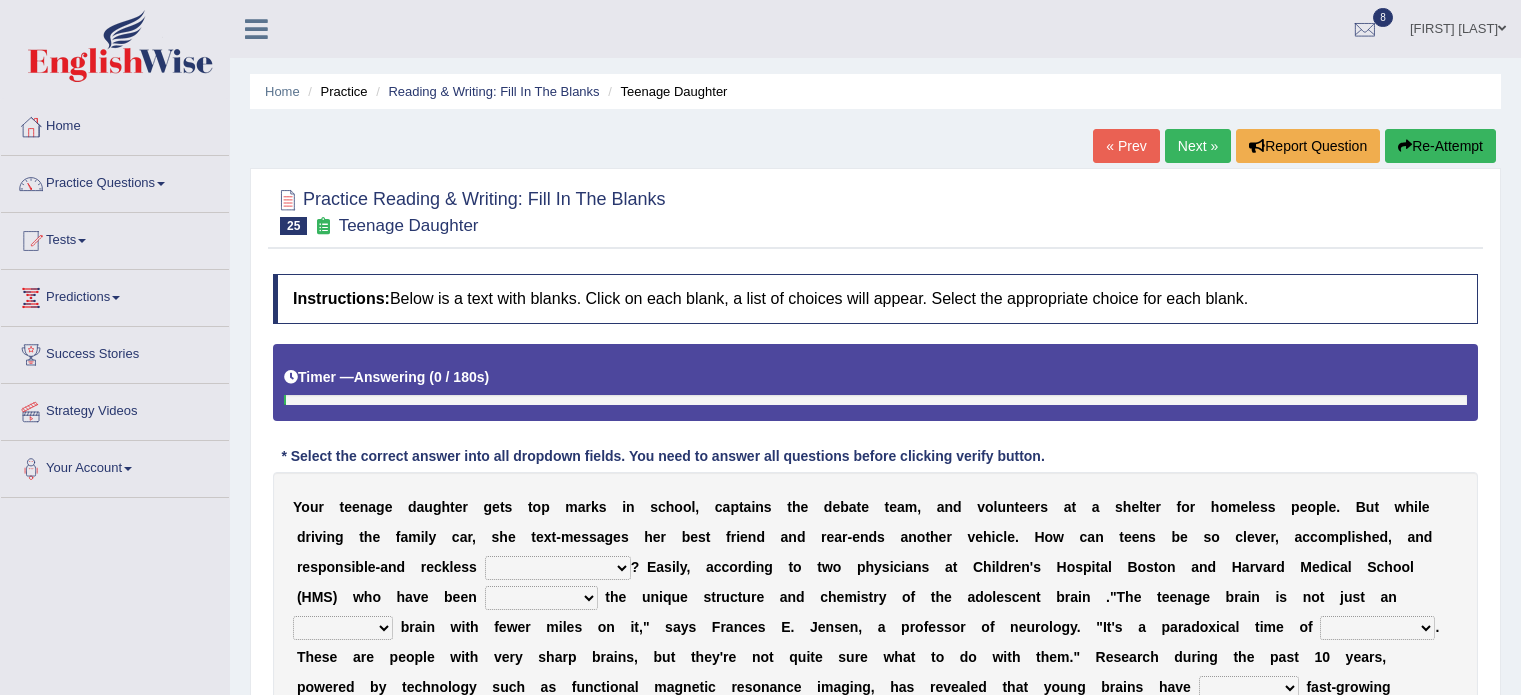 scroll, scrollTop: 0, scrollLeft: 0, axis: both 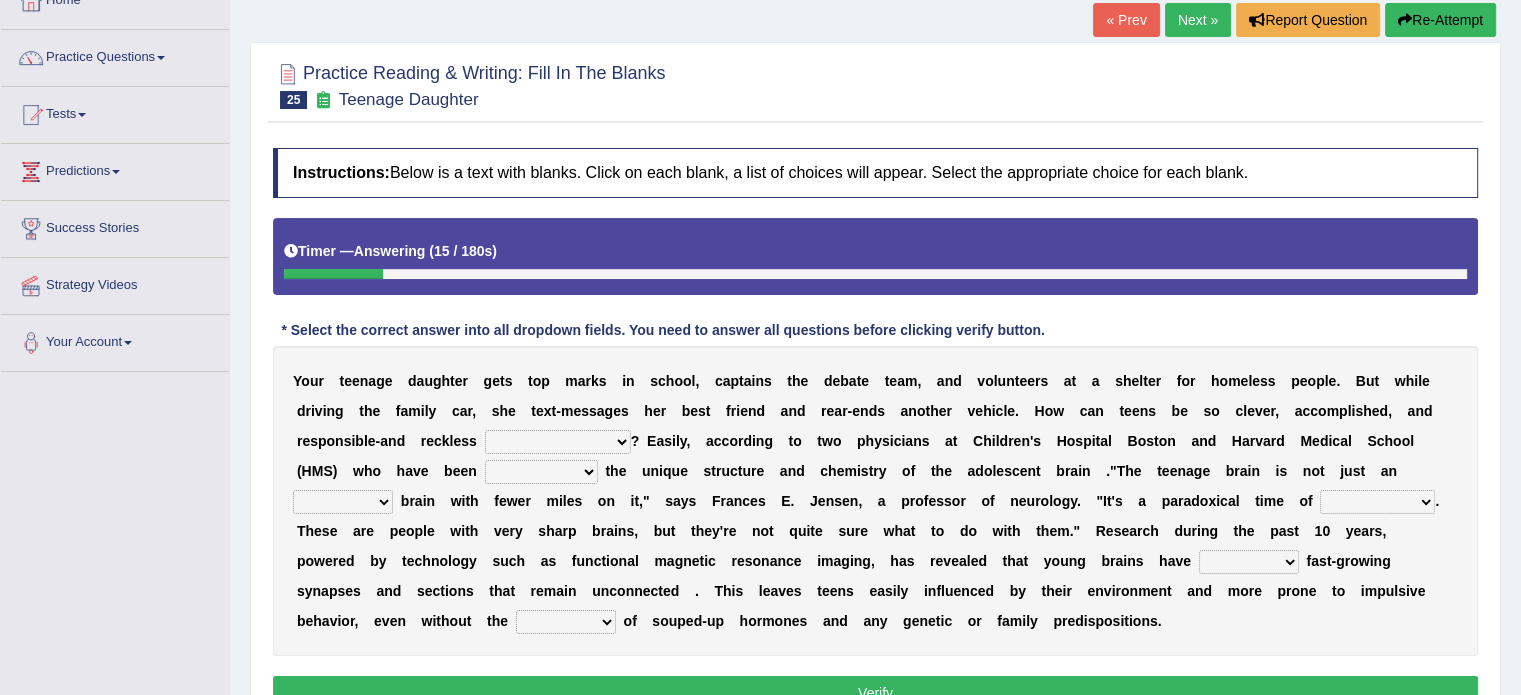 click on "for the time being at the same time as ever ingood time" at bounding box center [558, 442] 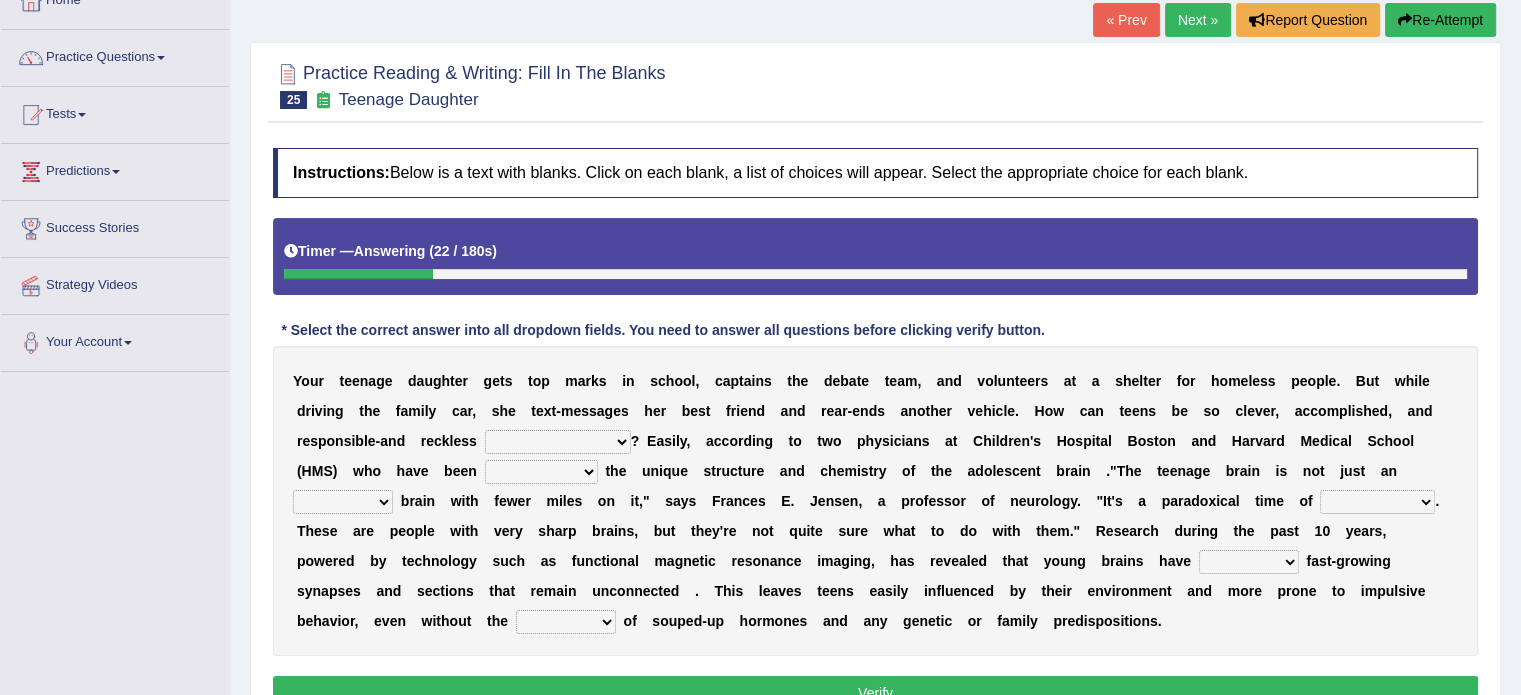 select on "at the same time" 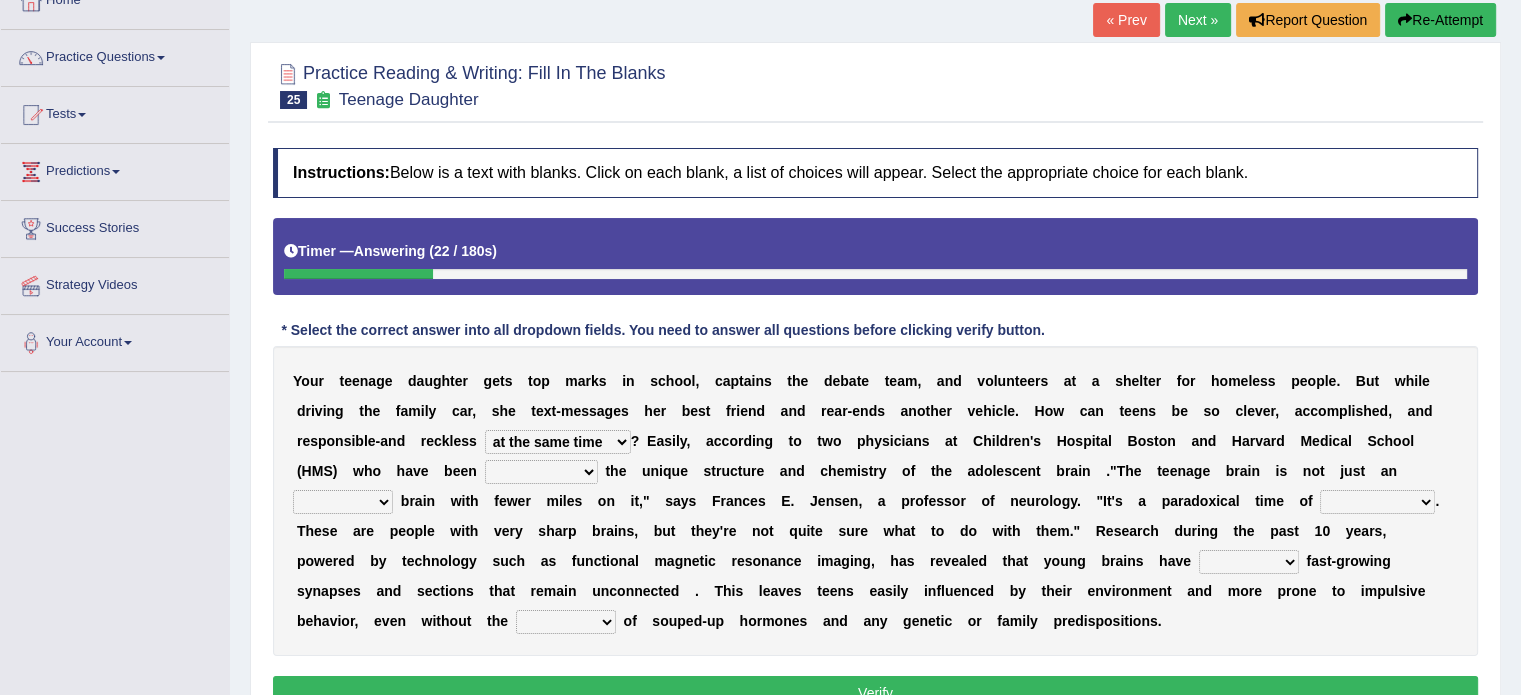 click on "for the time being at the same time as ever ingood time" at bounding box center (558, 442) 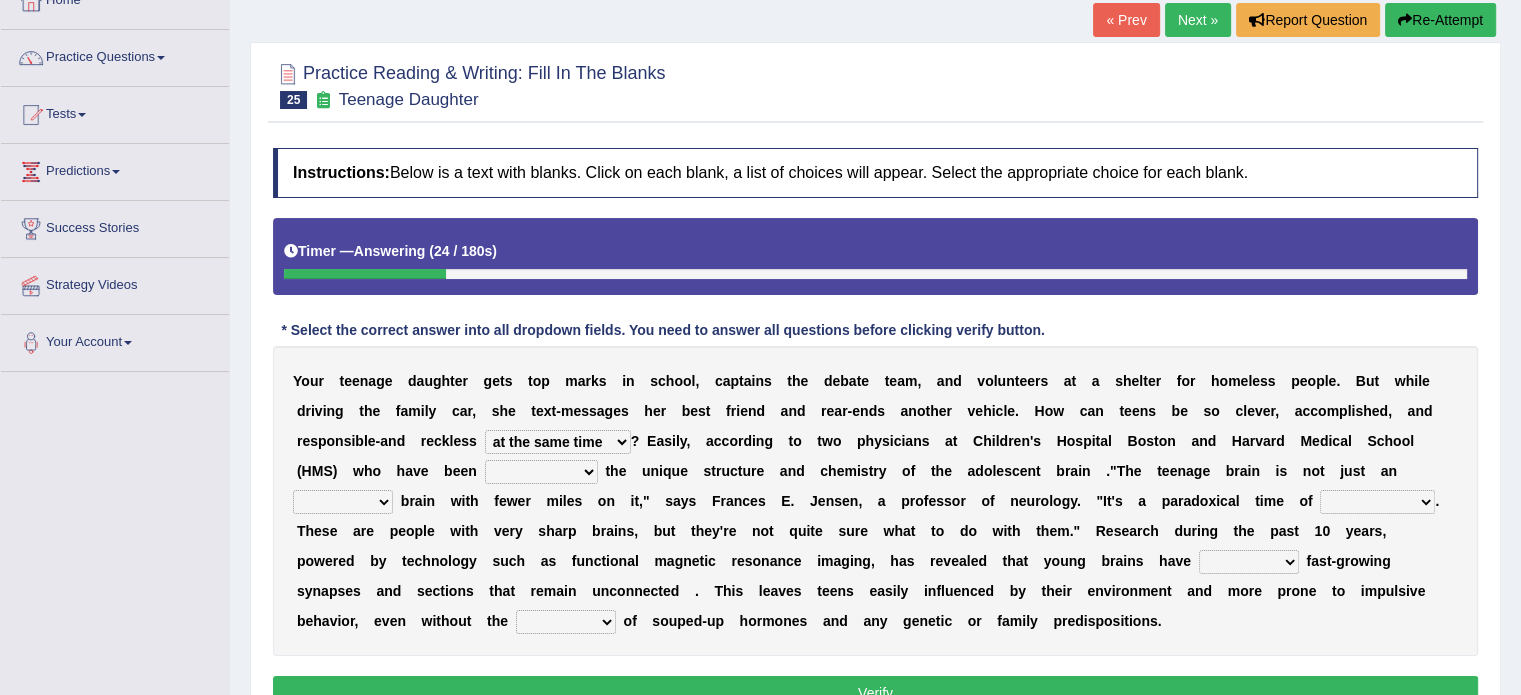 click on "explaining exploring exposing enumerating" at bounding box center (541, 472) 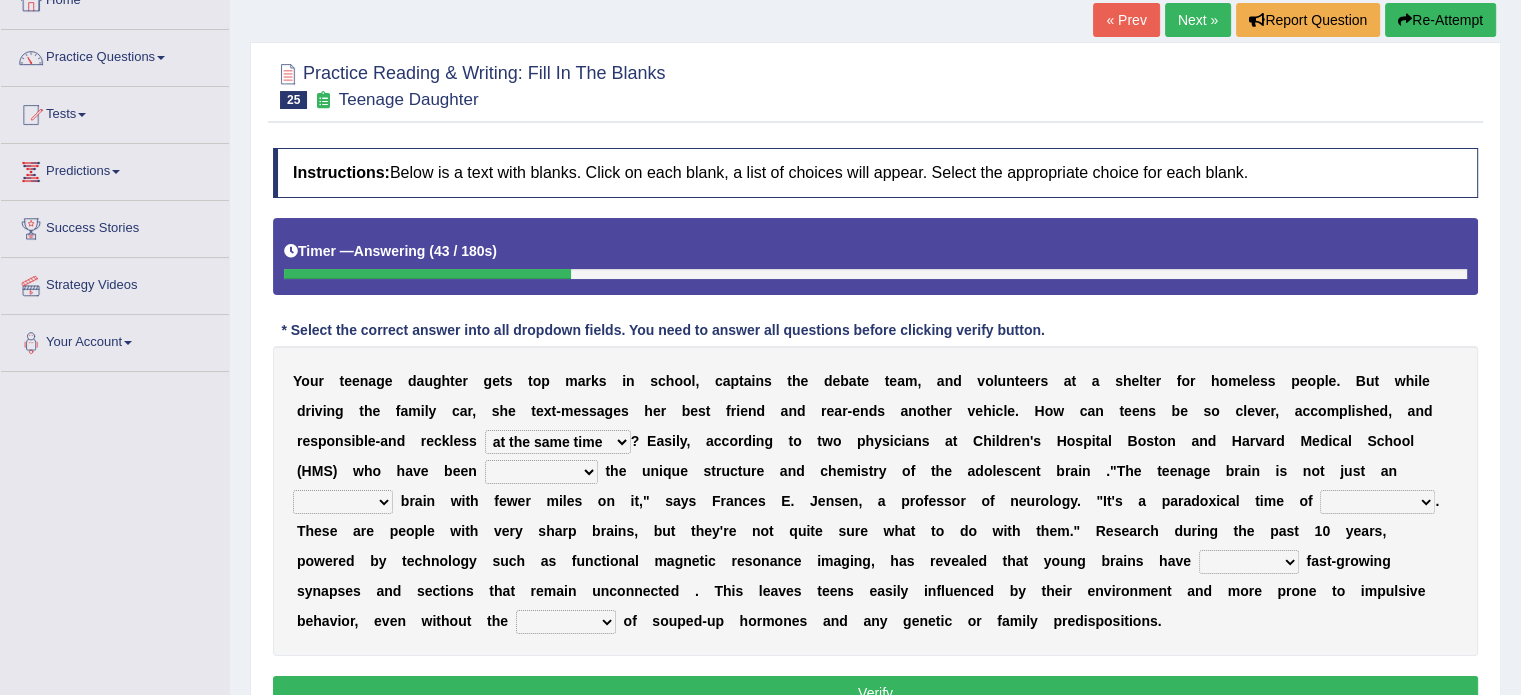click on "Y o u r       t e e n a g e       d a u g h t e r       g e t s       t o p       m a r k s       i n       s c h o o l ,       c a p t a i n s       t h e       d e b a t e       t e a m ,       a n d       v o l u n t e e r s       a t       a       s h e l t e r       f o r       h o m e l e s s       p e o p l e .       B u t       w h i l e       d r i v i n g       t h e       f a m i l y       c a r ,       s h e       t e x t - m e s s a g e s       h e r       b e s t       f r i e n d       a n d       r e a r - e n d s       a n o t h e r       v e h i c l e .       H o w       c a n       t e e n s       b e       s o       c l e v e r ,       a c c o m p l i s h e d ,       a n d       r e s p o n s i b l e - a n d       r e c k l e s s    for the time being at the same time as ever ingood time ?    E a s i l y ,       a c c o r d i n g       t o       t w o       p h y s i c i a n s       a t [NAME]" at bounding box center [875, 501] 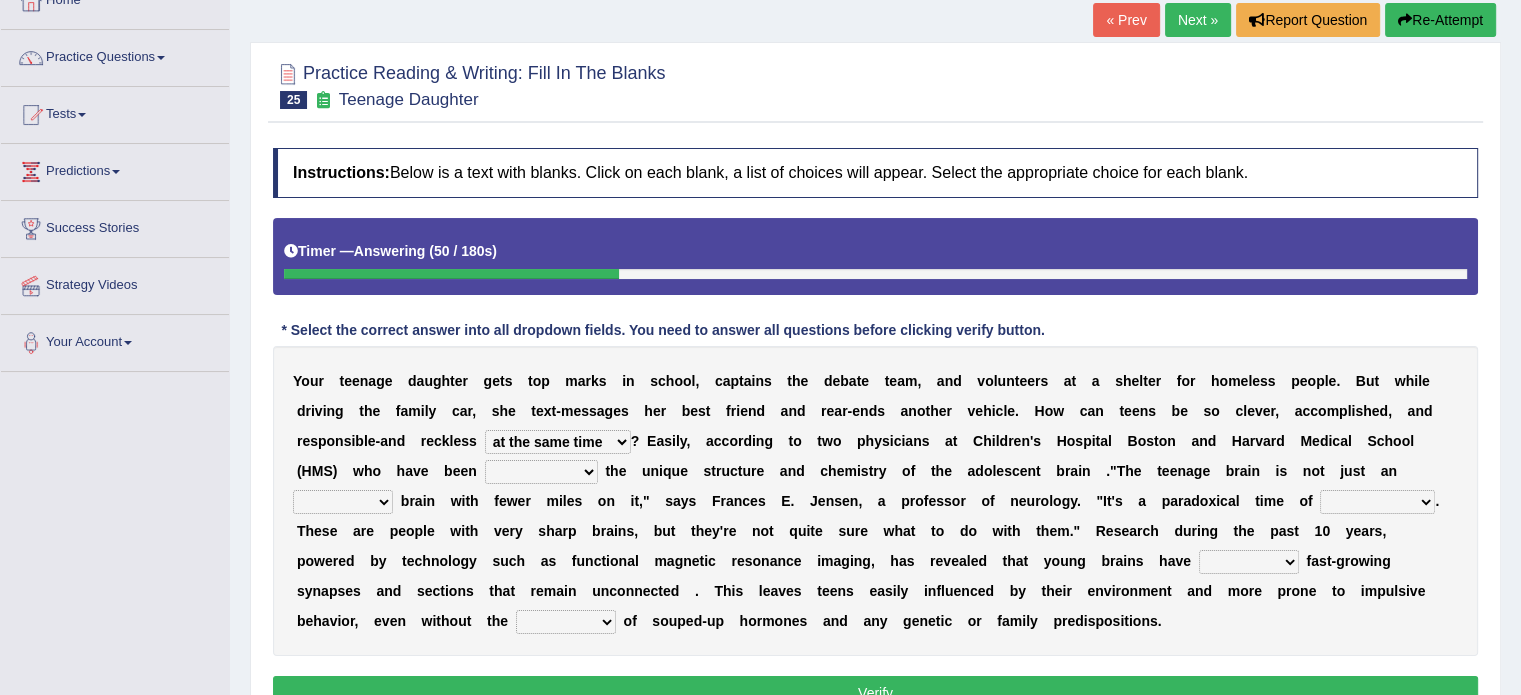 click on "explaining exploring exposing enumerating" at bounding box center [541, 472] 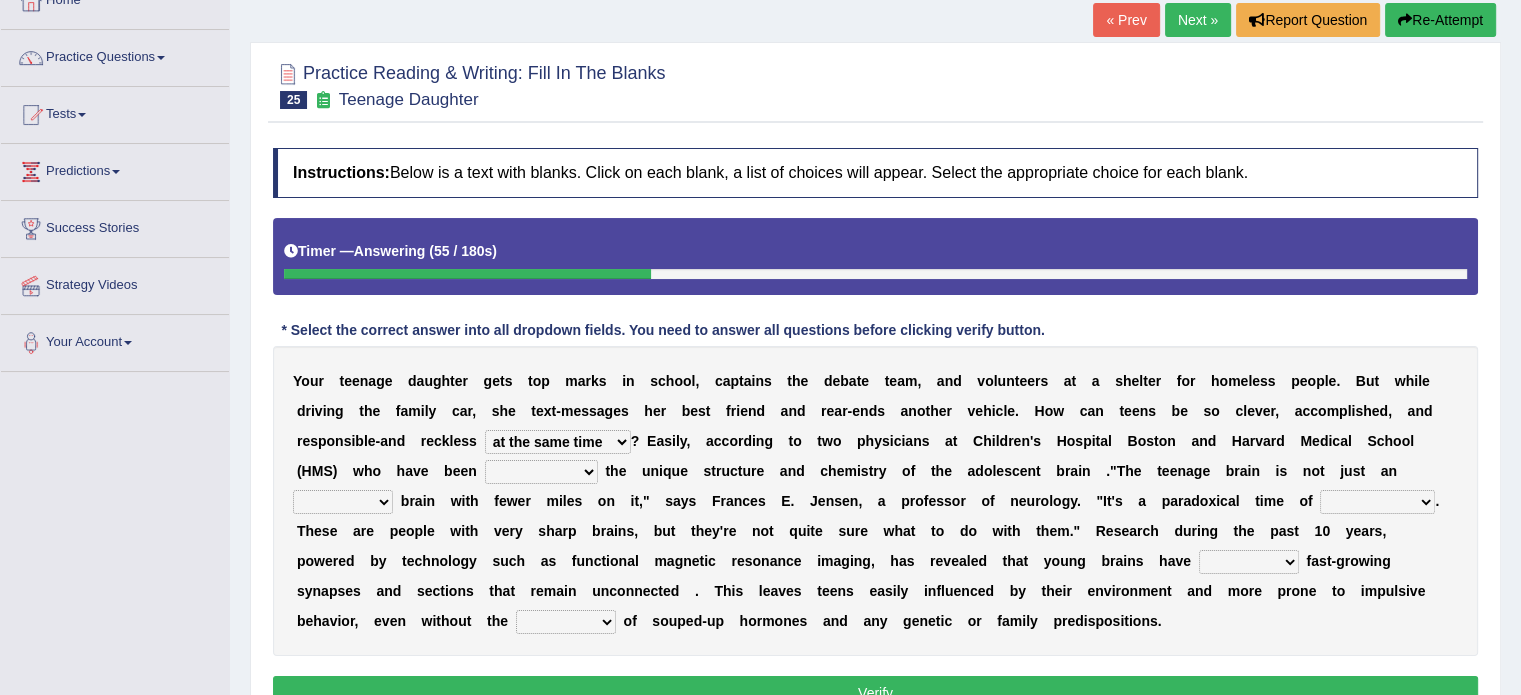 click on "explaining exploring exposing enumerating" at bounding box center (541, 472) 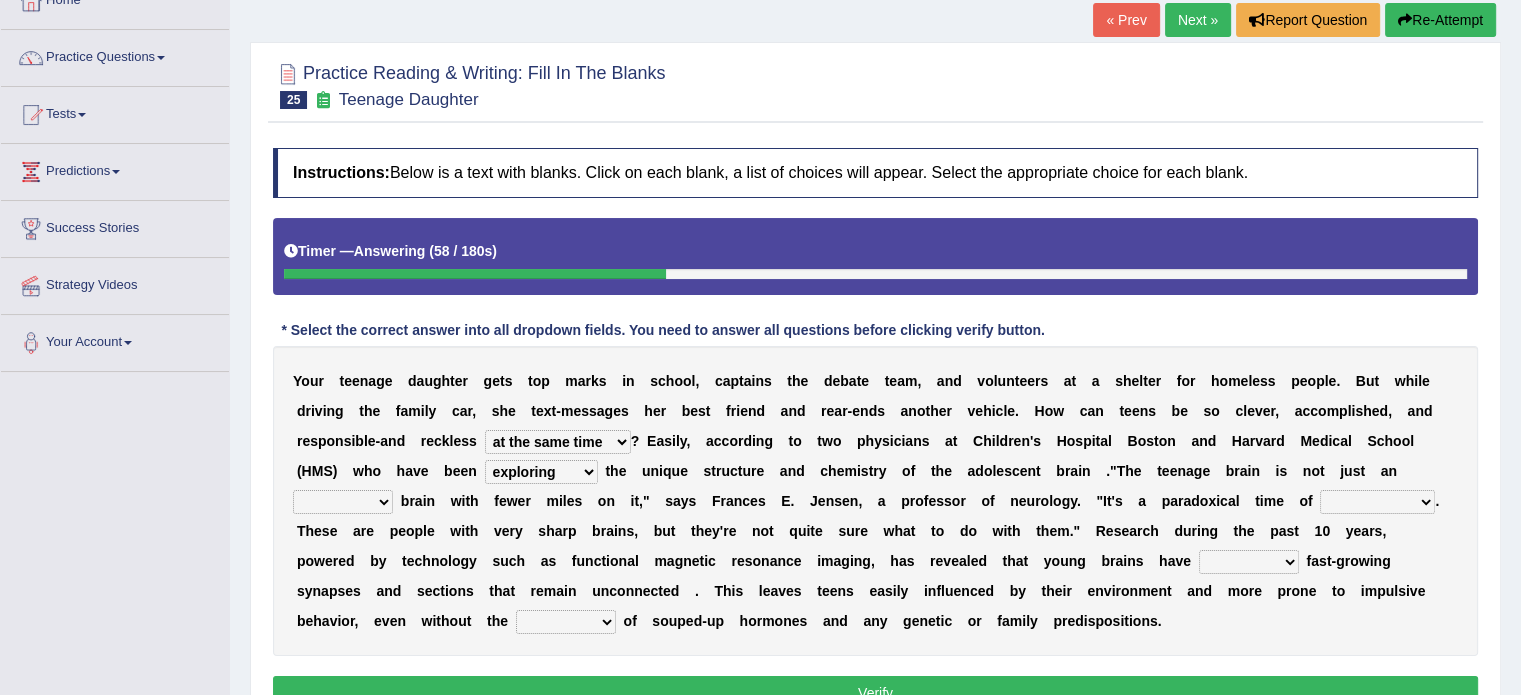 click on "explaining exploring exposing enumerating" at bounding box center (541, 472) 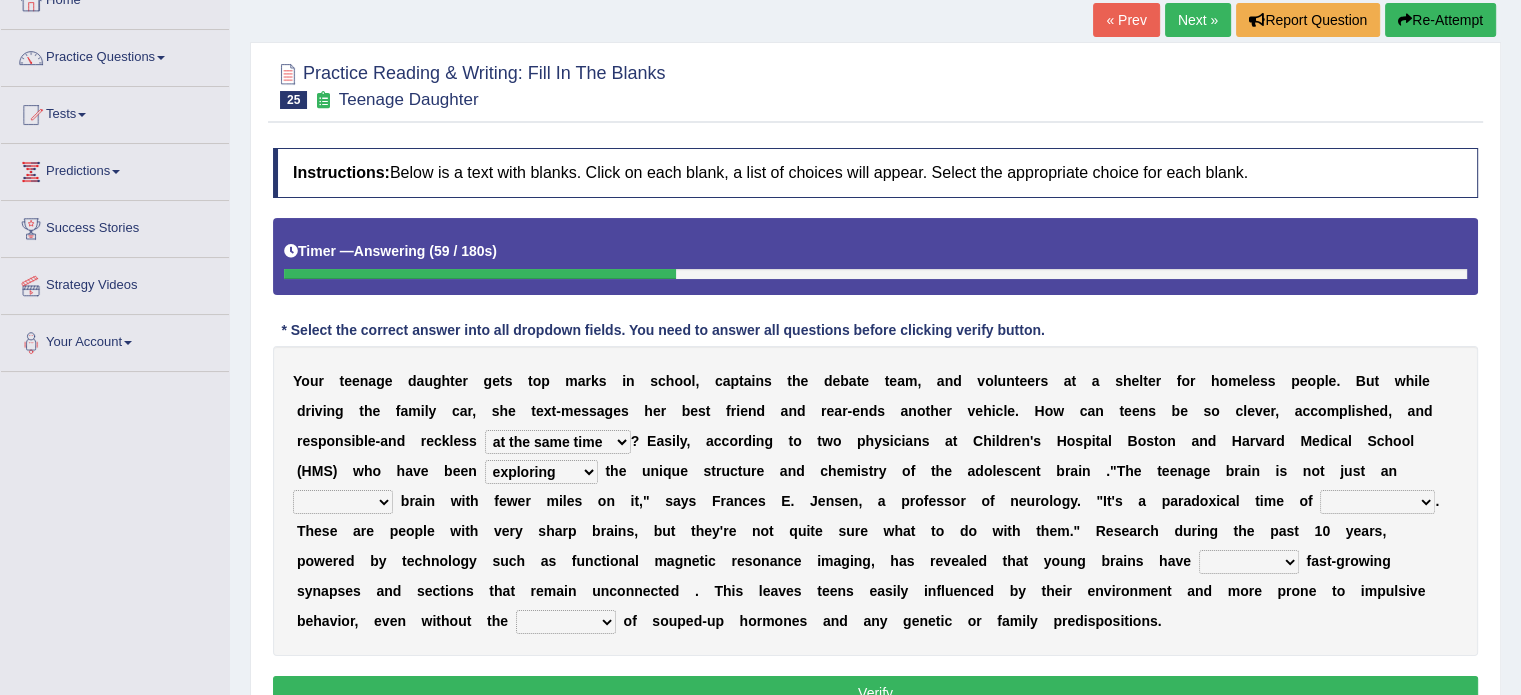 select on "explaining" 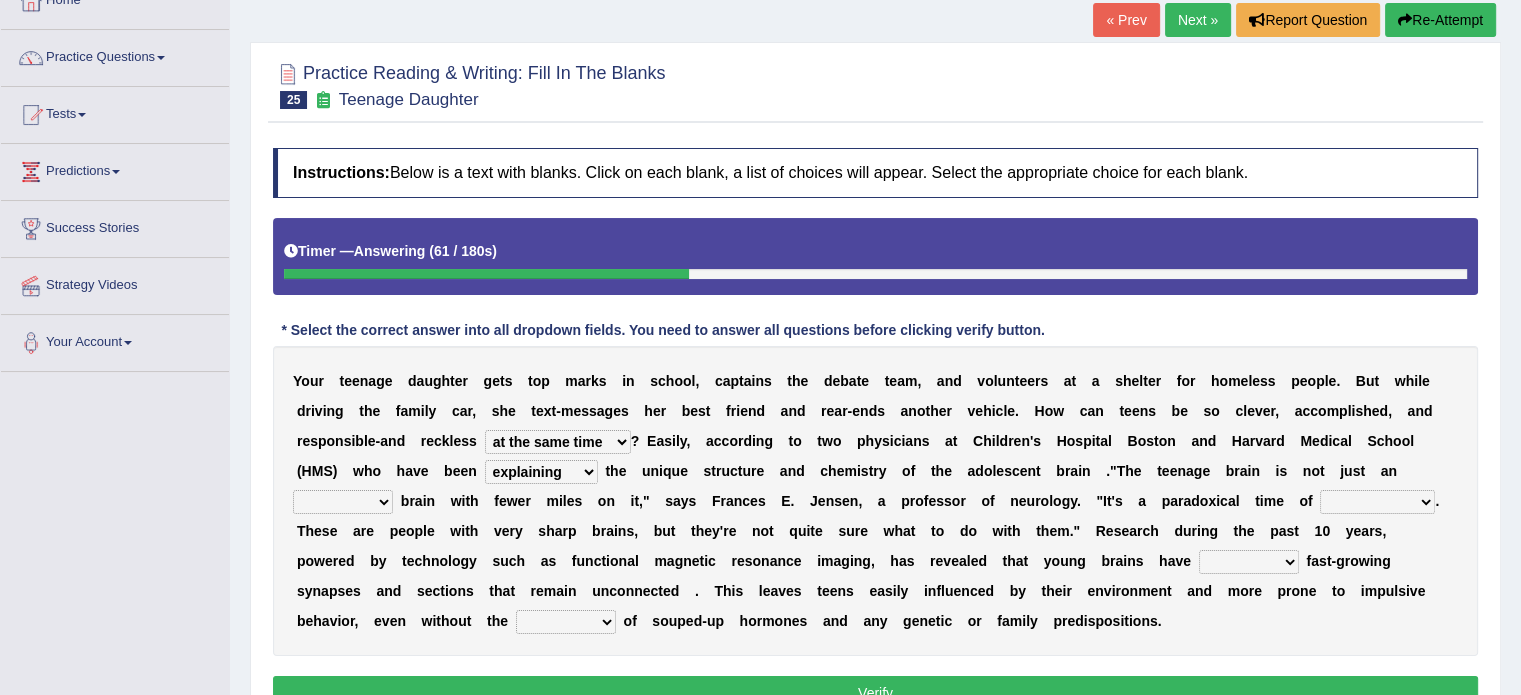 click on "ample adult adulthood abundant" at bounding box center [343, 502] 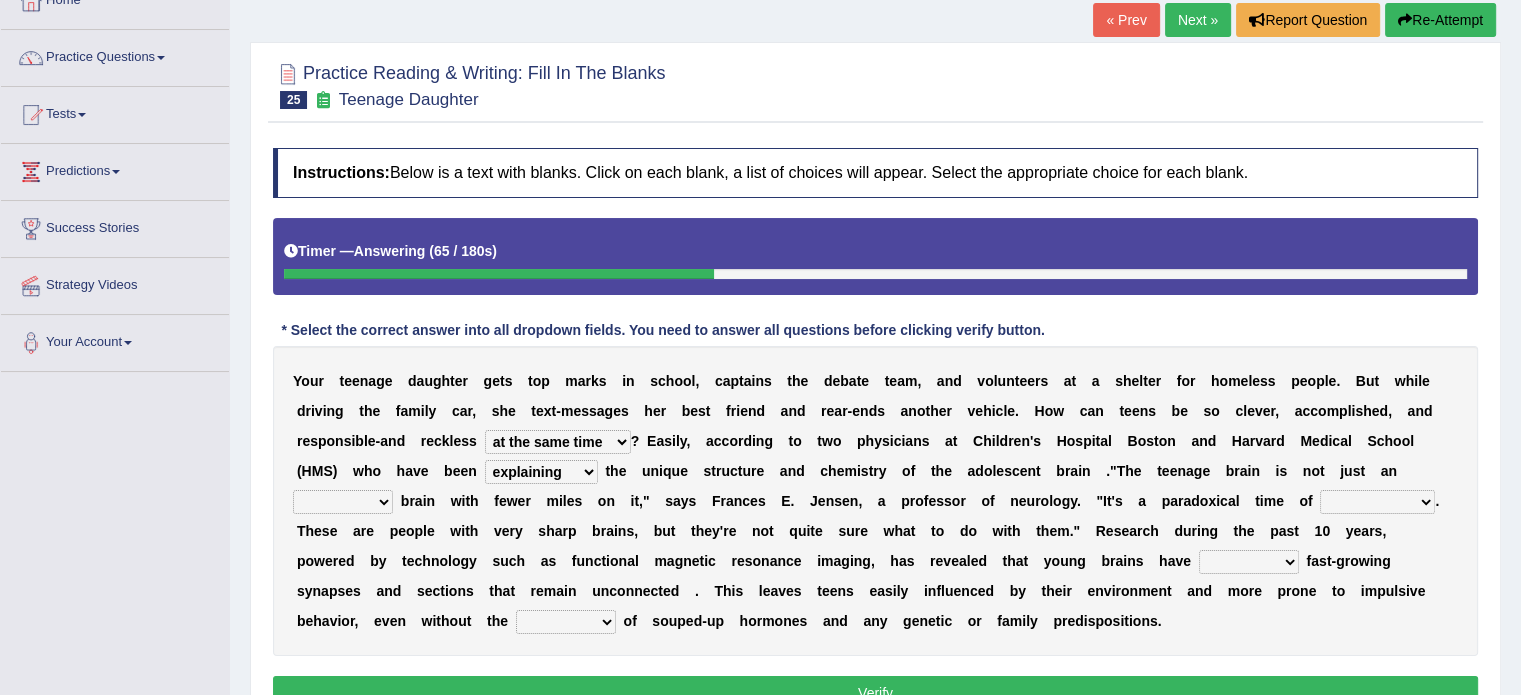 select on "ample" 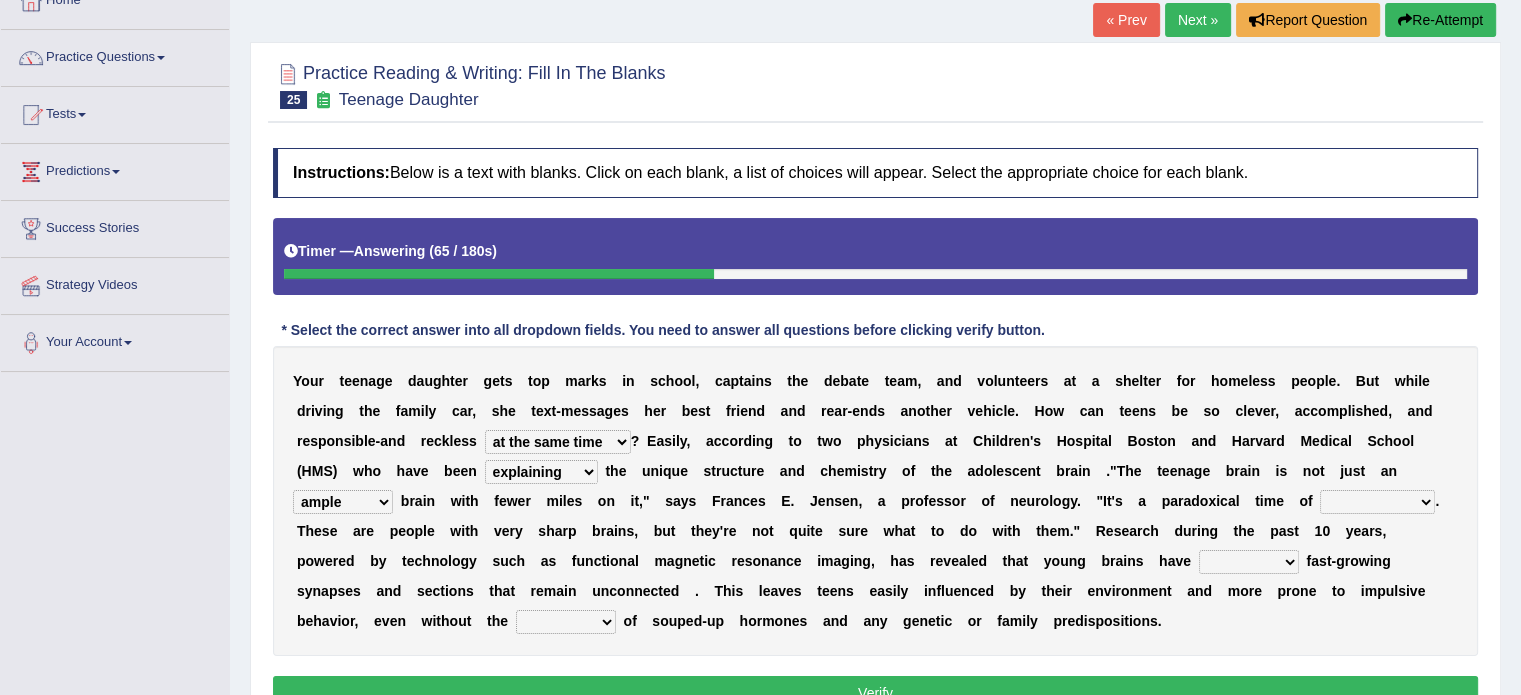 click on "ample adult adulthood abundant" at bounding box center (343, 502) 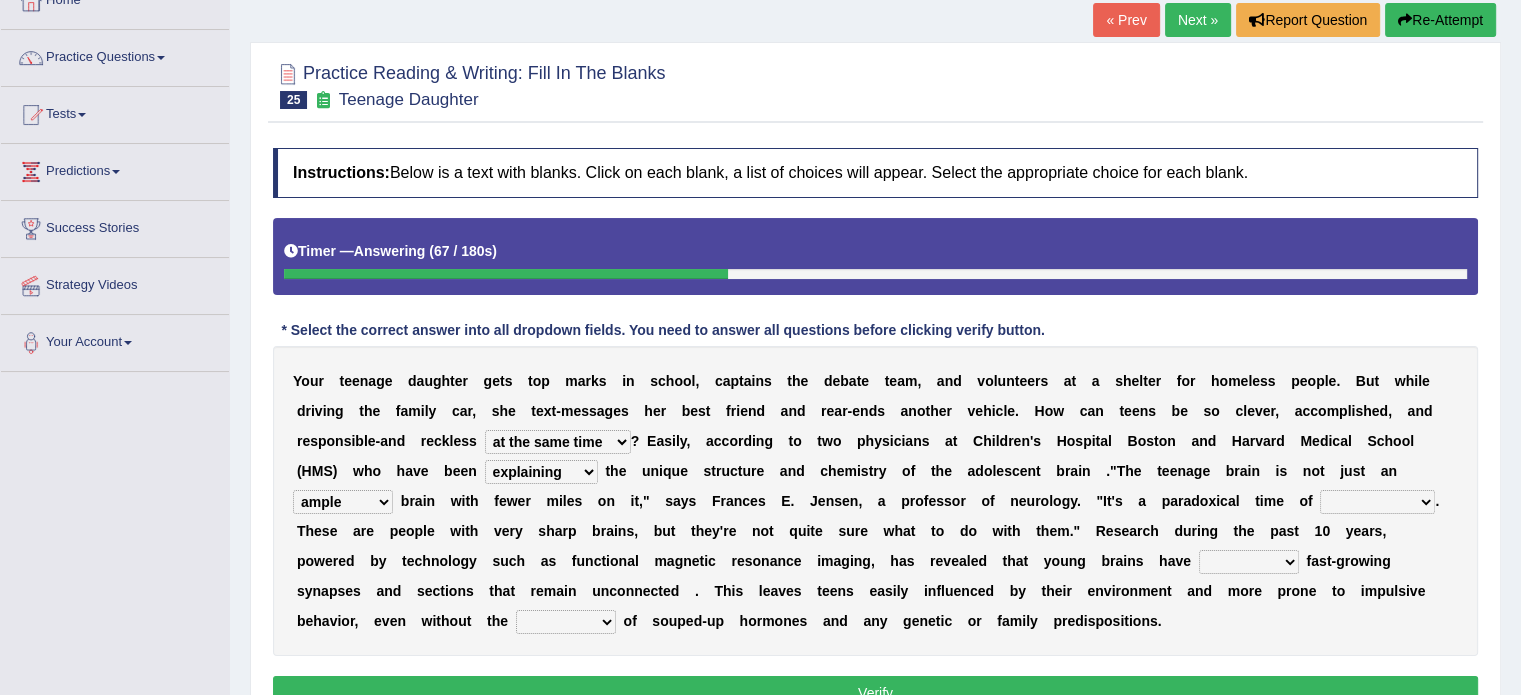 click on "enrichment development adornment adoration" at bounding box center (1377, 502) 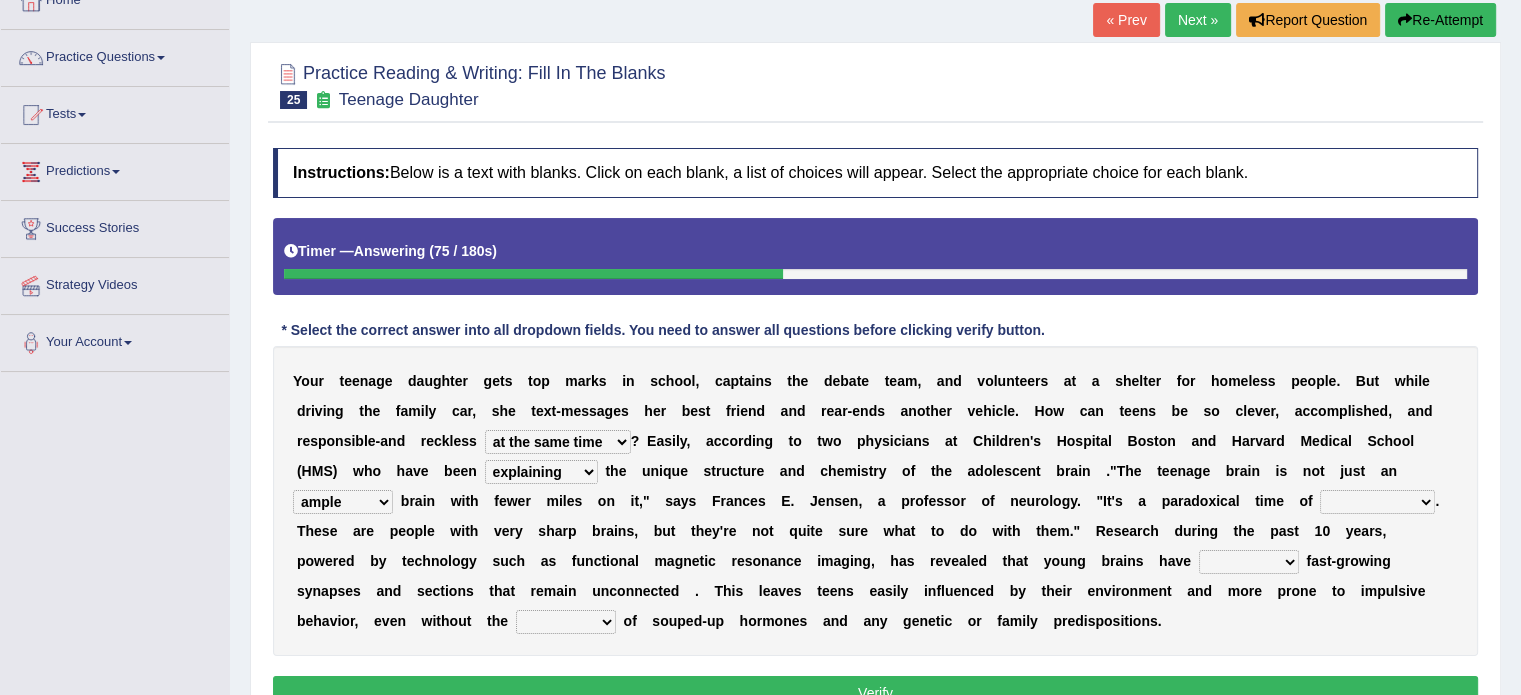 select on "enrichment" 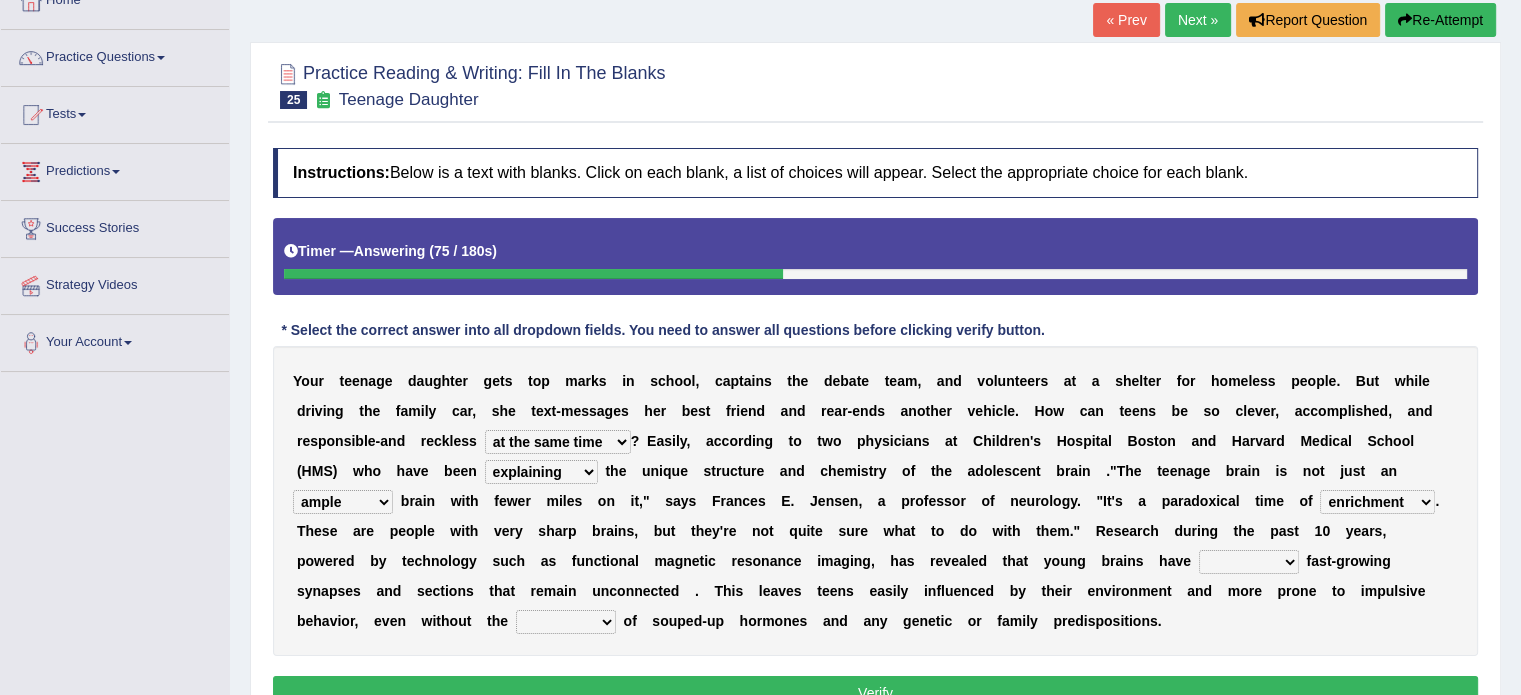 click on "enrichment development adornment adoration" at bounding box center [1377, 502] 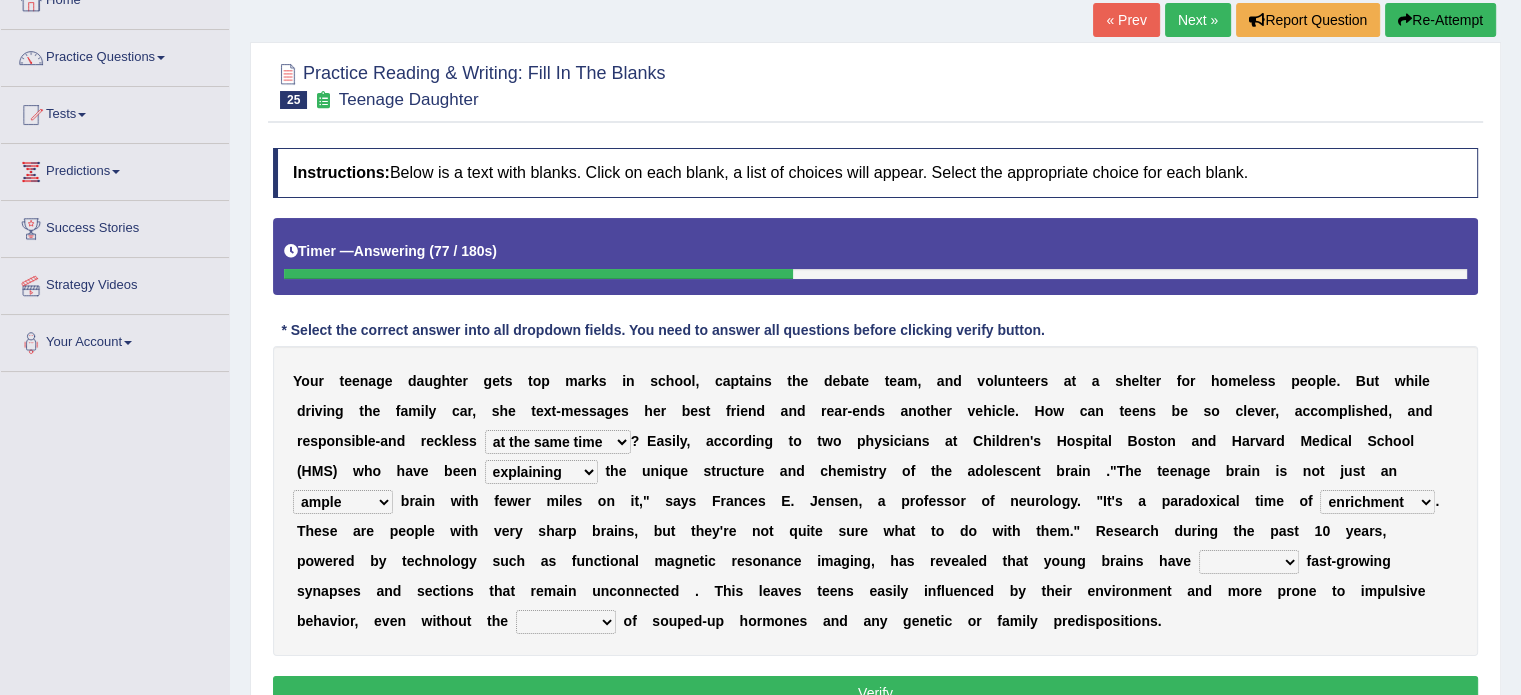 click on "both either whole few" at bounding box center [1249, 562] 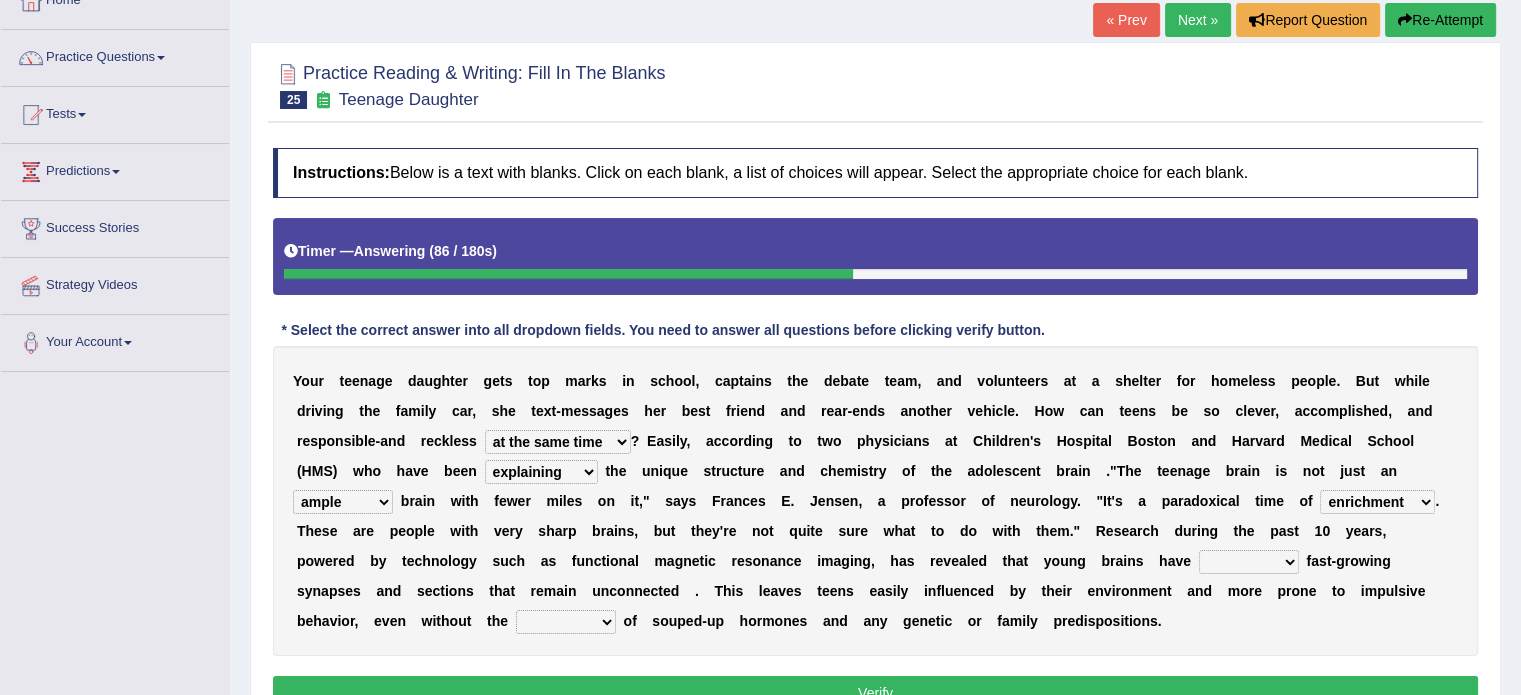 select on "both" 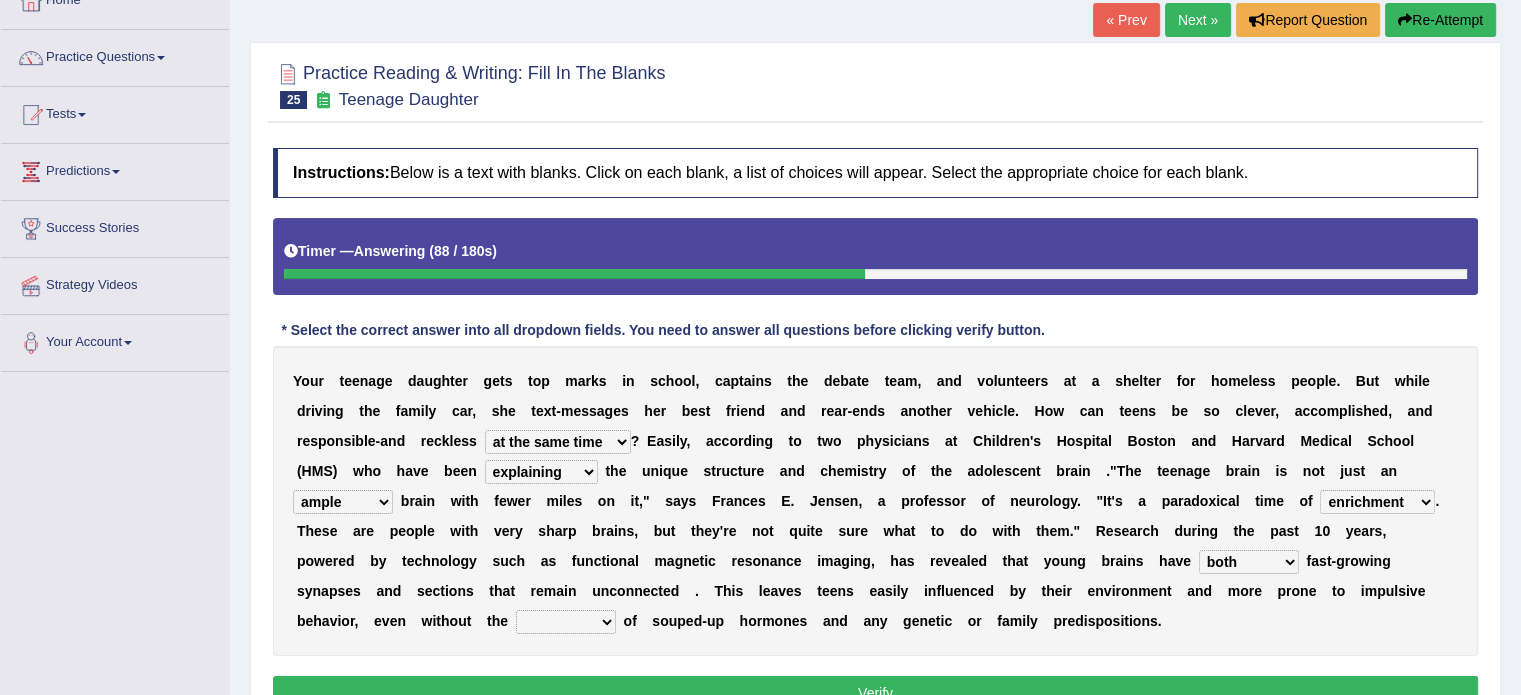 click on "impact impress impair impose" at bounding box center (566, 622) 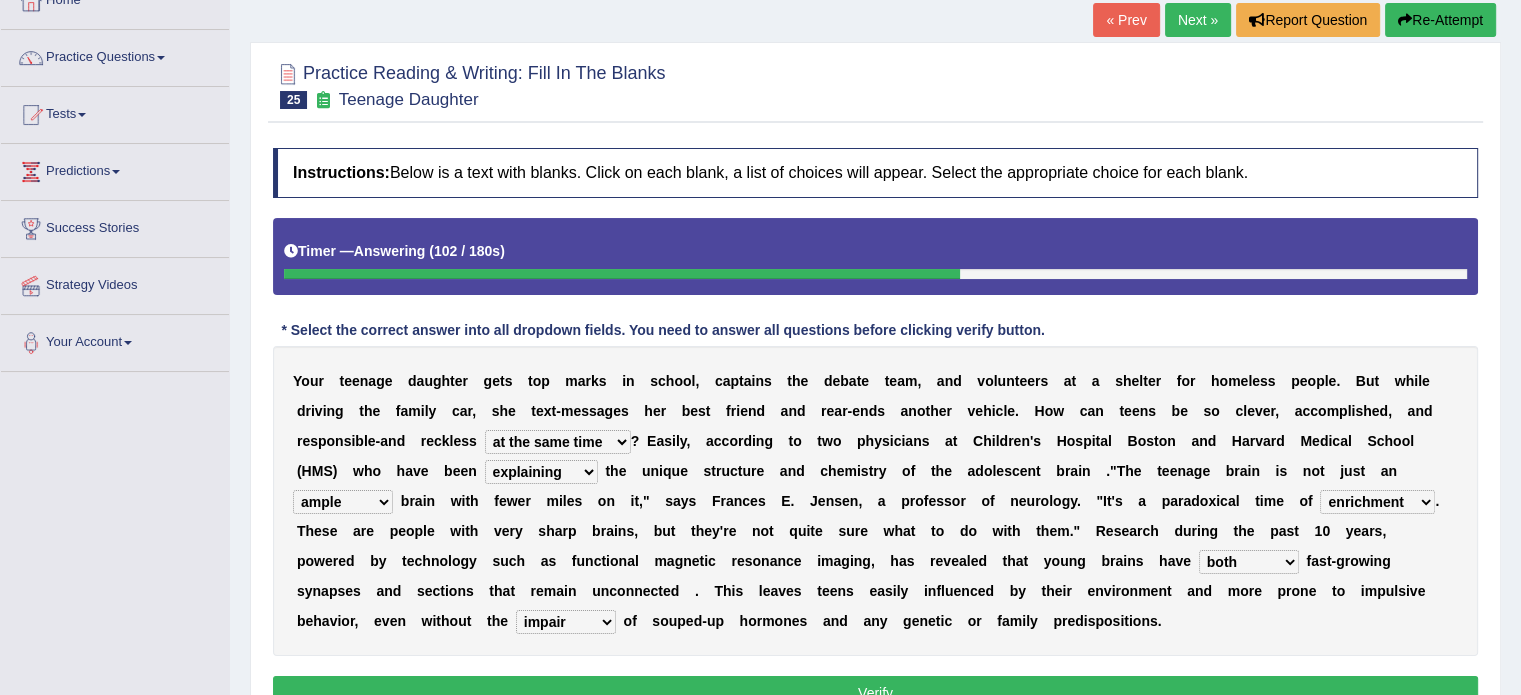 click on "impact impress impair impose" at bounding box center (566, 622) 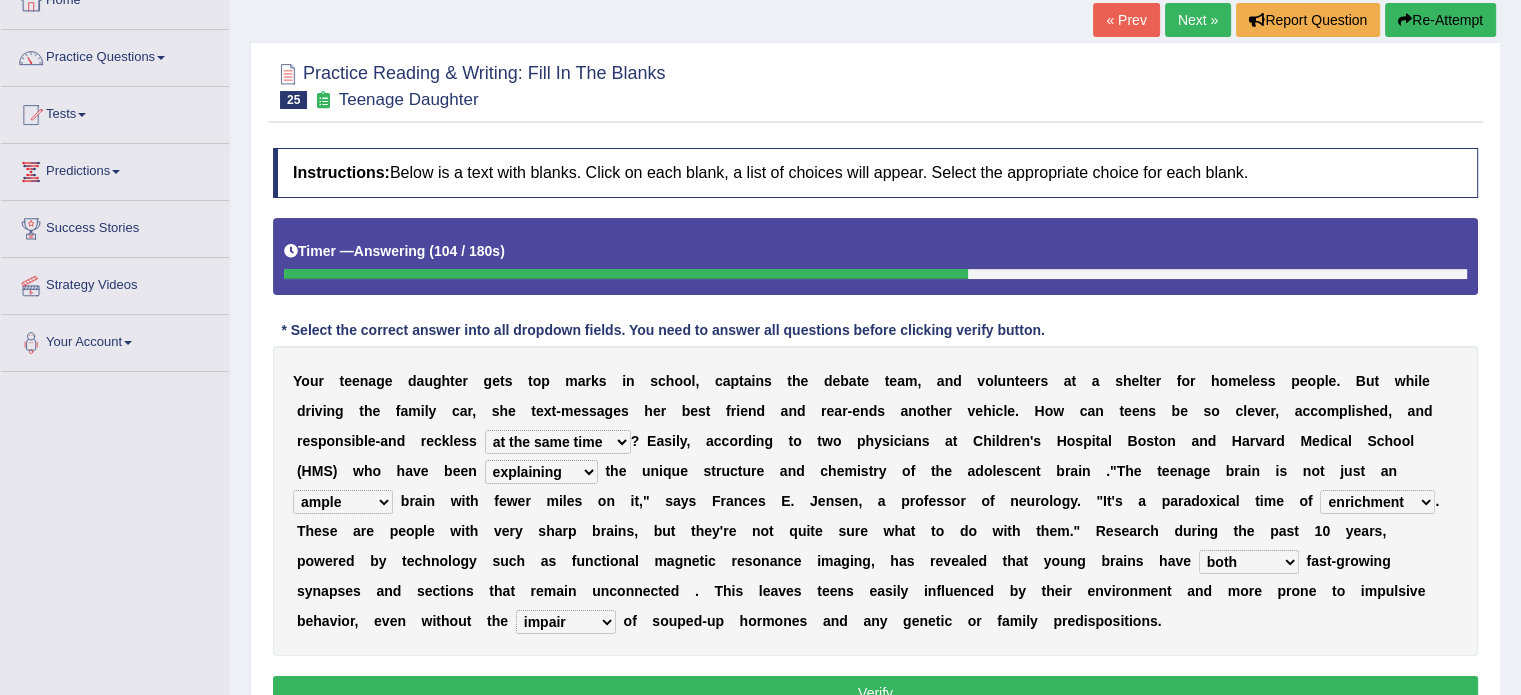 click on "impact impress impair impose" at bounding box center [566, 622] 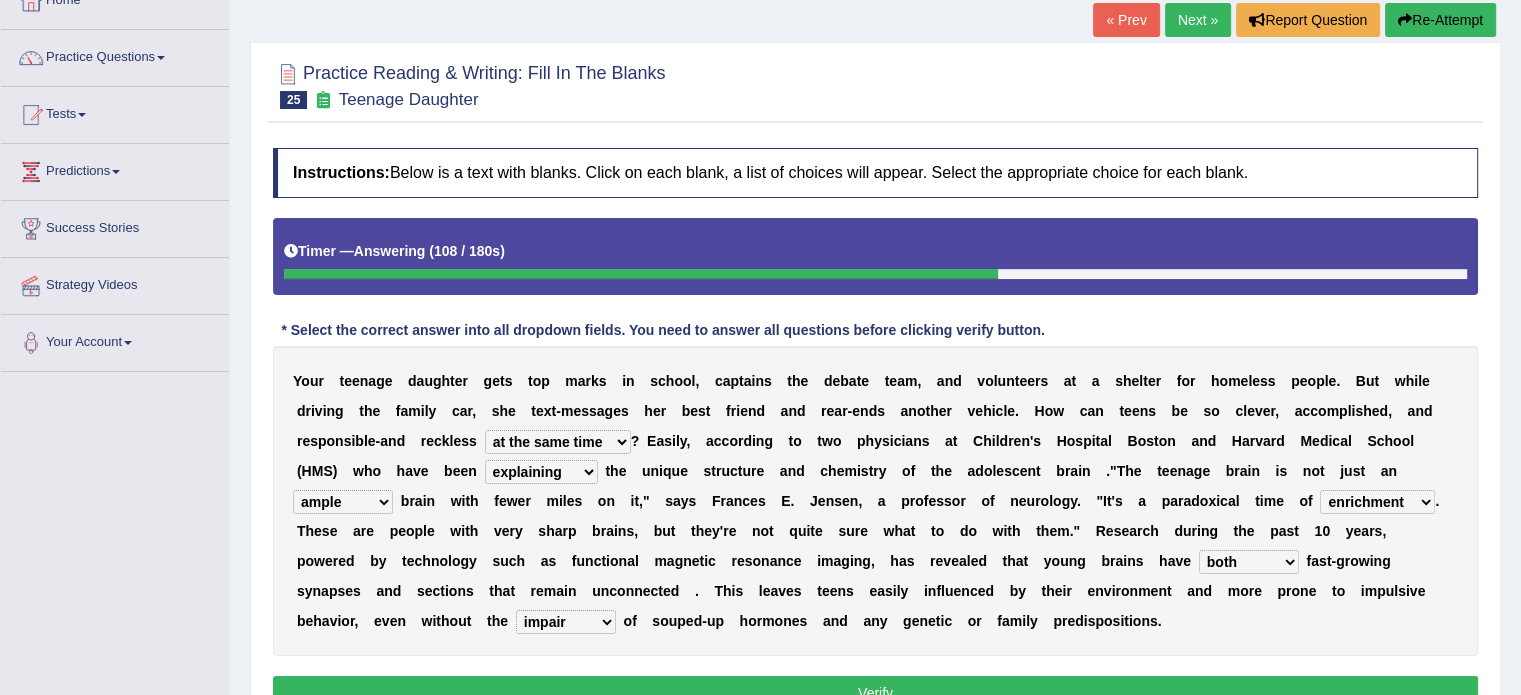 select on "impose" 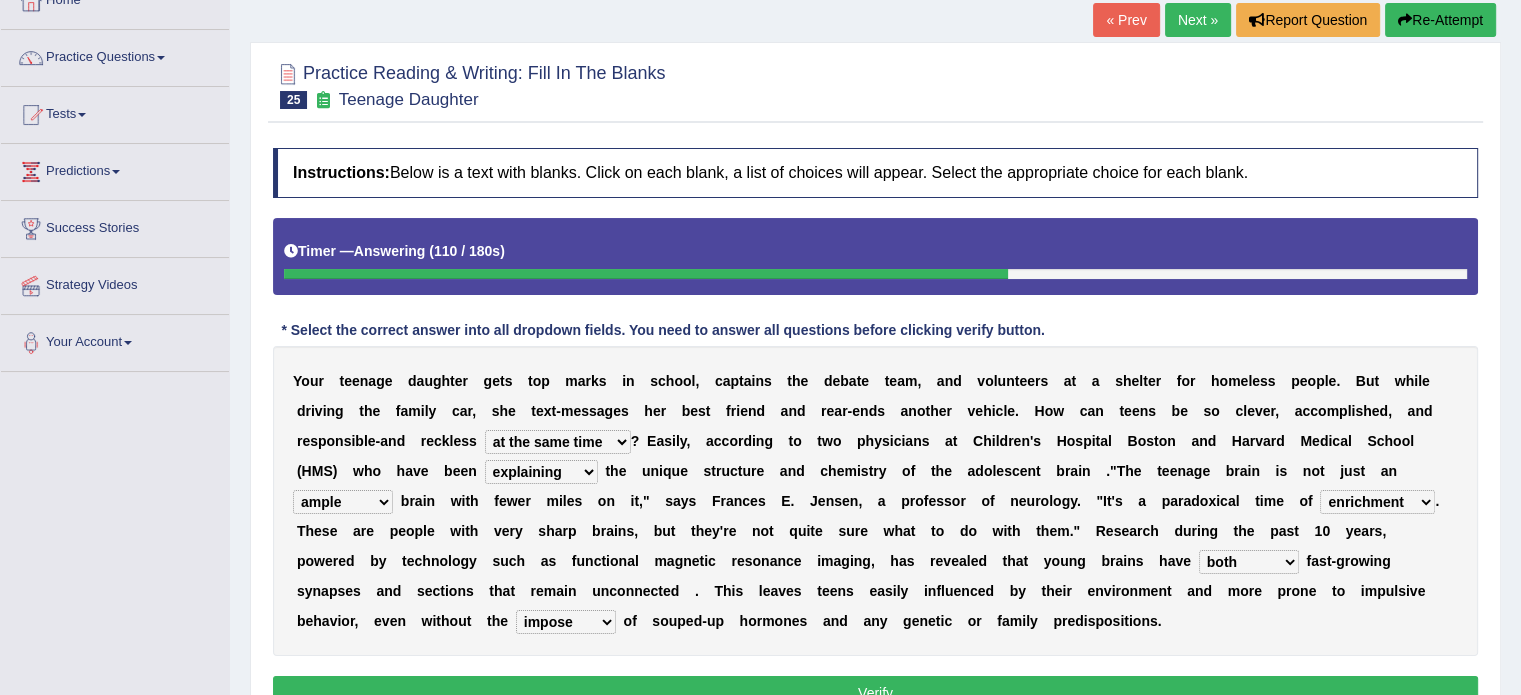 click on "Verify" at bounding box center (875, 693) 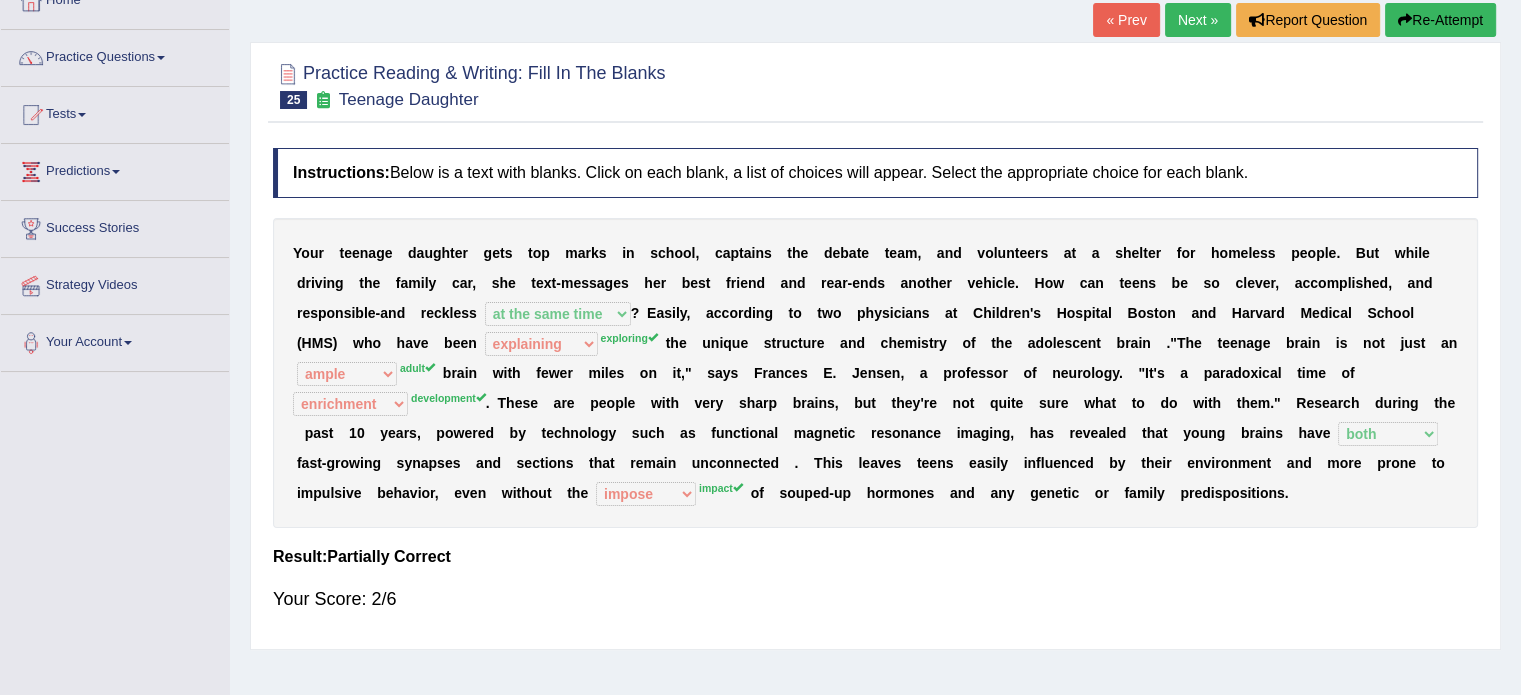 click on "Next »" at bounding box center [1198, 20] 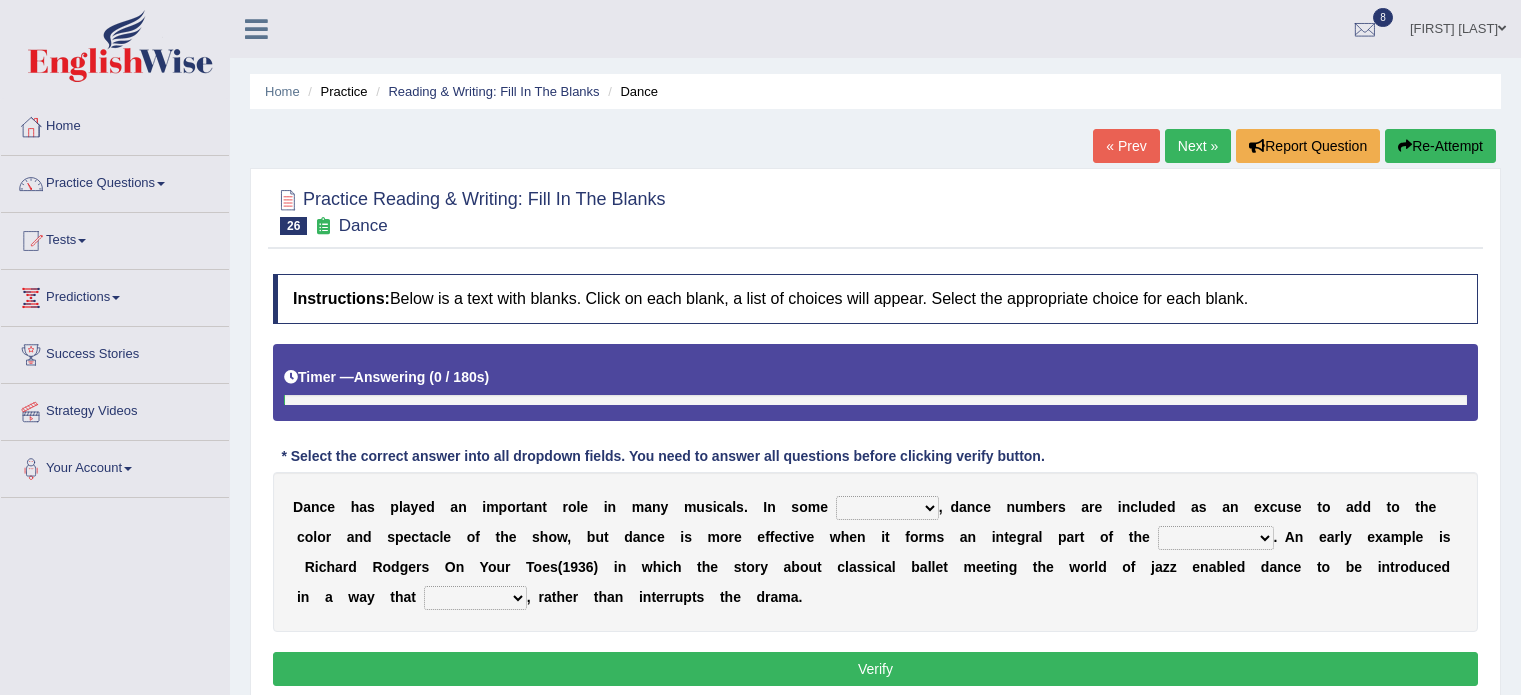 scroll, scrollTop: 0, scrollLeft: 0, axis: both 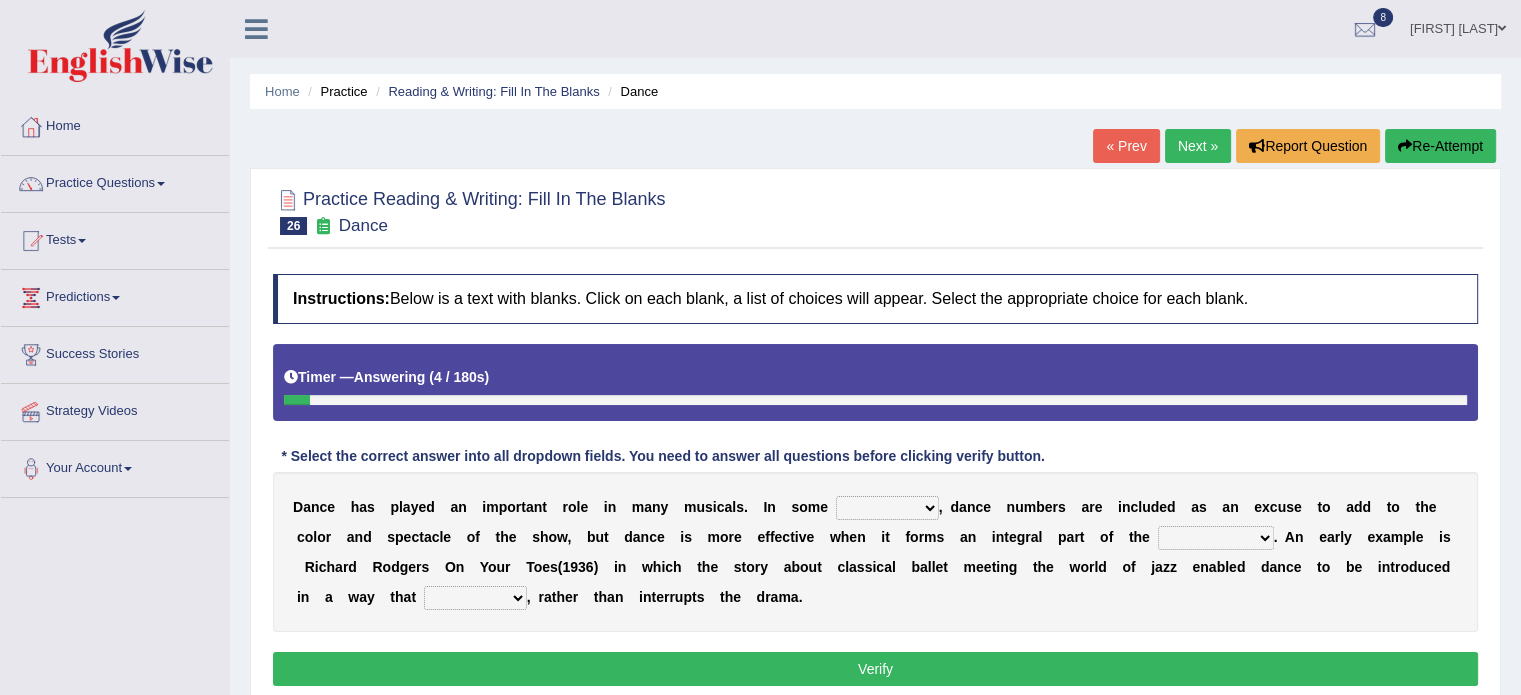 click on "dimentions cases brief extent" at bounding box center [887, 508] 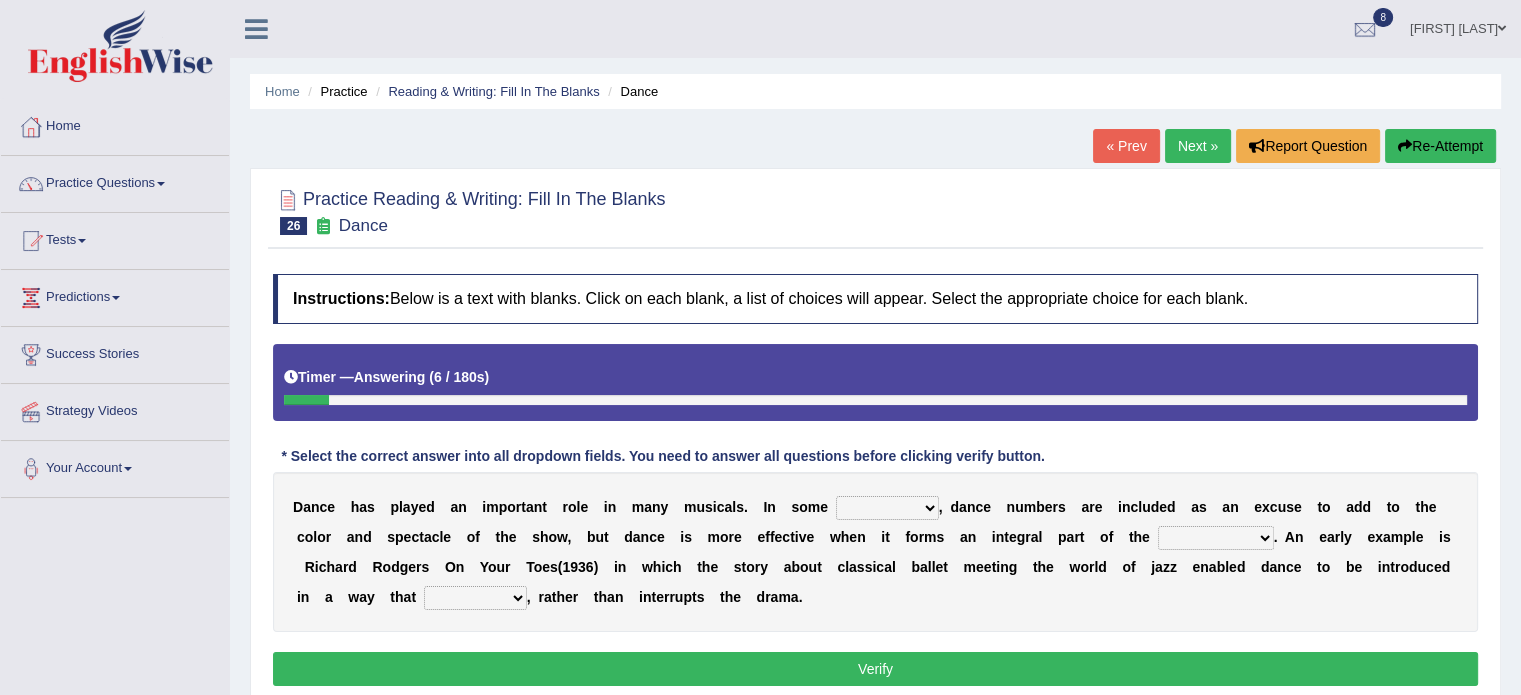 select on "cases" 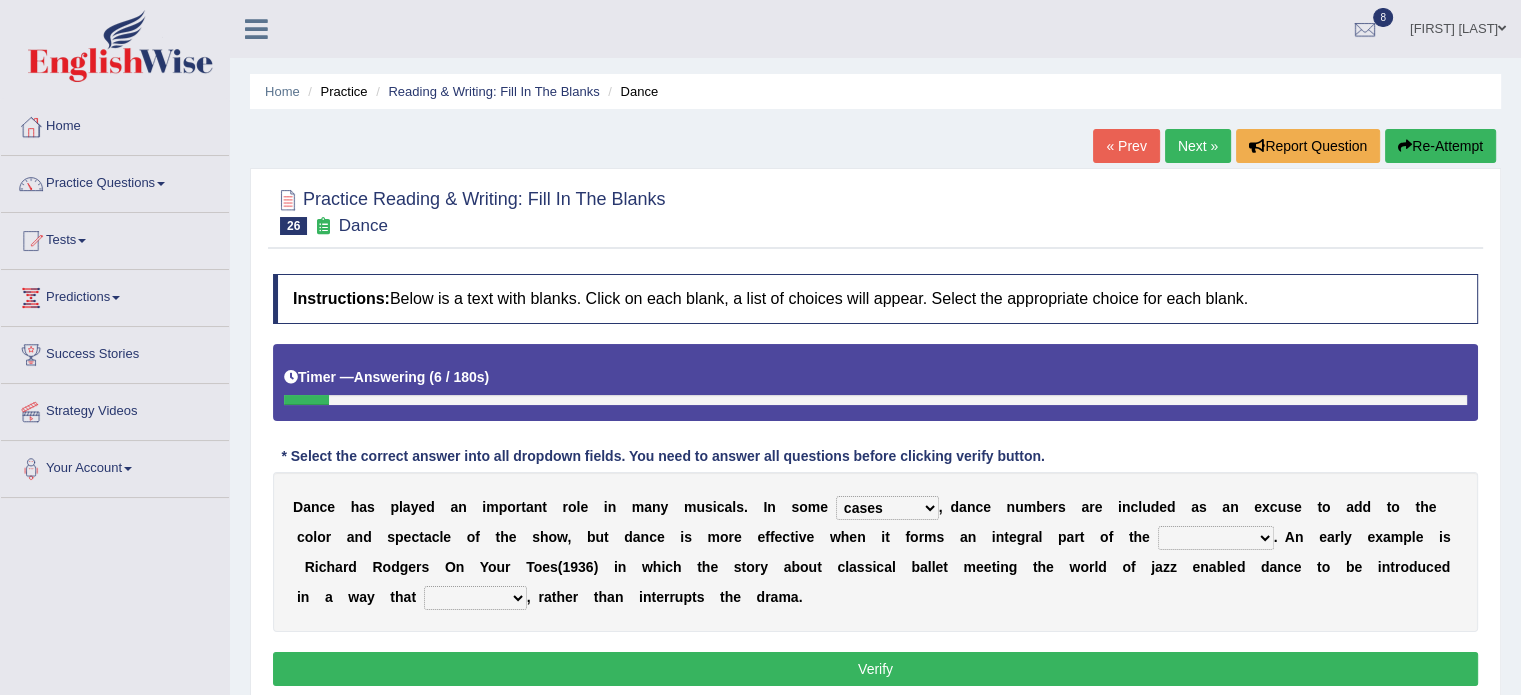 click on "dimentions cases brief extent" at bounding box center (887, 508) 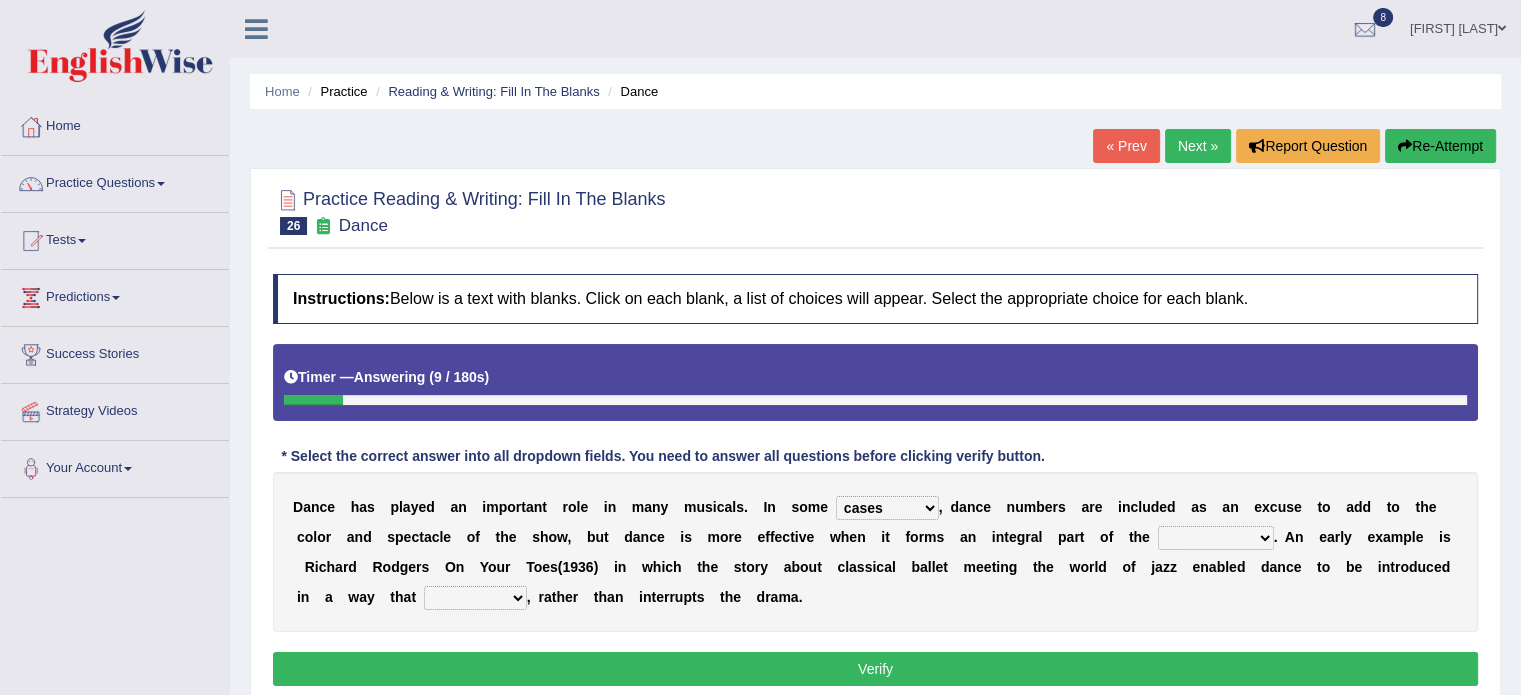 click on "prowess plot phenomenon round about" at bounding box center (1216, 538) 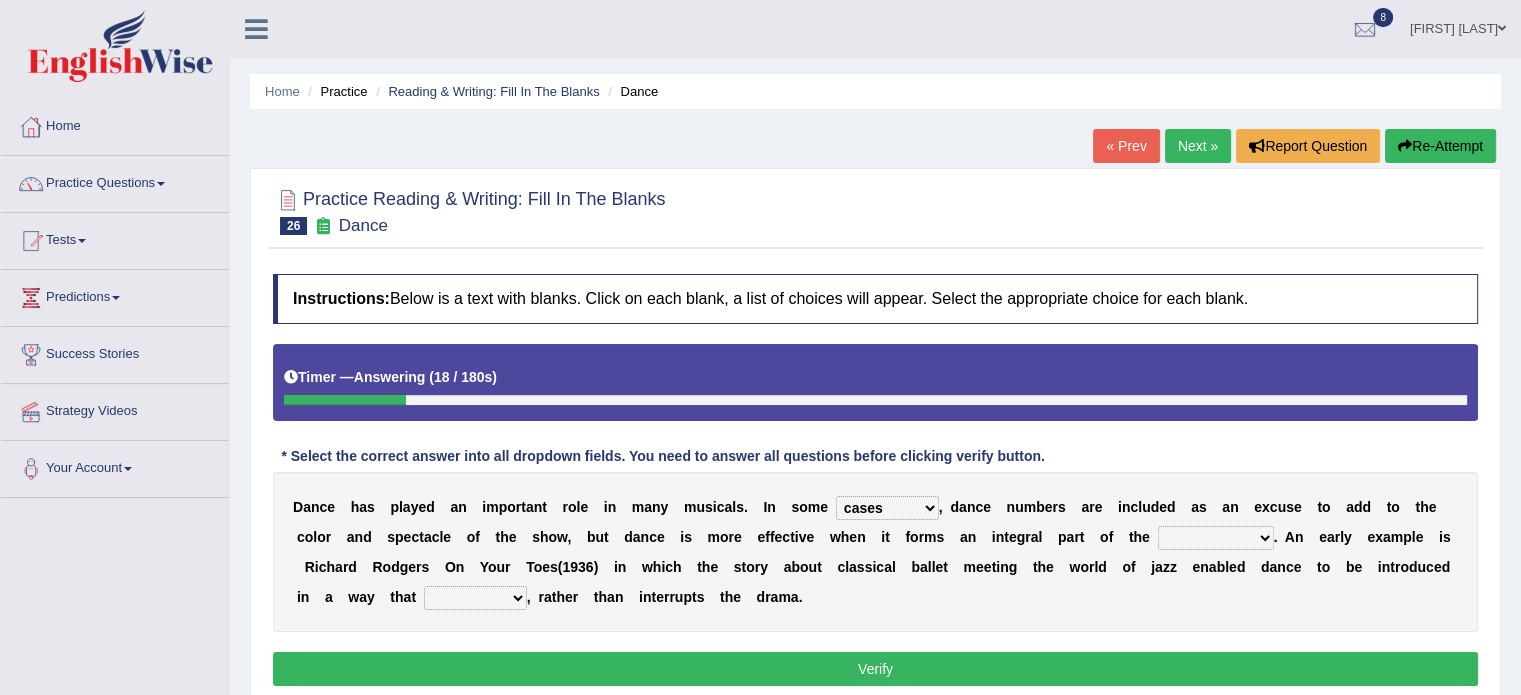 select on "phenomenon" 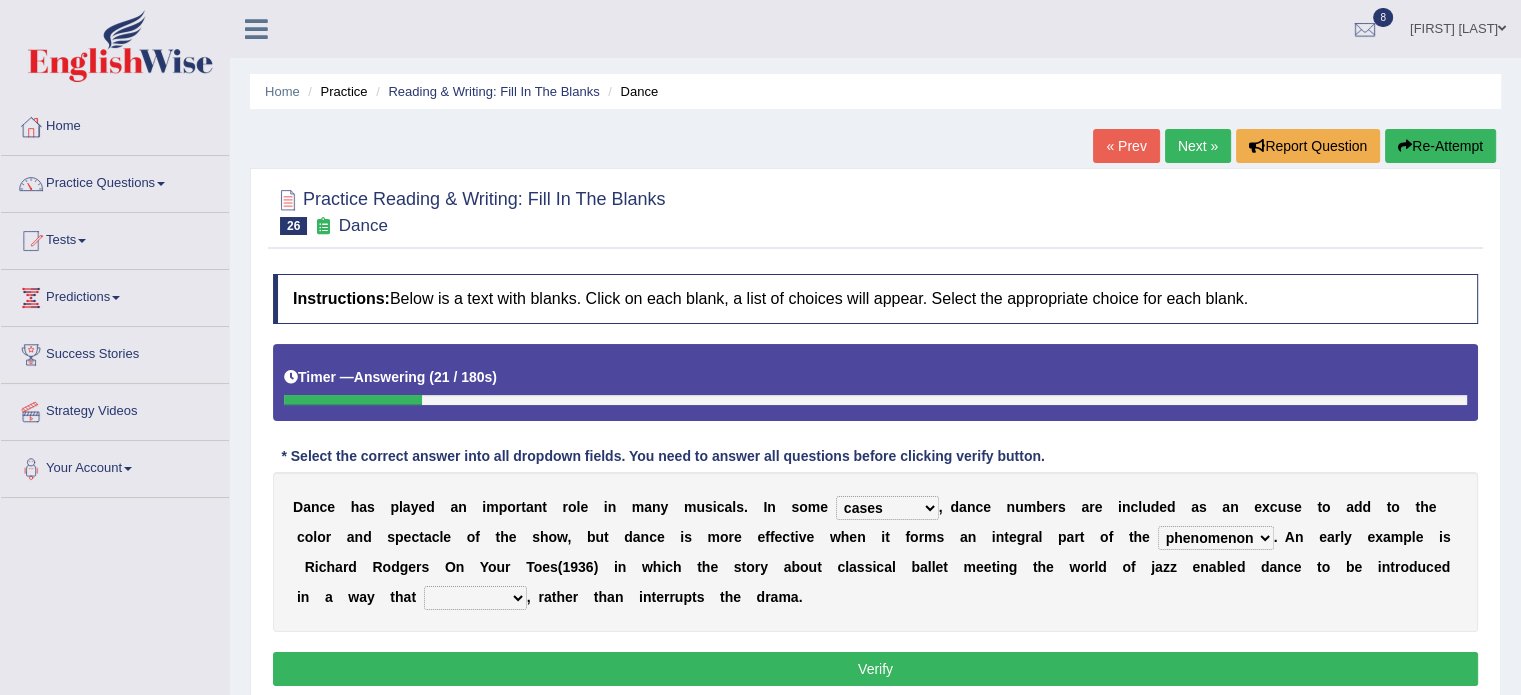 click on "crumples enhances encumbers levels" at bounding box center [475, 598] 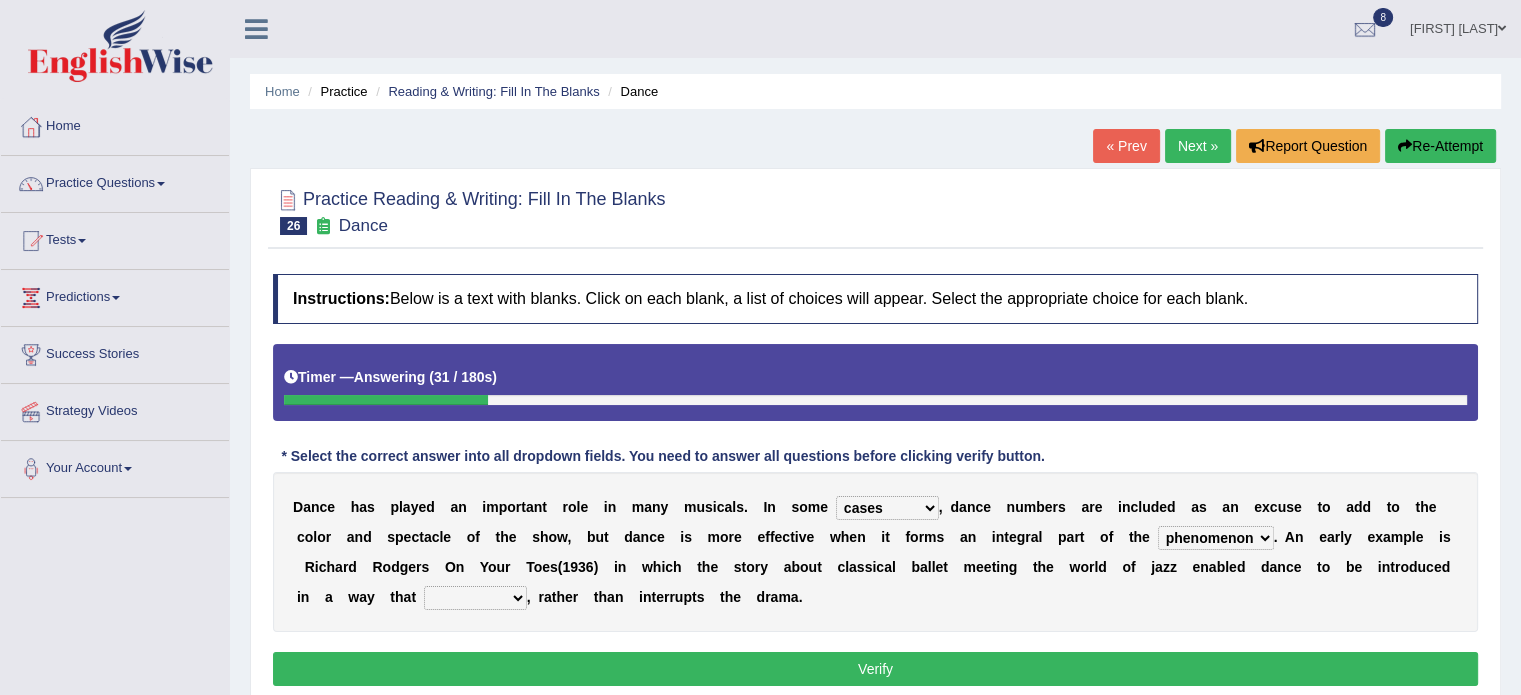 select on "enhances" 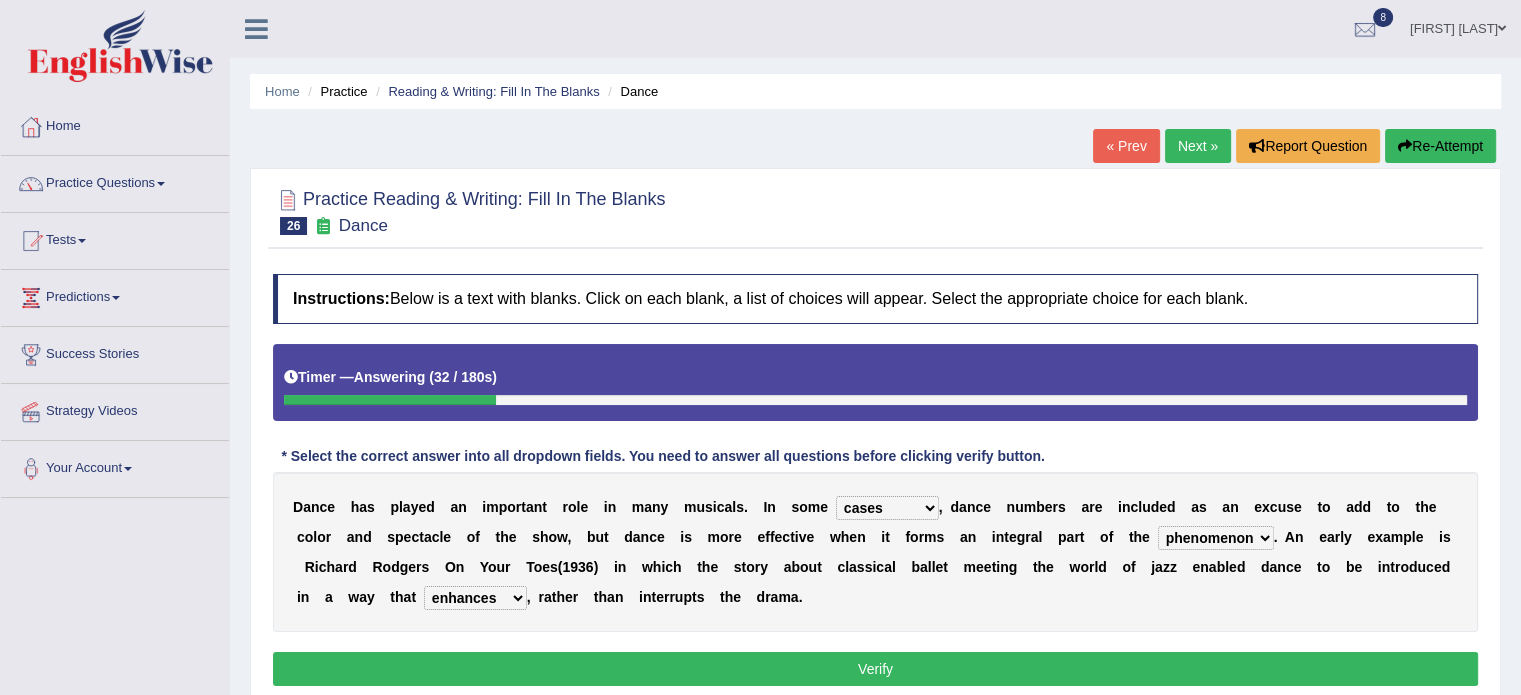 click on "Verify" at bounding box center (875, 669) 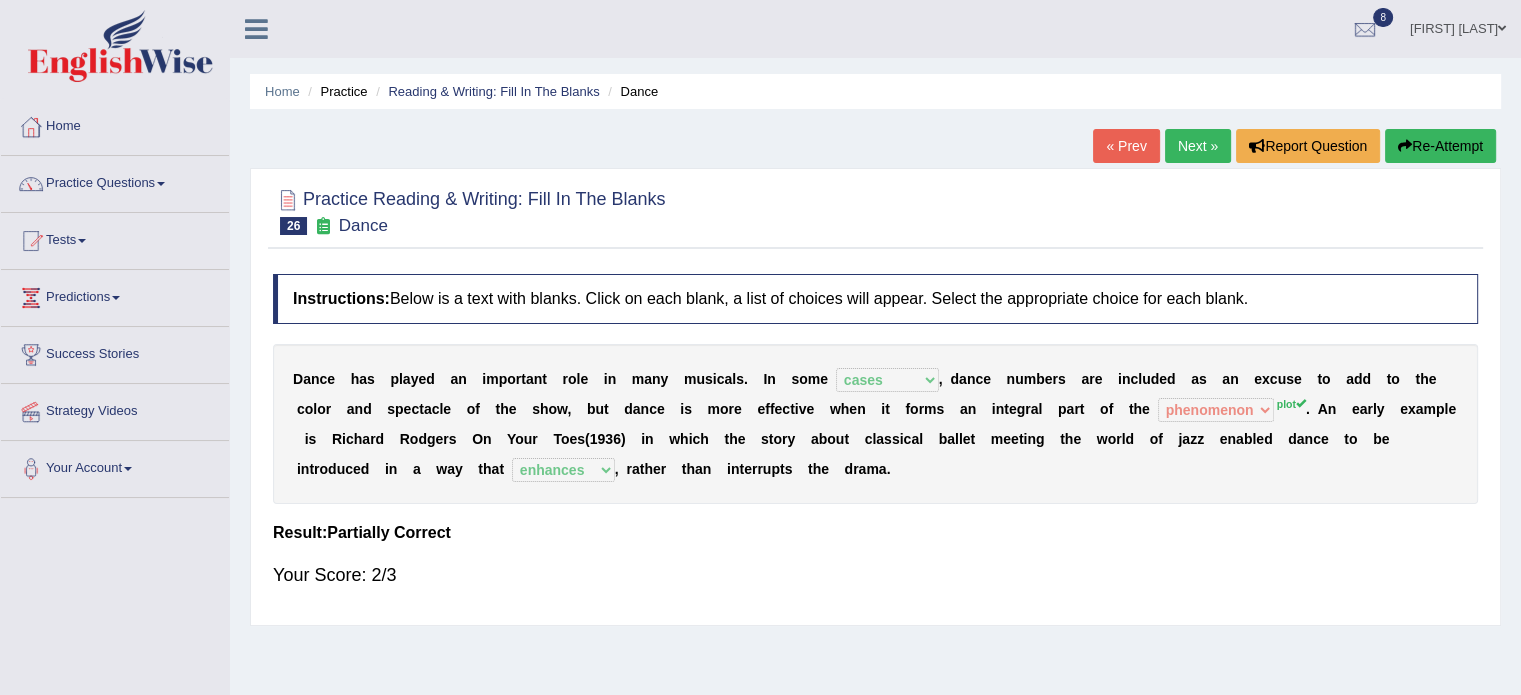 click on "Next »" at bounding box center (1198, 146) 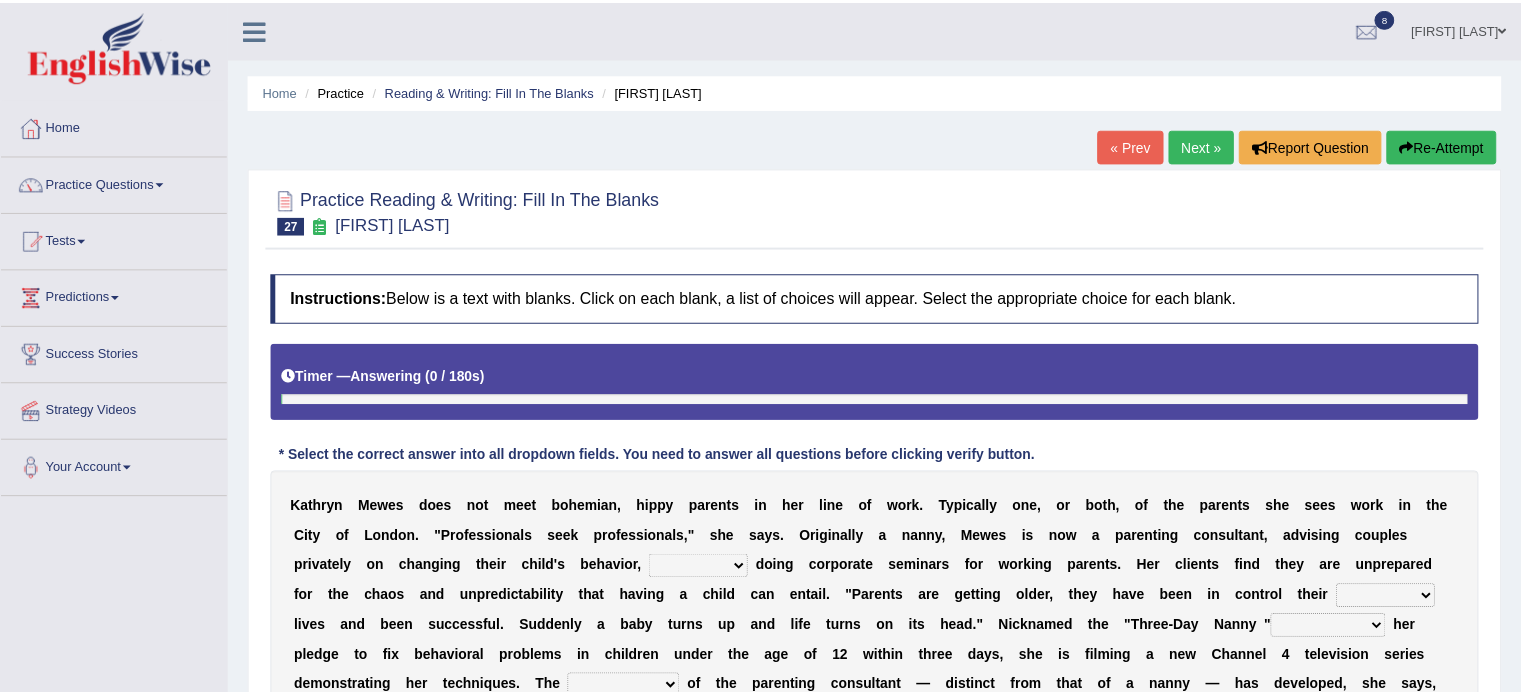 scroll, scrollTop: 0, scrollLeft: 0, axis: both 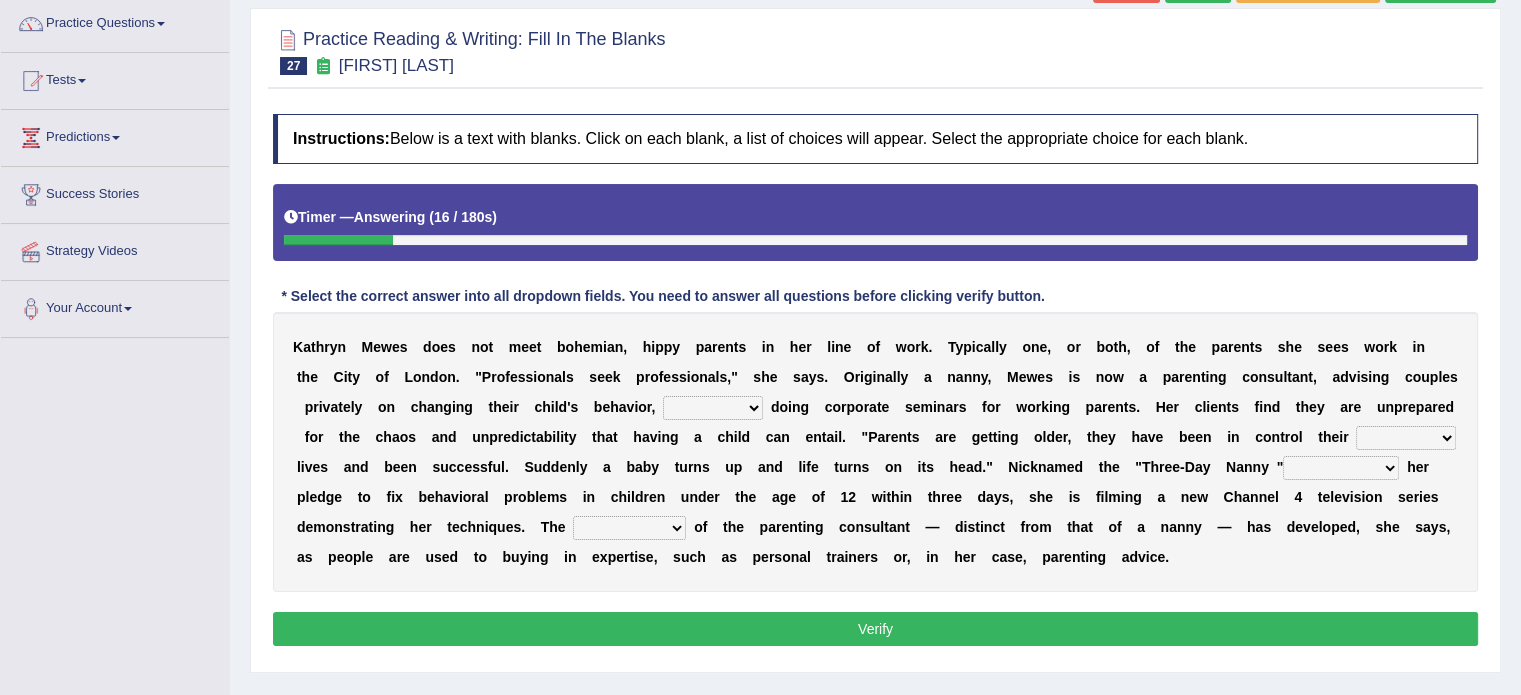click on "as long as in order to in spite of as well as" at bounding box center (713, 408) 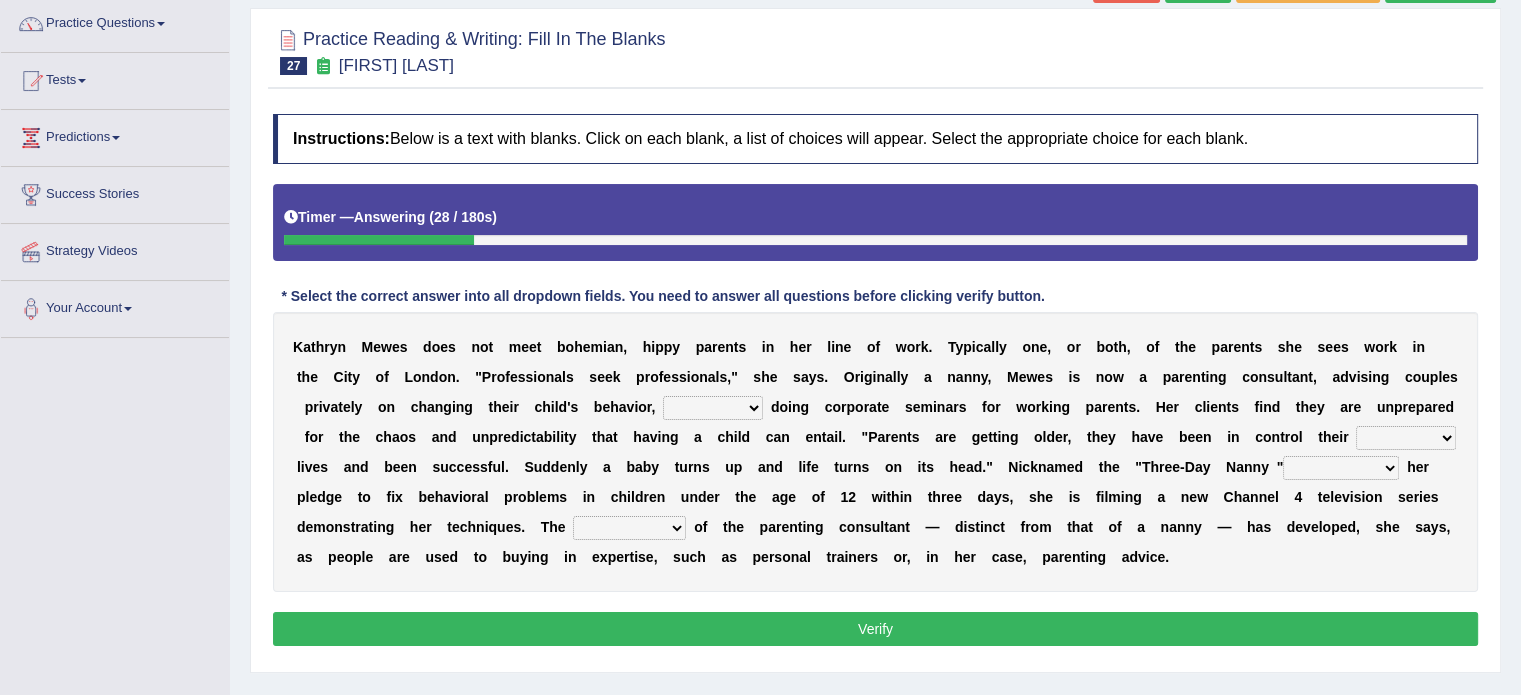 click on "as long as in order to in spite of as well as" at bounding box center (713, 408) 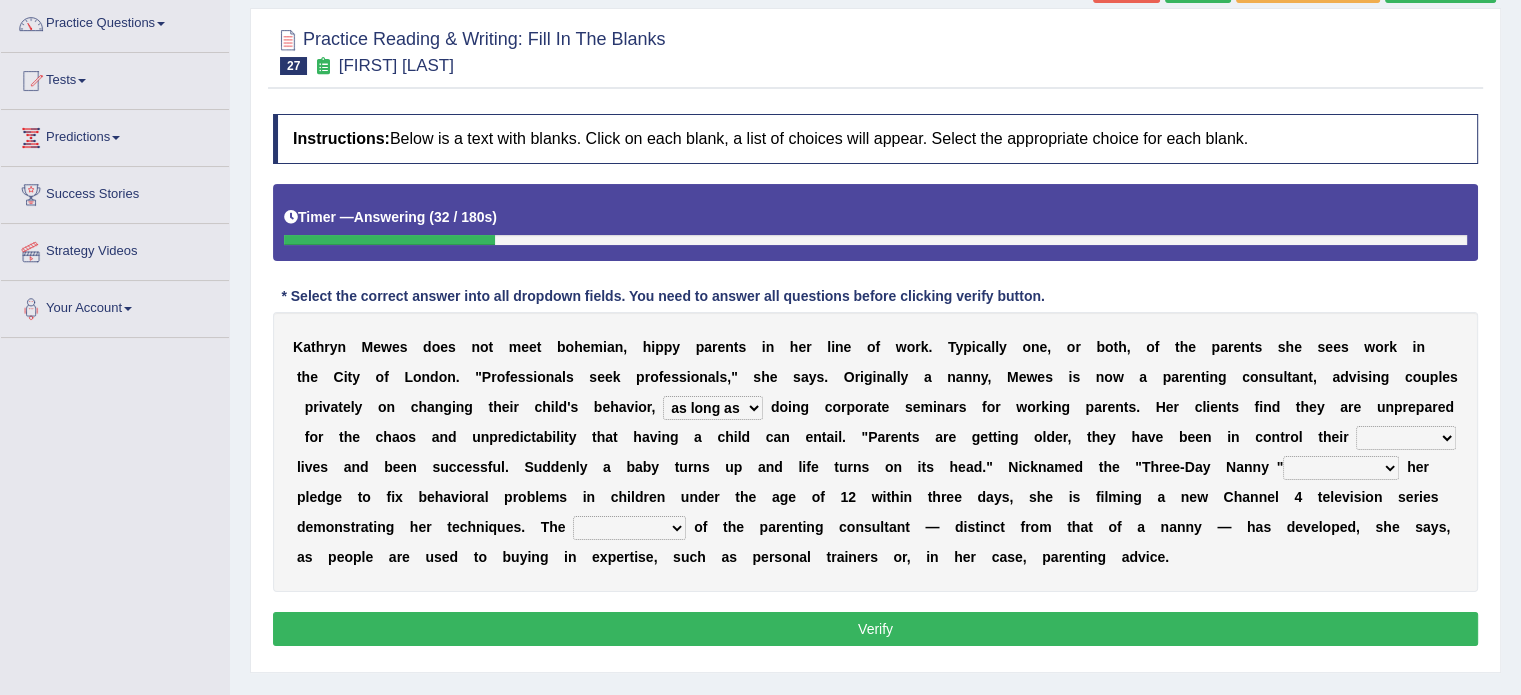 click on "as long as in order to in spite of as well as" at bounding box center (713, 408) 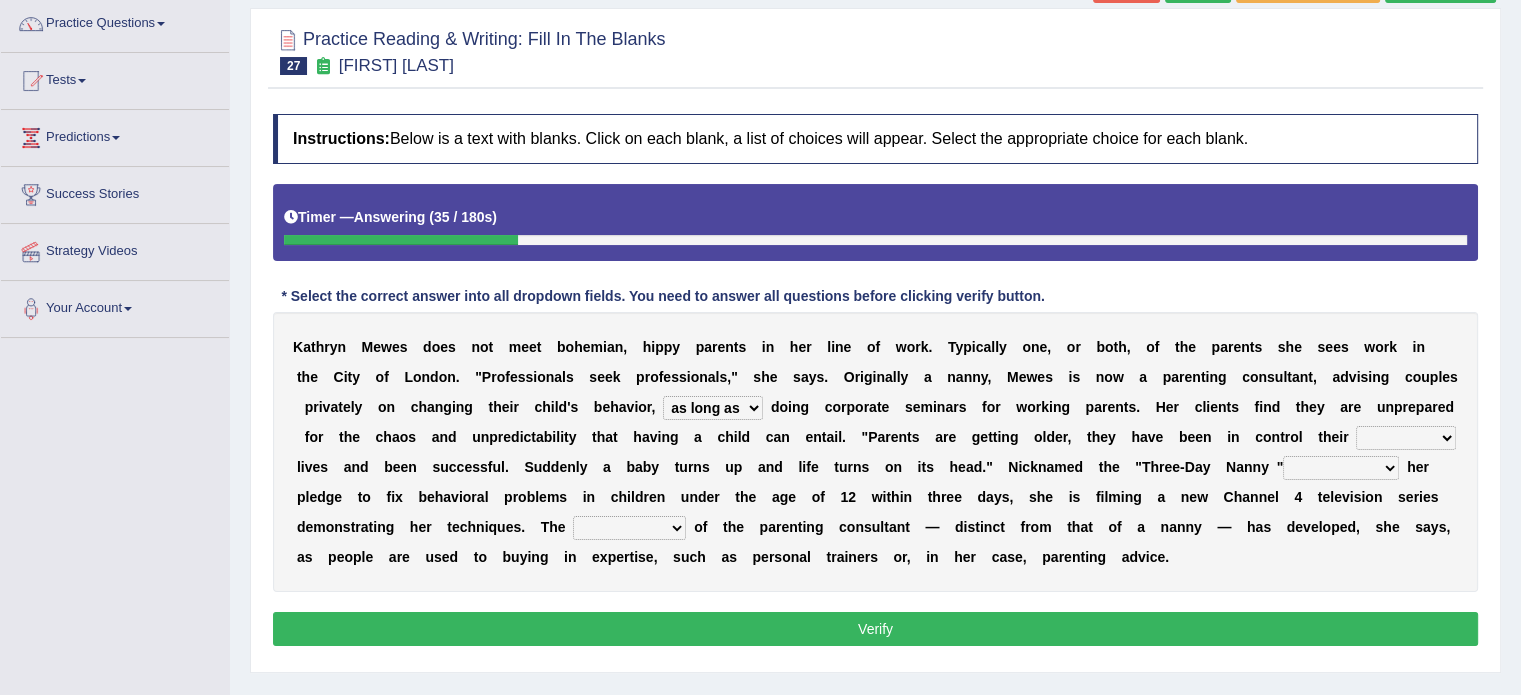 click at bounding box center [629, 437] 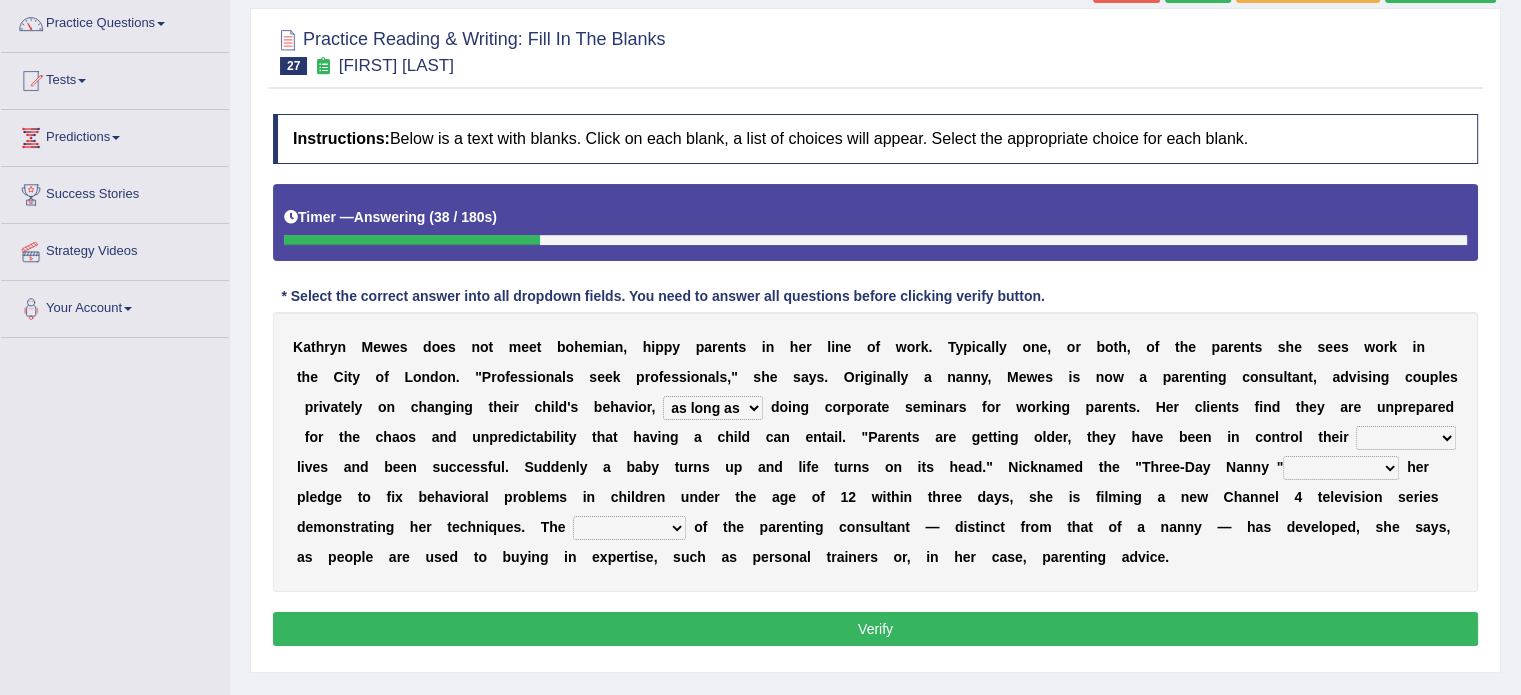 click on "as long as in order to in spite of as well as" at bounding box center [713, 408] 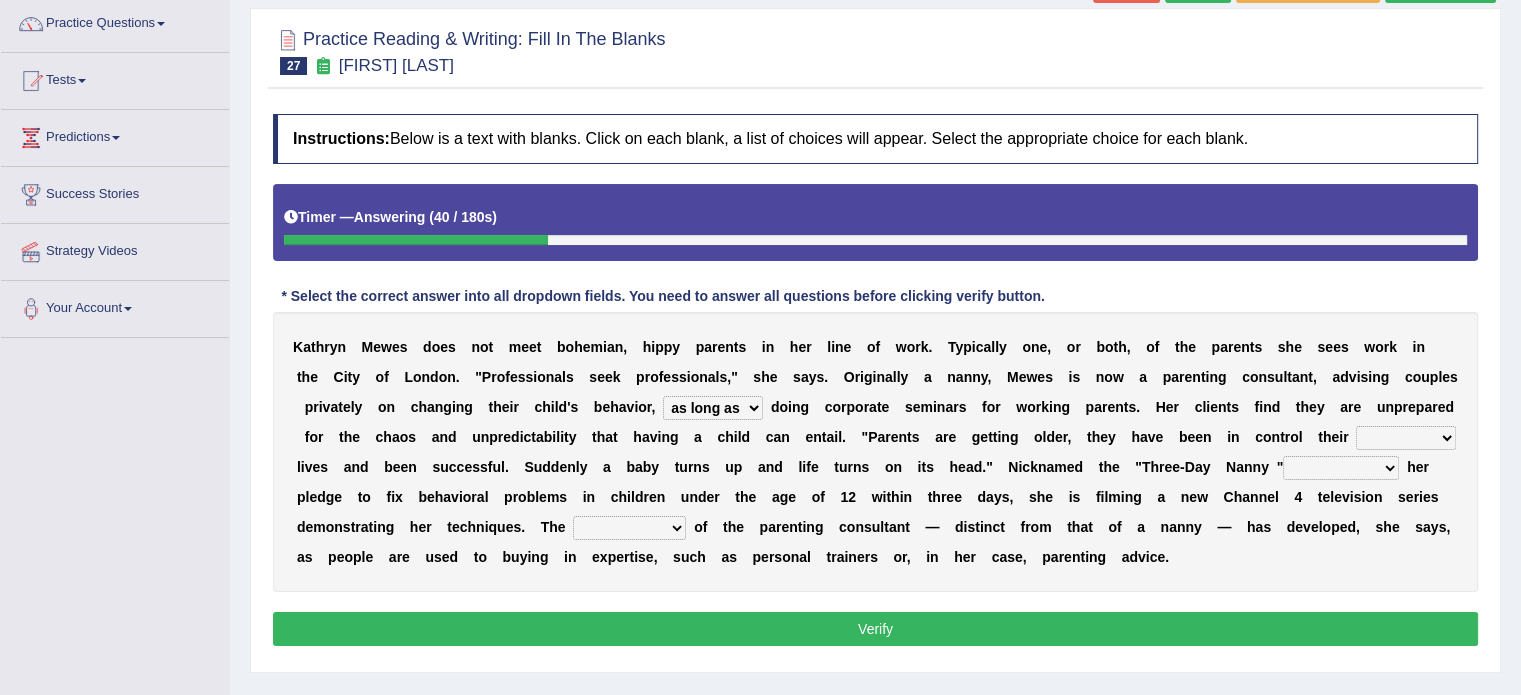 select on "as well as" 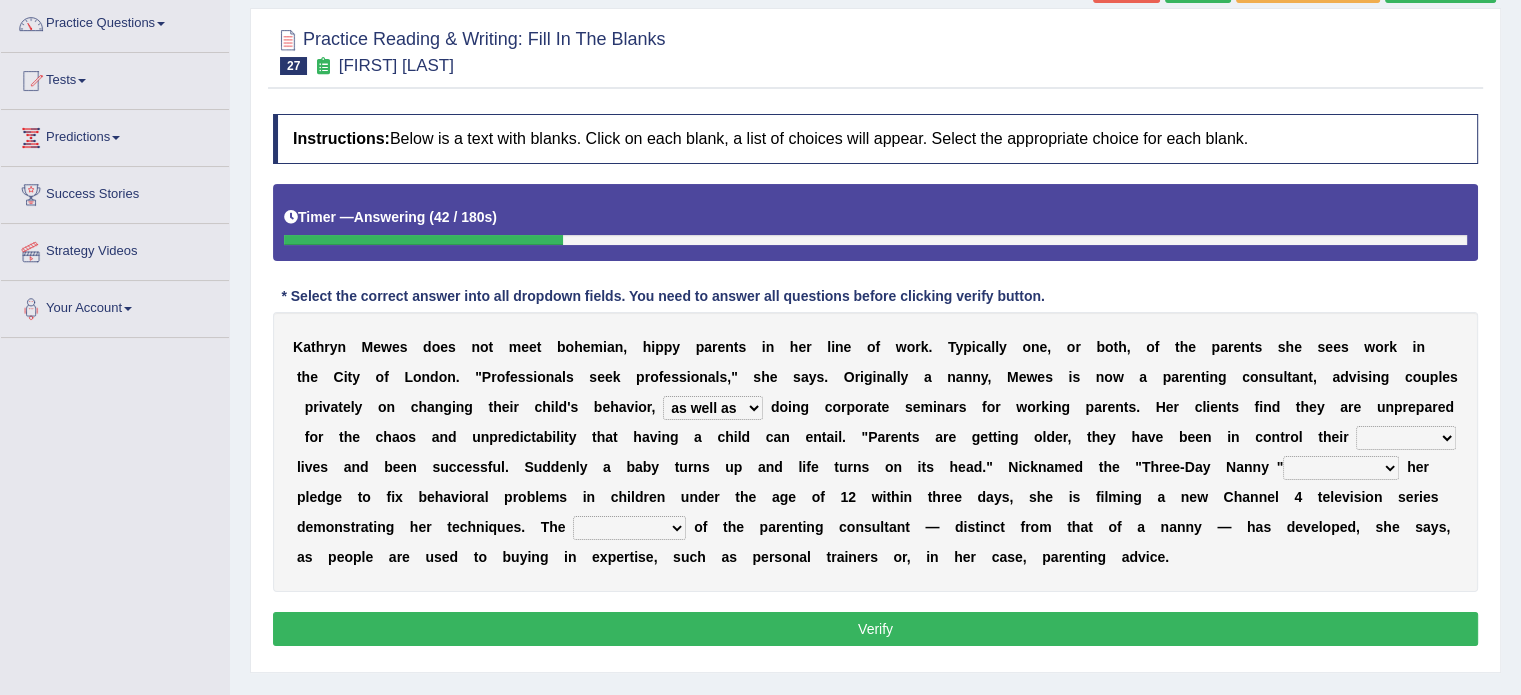 click on "whole all full every" at bounding box center [1406, 438] 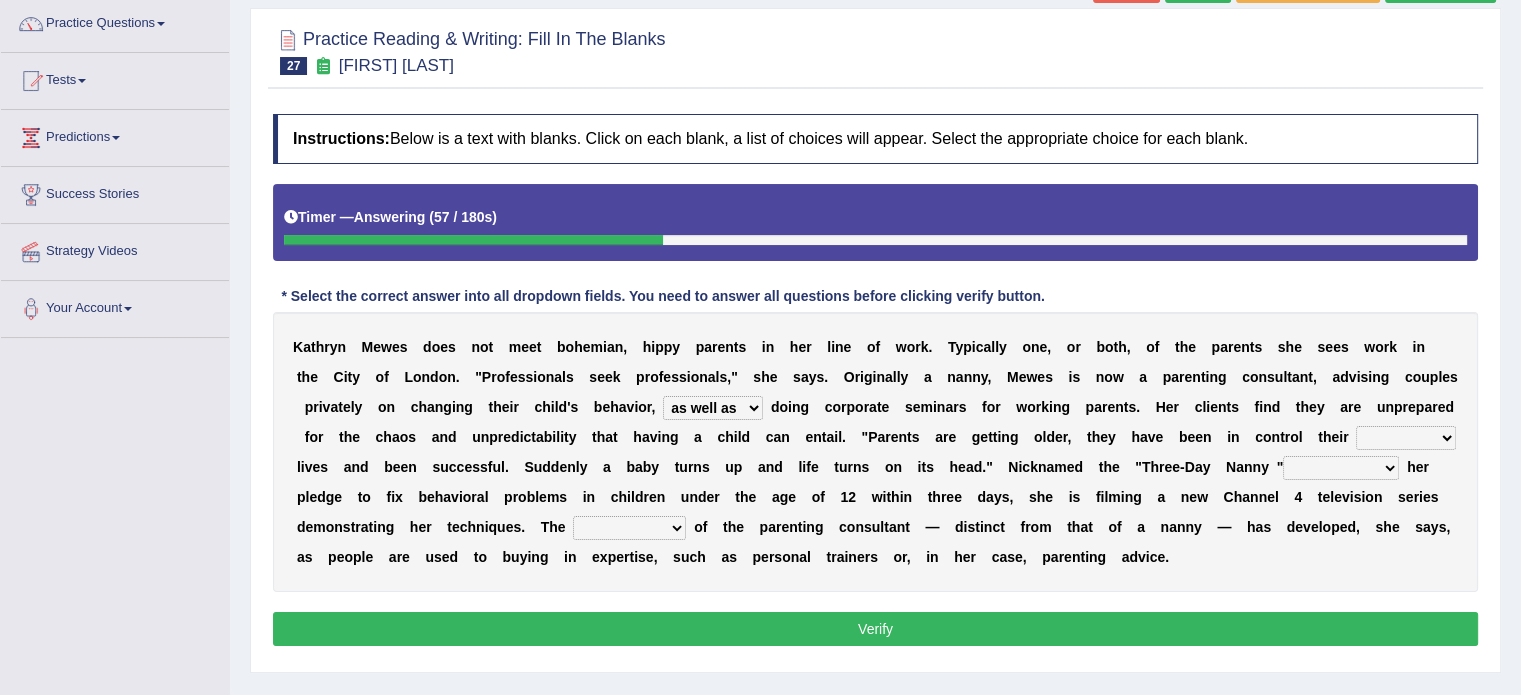 select on "whole" 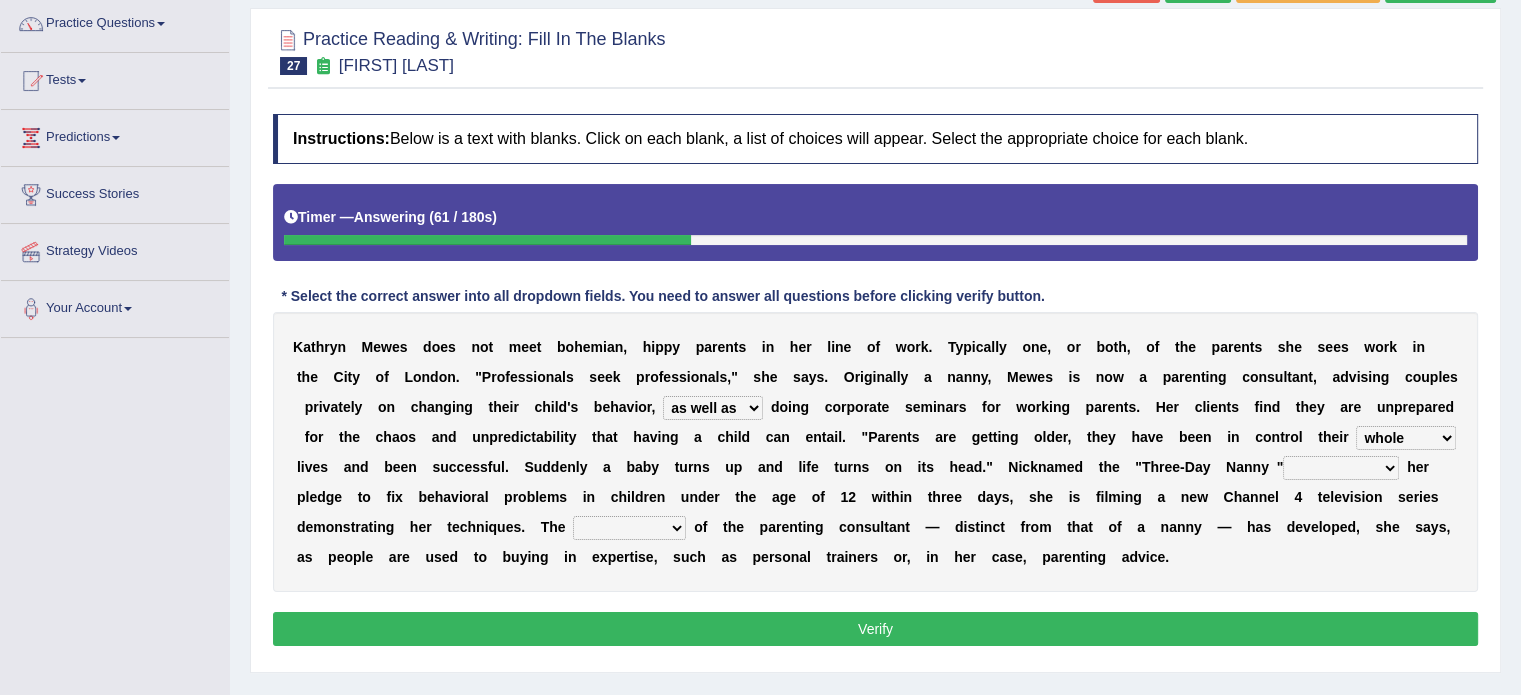 click on "related with together with because of according to" at bounding box center (1341, 468) 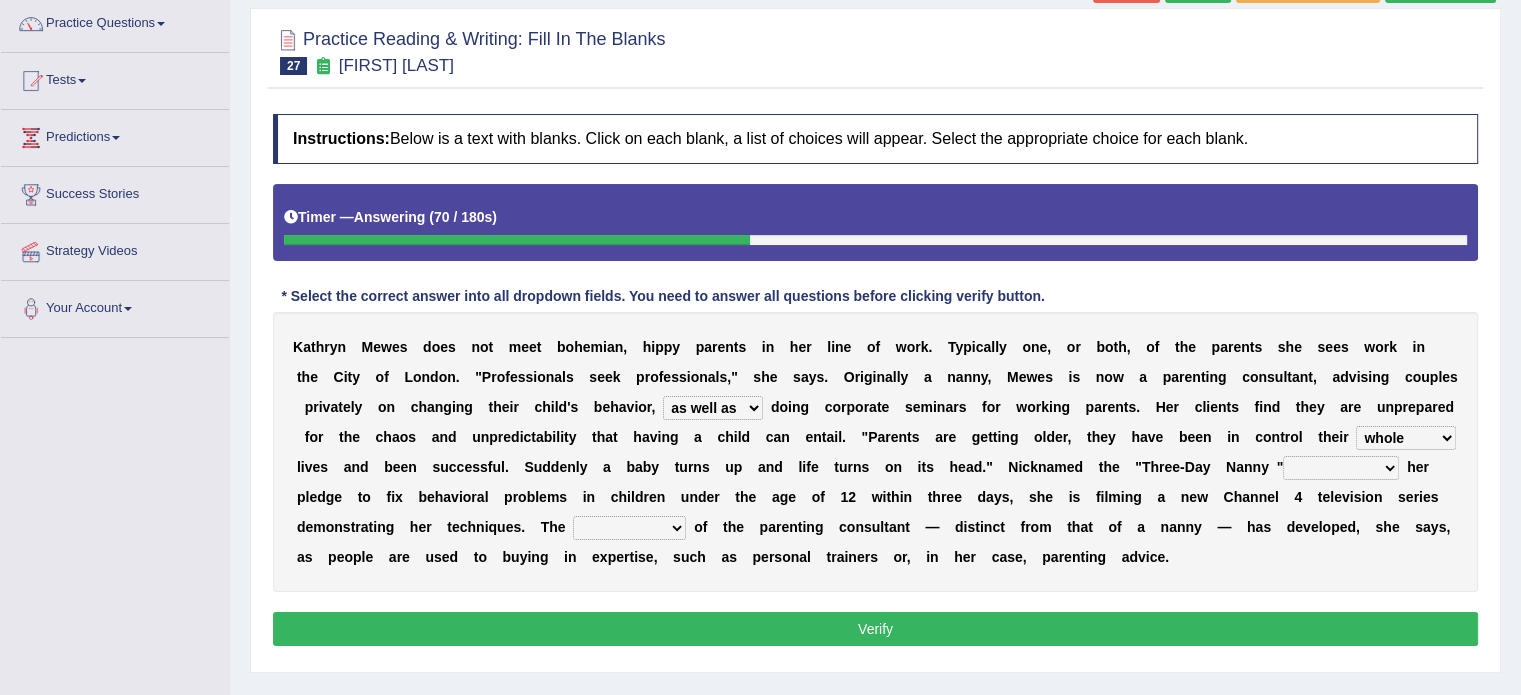 select on "together with" 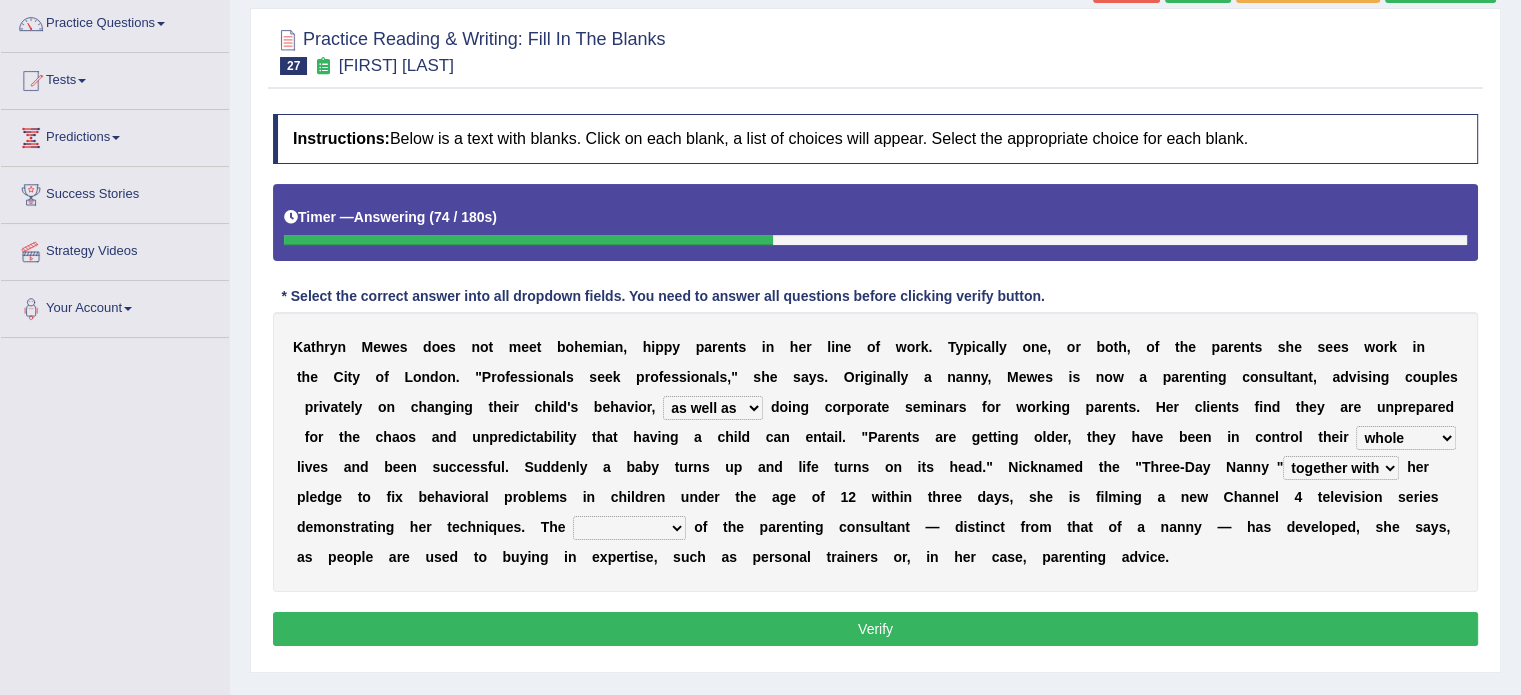 click on "percentage performance role belief" at bounding box center (629, 528) 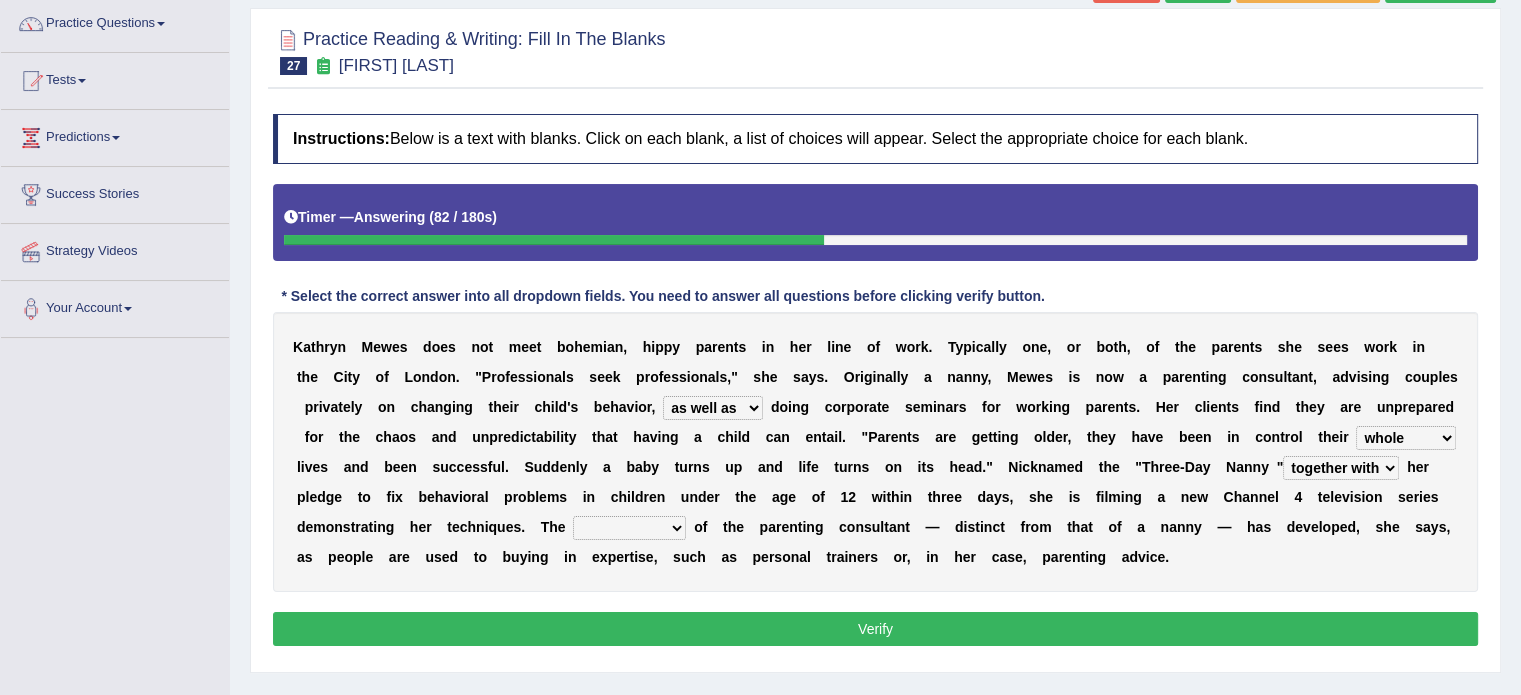 select on "performance" 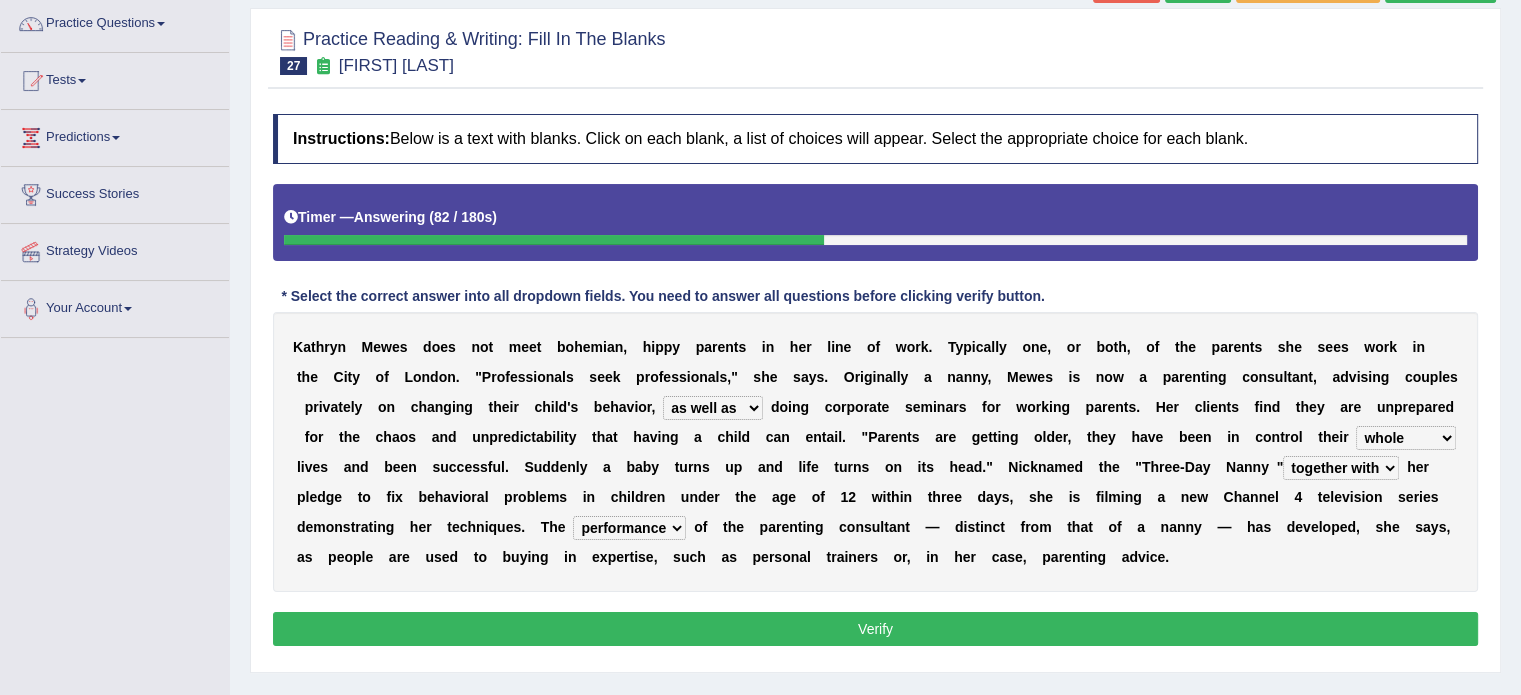 click on "percentage performance role belief" at bounding box center [629, 528] 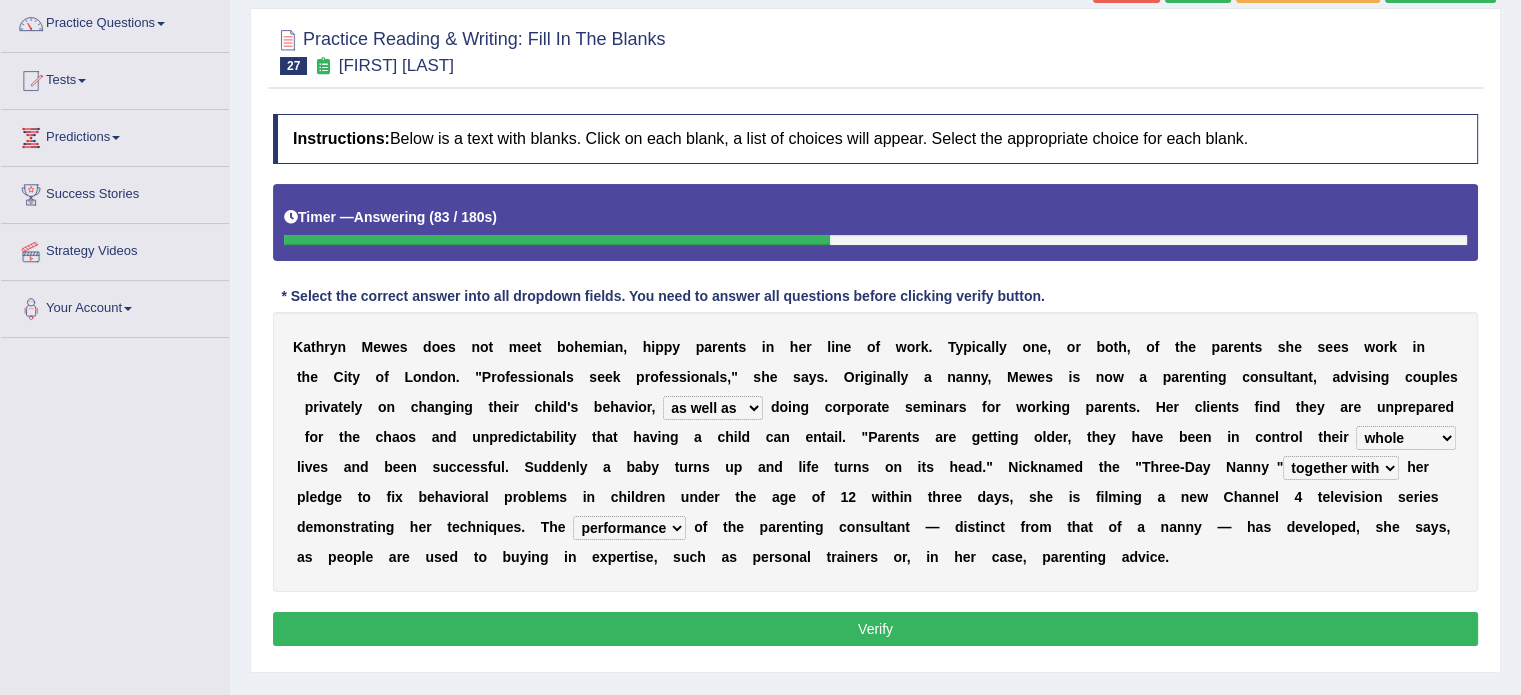 click on "Verify" at bounding box center (875, 629) 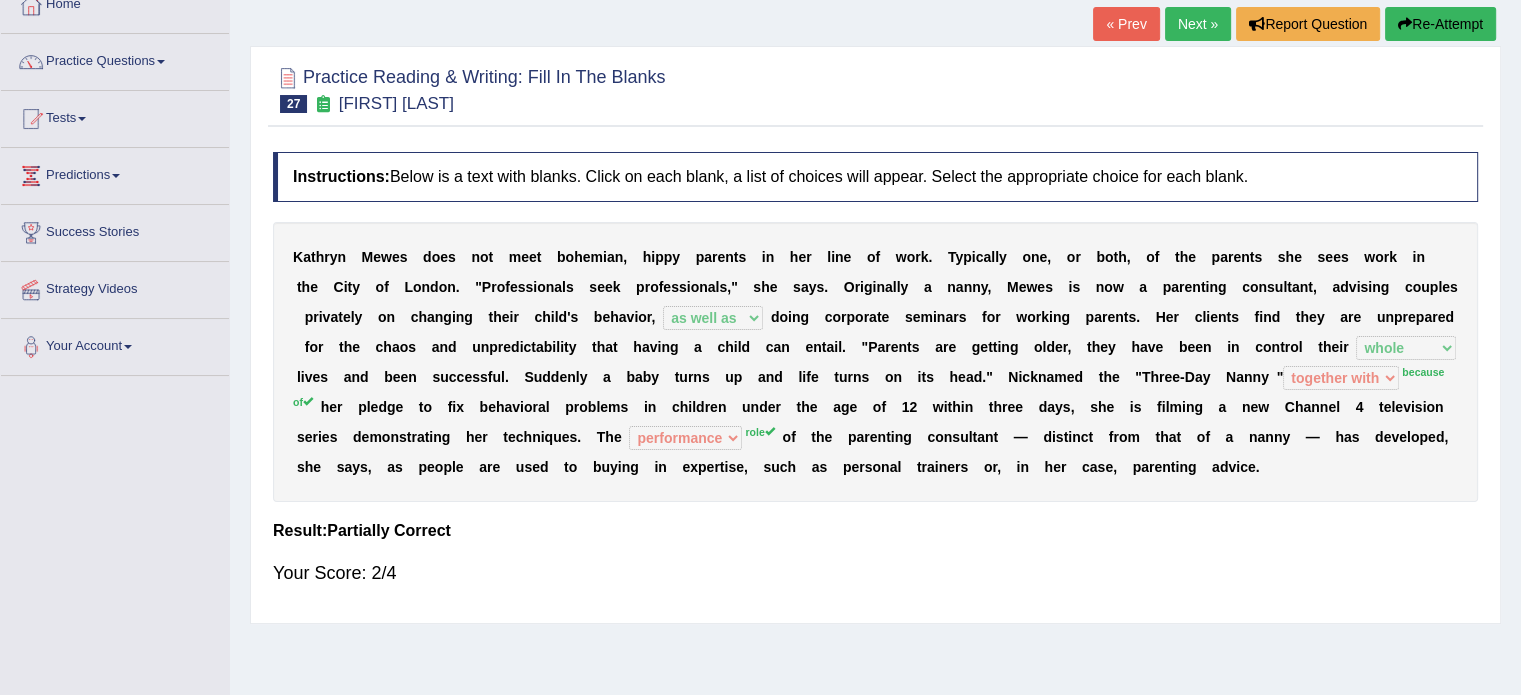 scroll, scrollTop: 120, scrollLeft: 0, axis: vertical 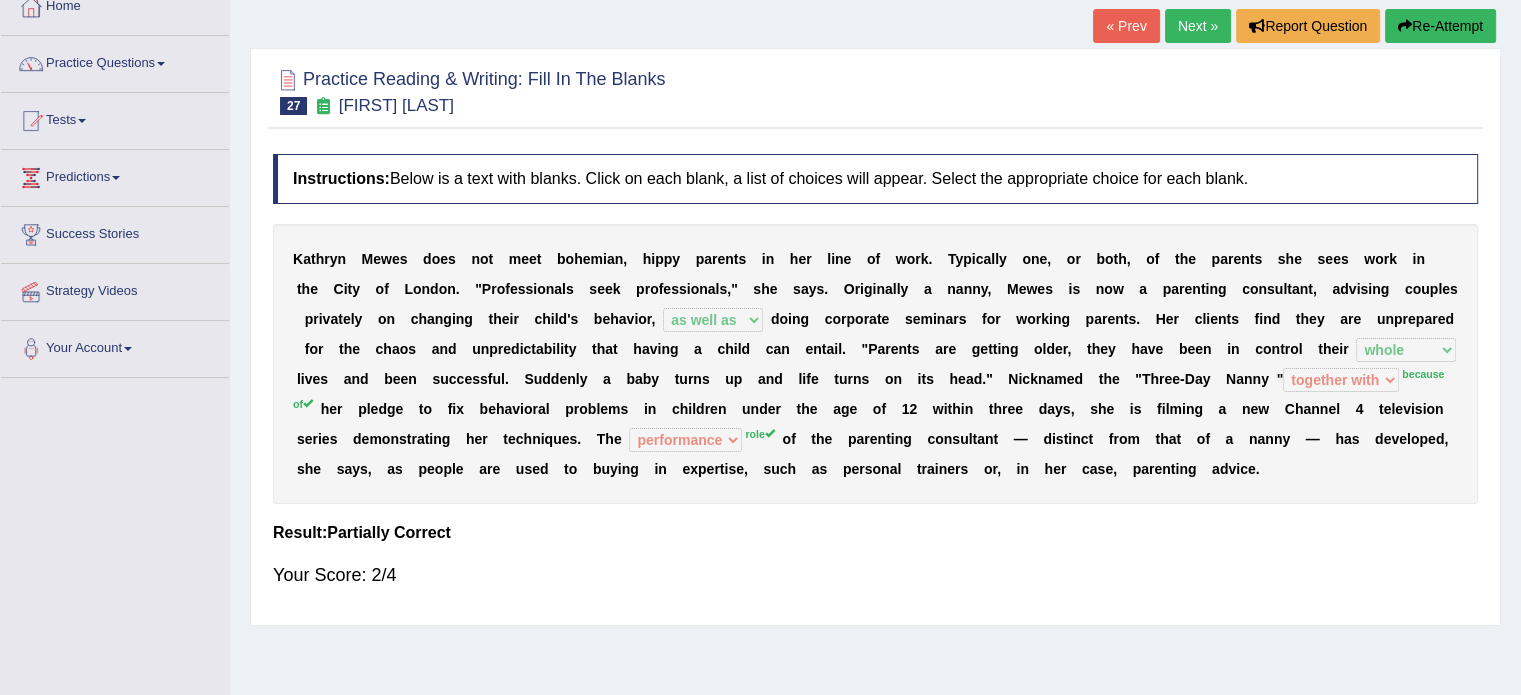 click on "Next »" at bounding box center [1198, 26] 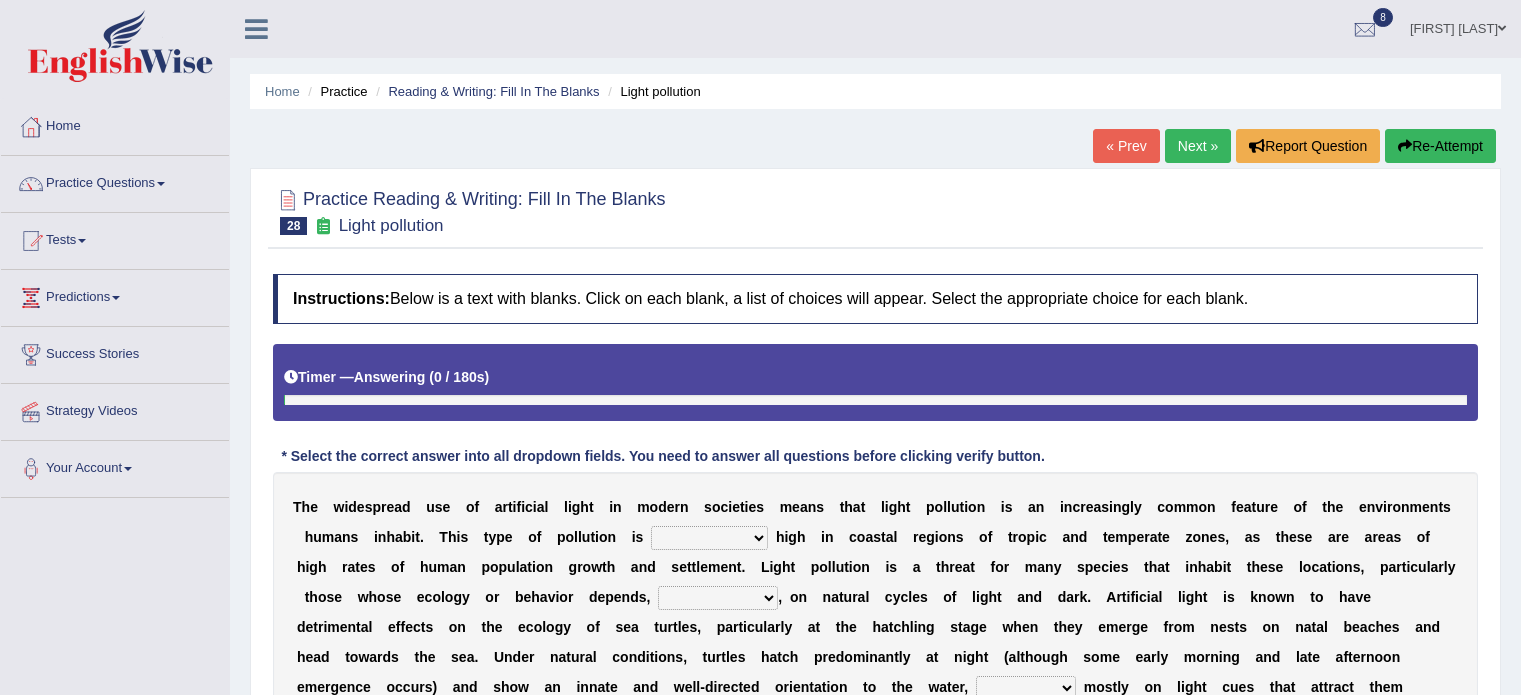 scroll, scrollTop: 0, scrollLeft: 0, axis: both 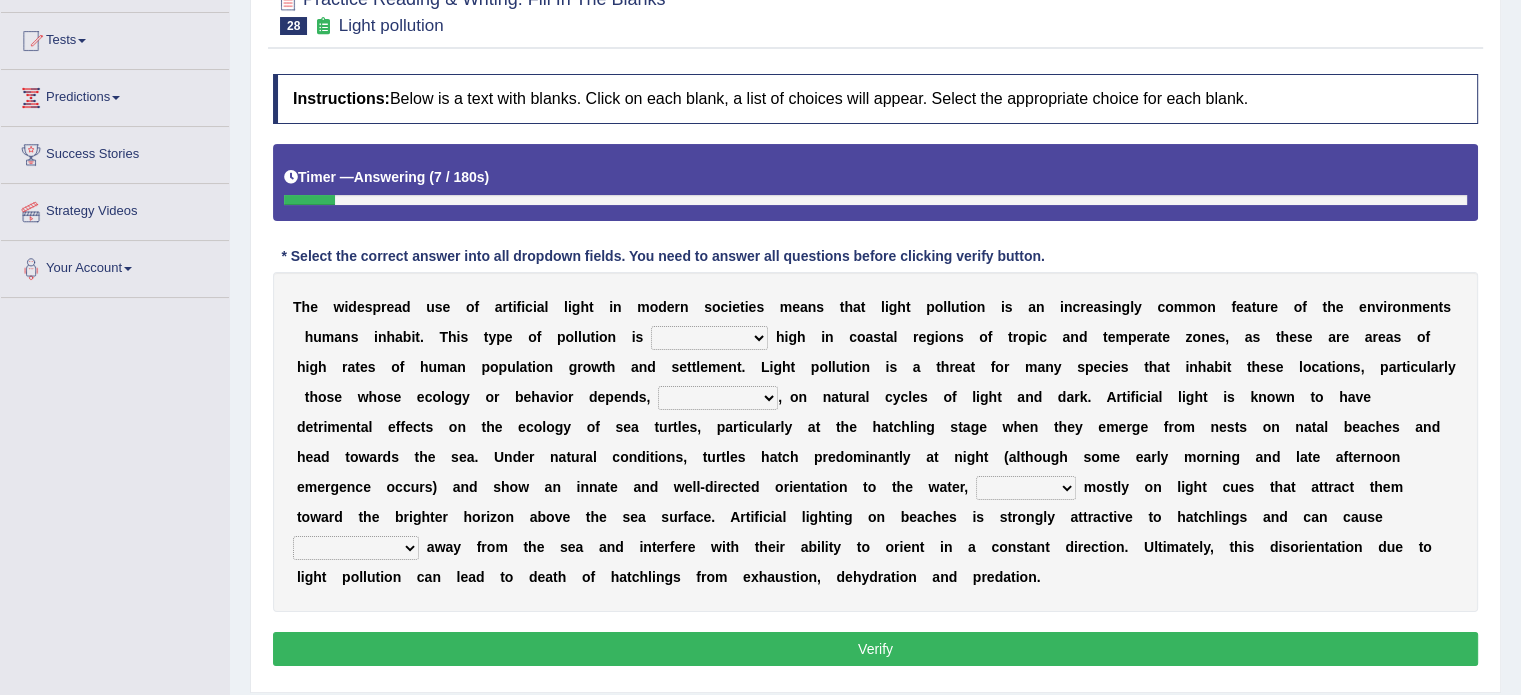 click on "exceptionally absolutely completely rarely" at bounding box center [709, 338] 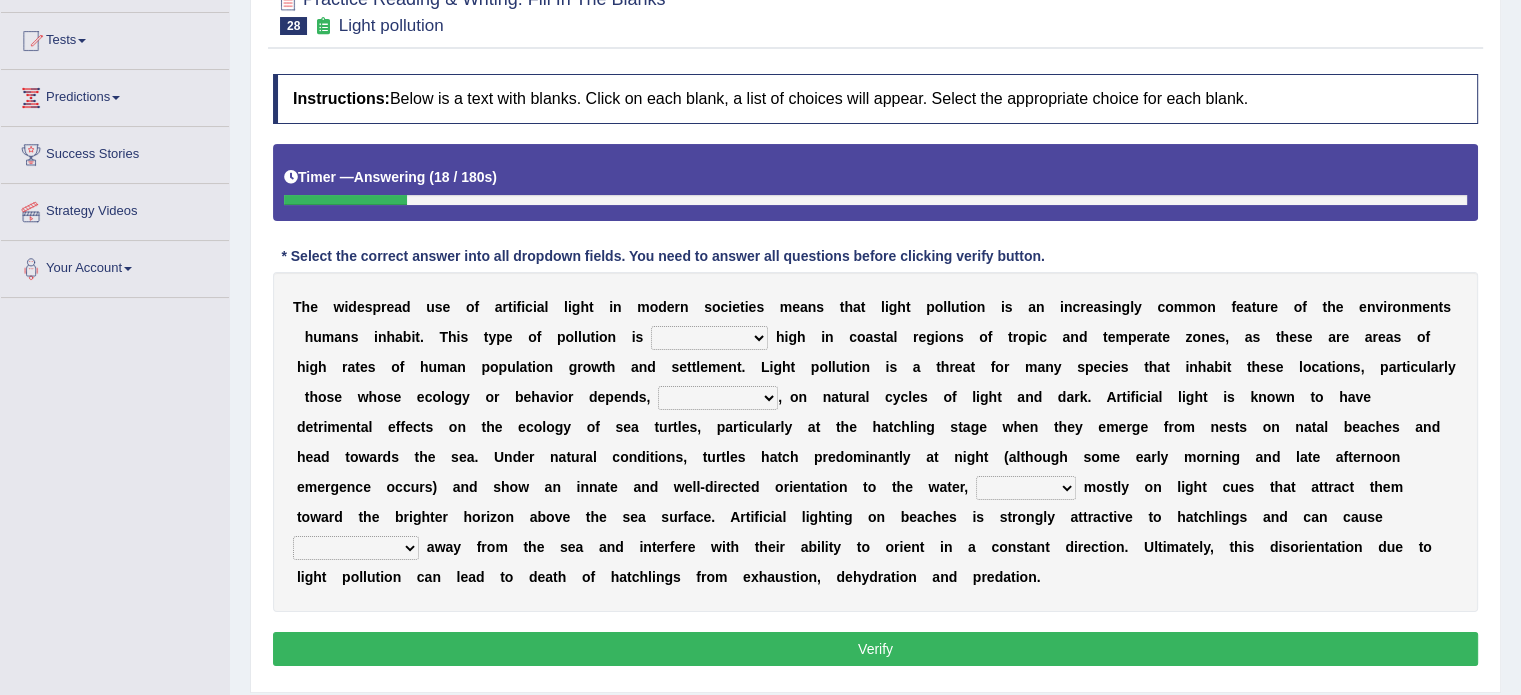 select on "exceptionally" 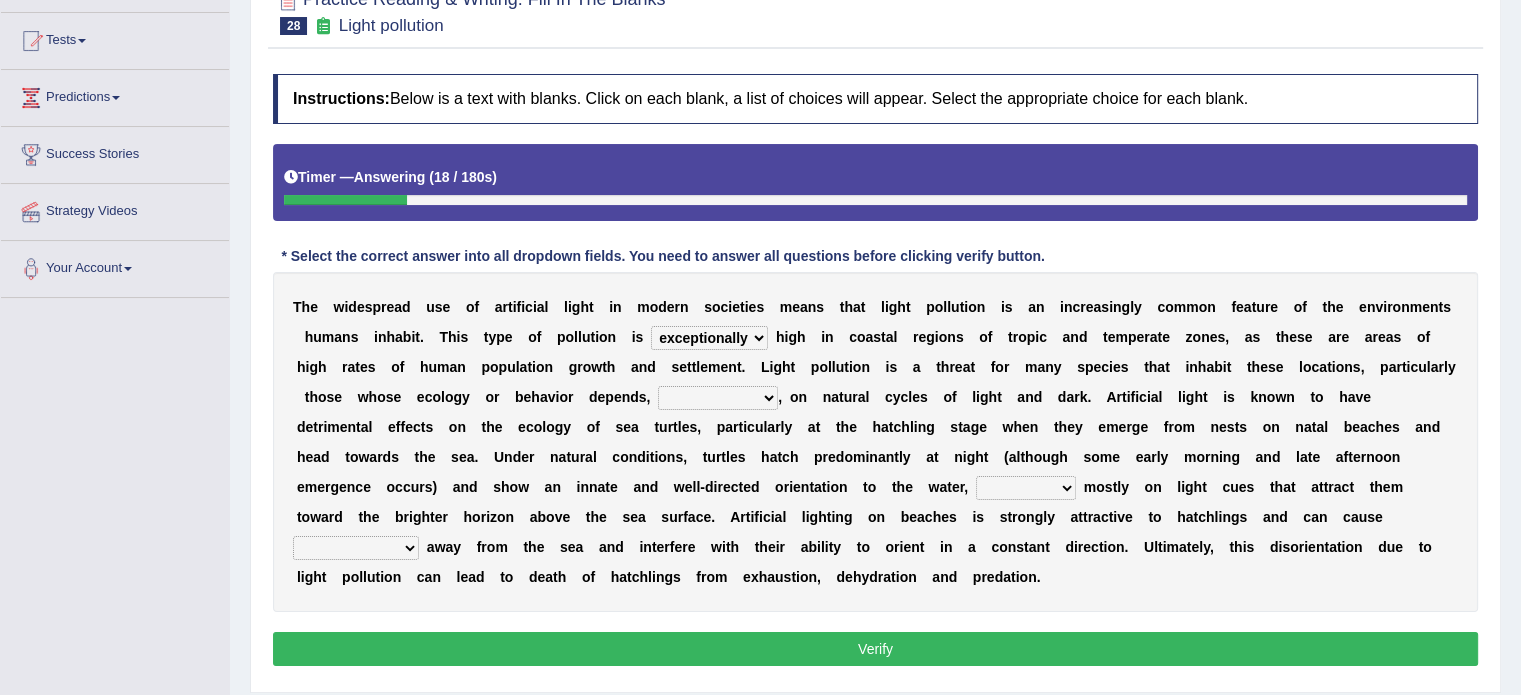 click on "exceptionally absolutely completely rarely" at bounding box center [709, 338] 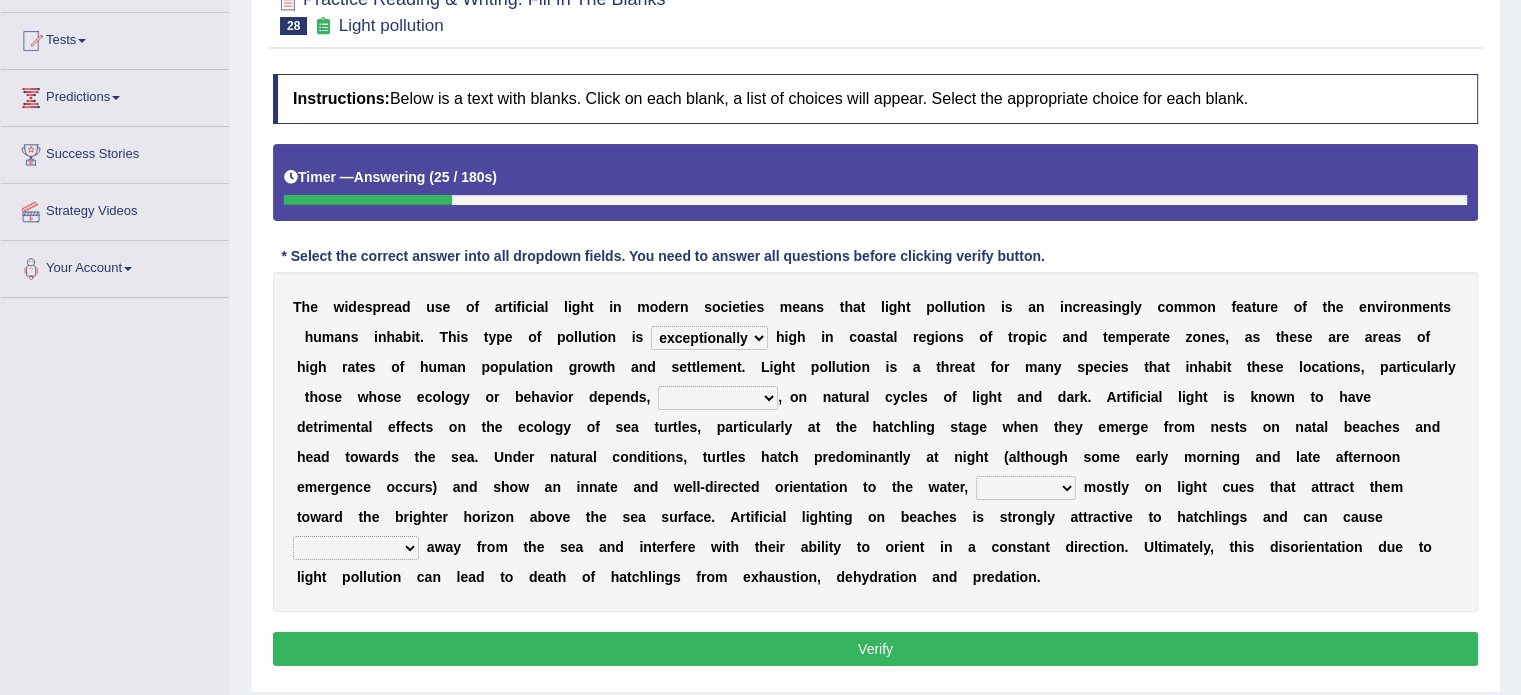 click on "in no way in some way by the wy in some ways" at bounding box center (718, 398) 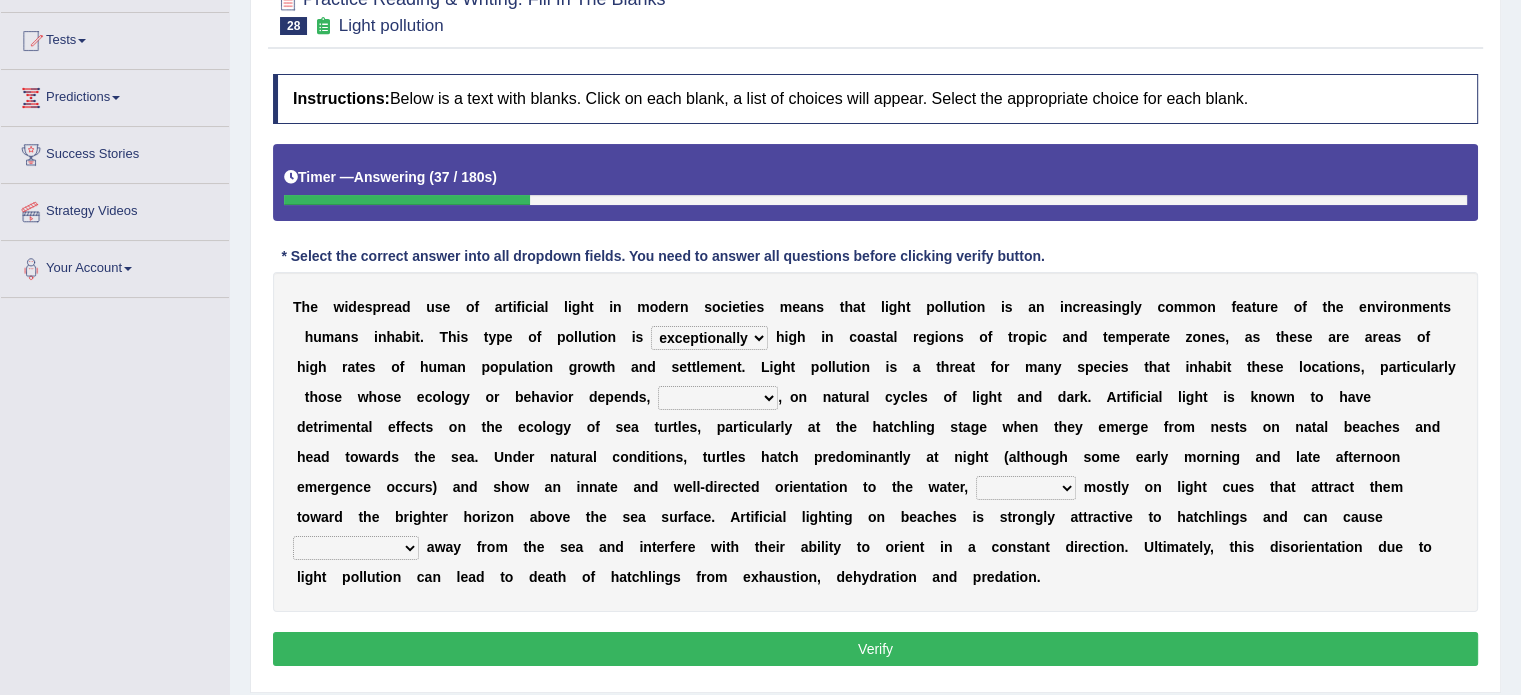 select on "in some ways" 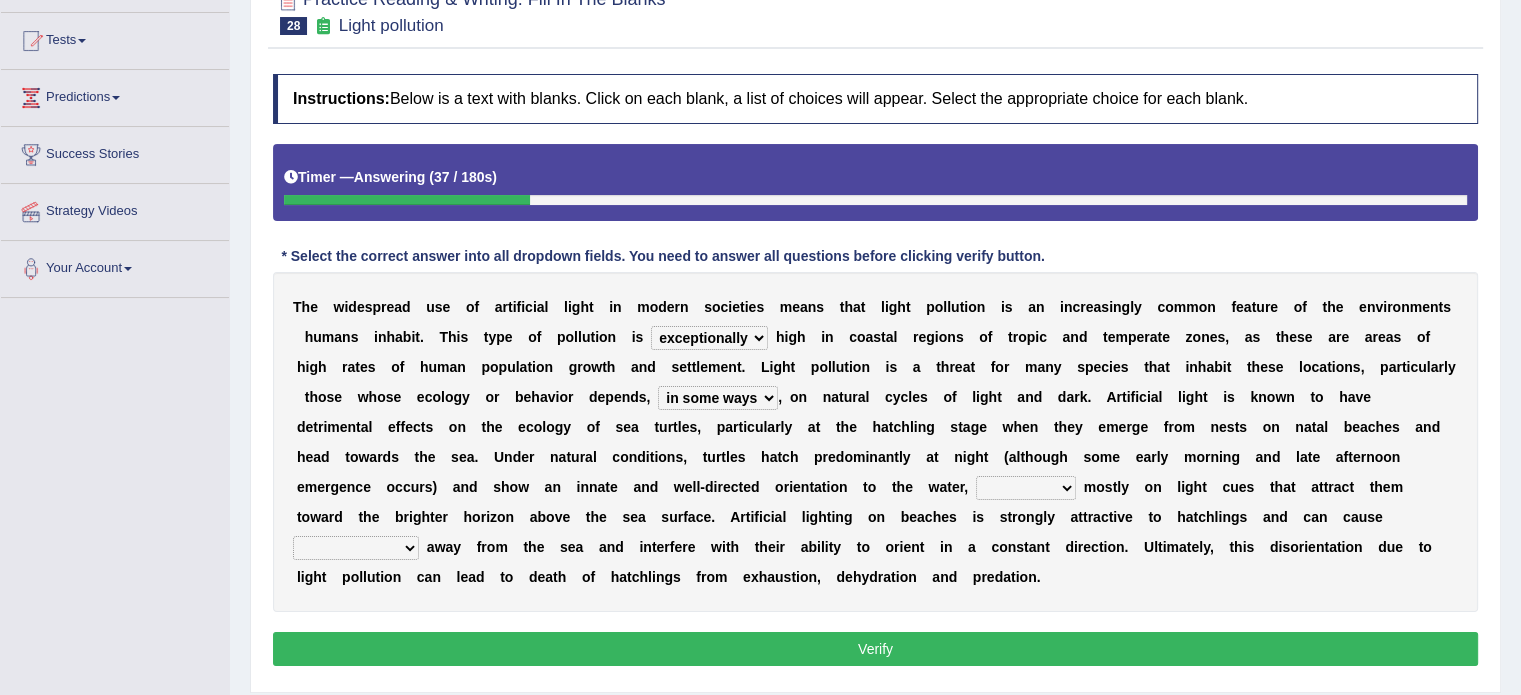 click on "in no way in some way by the wy in some ways" at bounding box center (718, 398) 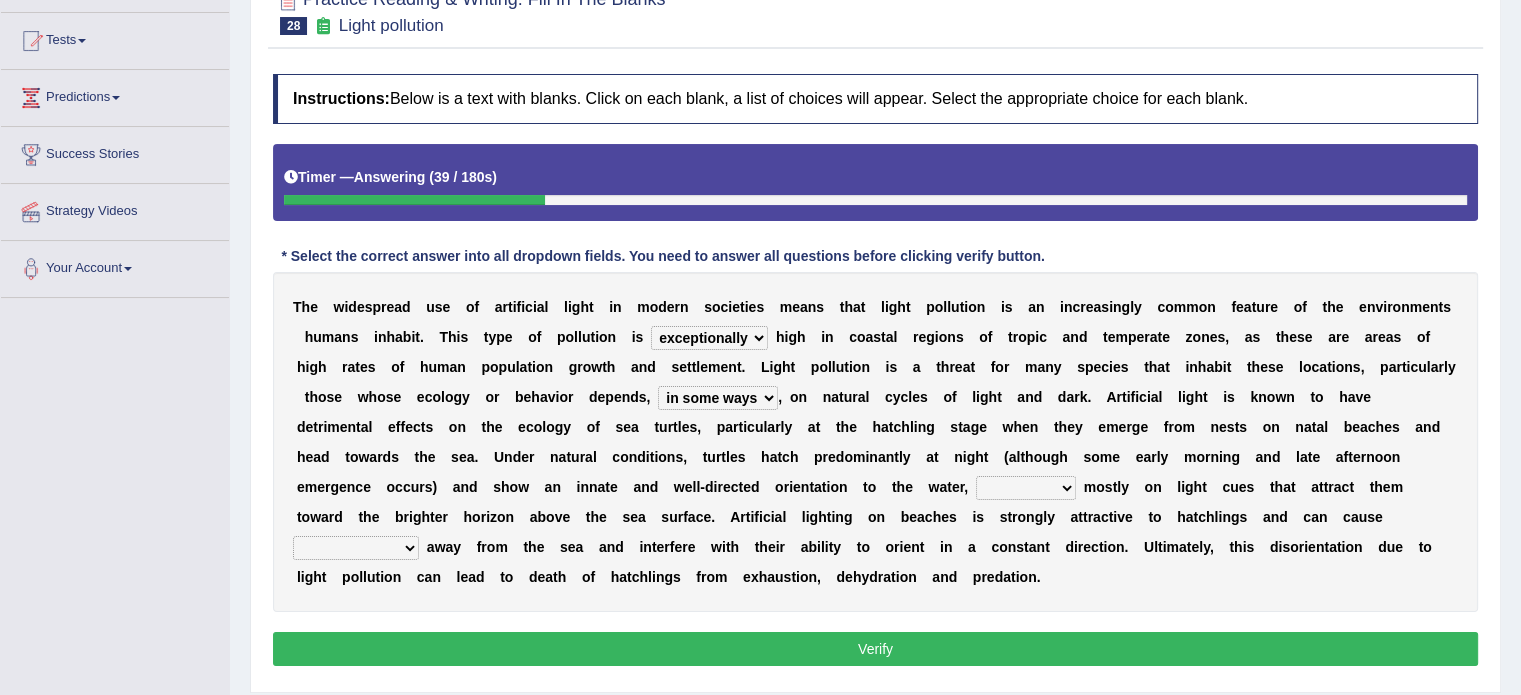 click on "in no way in some way by the wy in some ways" at bounding box center [718, 398] 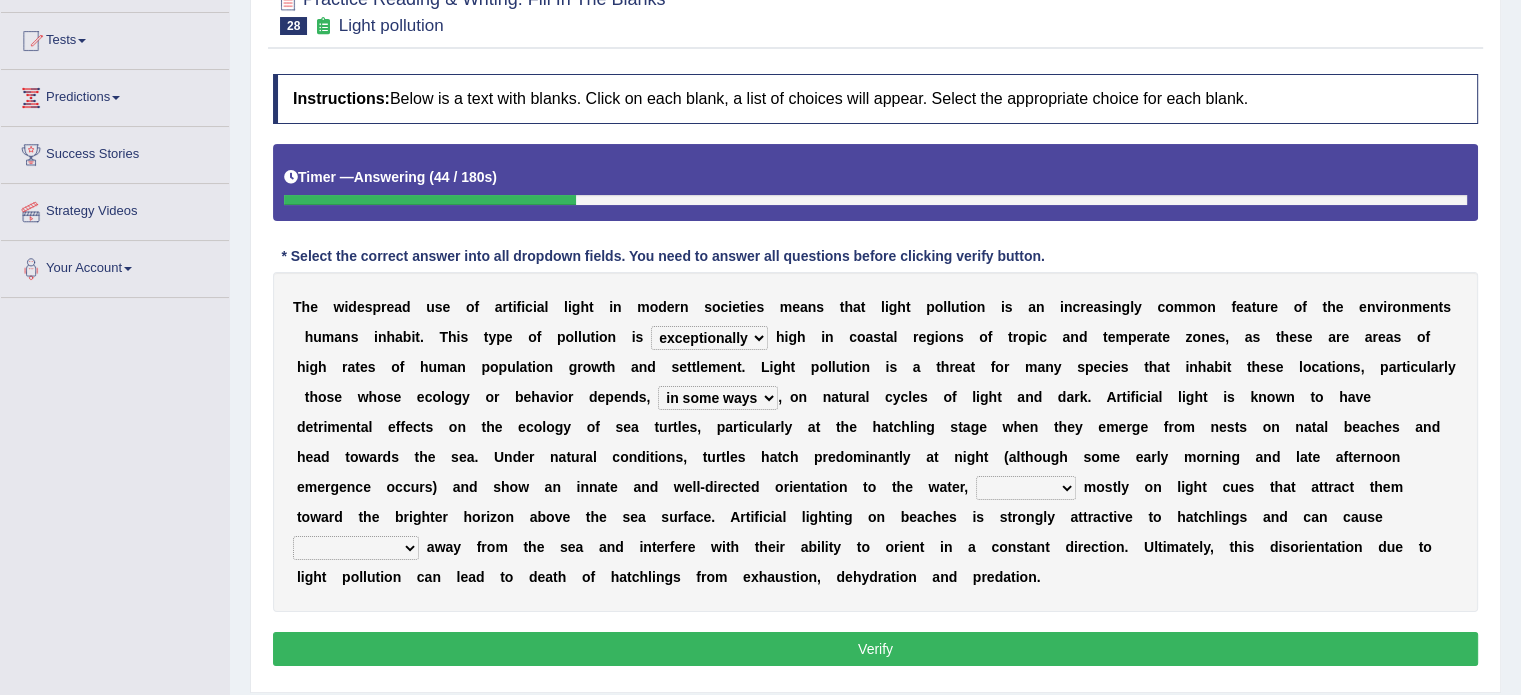 click at bounding box center [861, 427] 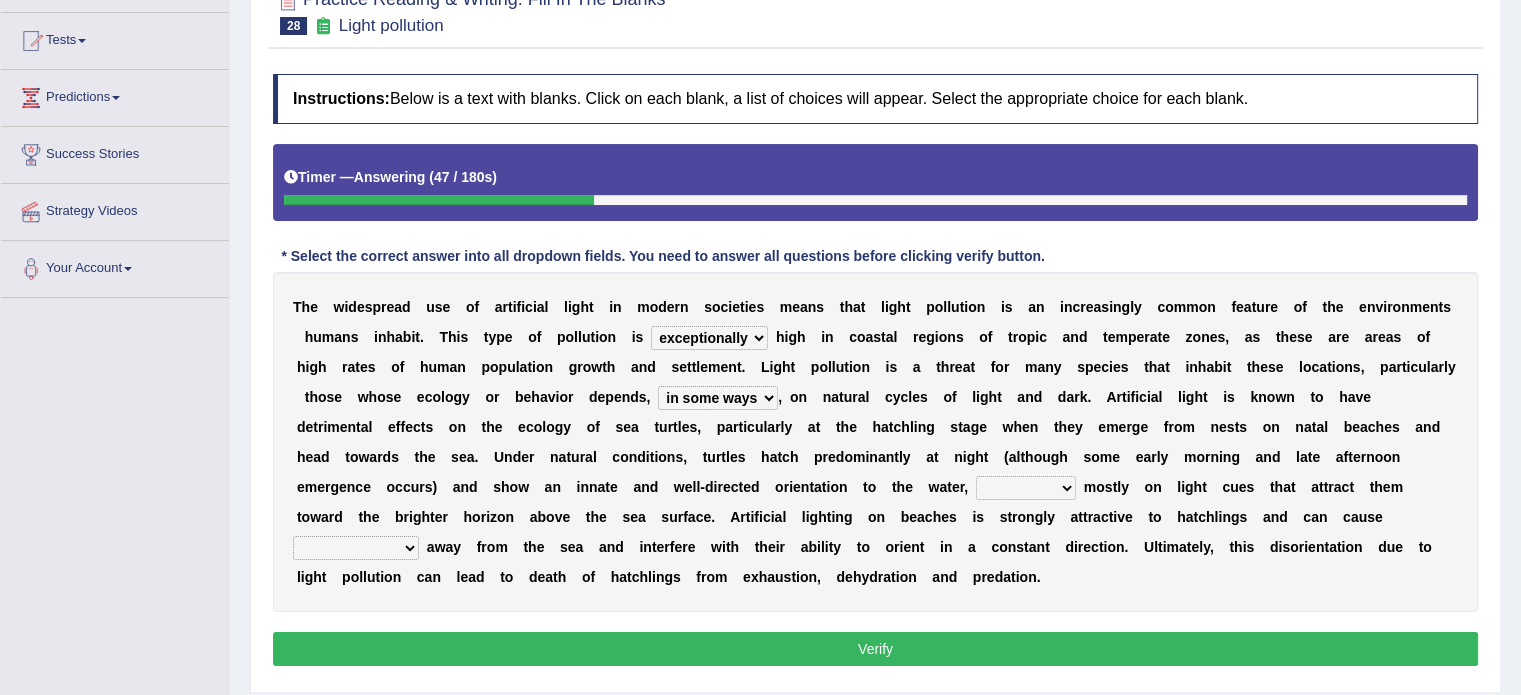 click on "o" at bounding box center (306, 517) 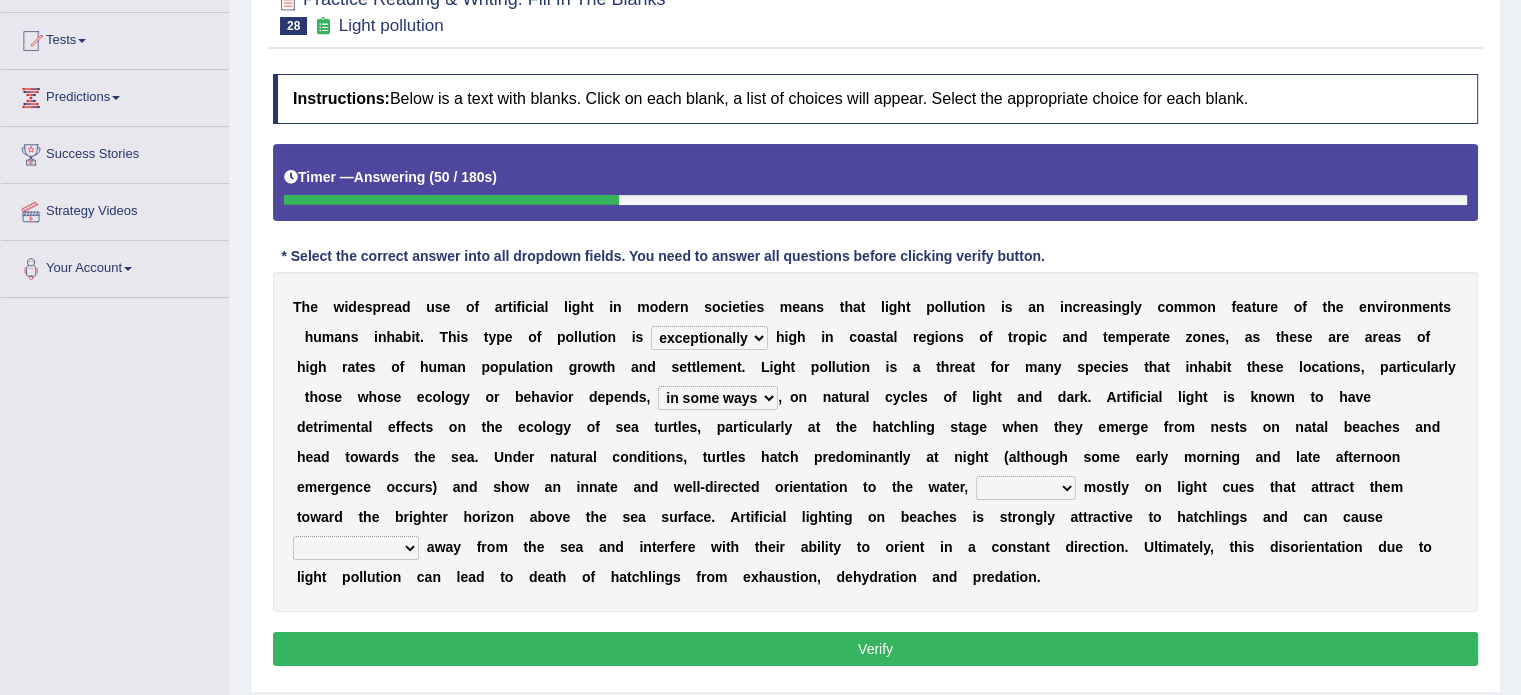 click on "o" at bounding box center [306, 517] 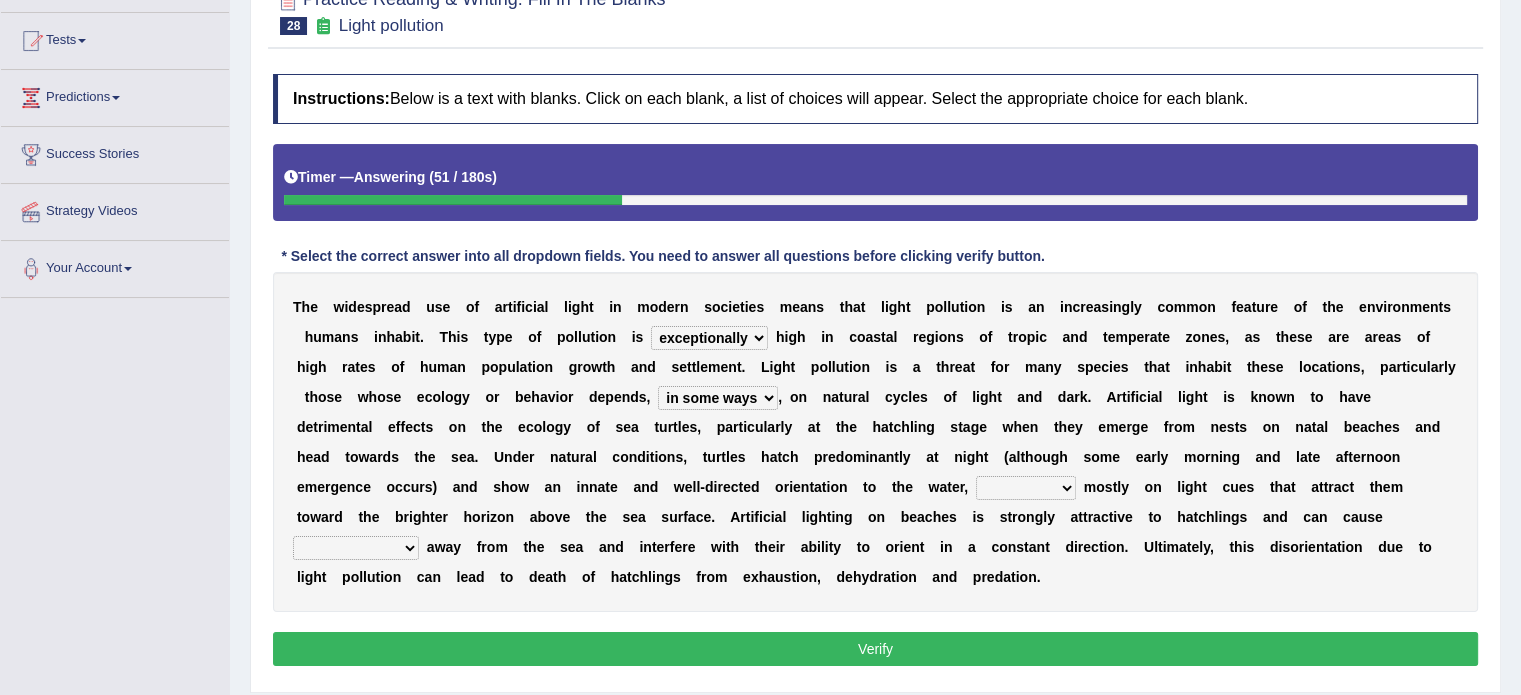 click on "o" at bounding box center (306, 517) 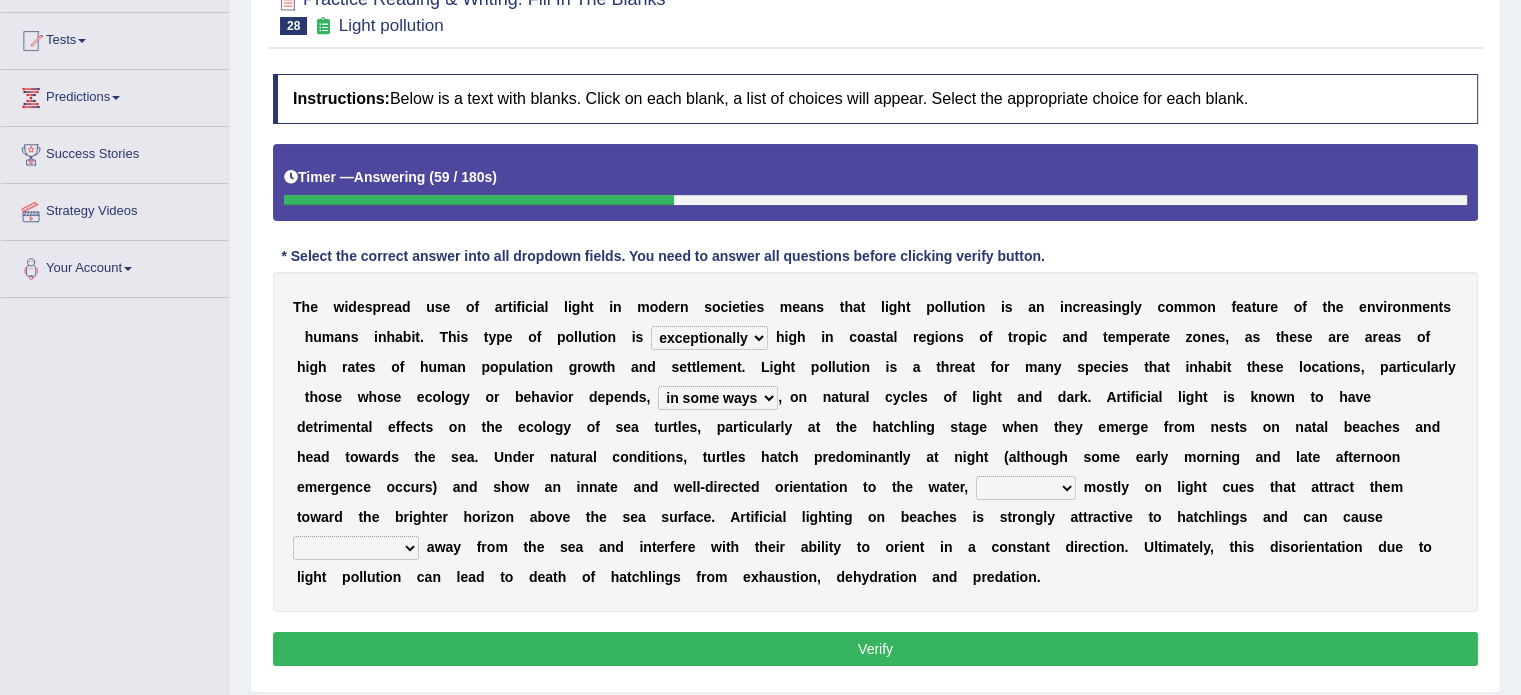 click on "them to move it to move which to move that to move" at bounding box center (356, 548) 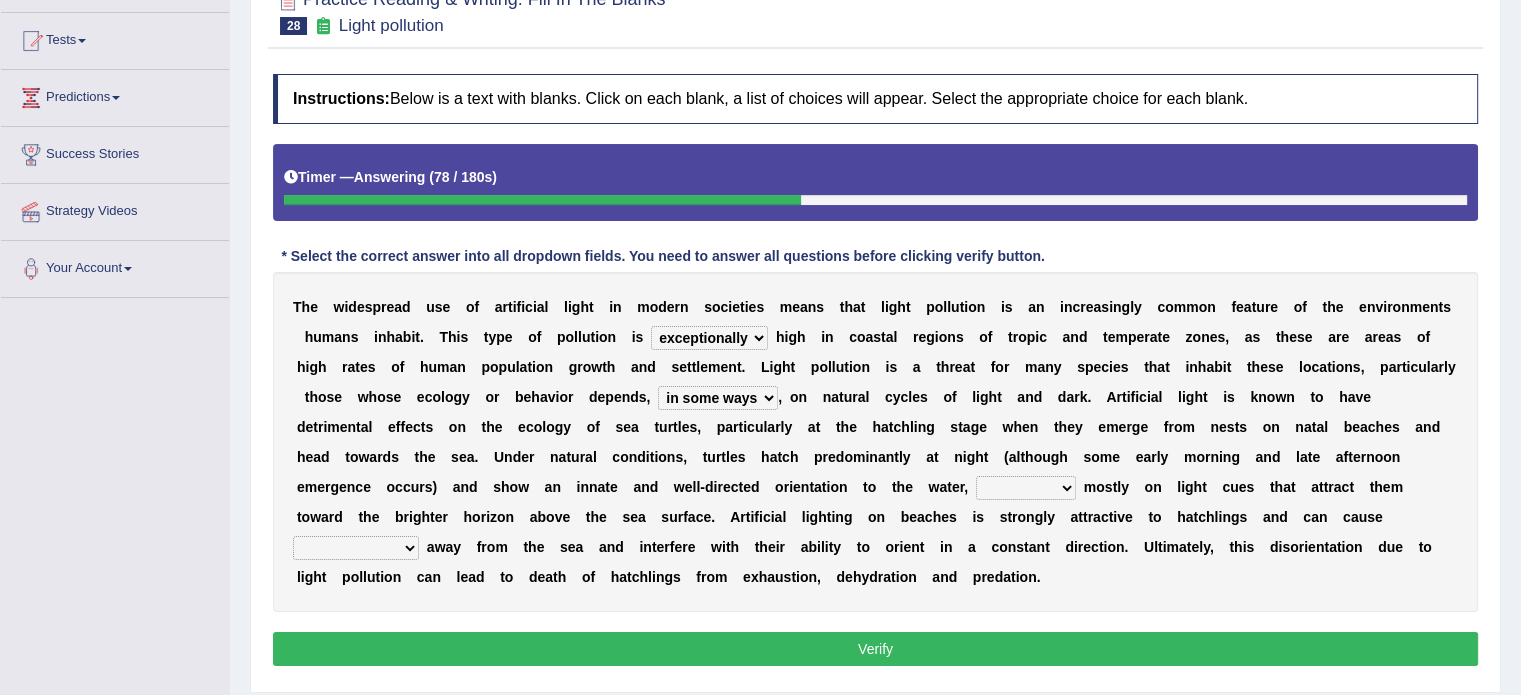 select on "it to move" 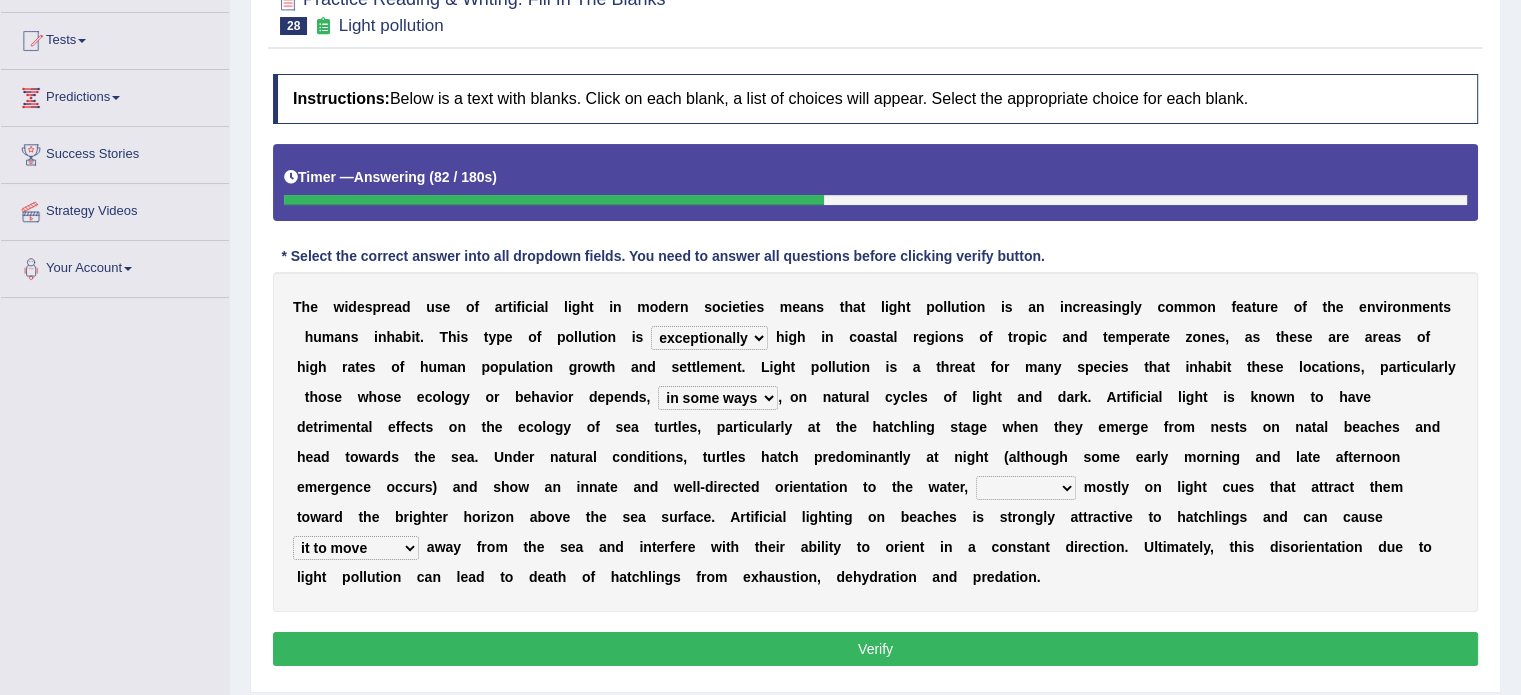 click on "imposing figuring relying pouring" at bounding box center [1026, 488] 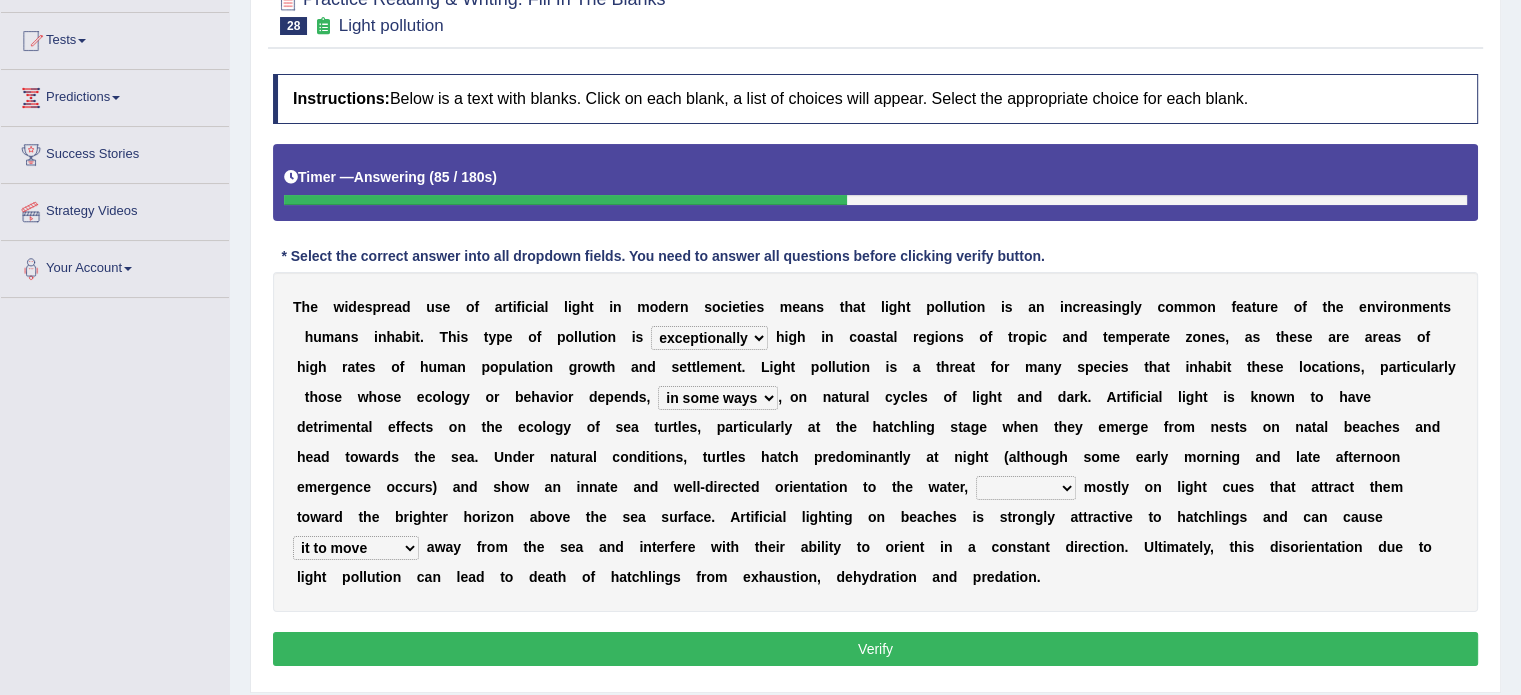 select on "imposing" 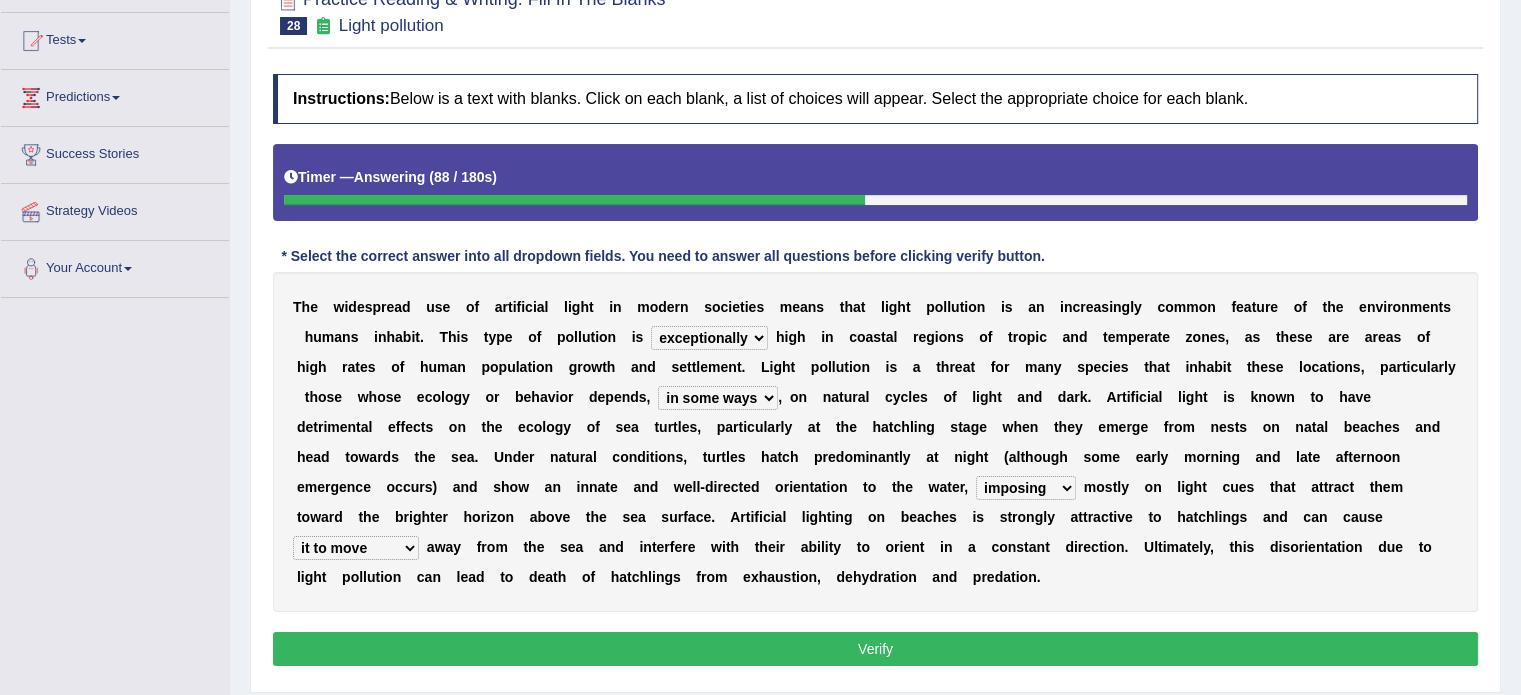 click on "Verify" at bounding box center (875, 649) 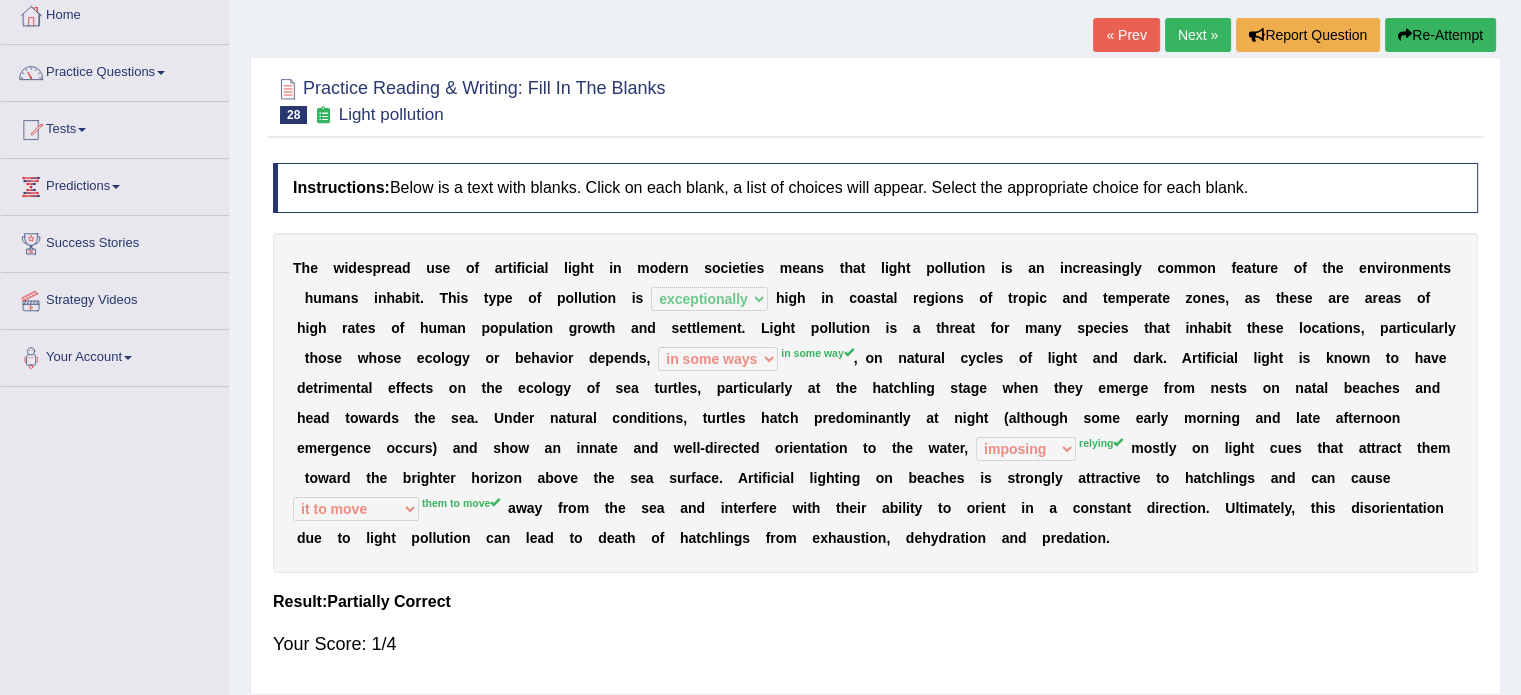 scroll, scrollTop: 80, scrollLeft: 0, axis: vertical 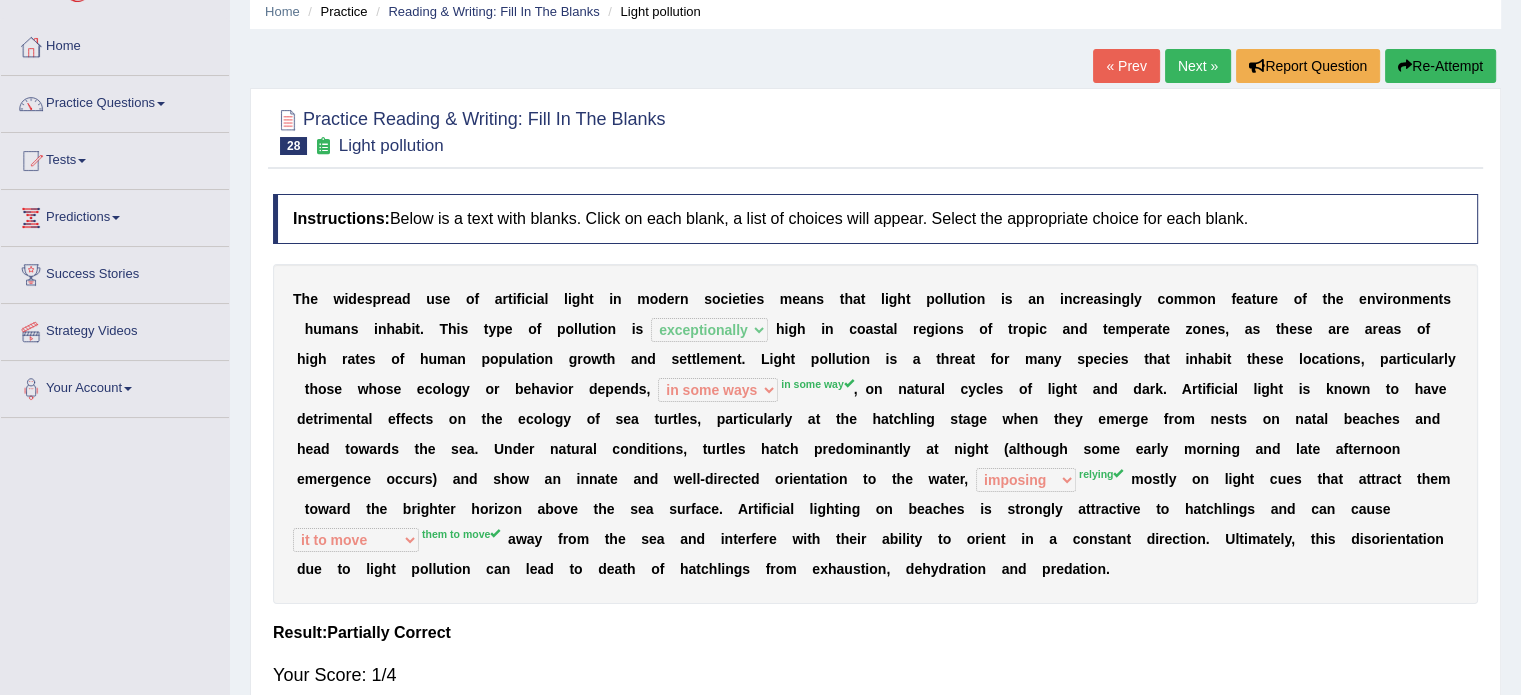 click on "Next »" at bounding box center (1198, 66) 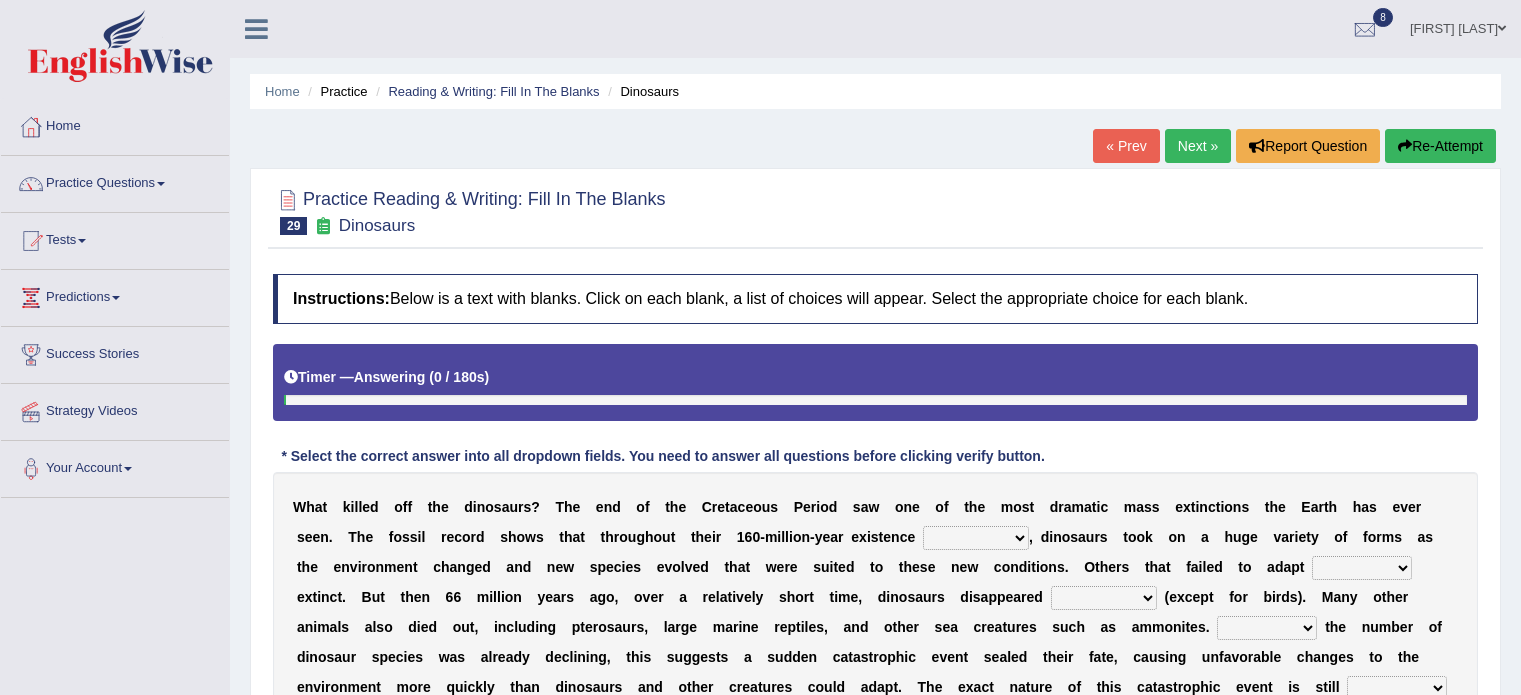 scroll, scrollTop: 0, scrollLeft: 0, axis: both 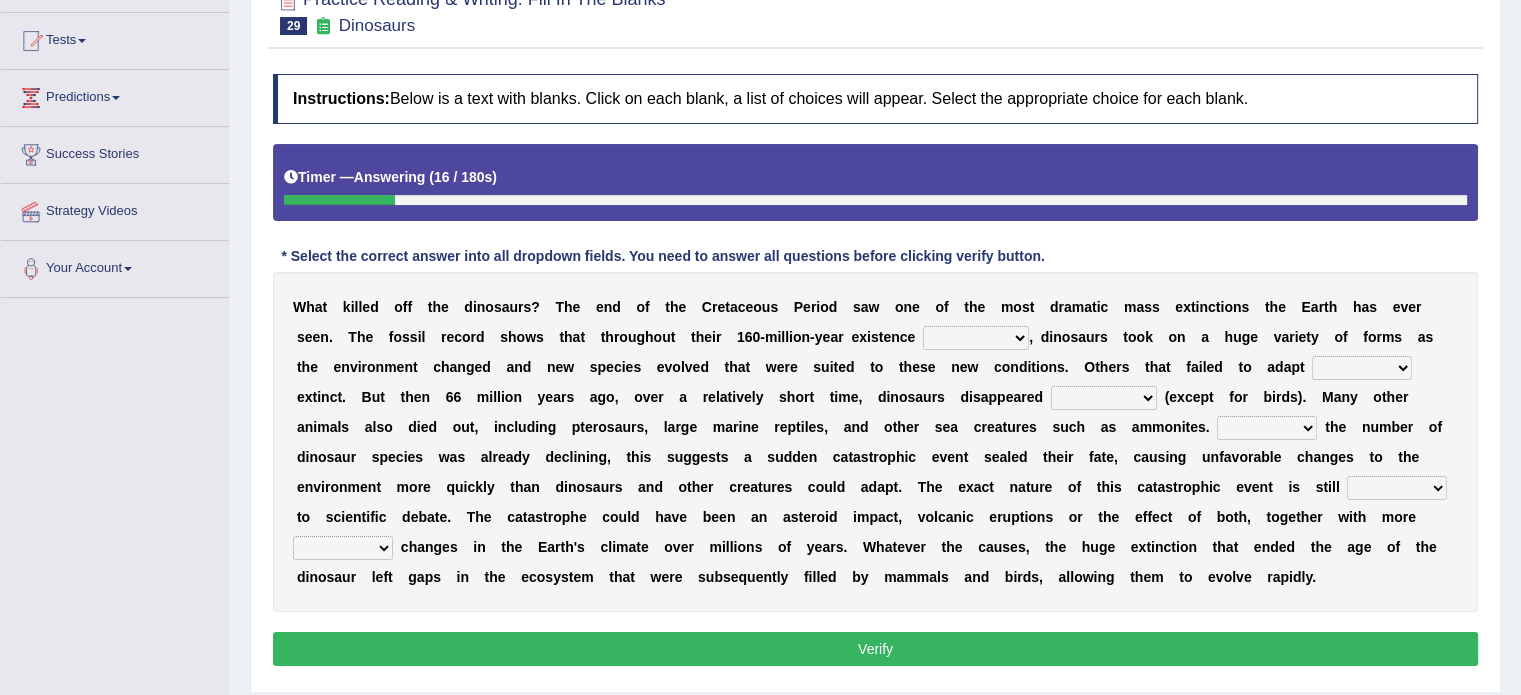 click on "existence continuous extent expectation" at bounding box center [976, 338] 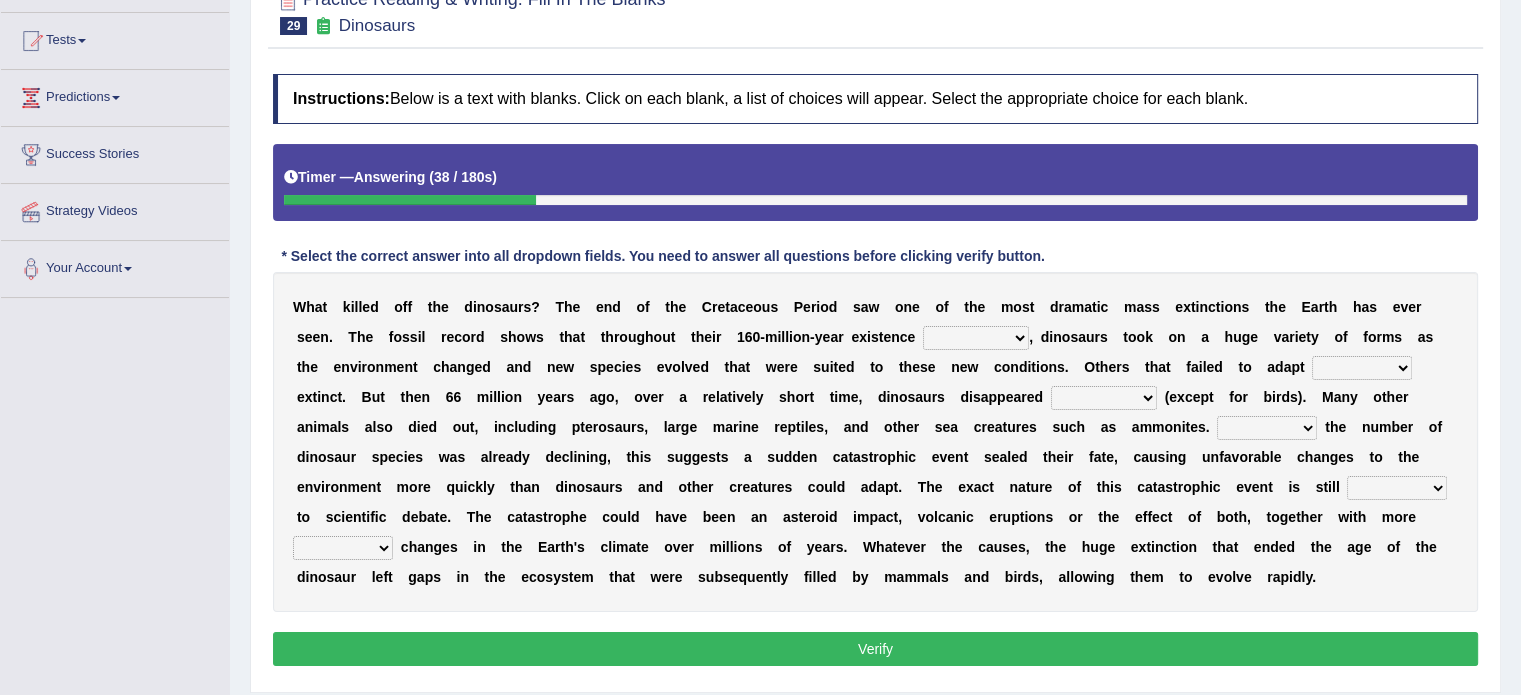 select on "extent" 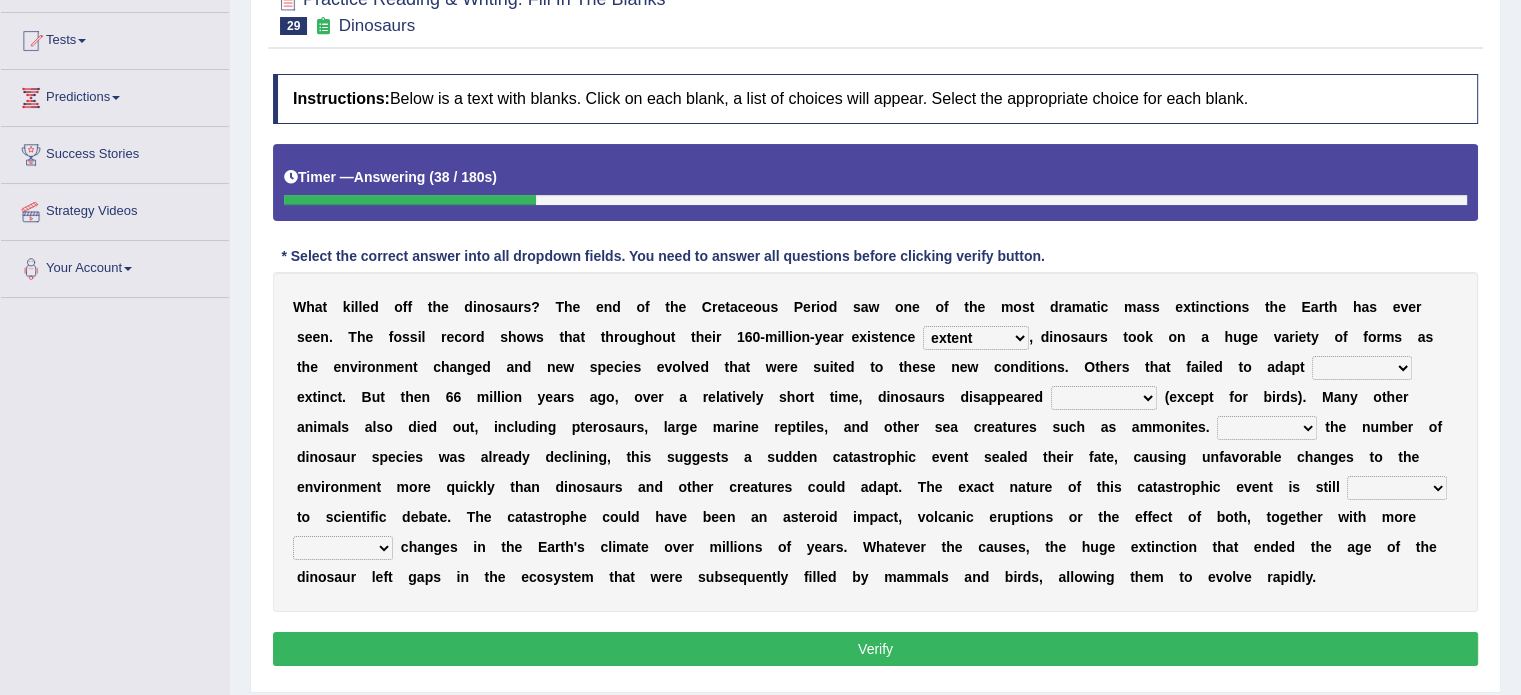click on "existence continuous extent expectation" at bounding box center (976, 338) 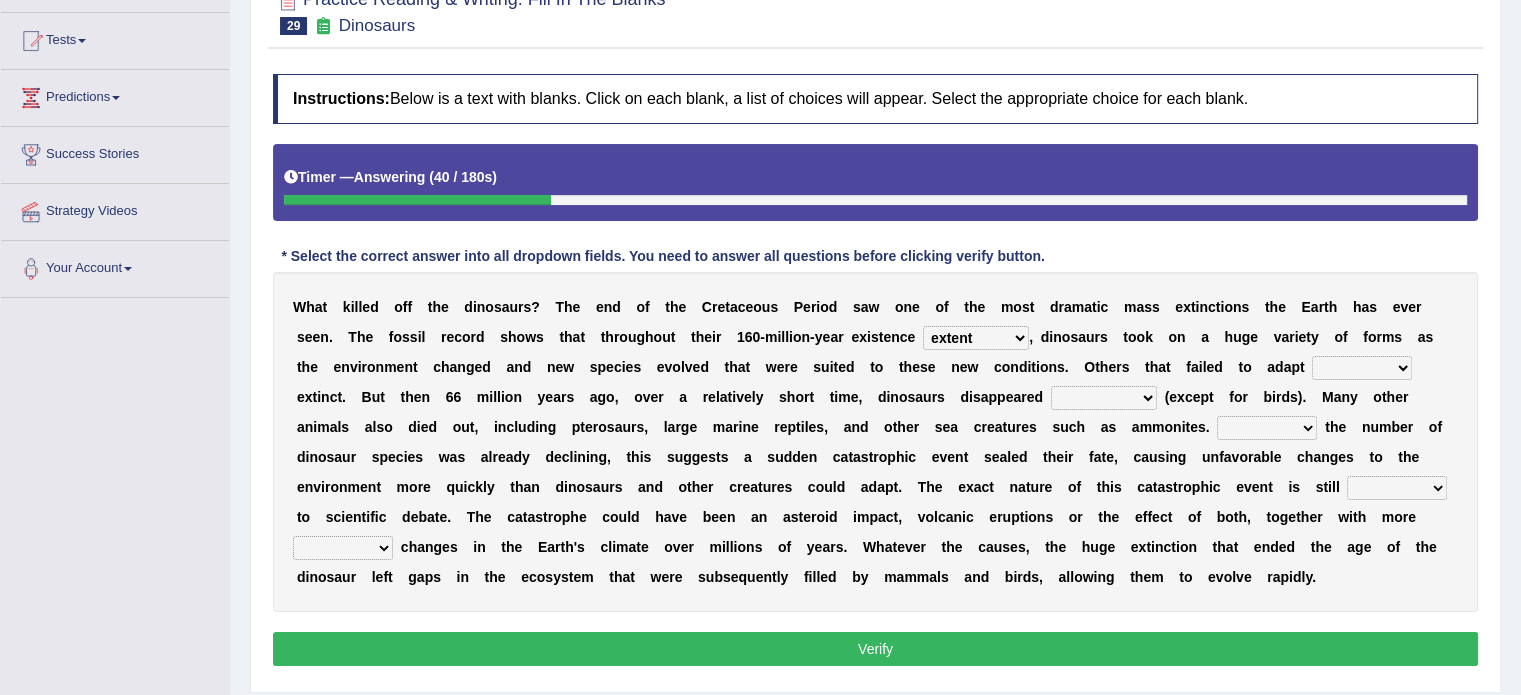 click on "went to go going go" at bounding box center [1362, 368] 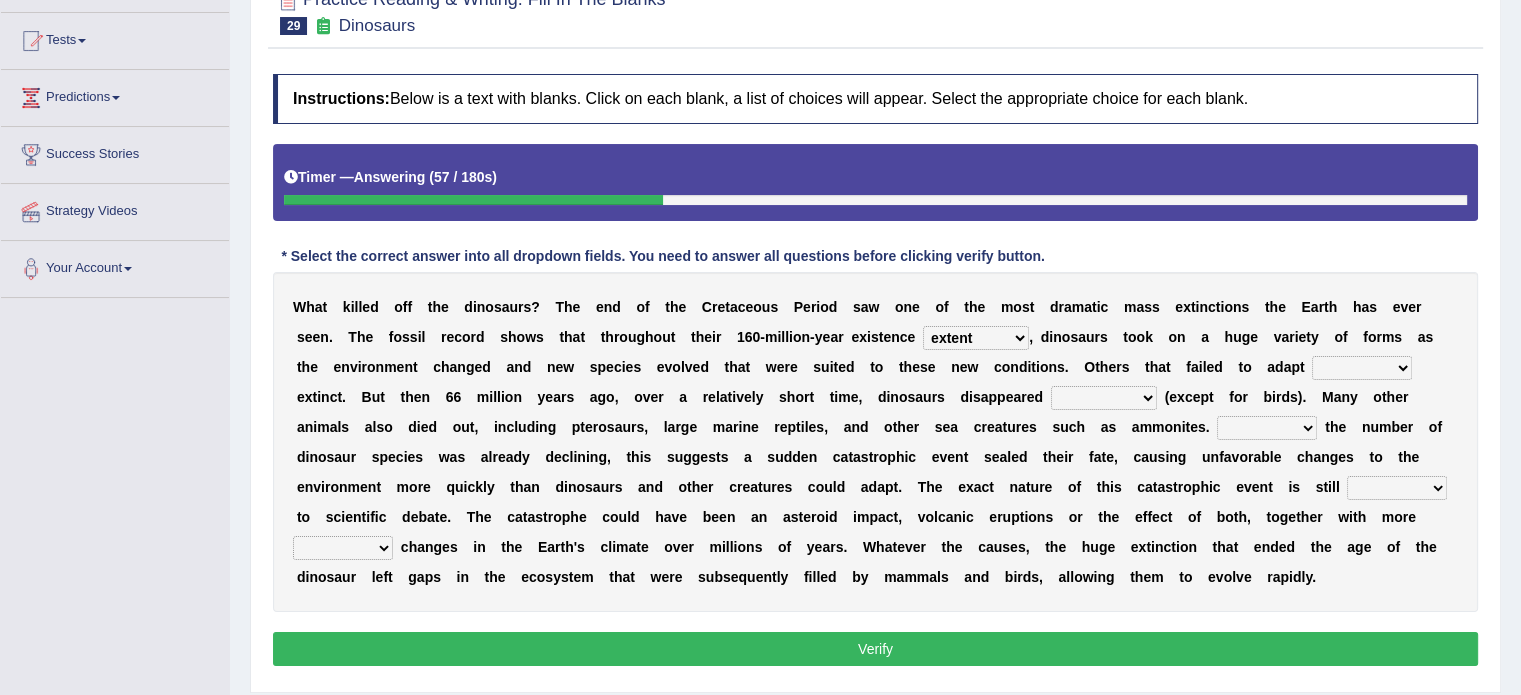 select on "going" 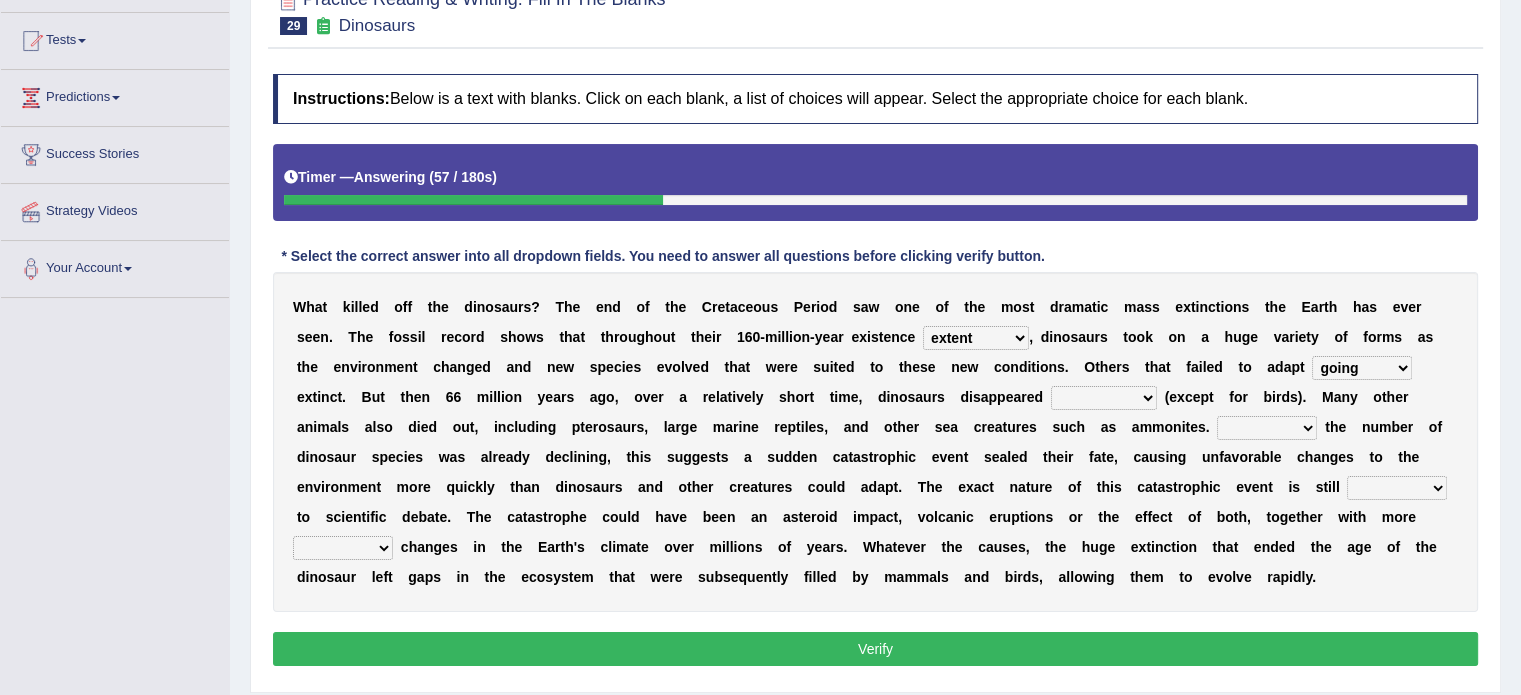 click on "went to go going go" at bounding box center [1362, 368] 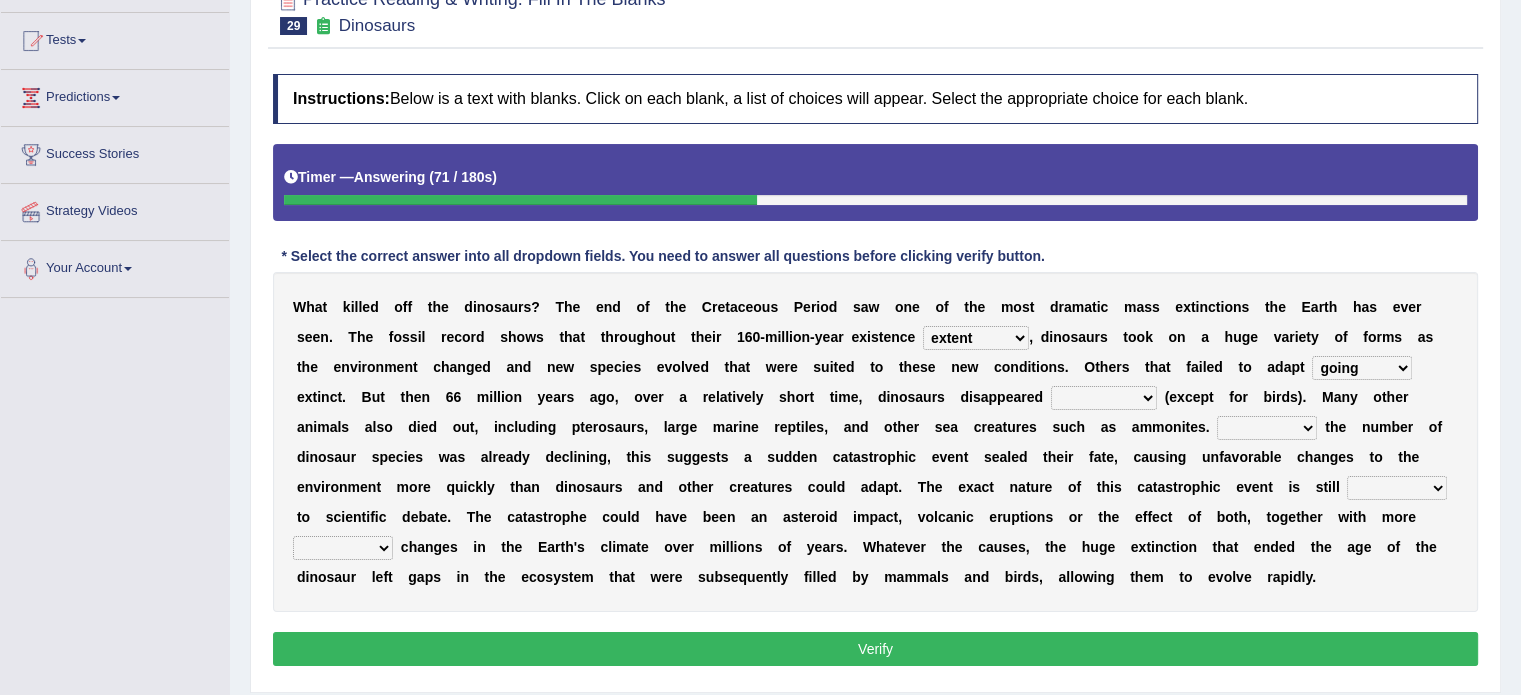 click on "irregular gradual spiritual positive" at bounding box center [343, 548] 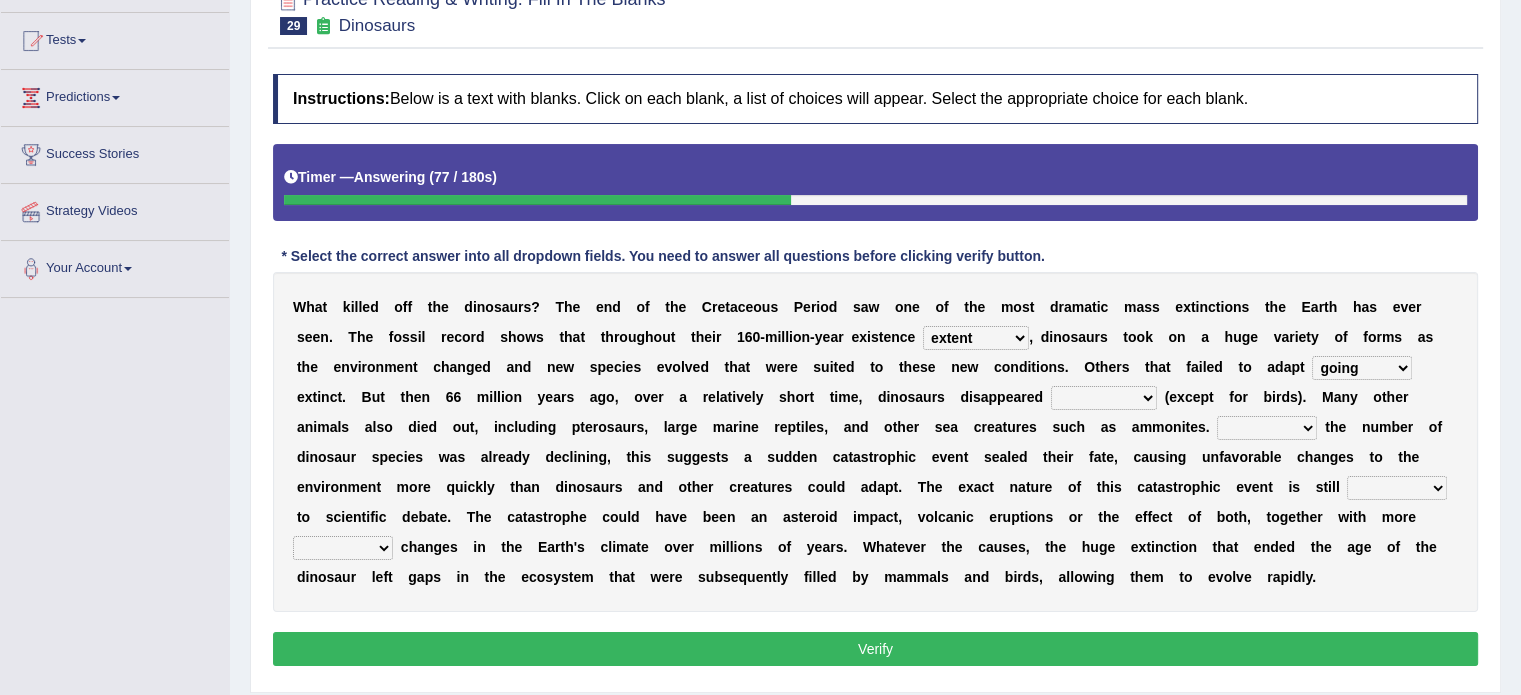 select on "gradual" 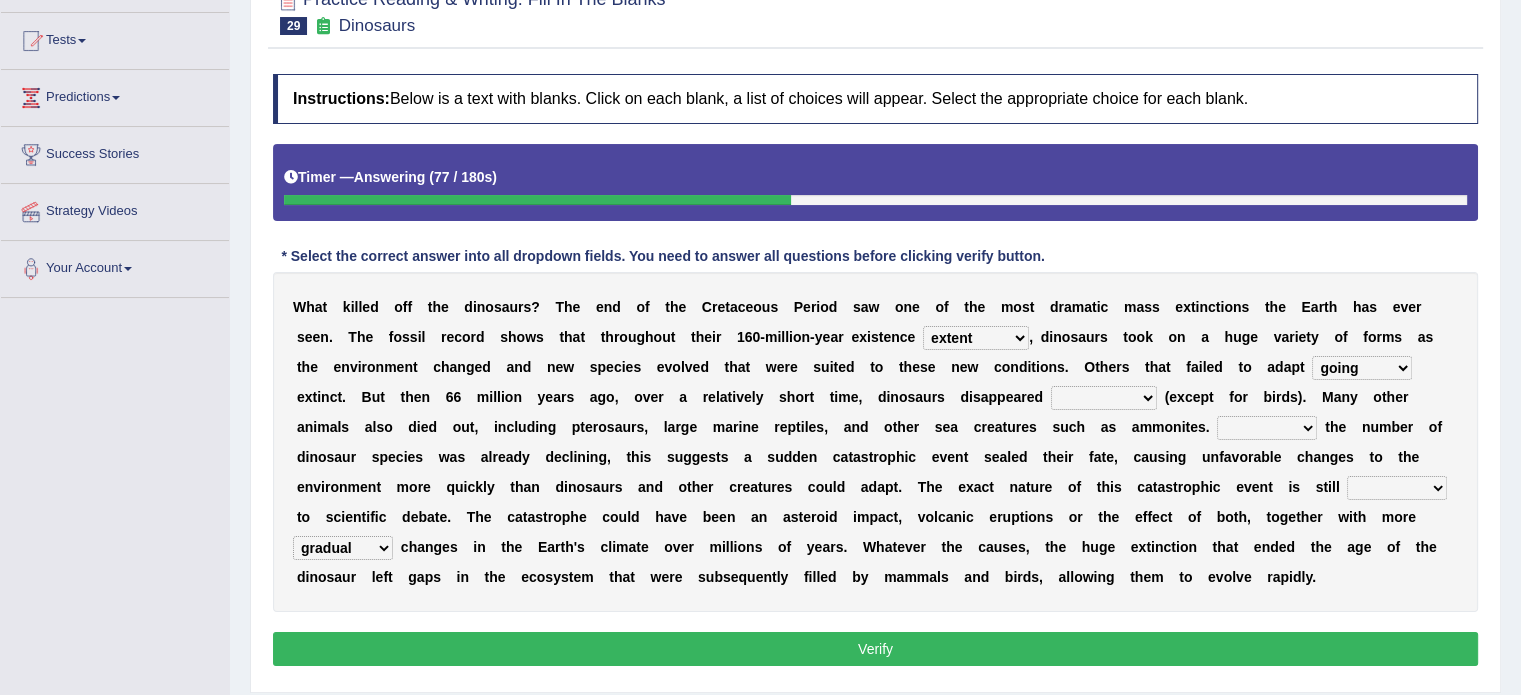 click on "irregular gradual spiritual positive" at bounding box center [343, 548] 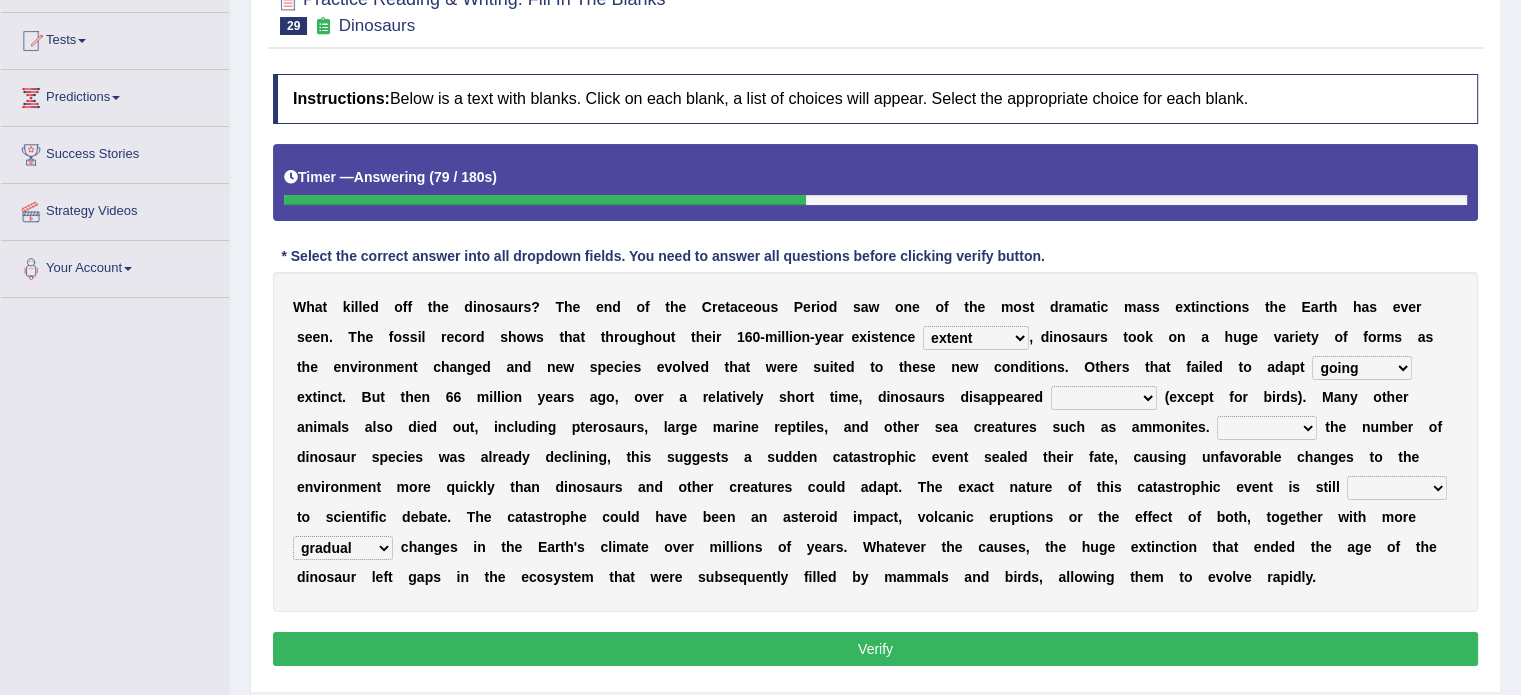 click on "irregular gradual spiritual positive" at bounding box center [343, 548] 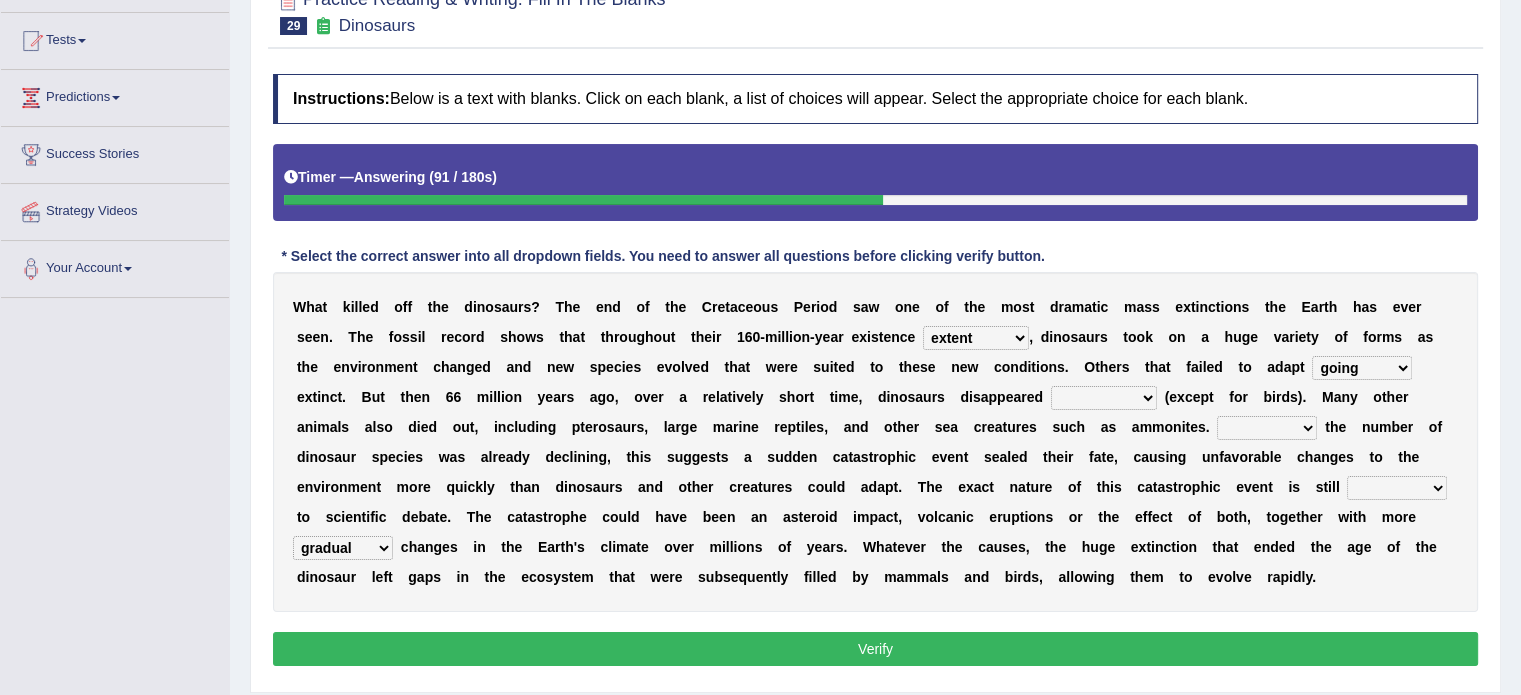 click on "partially gradually completely excessively" at bounding box center (1104, 398) 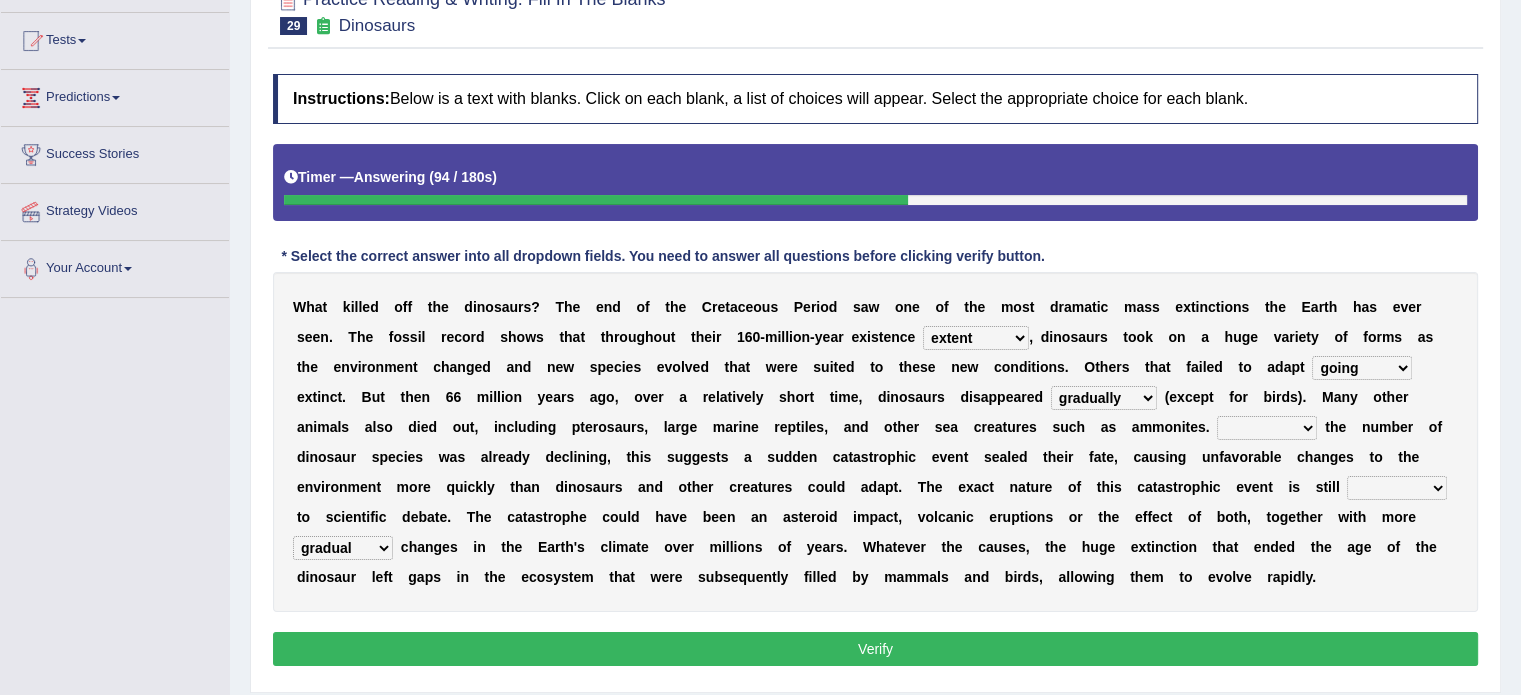 click on "partially gradually completely excessively" at bounding box center (1104, 398) 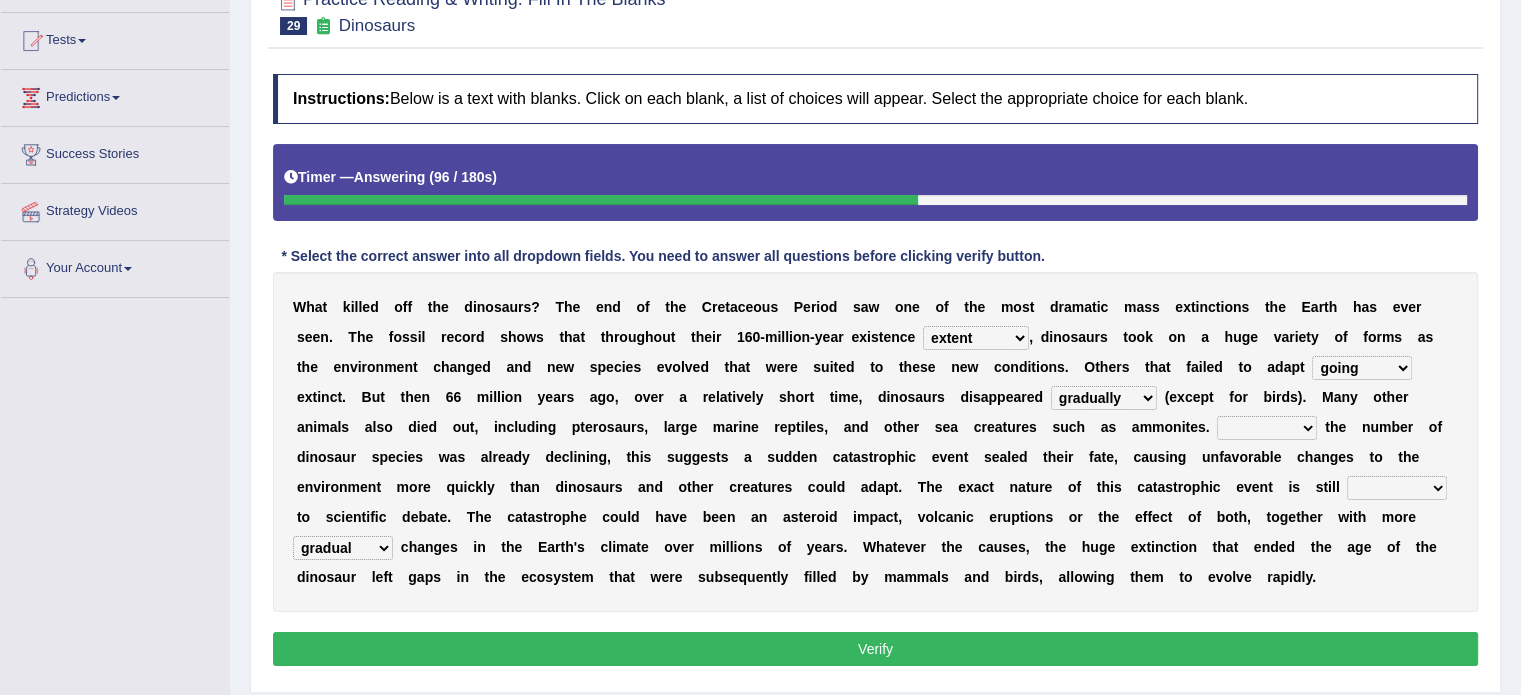click on "partially gradually completely excessively" at bounding box center [1104, 398] 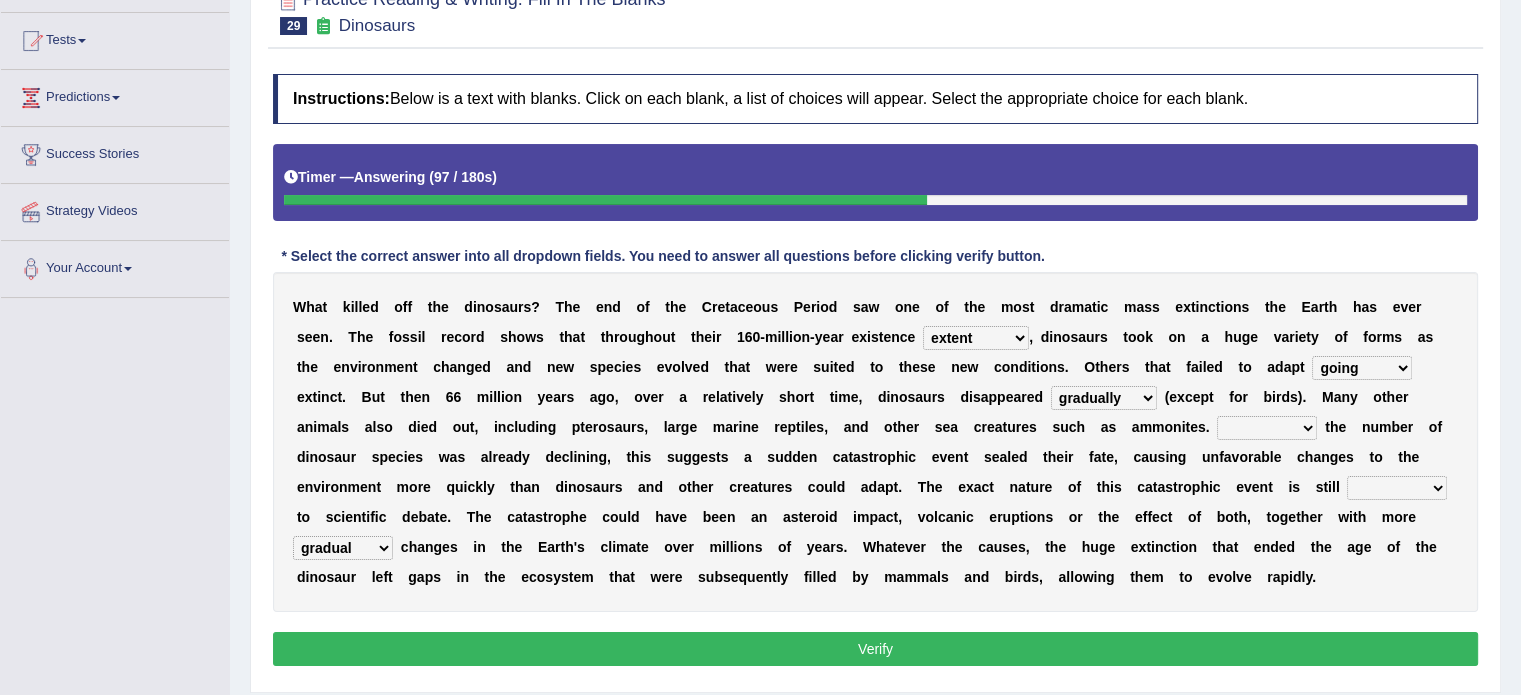 select on "completely" 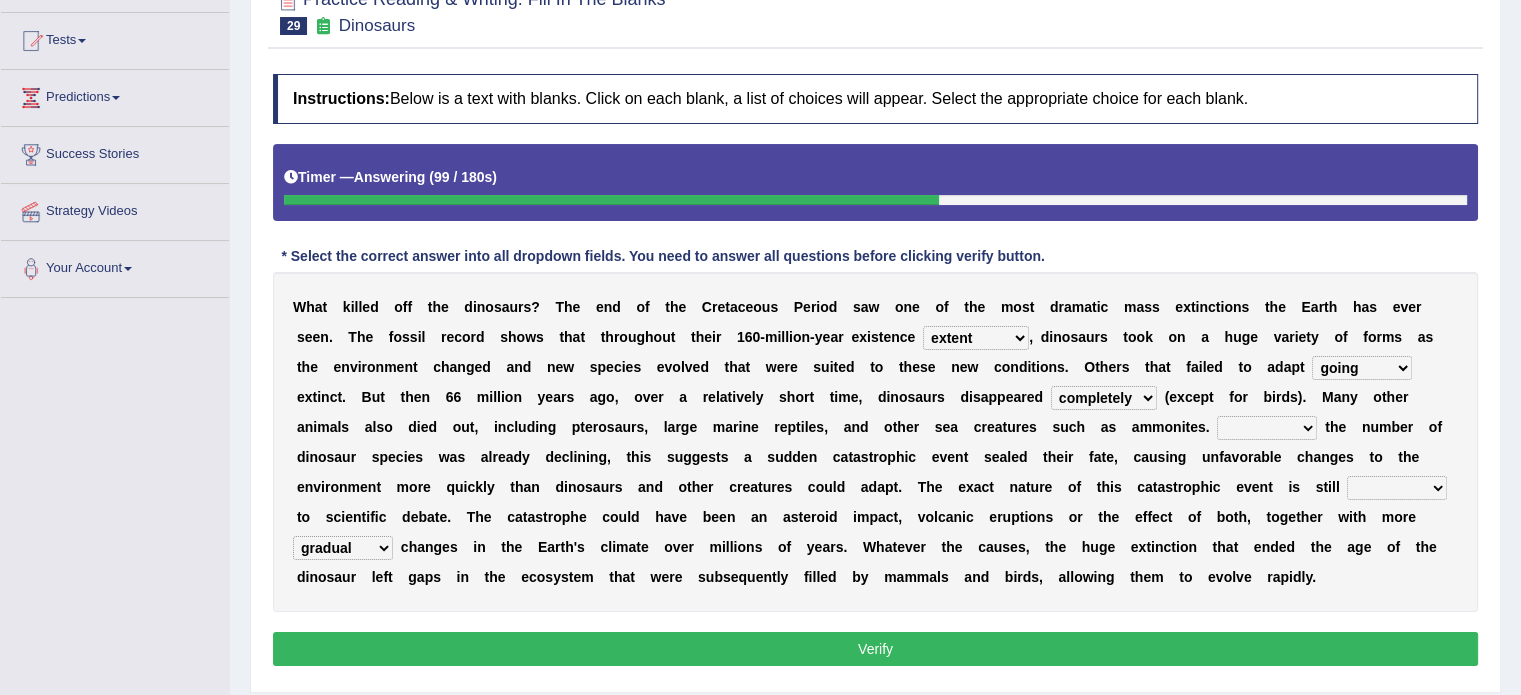 click on "However Because Although Unless" at bounding box center [1267, 428] 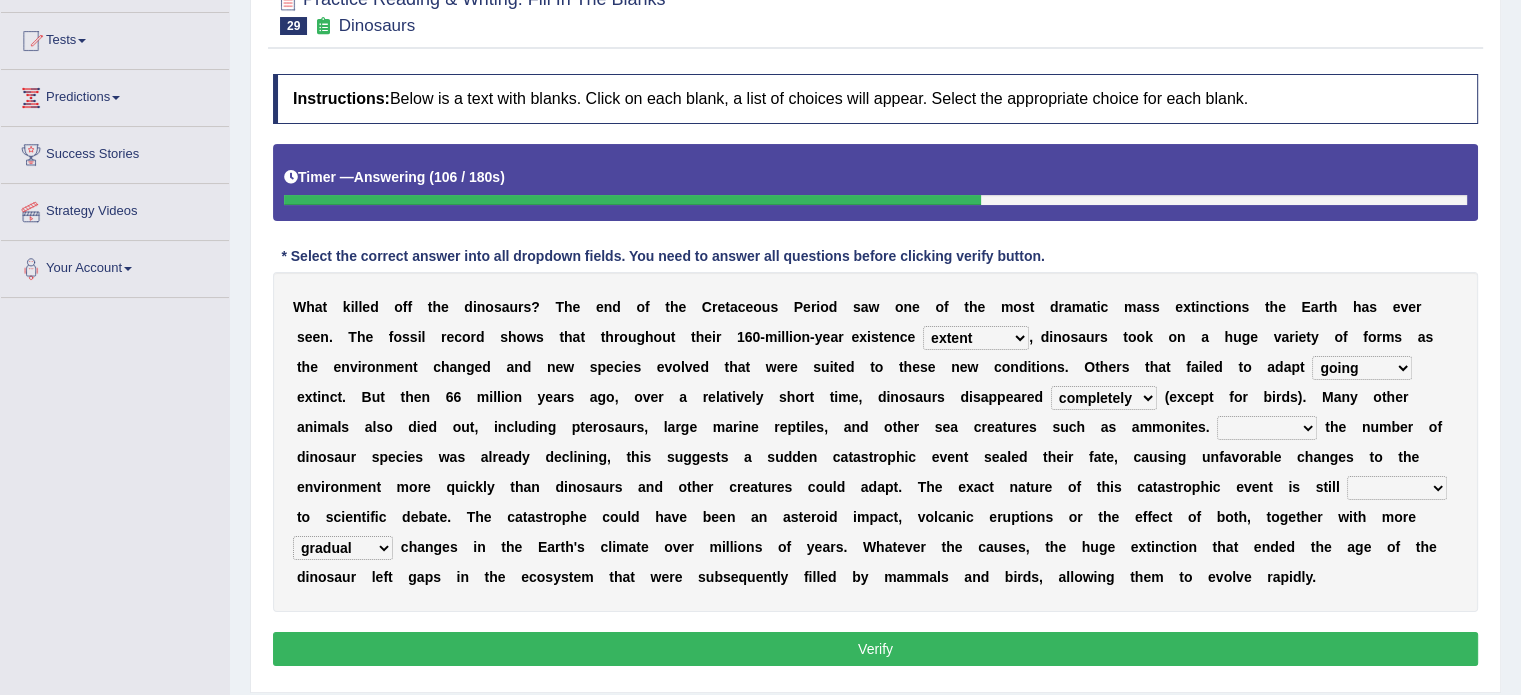 select on "However" 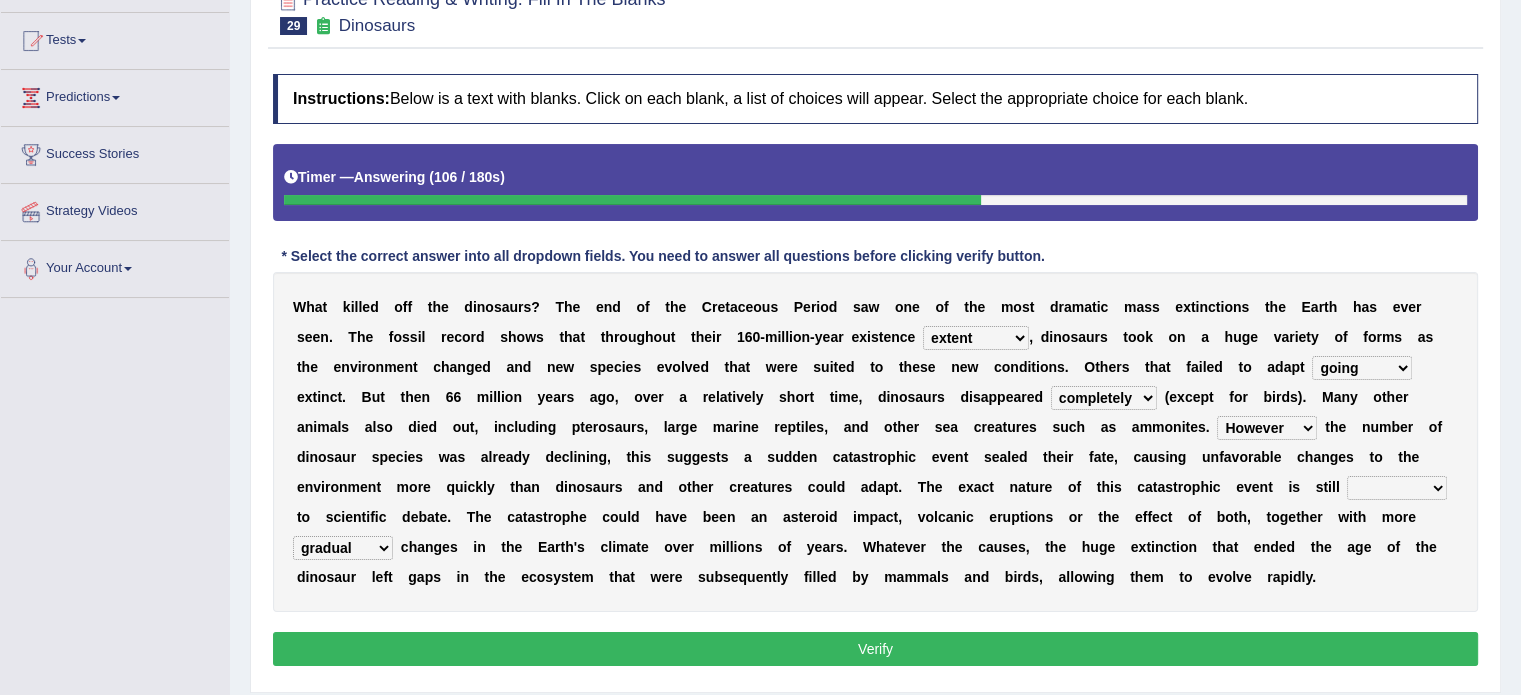 click on "However Because Although Unless" at bounding box center [1267, 428] 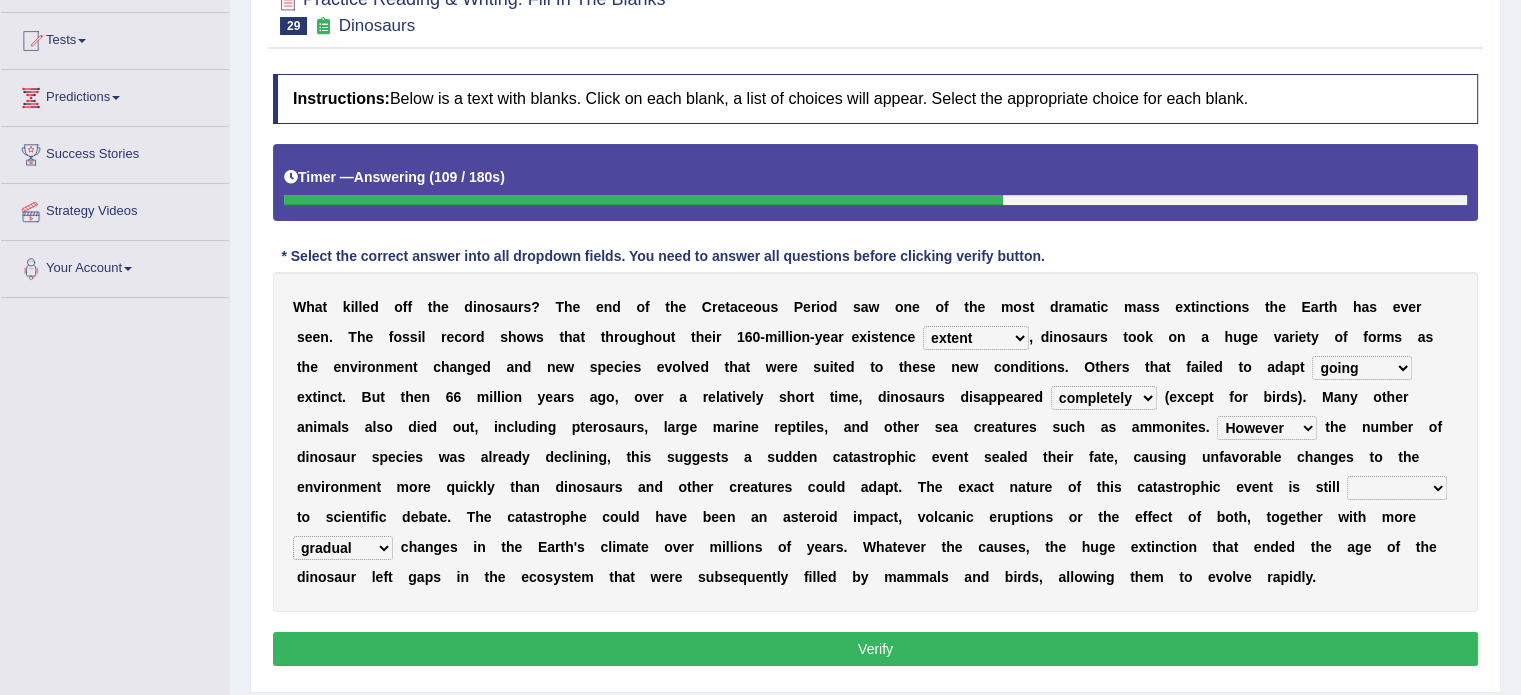 click on "relative open additional focused" at bounding box center [1397, 488] 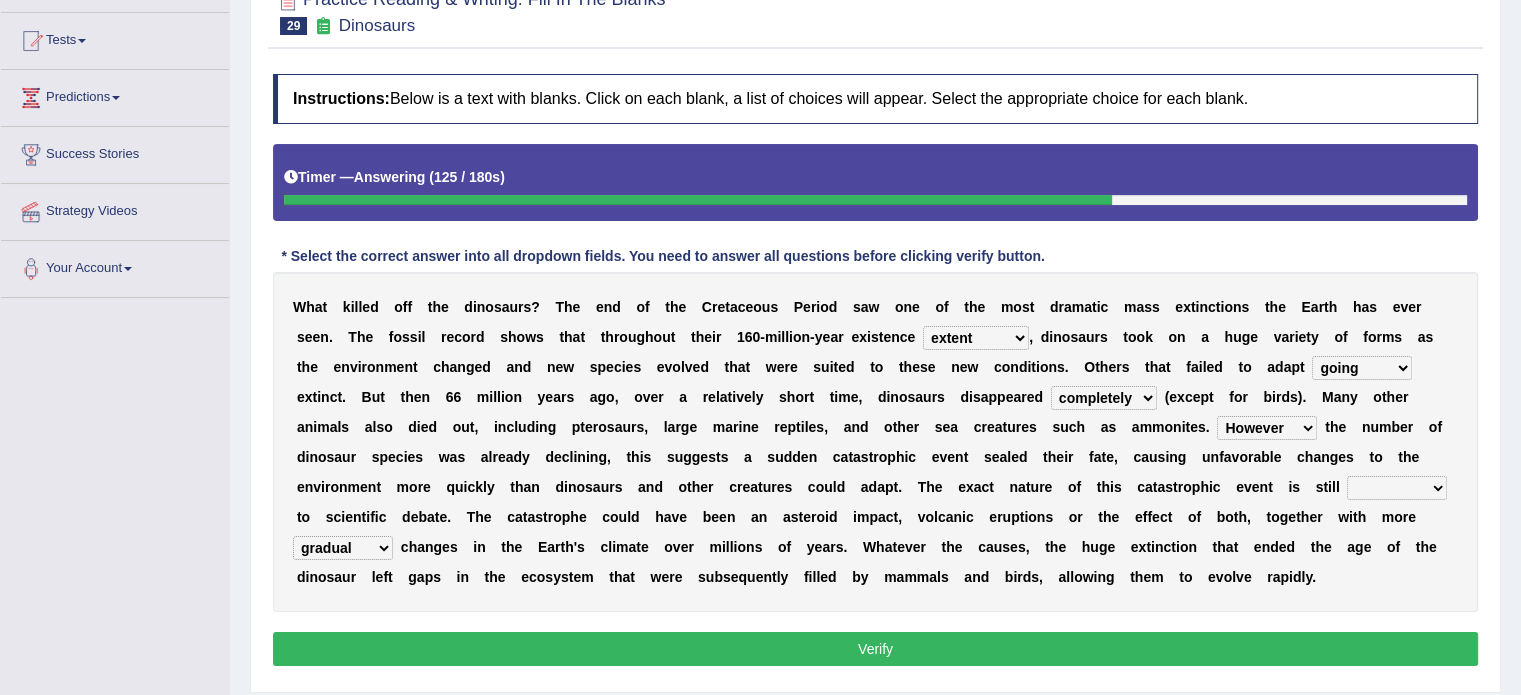 click on "W h a t       k i l l e d       o f f       t h e       d i n o s a u r s ?       T h e       e n d       o f       t h e       C r e t a c e o u s       P e r i o d       s a w       o n e       o f       t h e       m o s t       d r a m a t i c       m a s s       e x t i n c t i o n s       t h e       E a r t h       h a s       e v e r       s e e n .       T h e       f o s s i l       r e c o r d       s h o w s       t h a t       t h r o u g h o u t       t h e i r       1 6 0 - m i l l i o n - y e a r    e x i s t e n c e    existence continuous extent expectation ,    d i n o s a u r s       t o o k       o n       a       h u g e       v a r i e t y       o f       f o r m s       a s       t h e       e n v i r o n m e n t       c h a n g e d       a n d       n e w       s p e c i e s       e v o l v e d       t h a t       w e r e       s u i t e d       t o       t h e s e       n e w c" at bounding box center [875, 442] 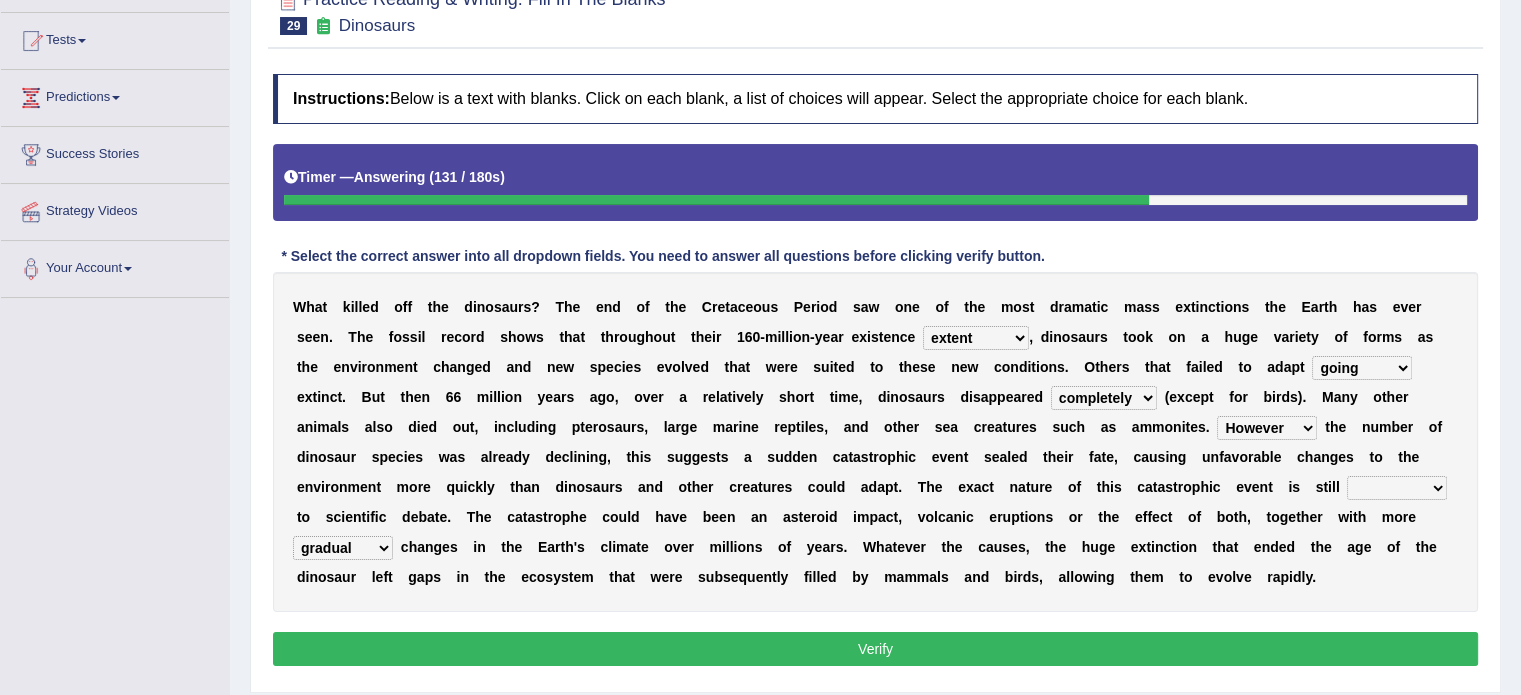 click on "relative open additional focused" at bounding box center [1397, 488] 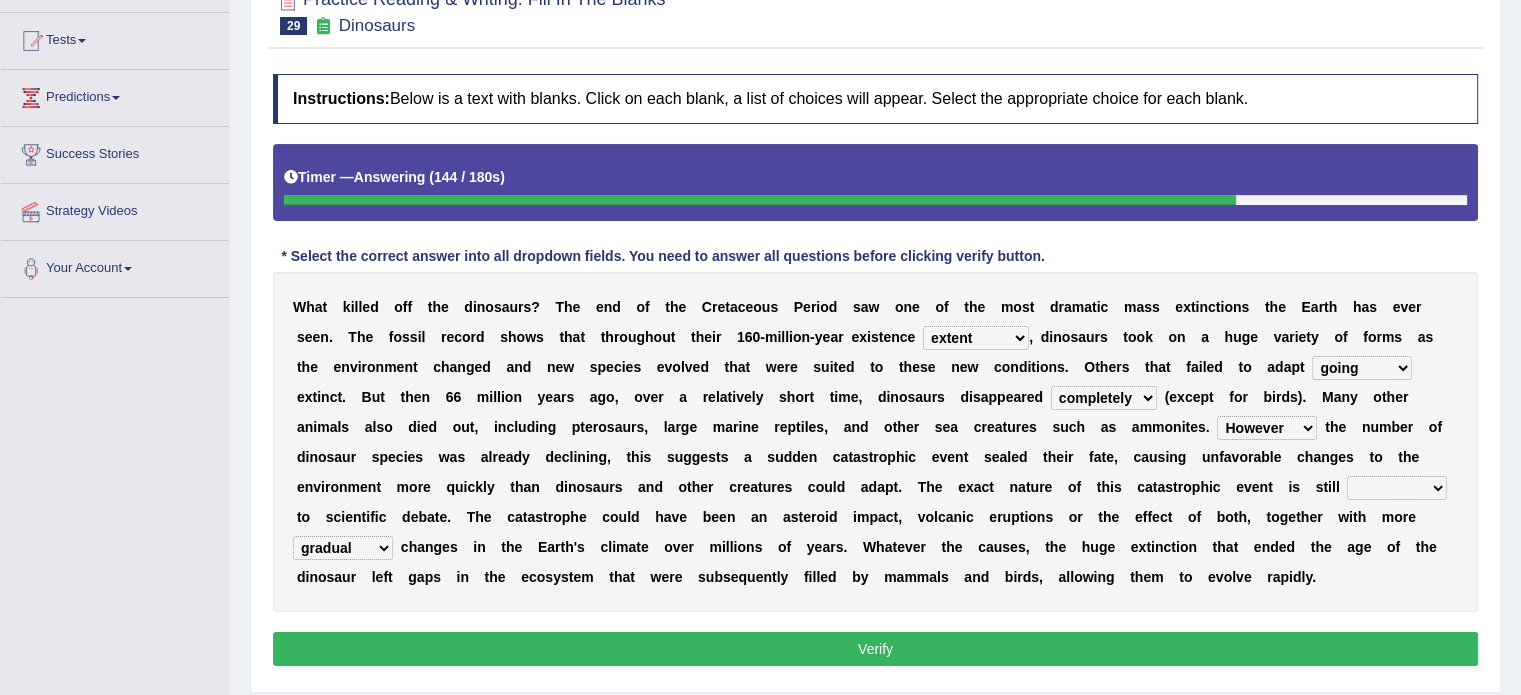 select on "open" 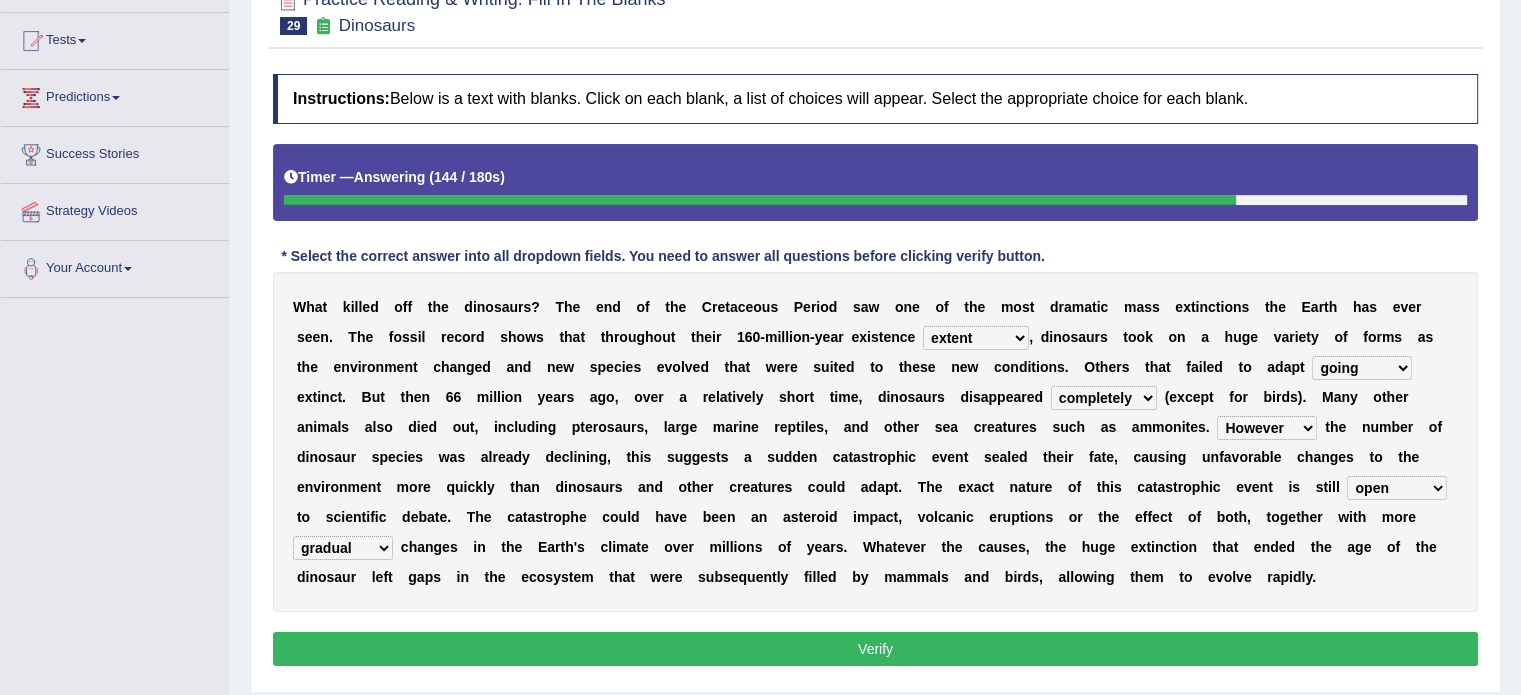 click on "relative open additional focused" at bounding box center [1397, 488] 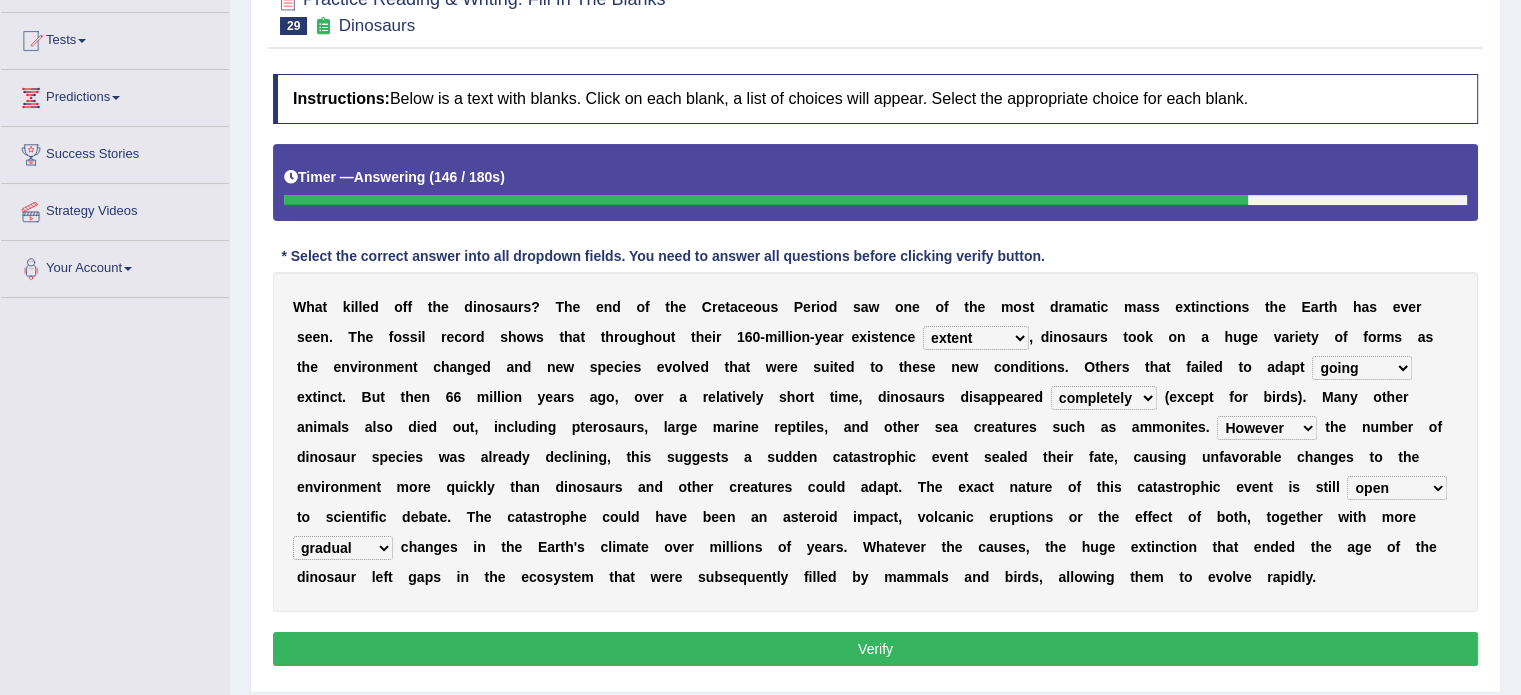 click on "Verify" at bounding box center [875, 649] 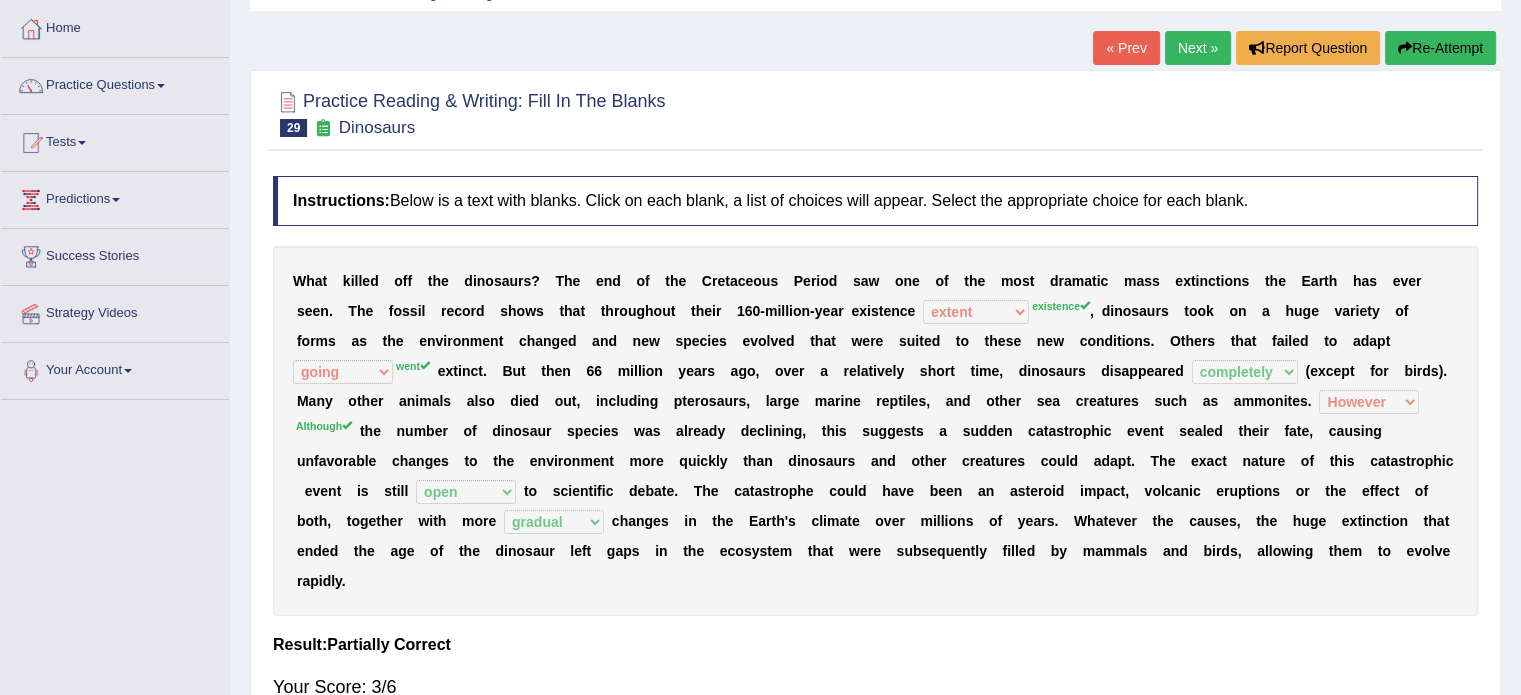 scroll, scrollTop: 0, scrollLeft: 0, axis: both 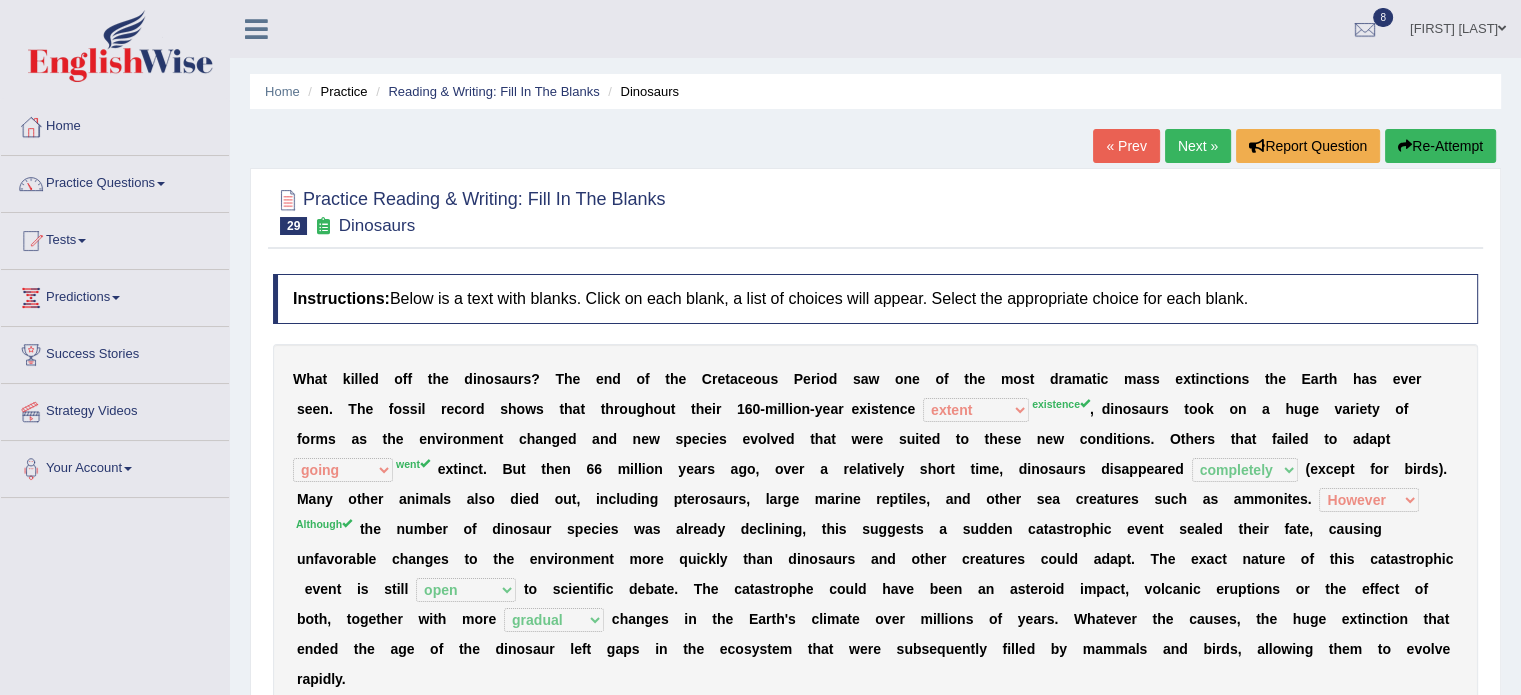 click on "Next »" at bounding box center [1198, 146] 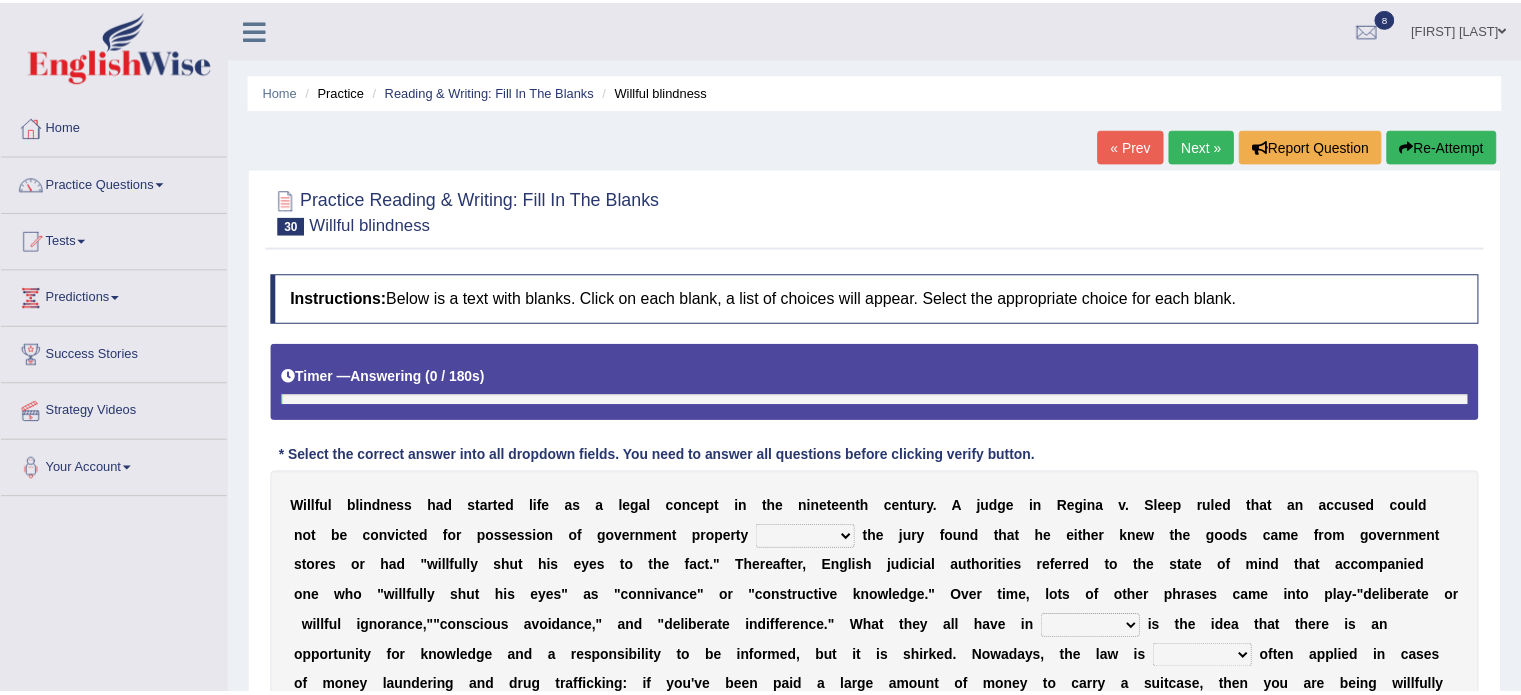 scroll, scrollTop: 0, scrollLeft: 0, axis: both 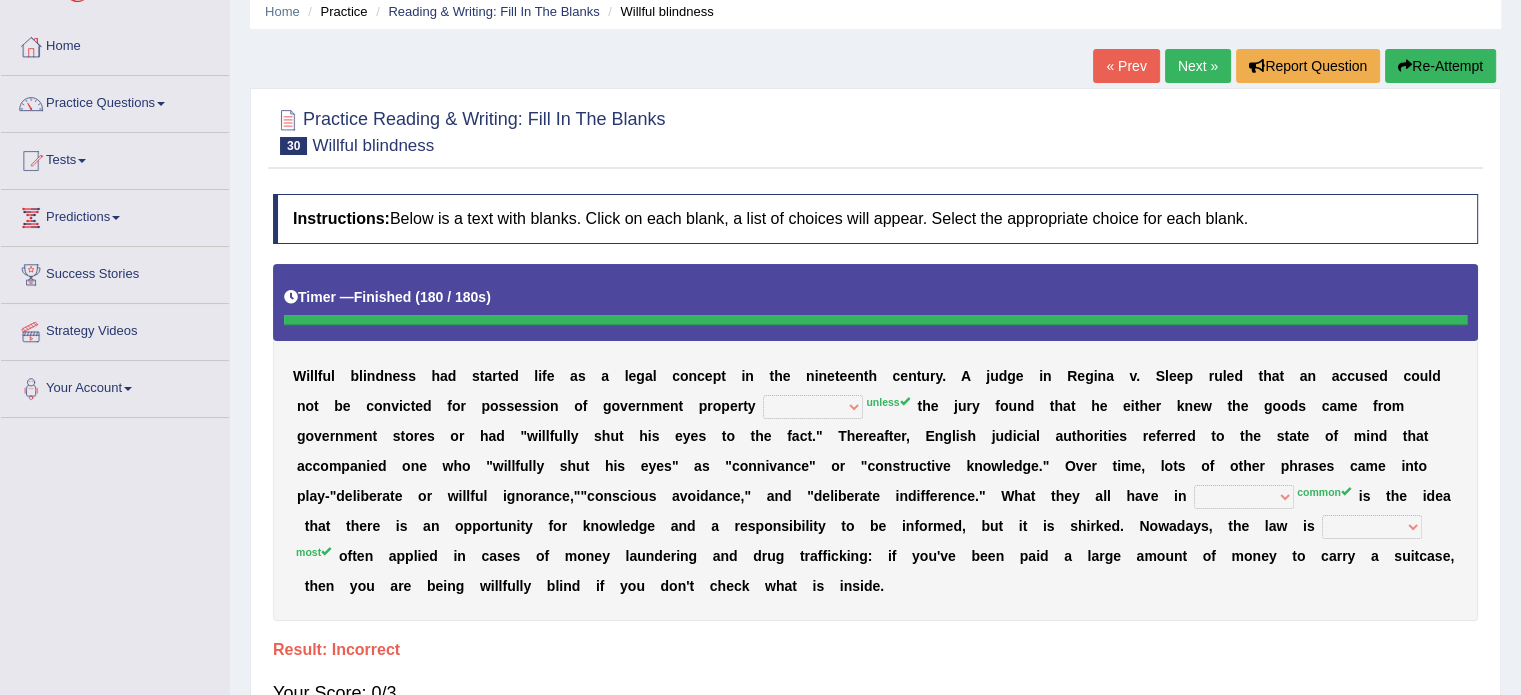 click on "Re-Attempt" at bounding box center [1440, 66] 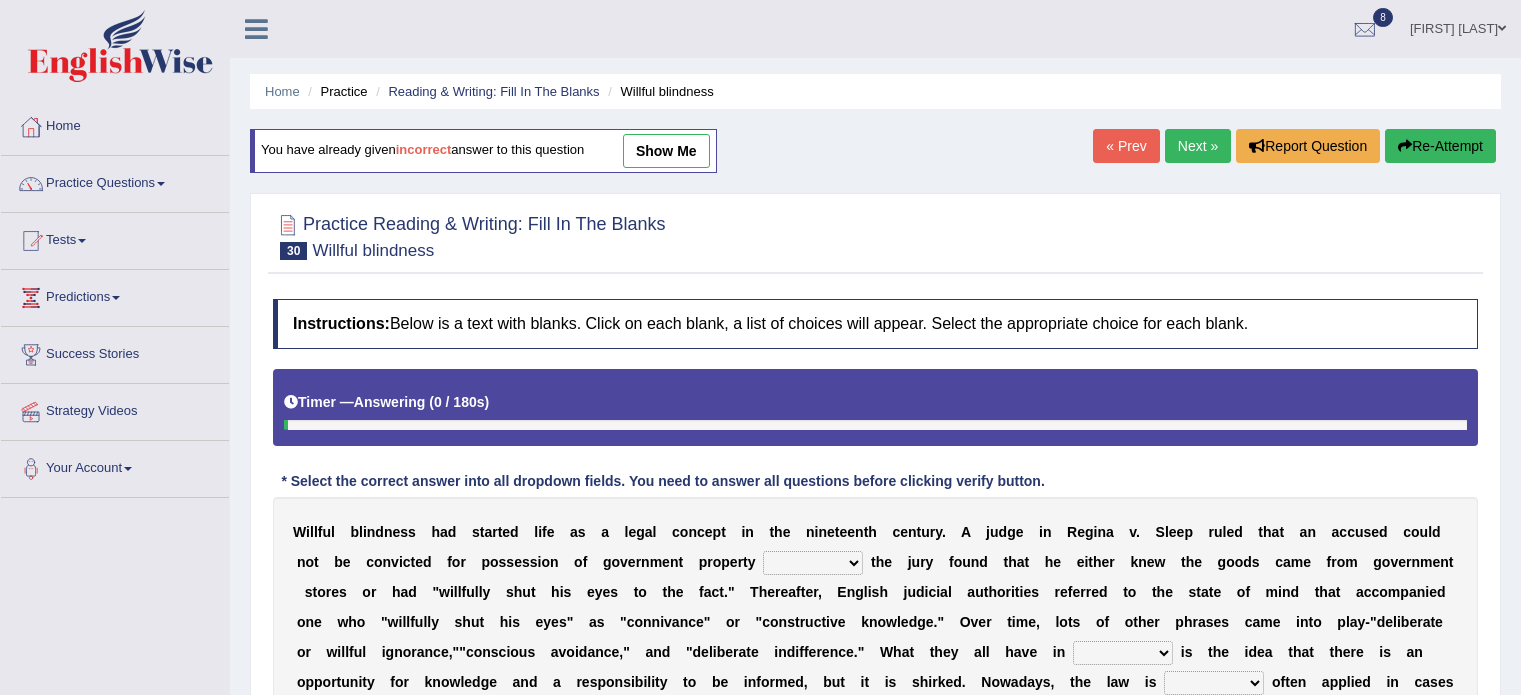 scroll, scrollTop: 80, scrollLeft: 0, axis: vertical 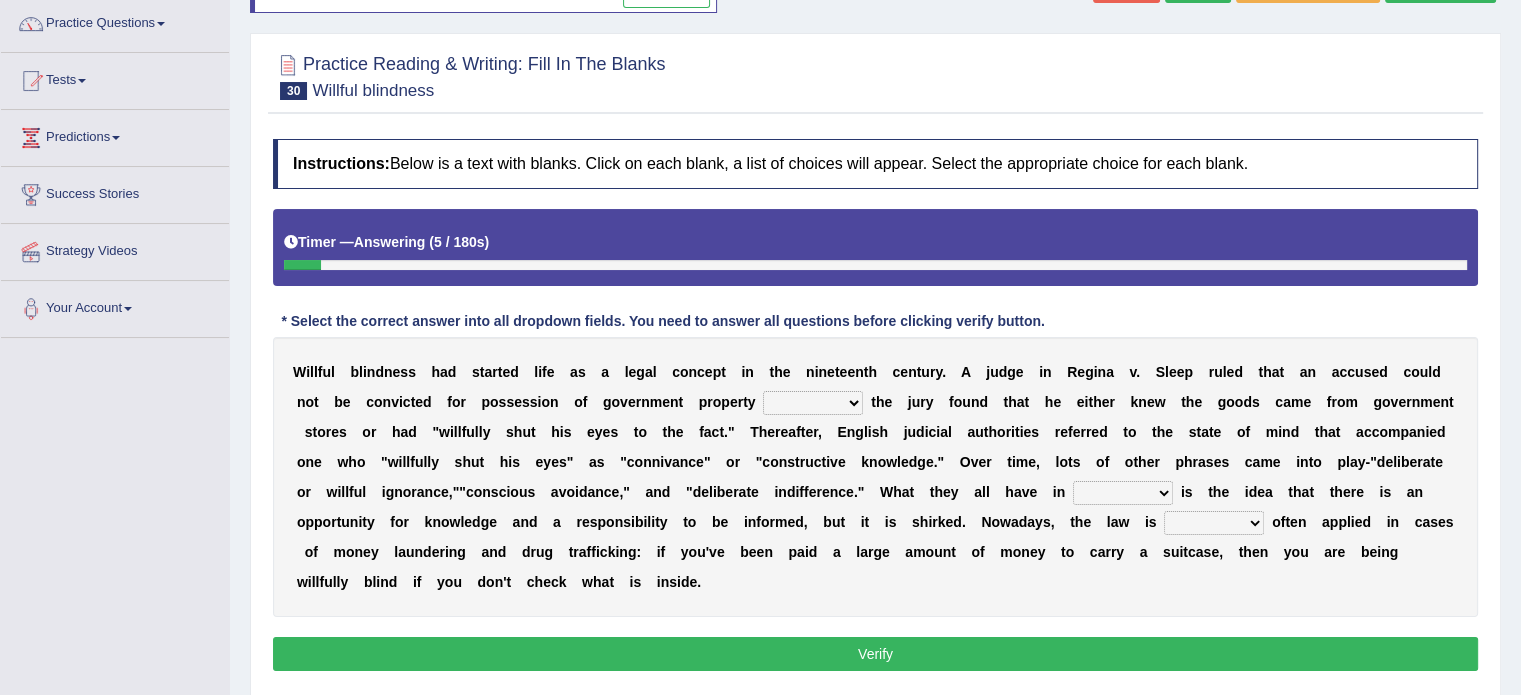 click on "since unless although thereby" at bounding box center [813, 403] 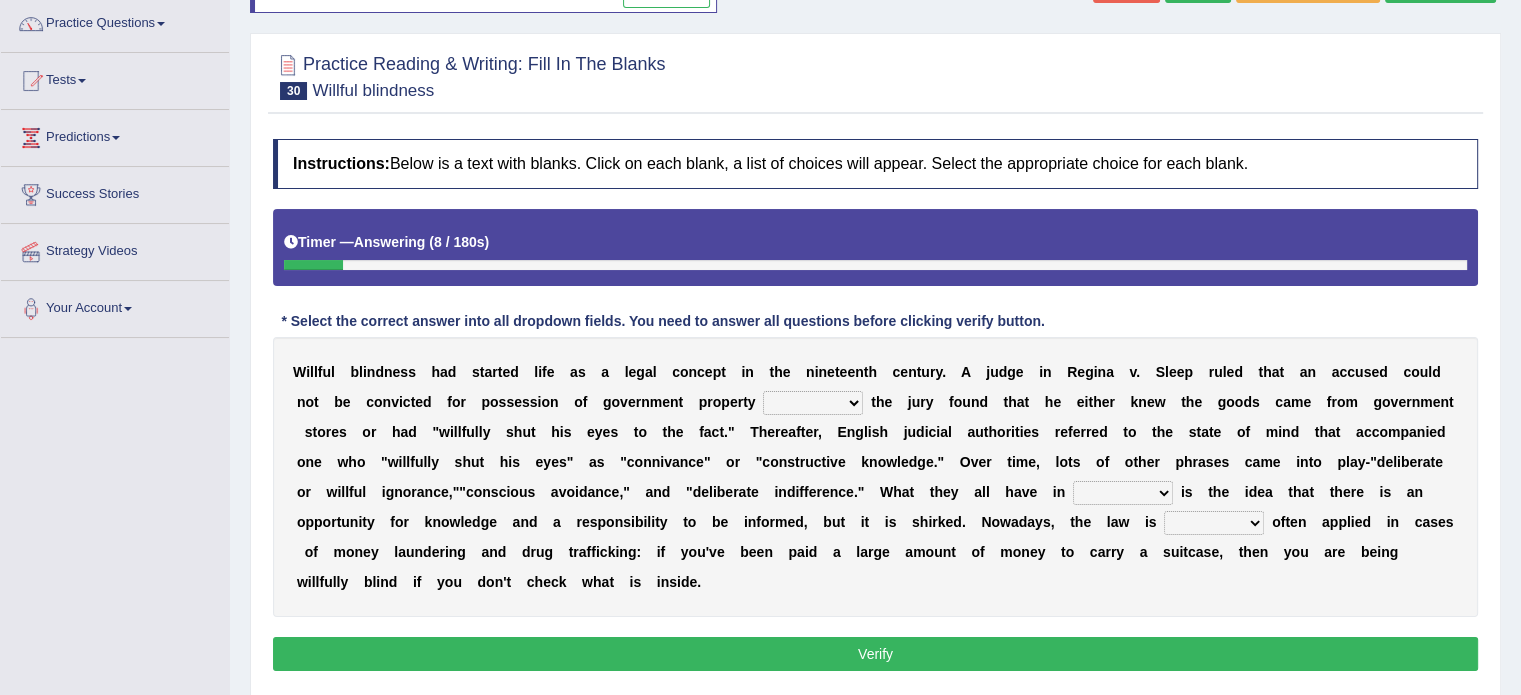 click on """ at bounding box center (626, 492) 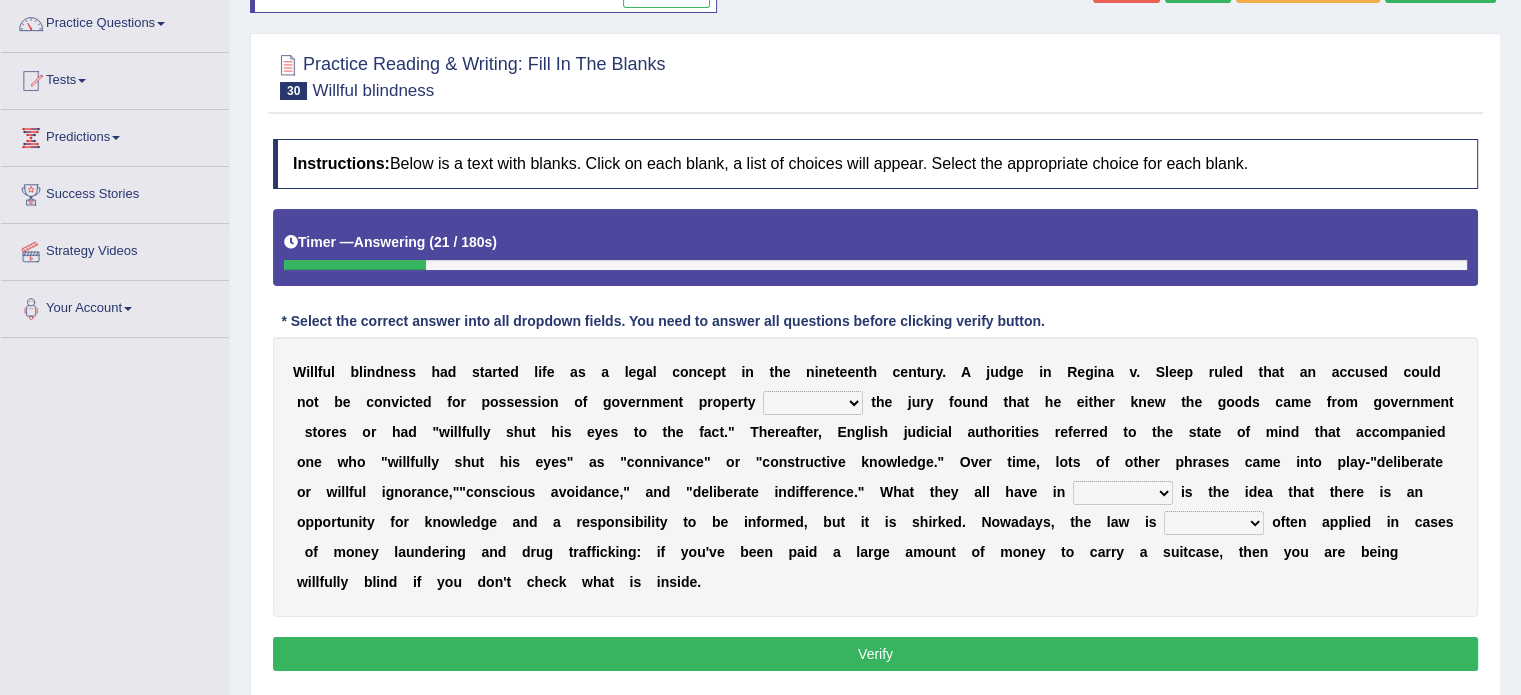 click on "since unless although thereby" at bounding box center (813, 403) 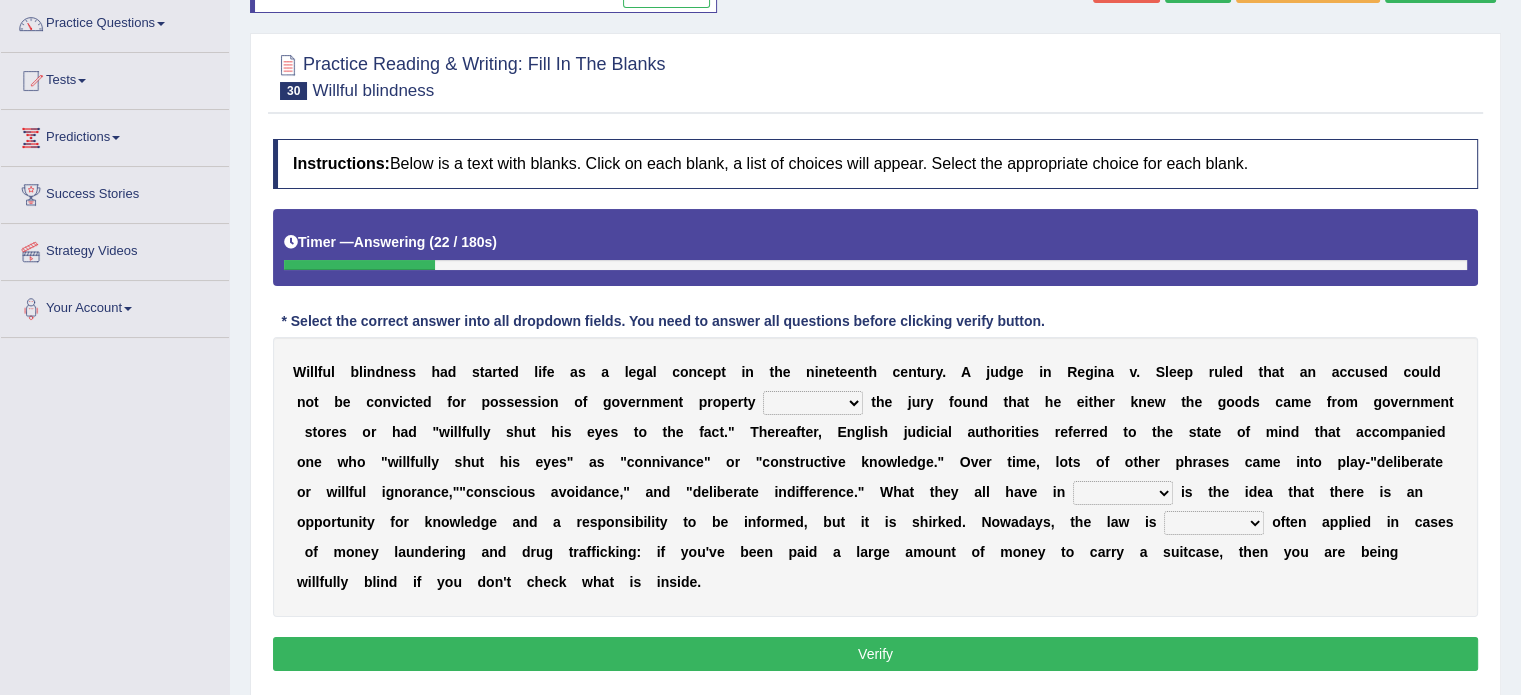 select on "unless" 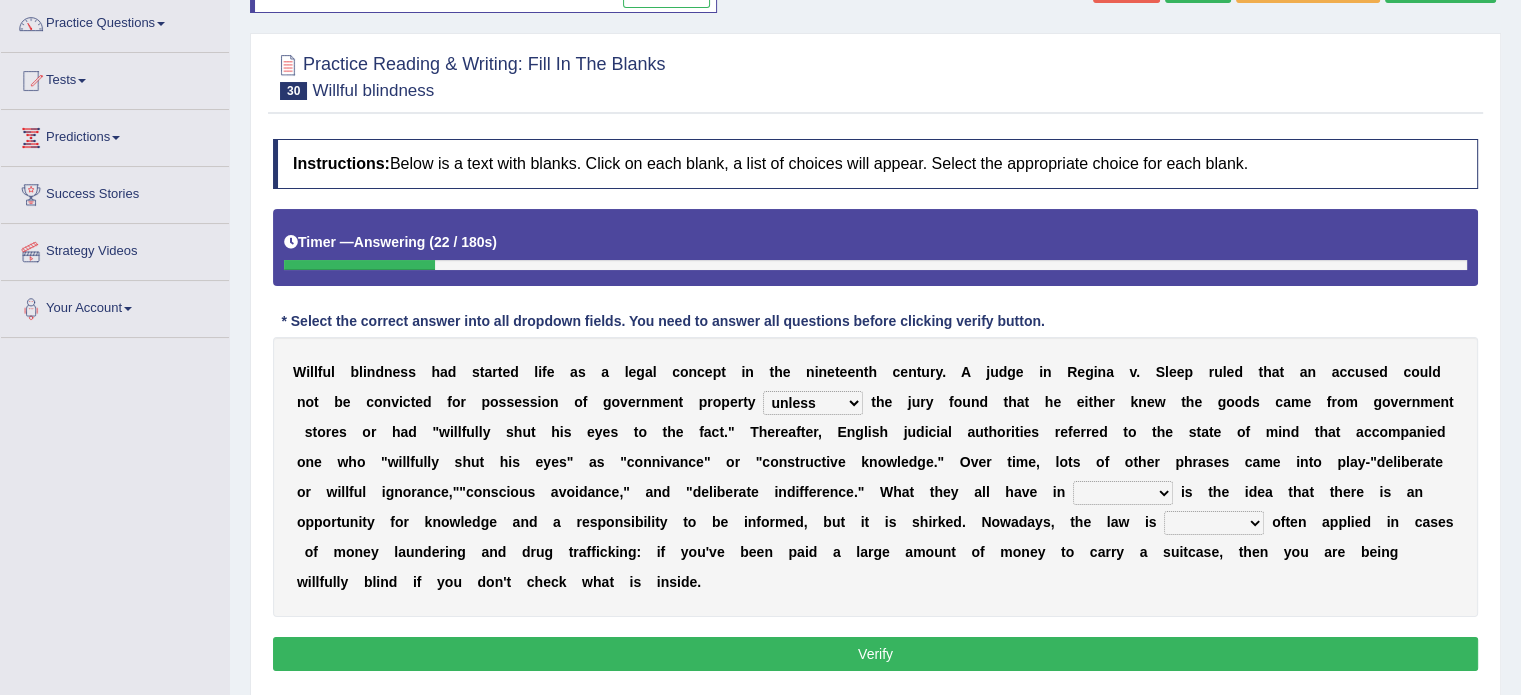 click on "since unless although thereby" at bounding box center [813, 403] 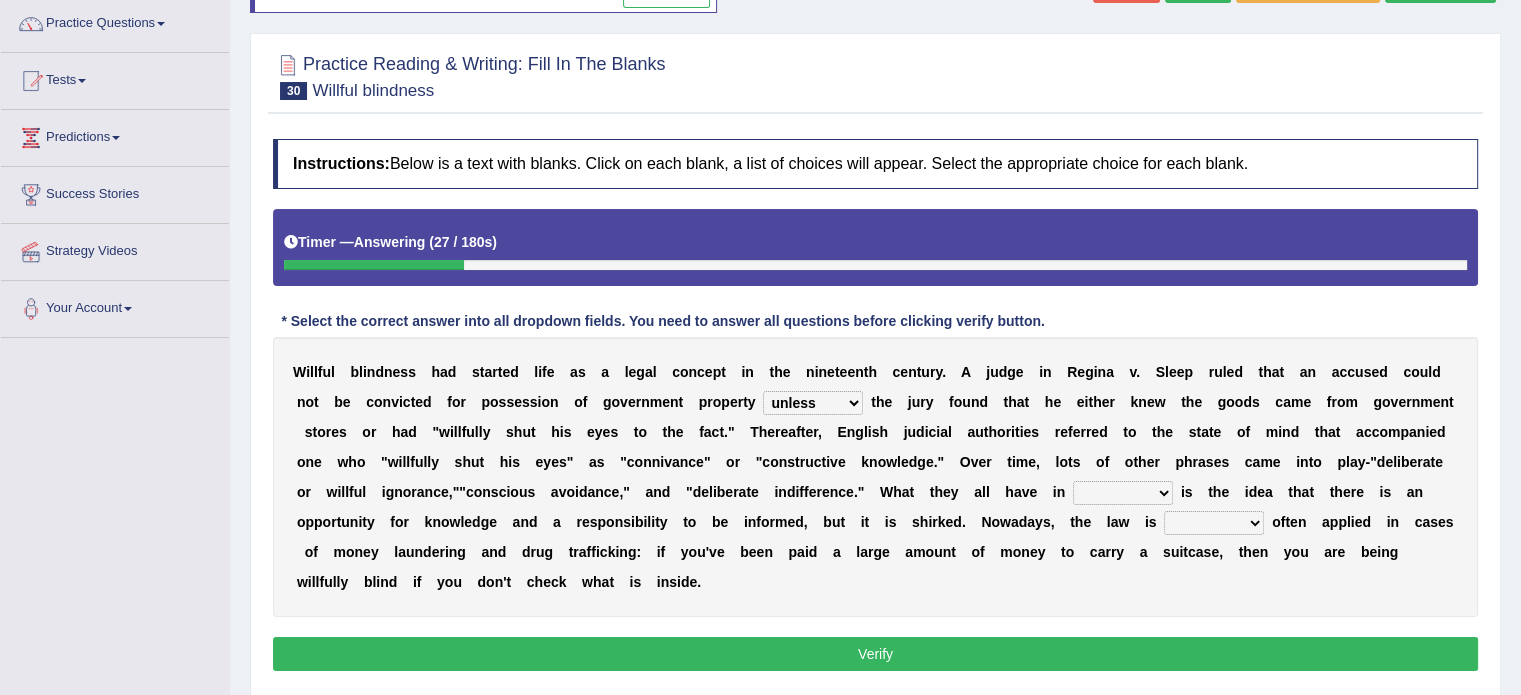click on "contrast total relation common" at bounding box center (1123, 493) 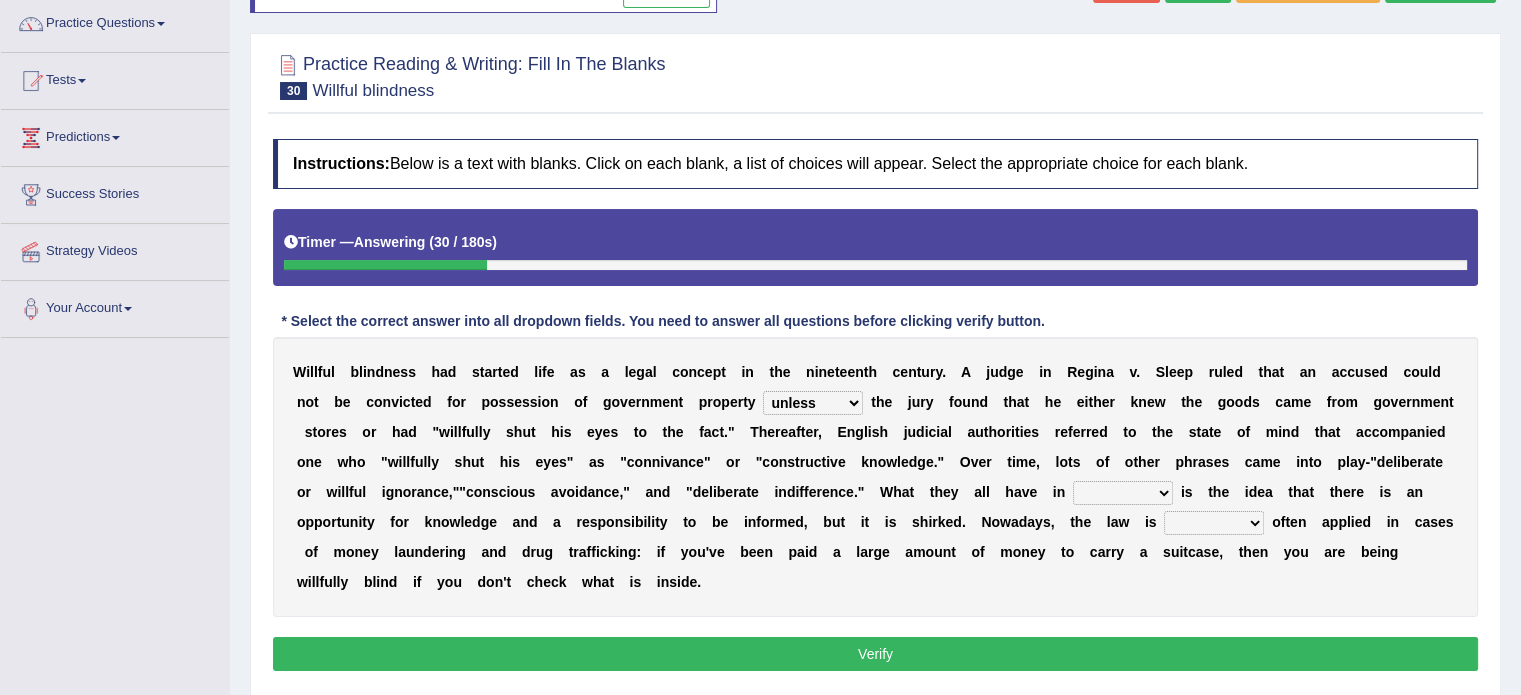 select on "common" 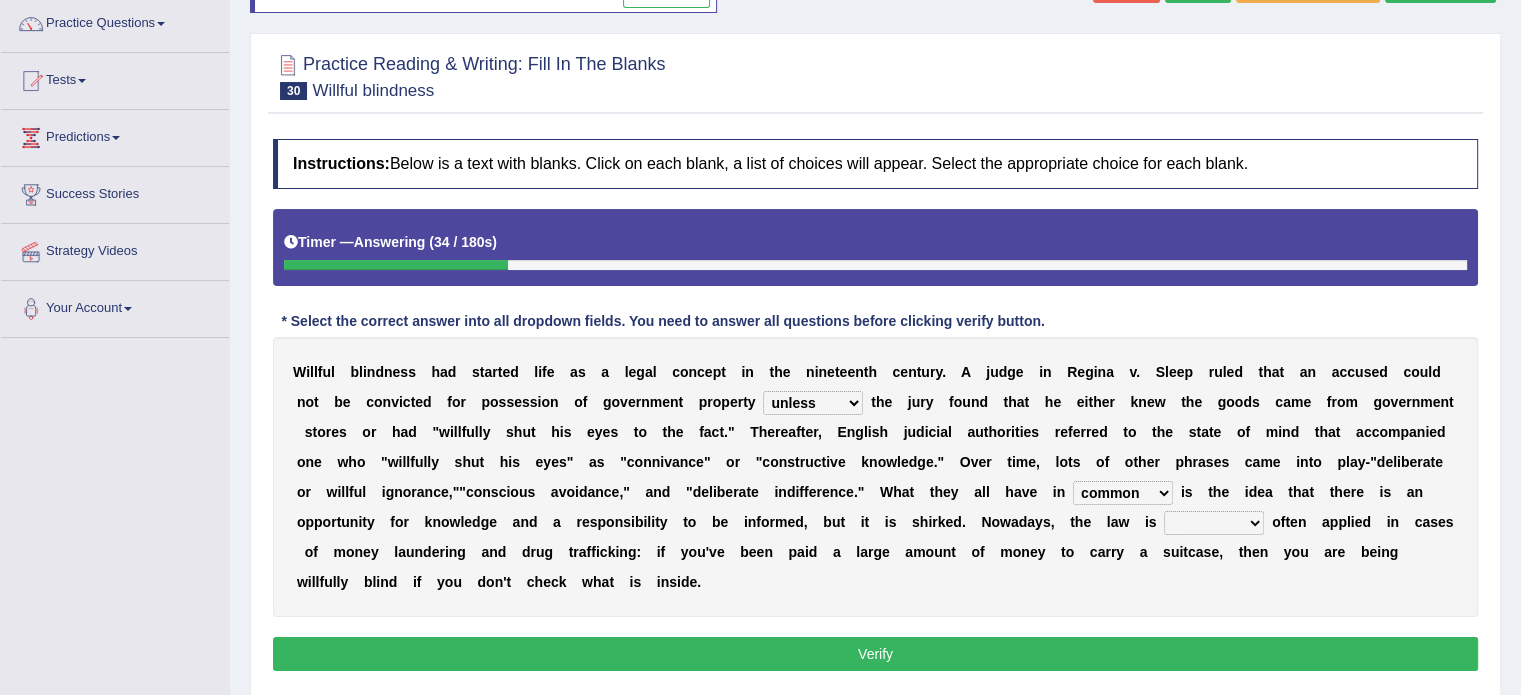 click on "little few most less" at bounding box center [1214, 523] 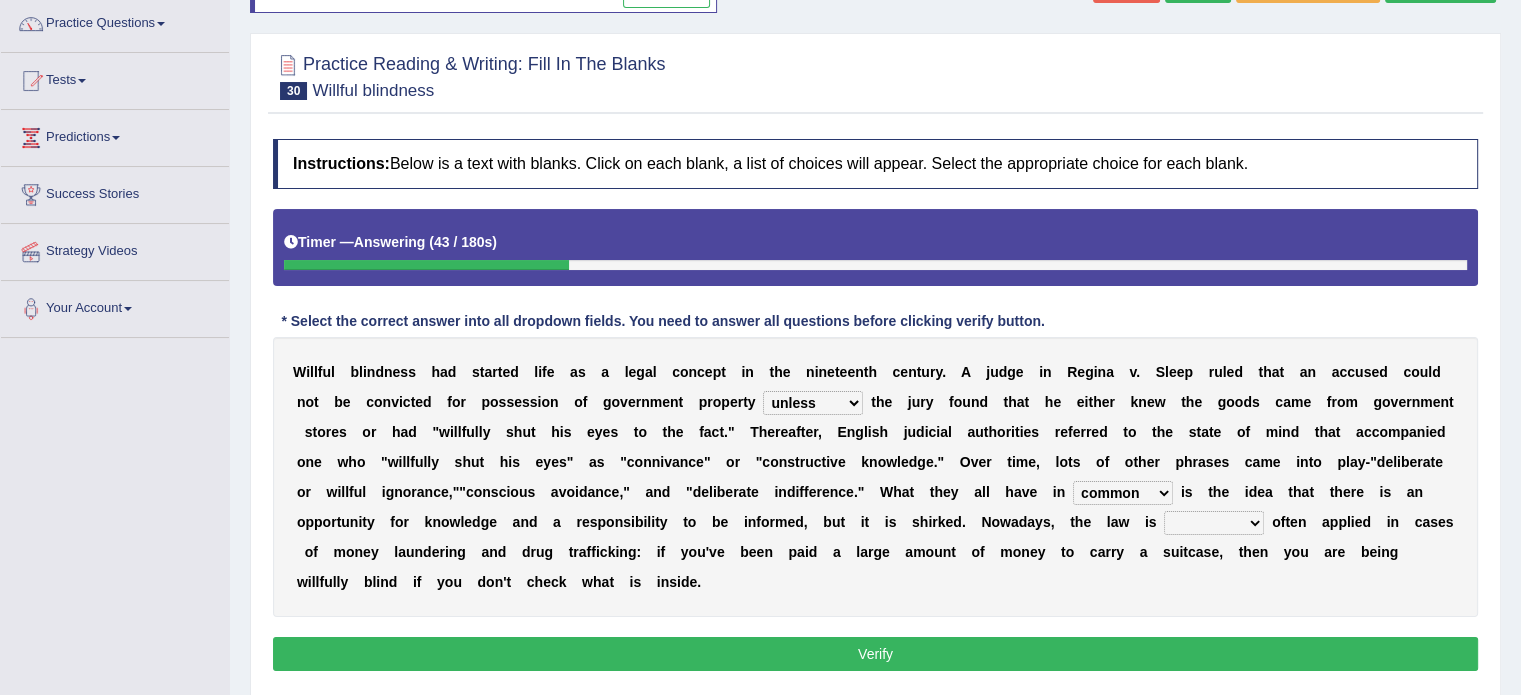 select on "most" 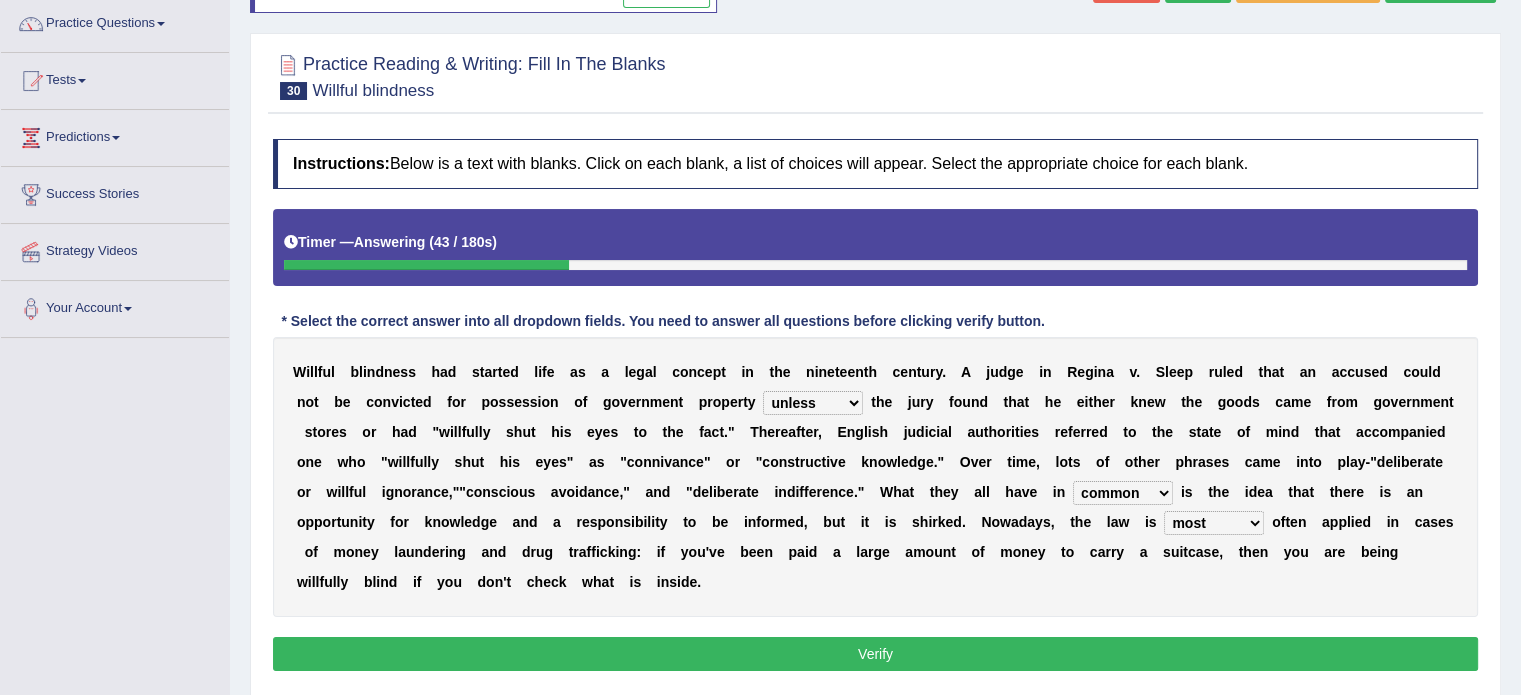 click on "little few most less" at bounding box center [1214, 523] 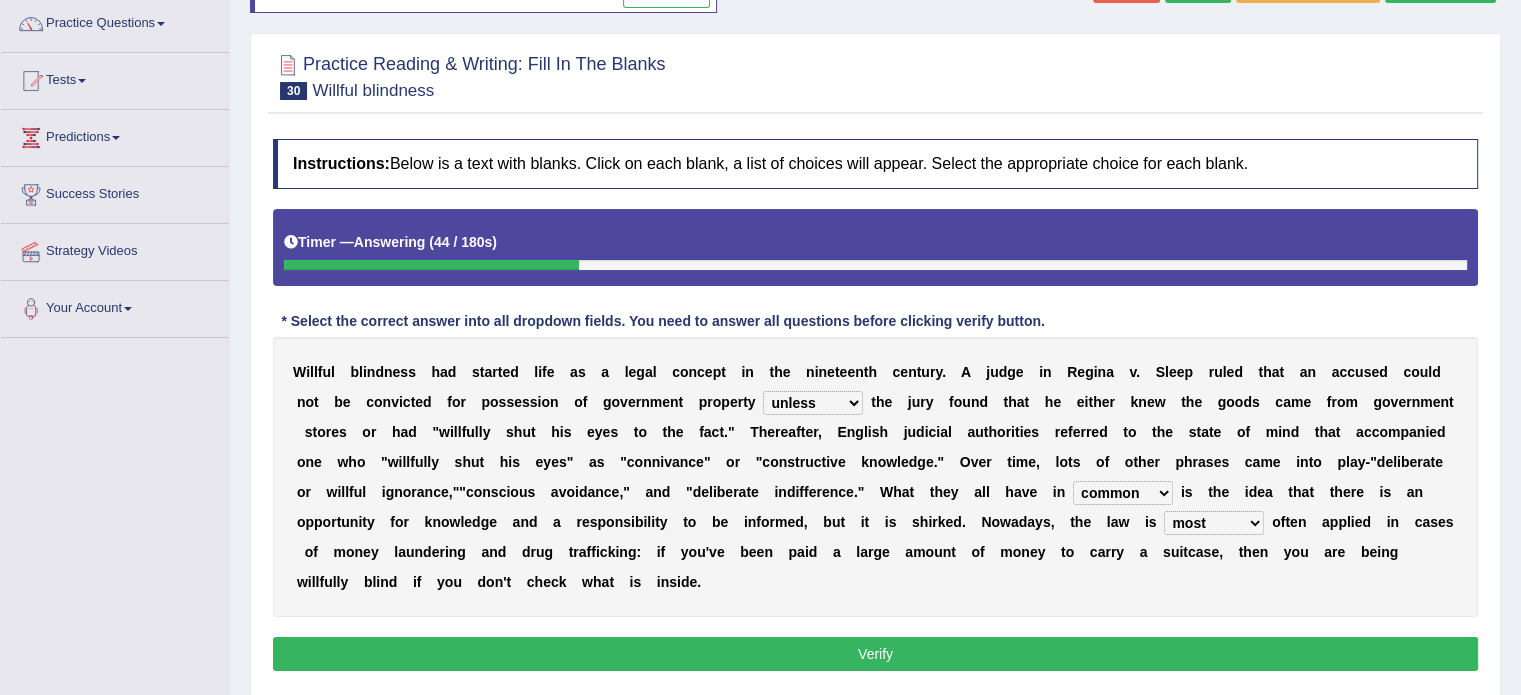 click on "Verify" at bounding box center [875, 654] 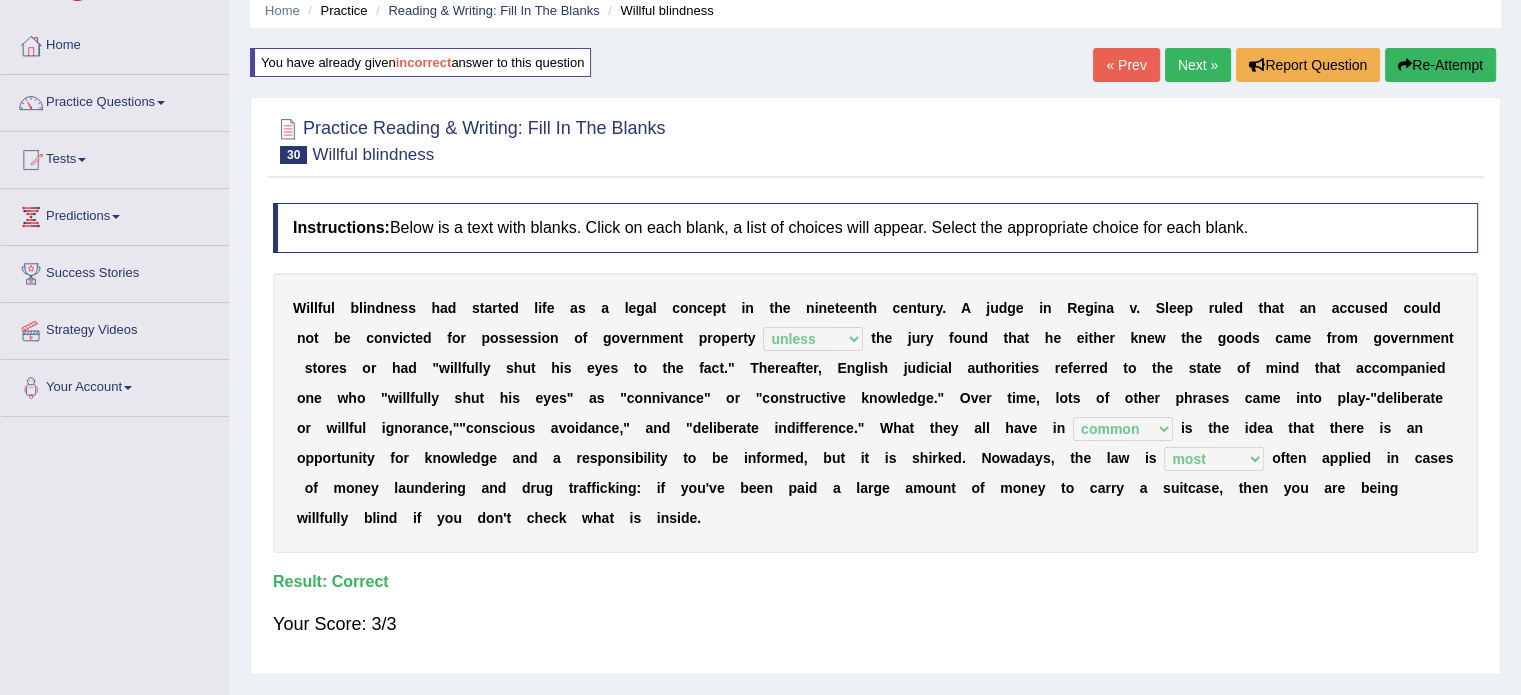 scroll, scrollTop: 80, scrollLeft: 0, axis: vertical 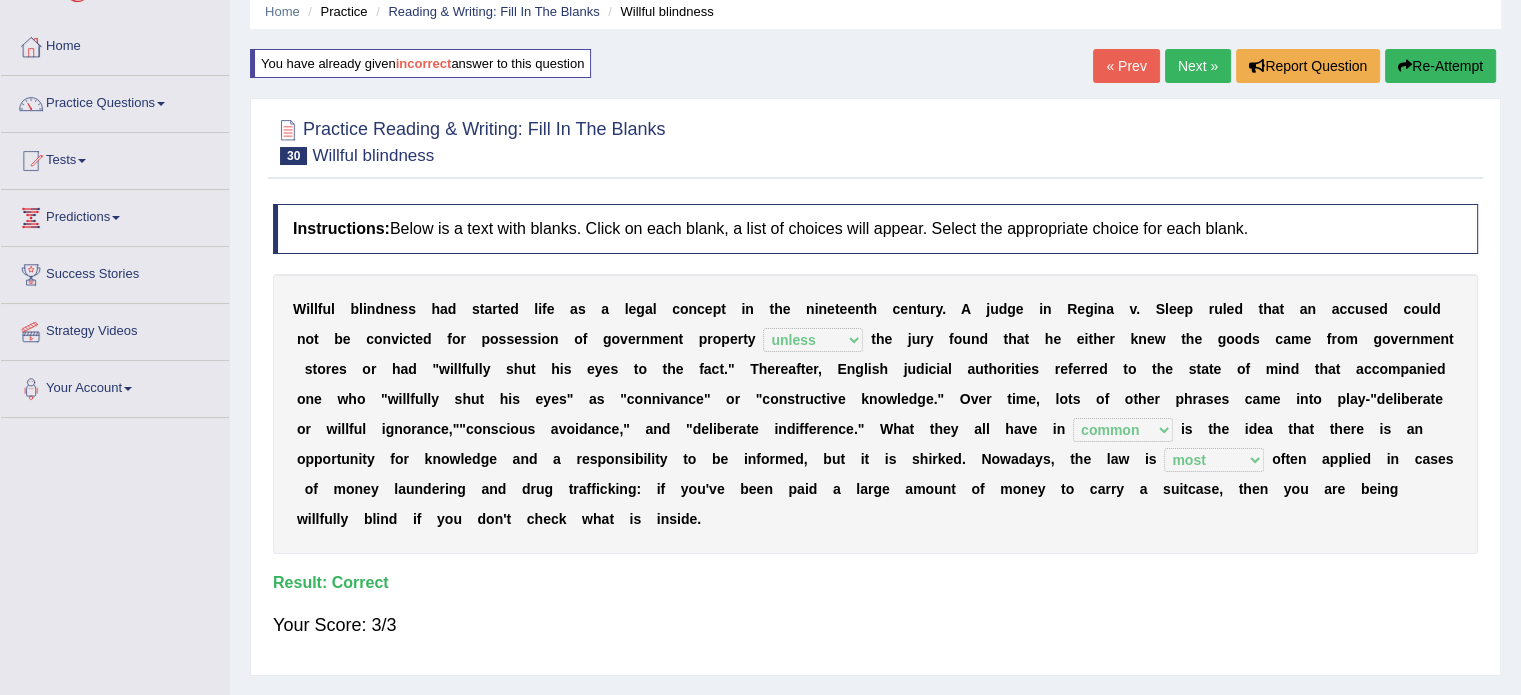 click on "Next »" at bounding box center [1198, 66] 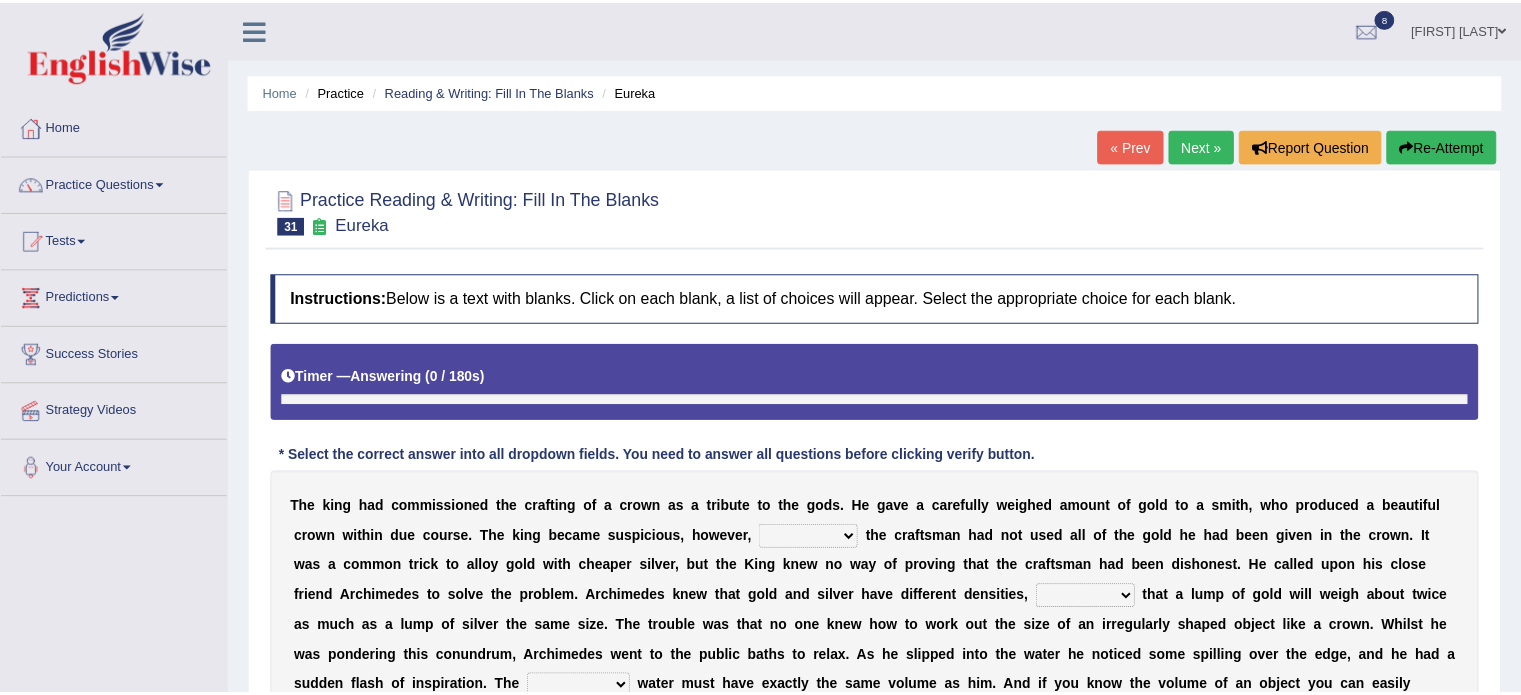 scroll, scrollTop: 0, scrollLeft: 0, axis: both 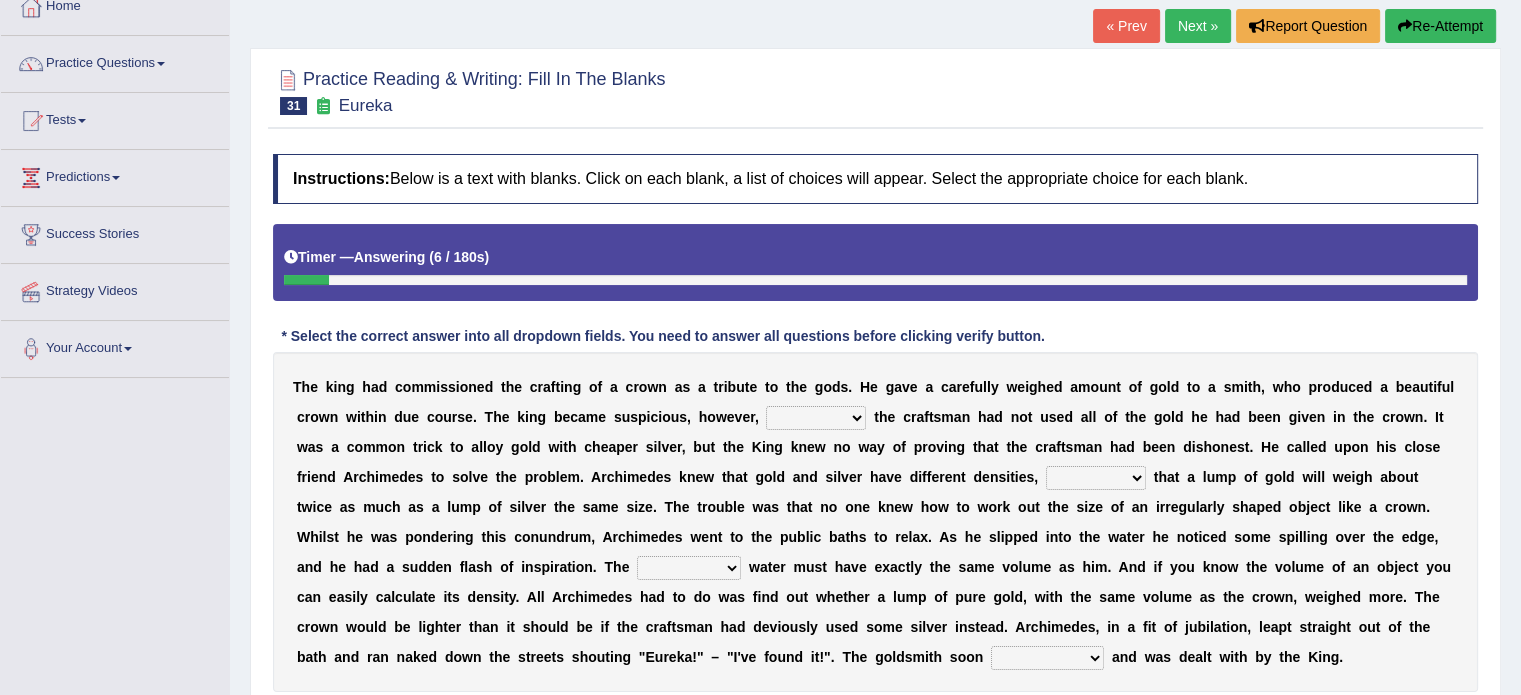 click on "if whether thus that" at bounding box center [816, 418] 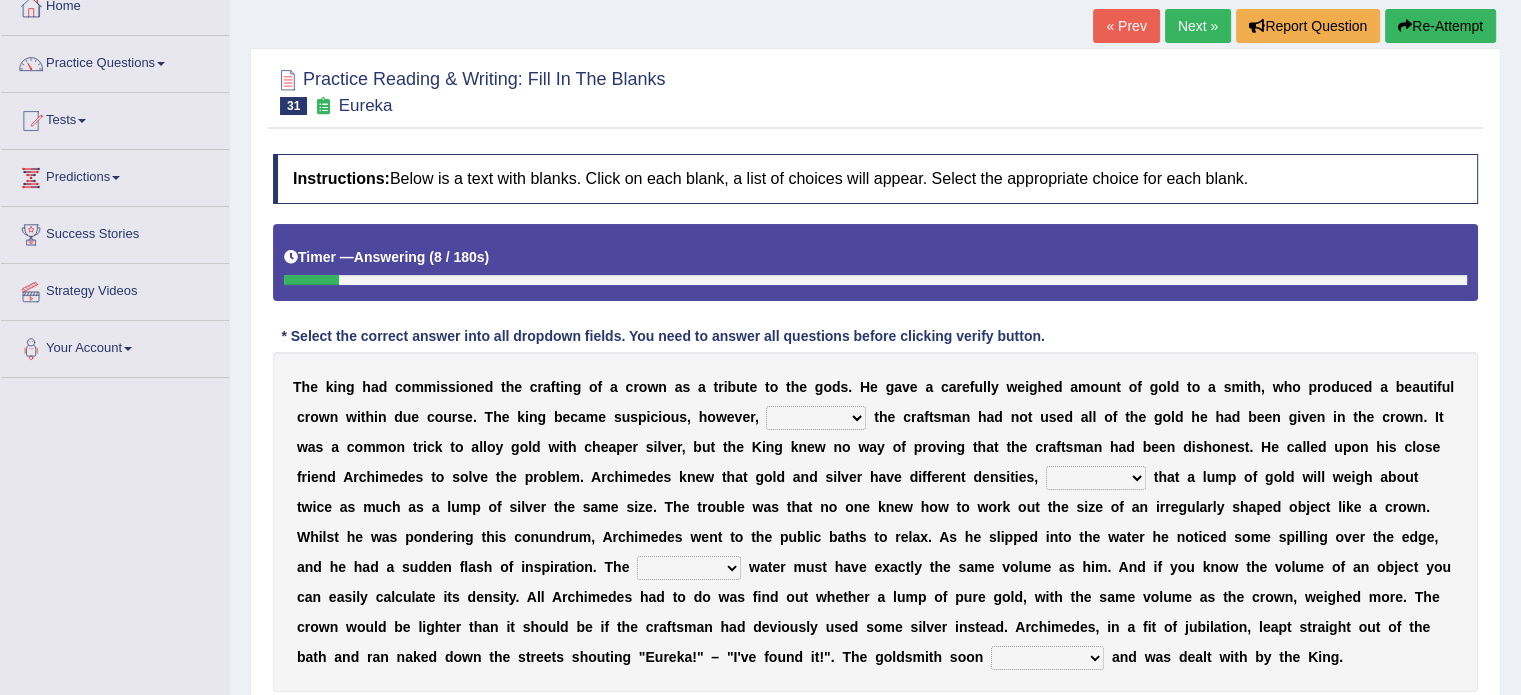 select on "that" 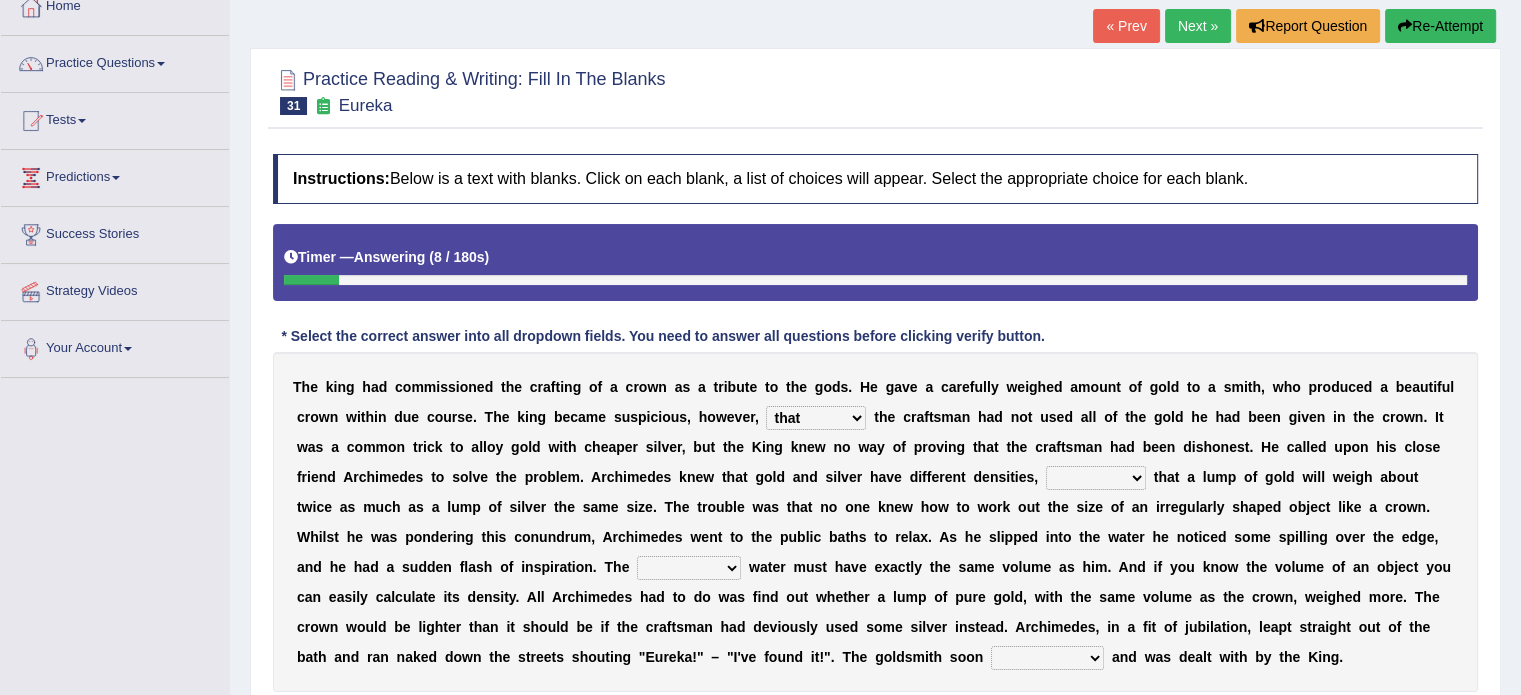 click on "if whether thus that" at bounding box center [816, 418] 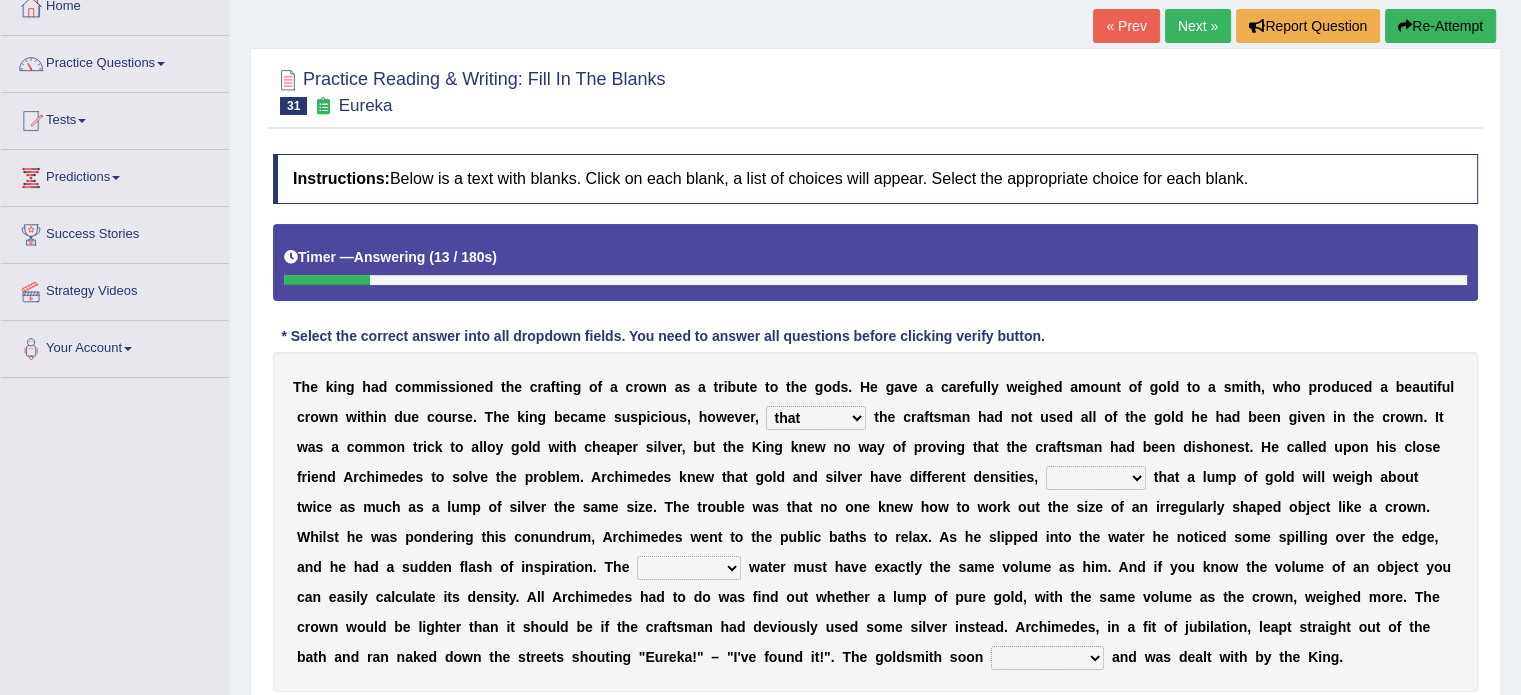 click on "meaning meant means to mean" at bounding box center [1096, 478] 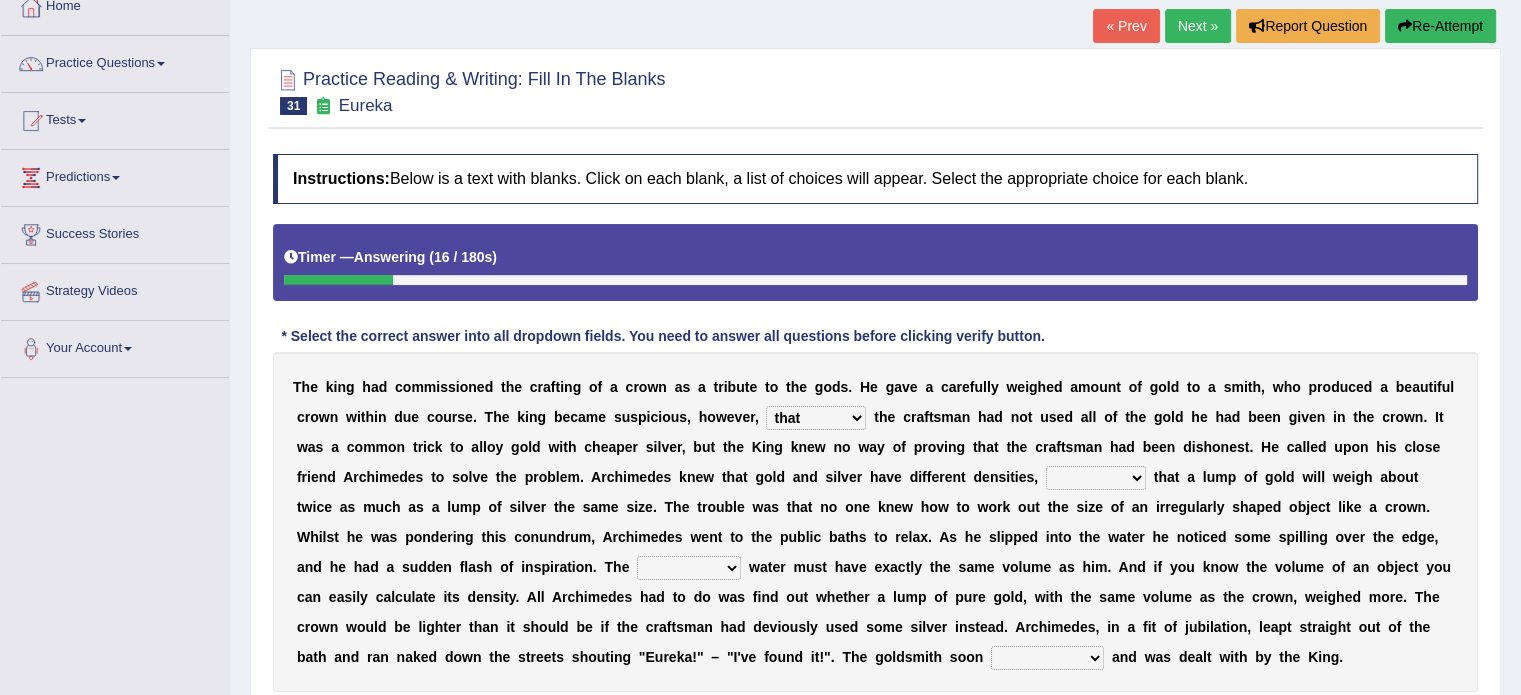 select on "meaning" 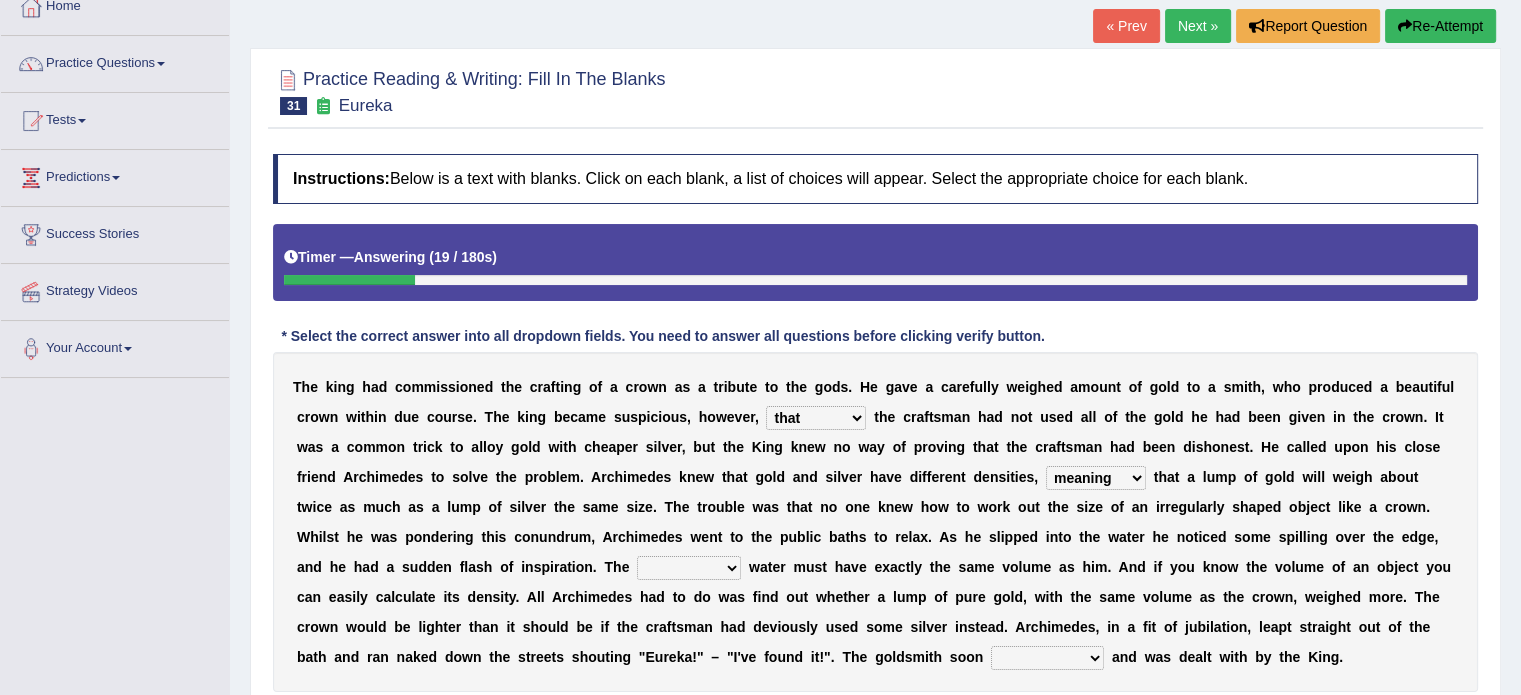 click on "submerged disposed diagnosed displaced" at bounding box center (689, 568) 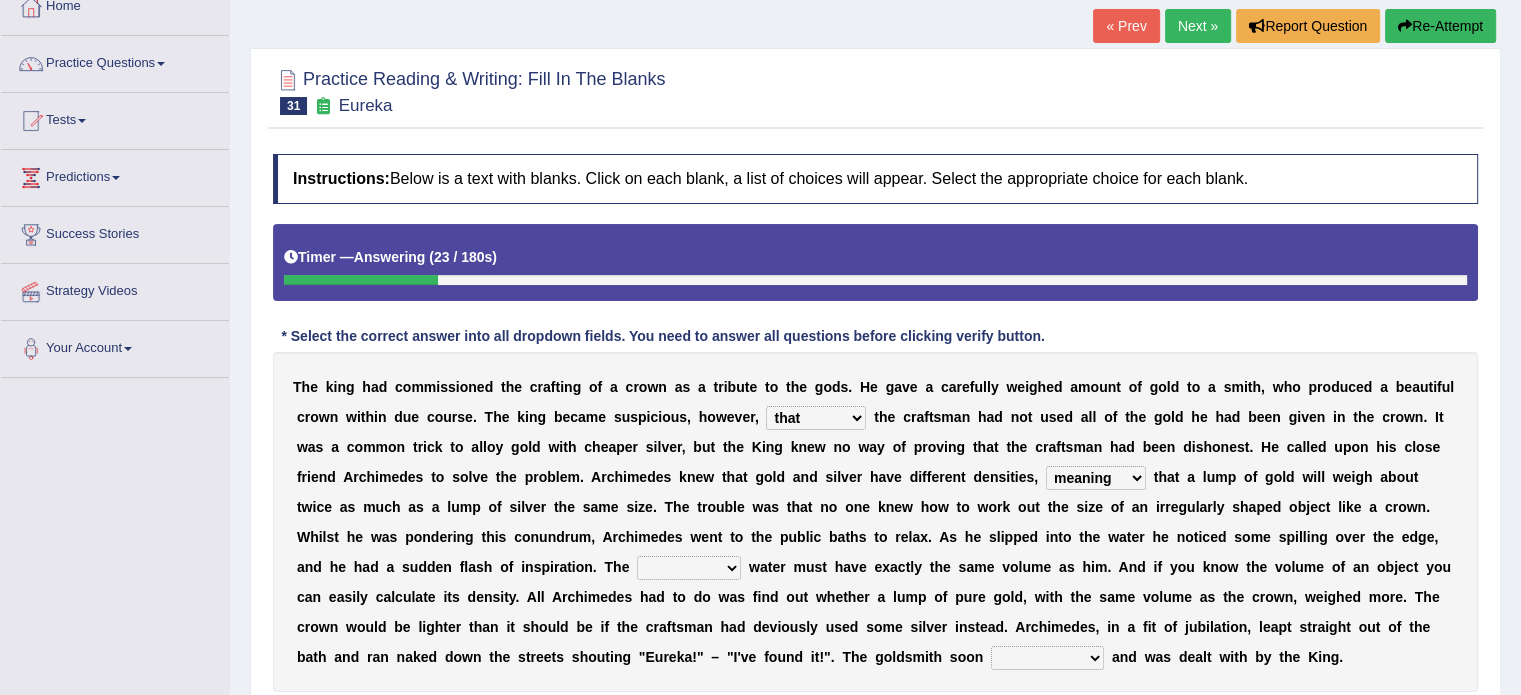 select on "displaced" 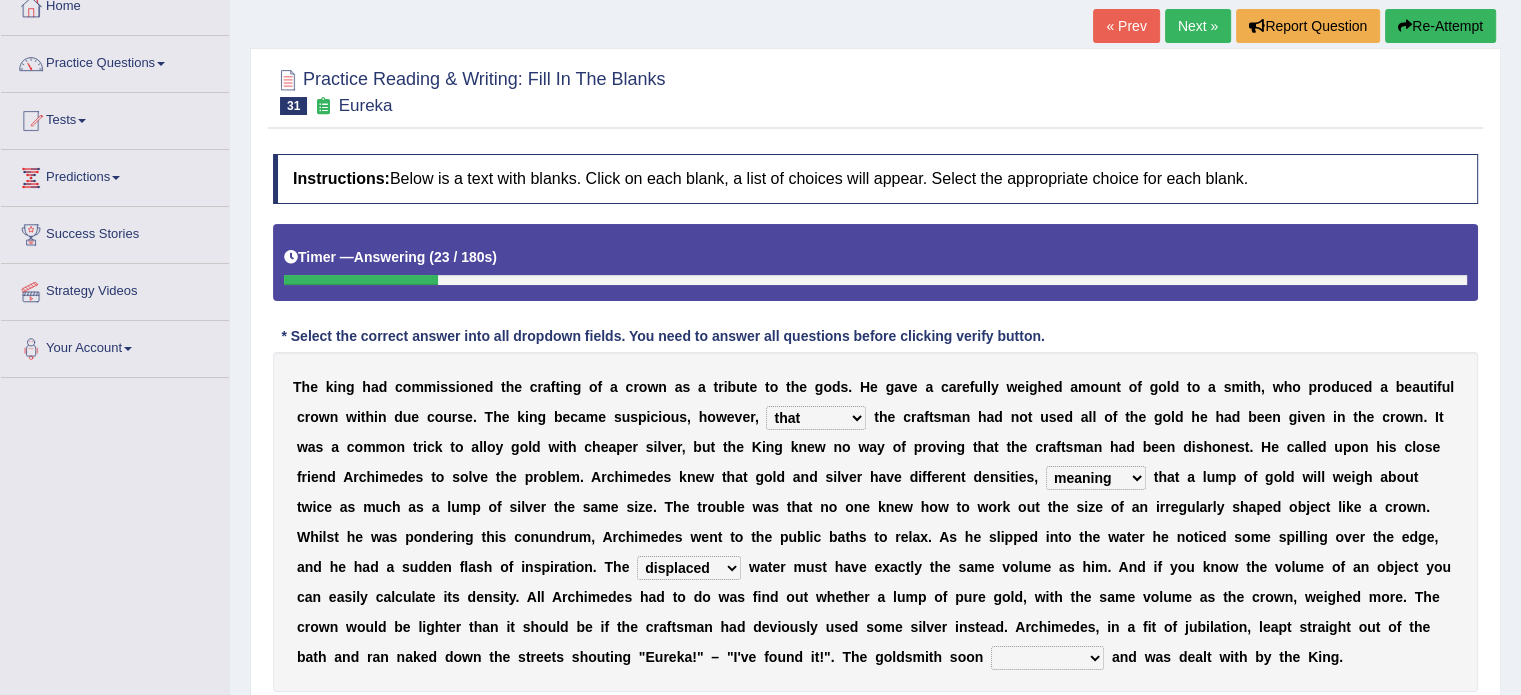 click on "submerged disposed diagnosed displaced" at bounding box center [689, 568] 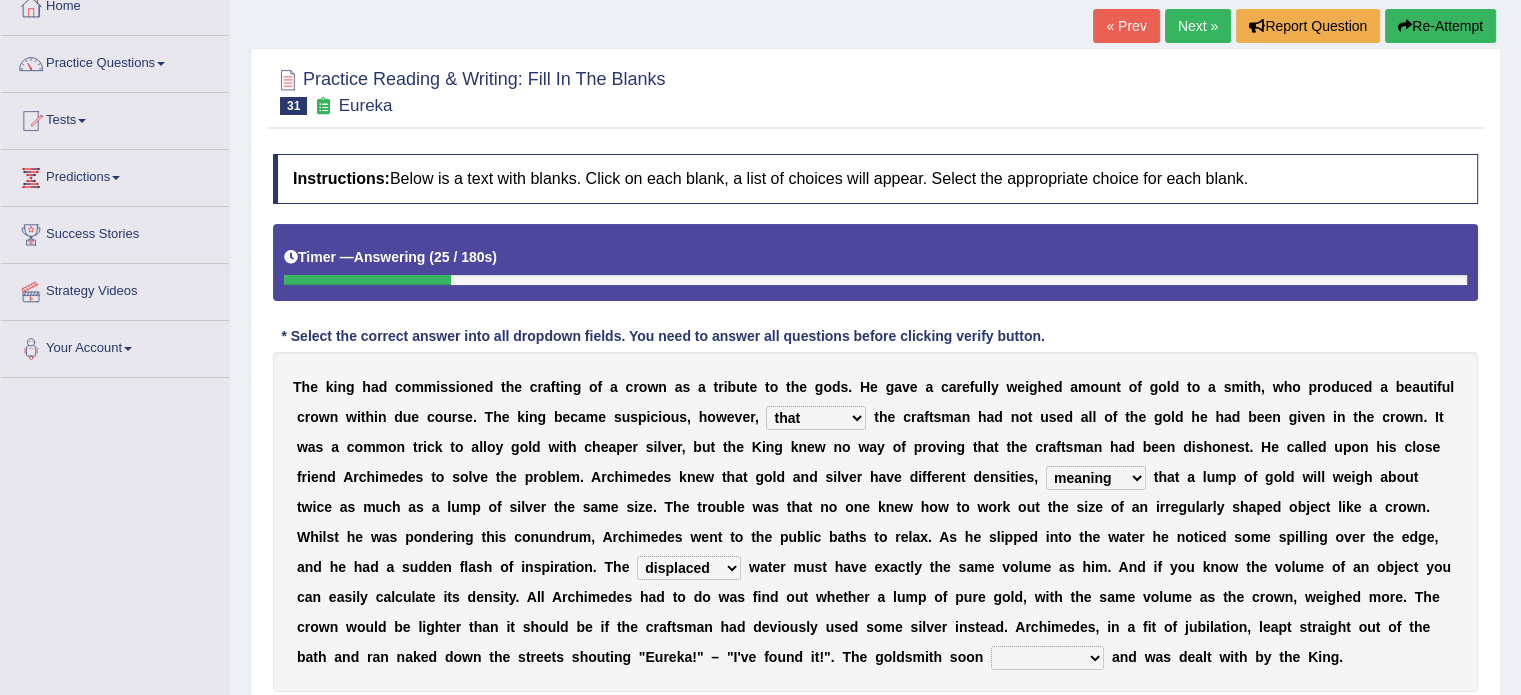 click on "conjured contradicted confessed condemned" at bounding box center [1047, 658] 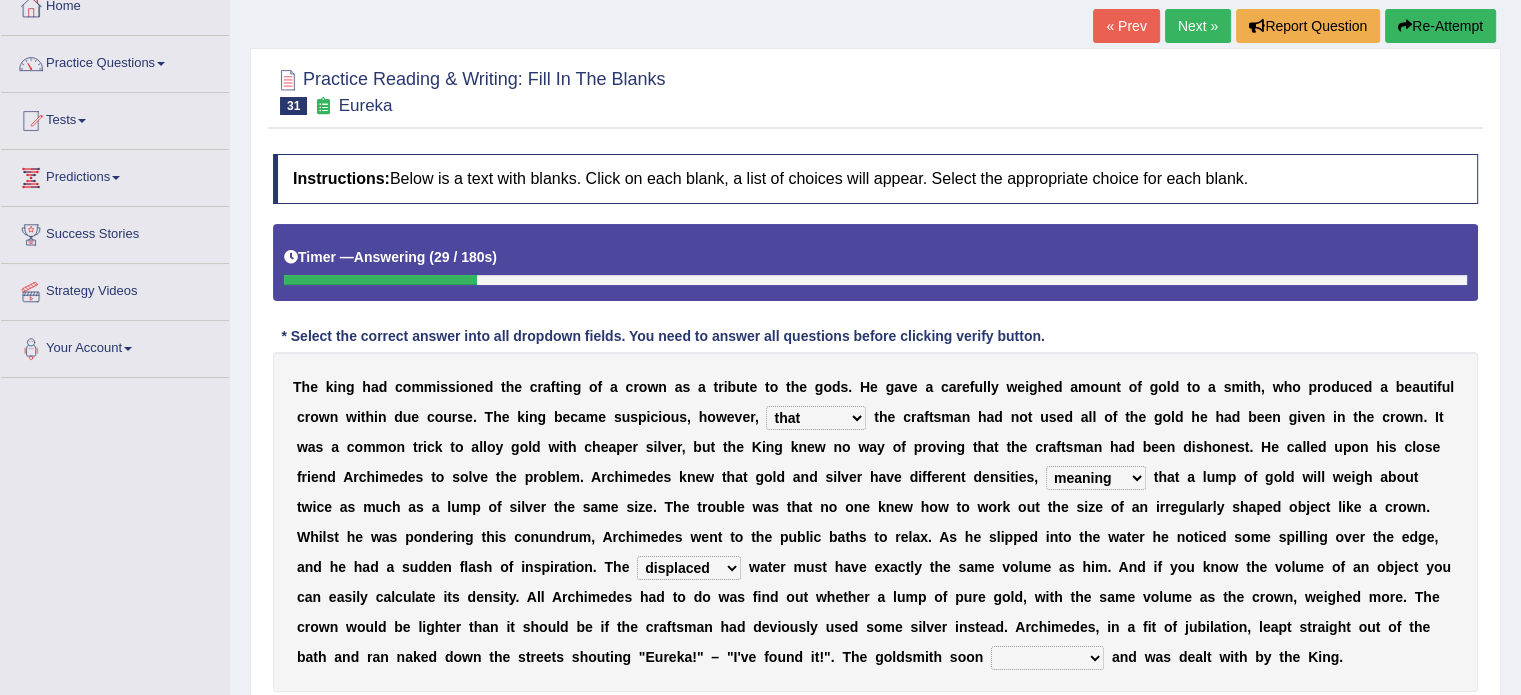 select on "condemned" 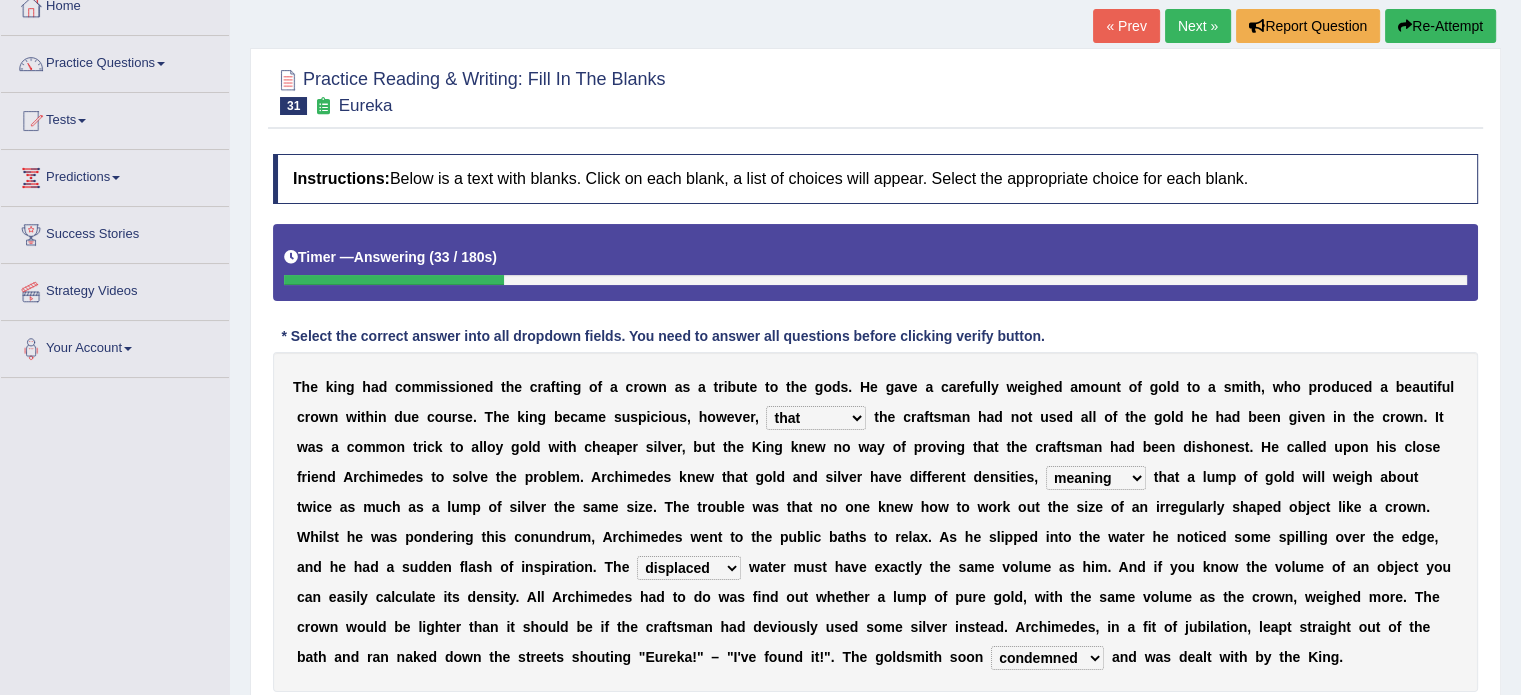 click on "T h e    k i n g    h a d    c o m m i s s i o n e d    t h e    c r a f t i n g    o f    a    c r o w n    a s    a    t r i b u t e    t o    t h e    g o d s .    H e    g a v e    a    c a r e f u l l y    w e i g h e d    a m o u n t    o f    g o l d    t o    a    s m i t h ,    w h o    p r o d u c e d    a    b e a u t i f u l    c r o w n    w i t h i n    d u e    c o u r s e .    T h e    k i n g    b e c a m e    s u s p i c i o u s ,    h o w e v e r ,    if whether thus that    t h e    c r a f t s m a n    h a d    n o t    u s e d    a l l    o f    t h e    g o l d    h e    h a d    b e e n    g i v e n    i n    t h e    c r o w n .    I t    w a s    a    c o m m o n    t r i c k    t o    a l l o y    g o l d    w i t h    c h e a p e r    s i l v e r ,    b u t    t h e    K i n g    k n e w    n o    w a y    o f    p r o v i n g    t h a t    t h e    c r a f t s m a n    h a d    b e e n    d i s h o n e" at bounding box center [875, 522] 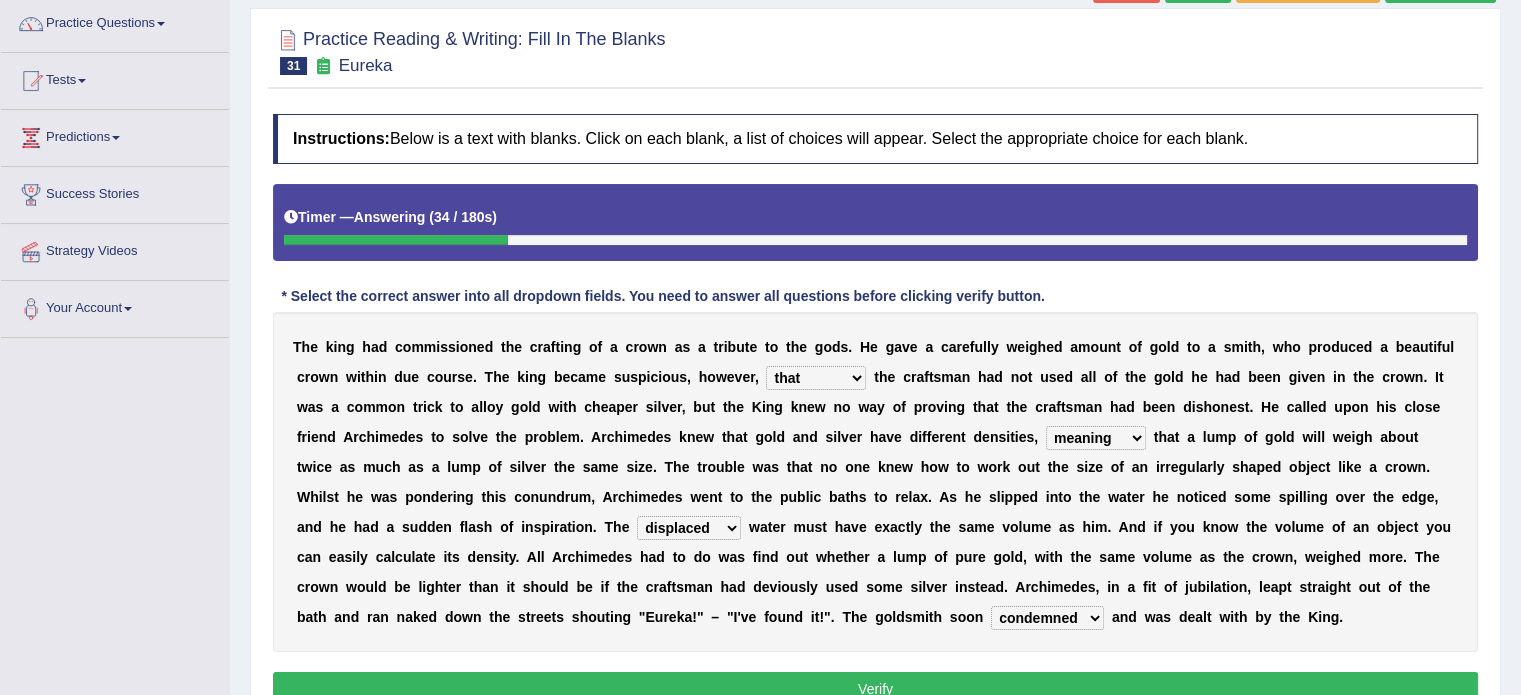 scroll, scrollTop: 200, scrollLeft: 0, axis: vertical 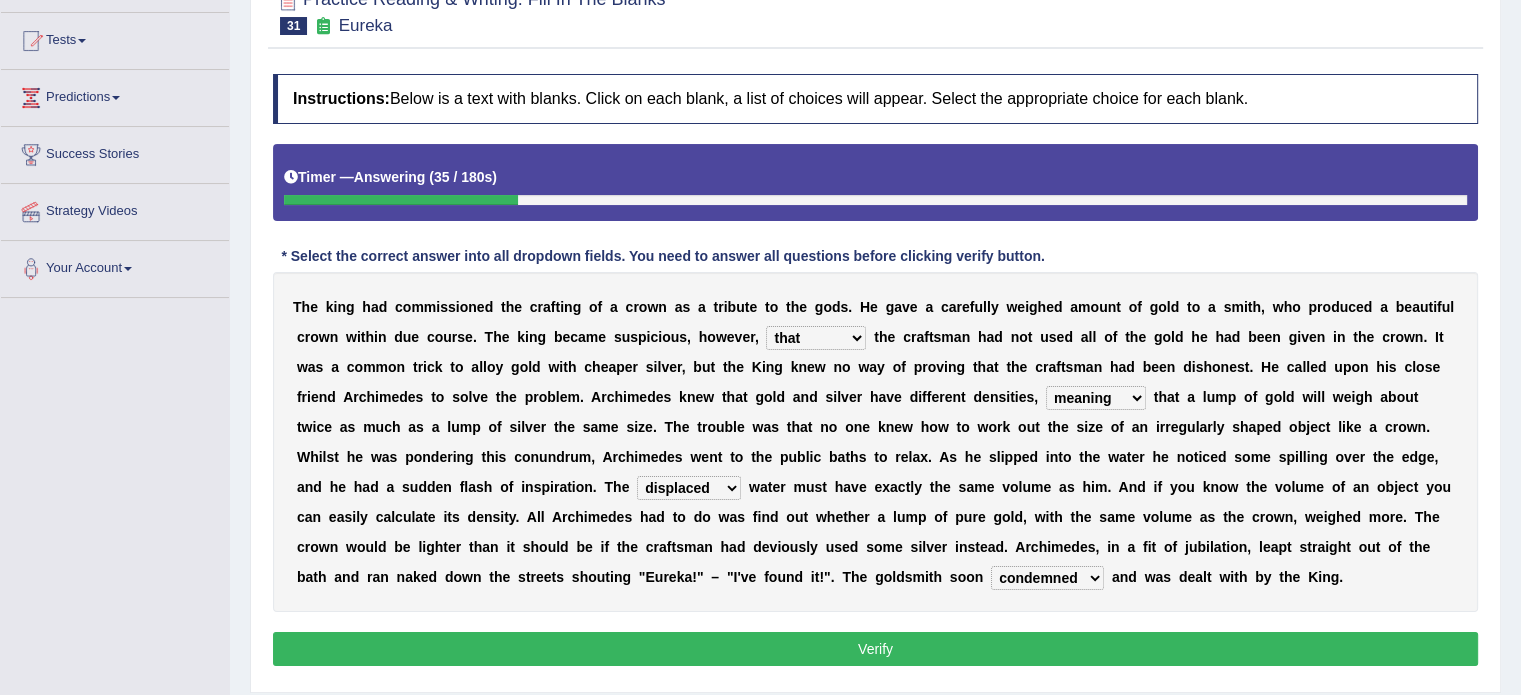 click on "Verify" at bounding box center (875, 649) 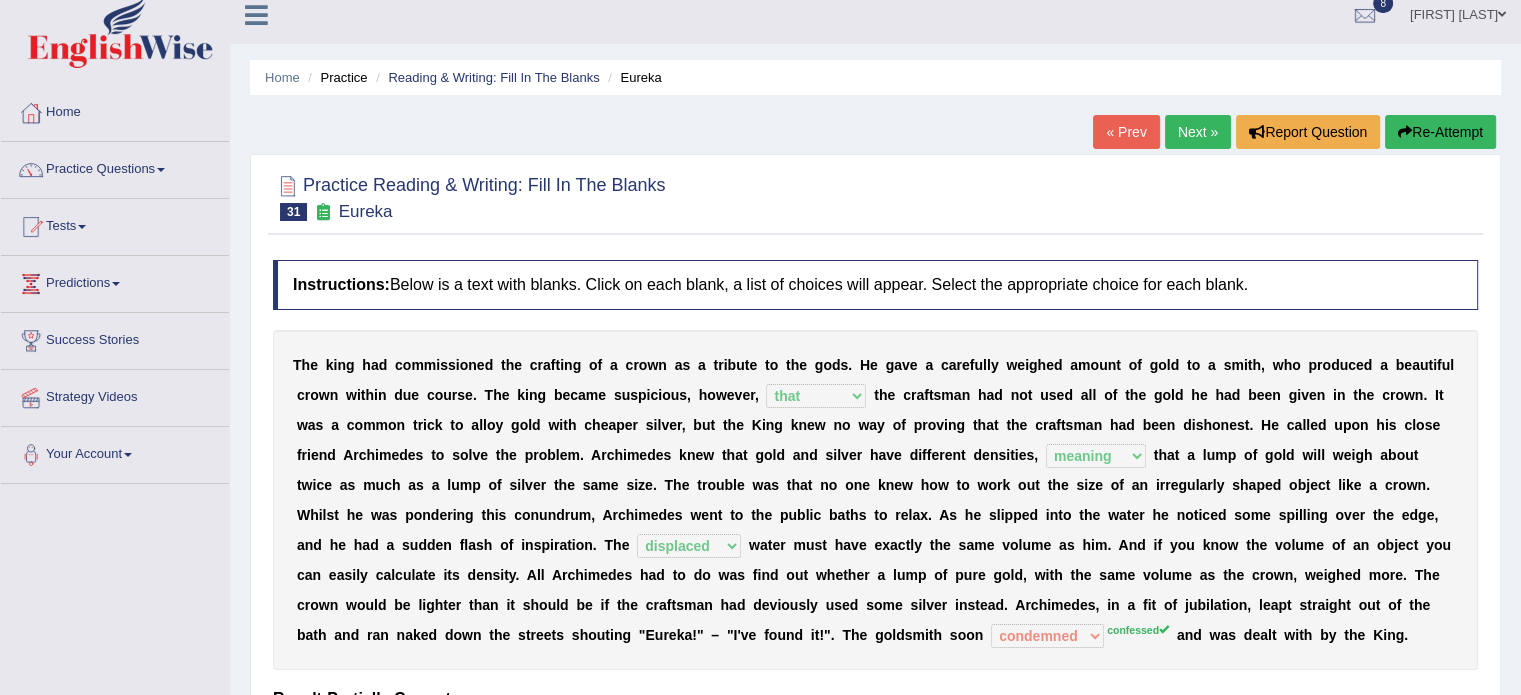 scroll, scrollTop: 0, scrollLeft: 0, axis: both 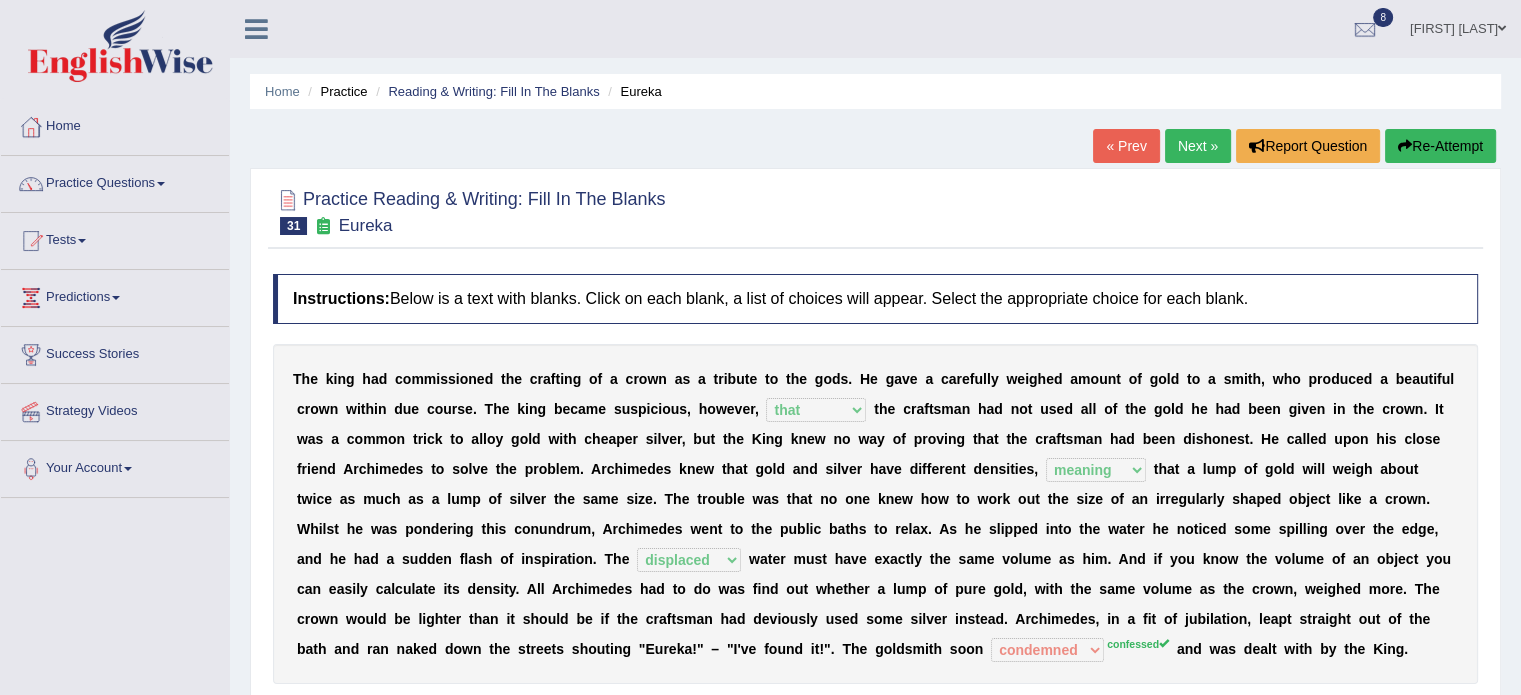 click on "Next »" at bounding box center (1198, 146) 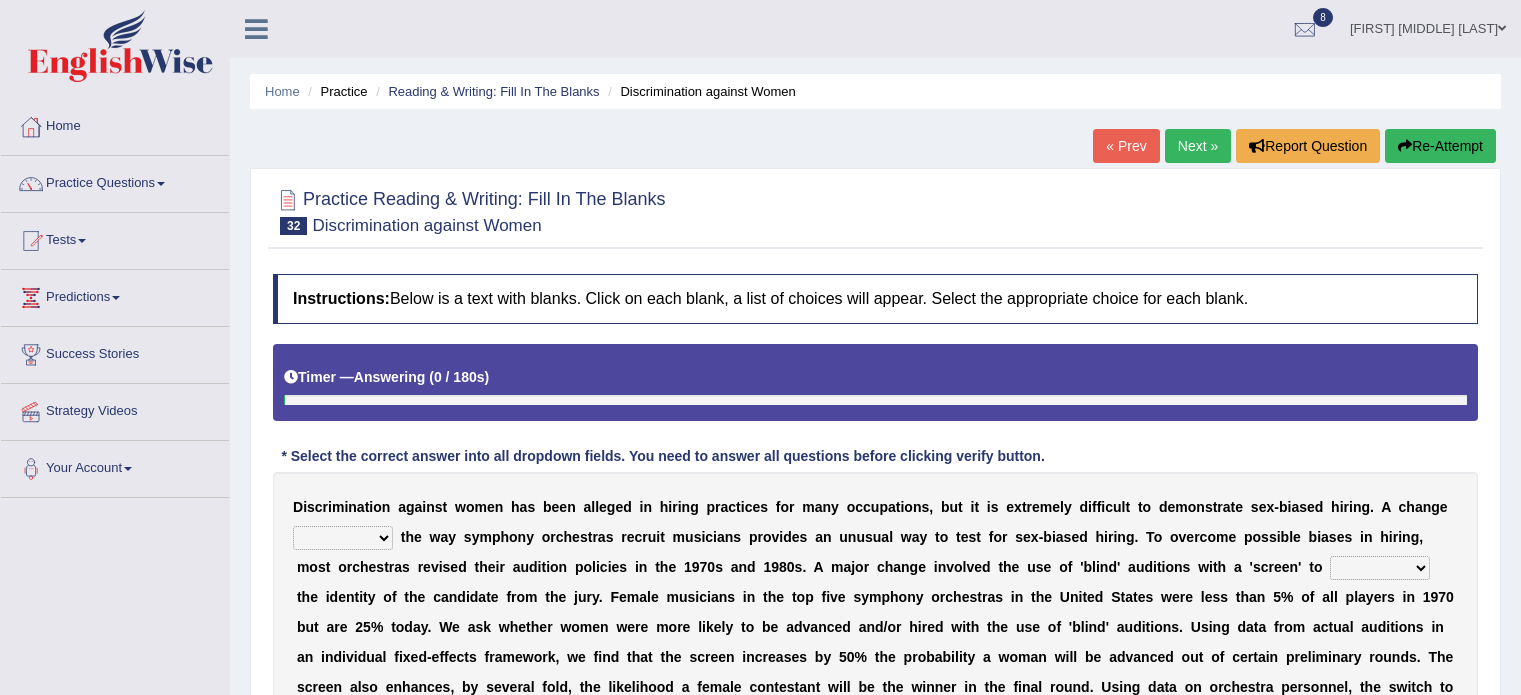 scroll, scrollTop: 0, scrollLeft: 0, axis: both 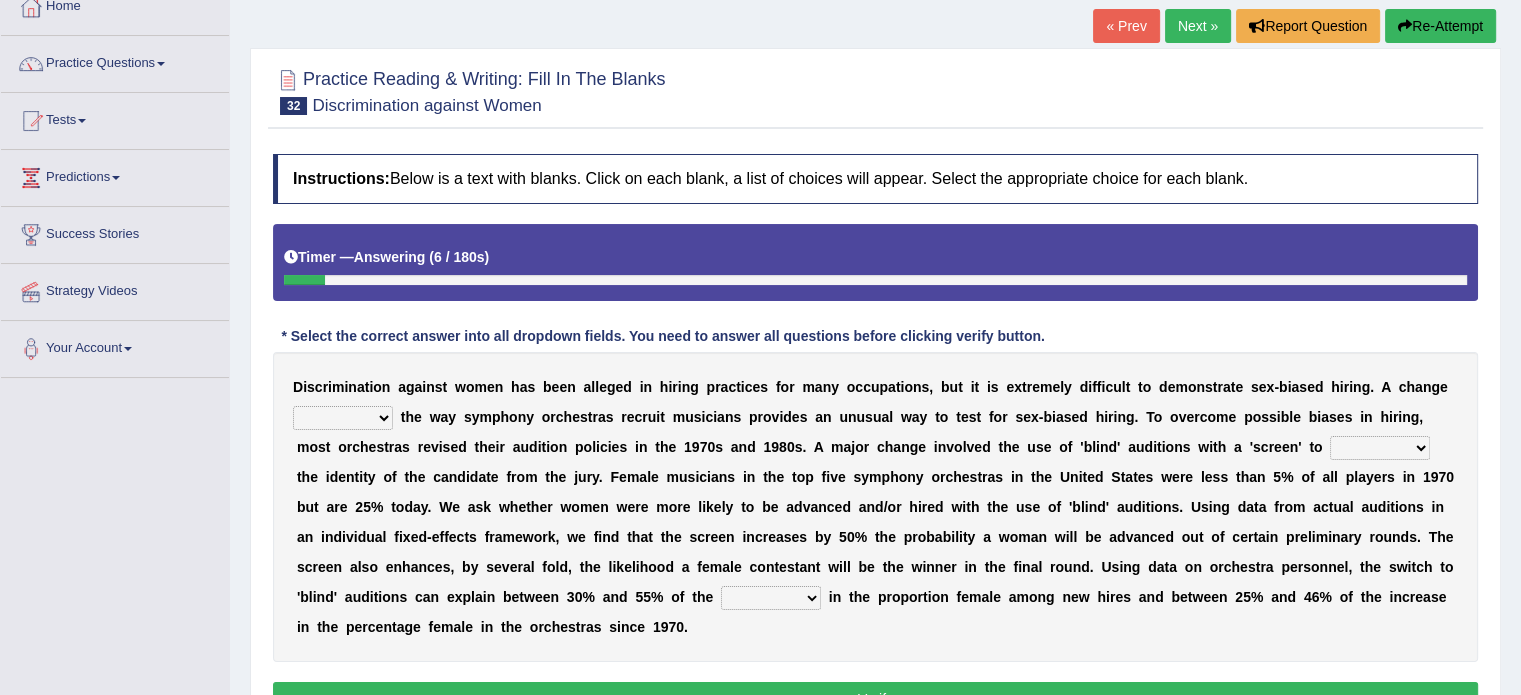 click on "around beyond in by" at bounding box center (343, 418) 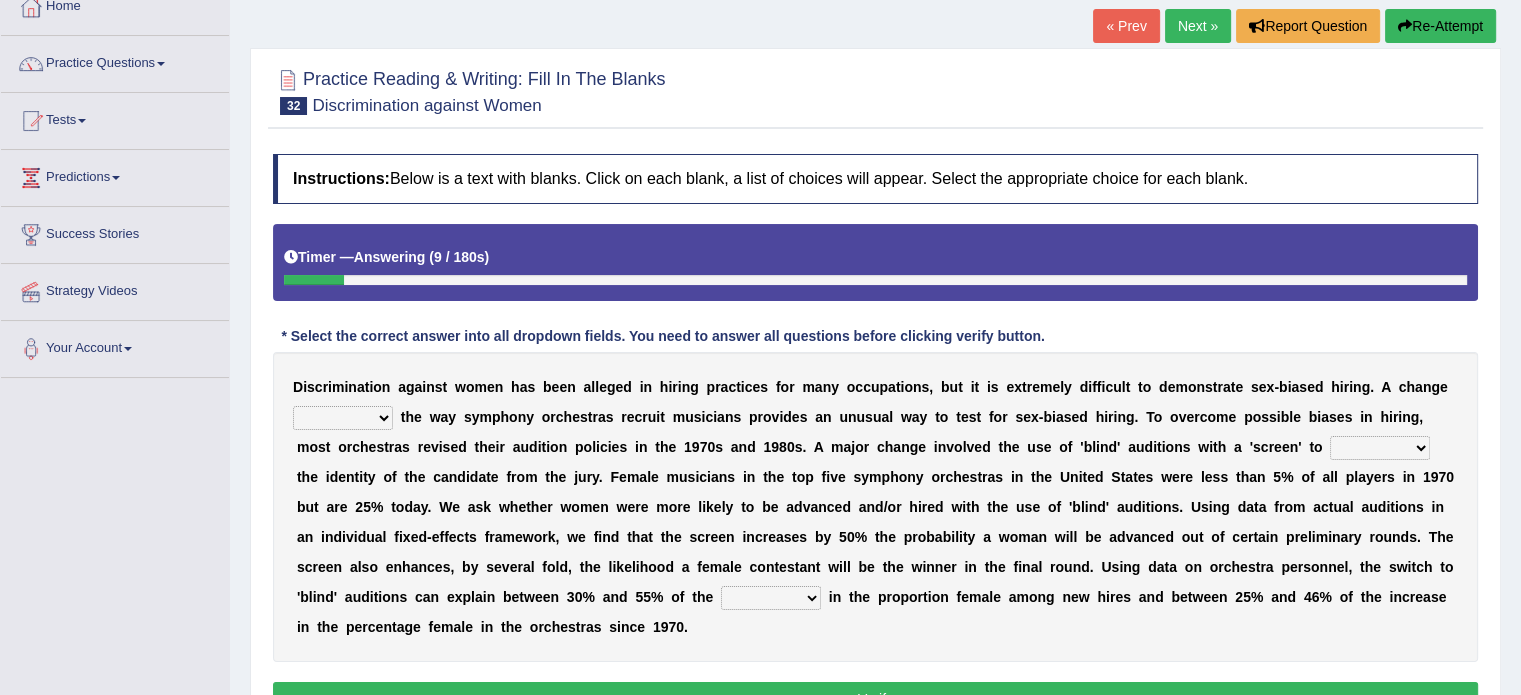 select on "in" 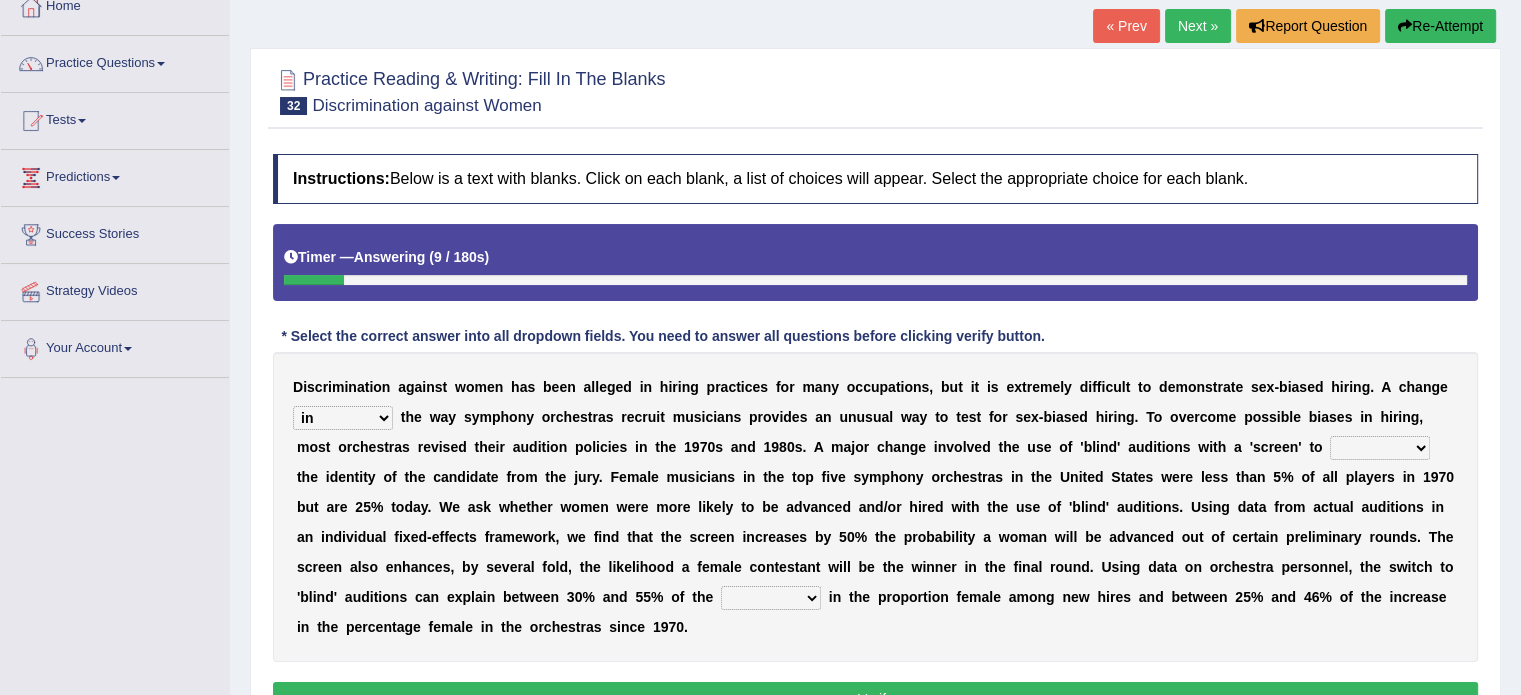 click on "around beyond in by" at bounding box center [343, 418] 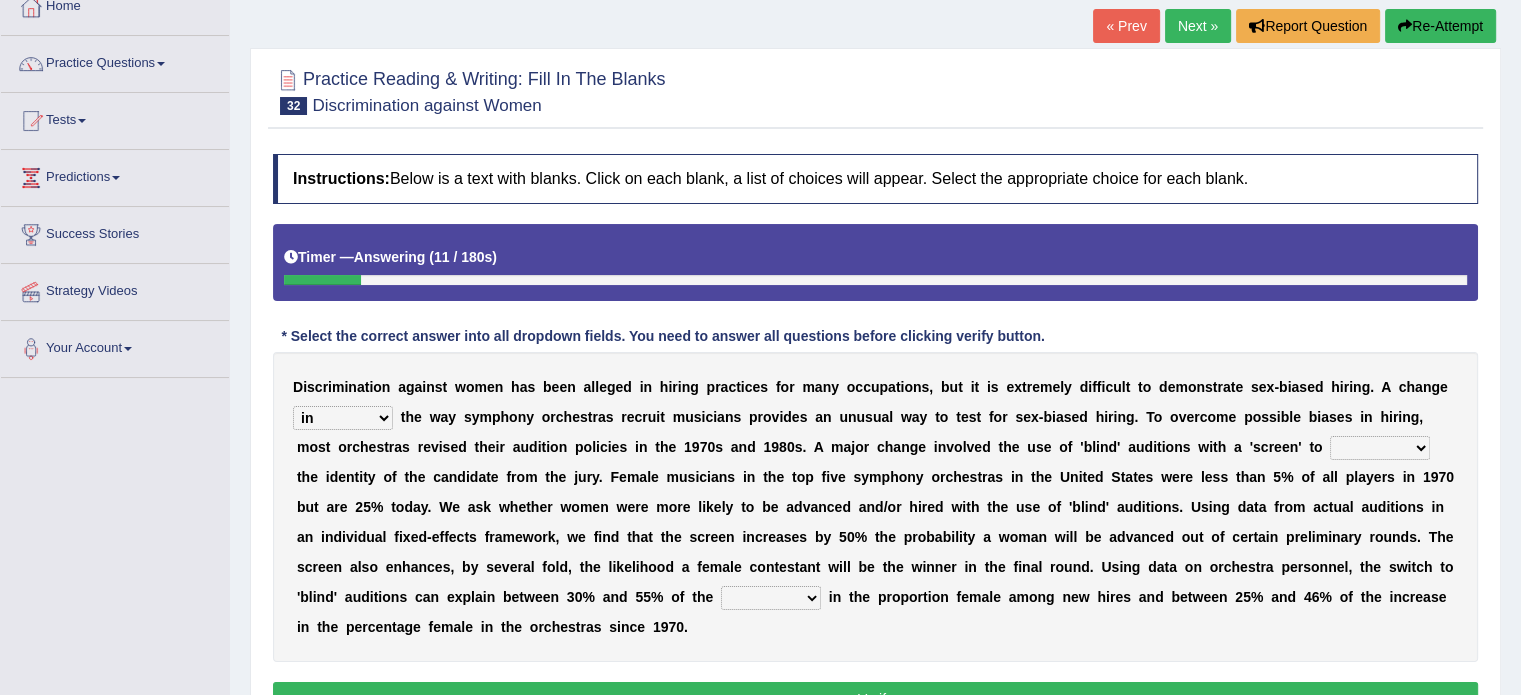 click on "conceal contain cancel check" at bounding box center (1380, 448) 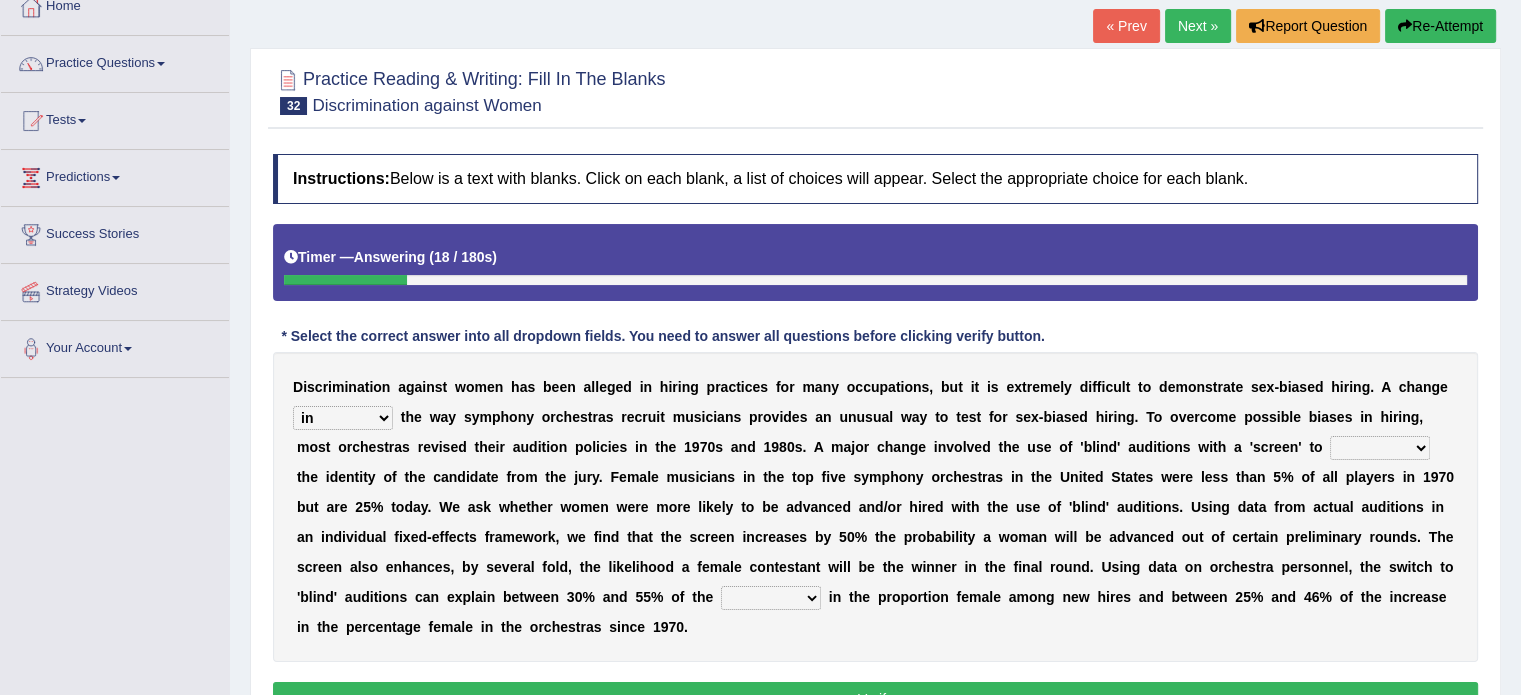 select on "check" 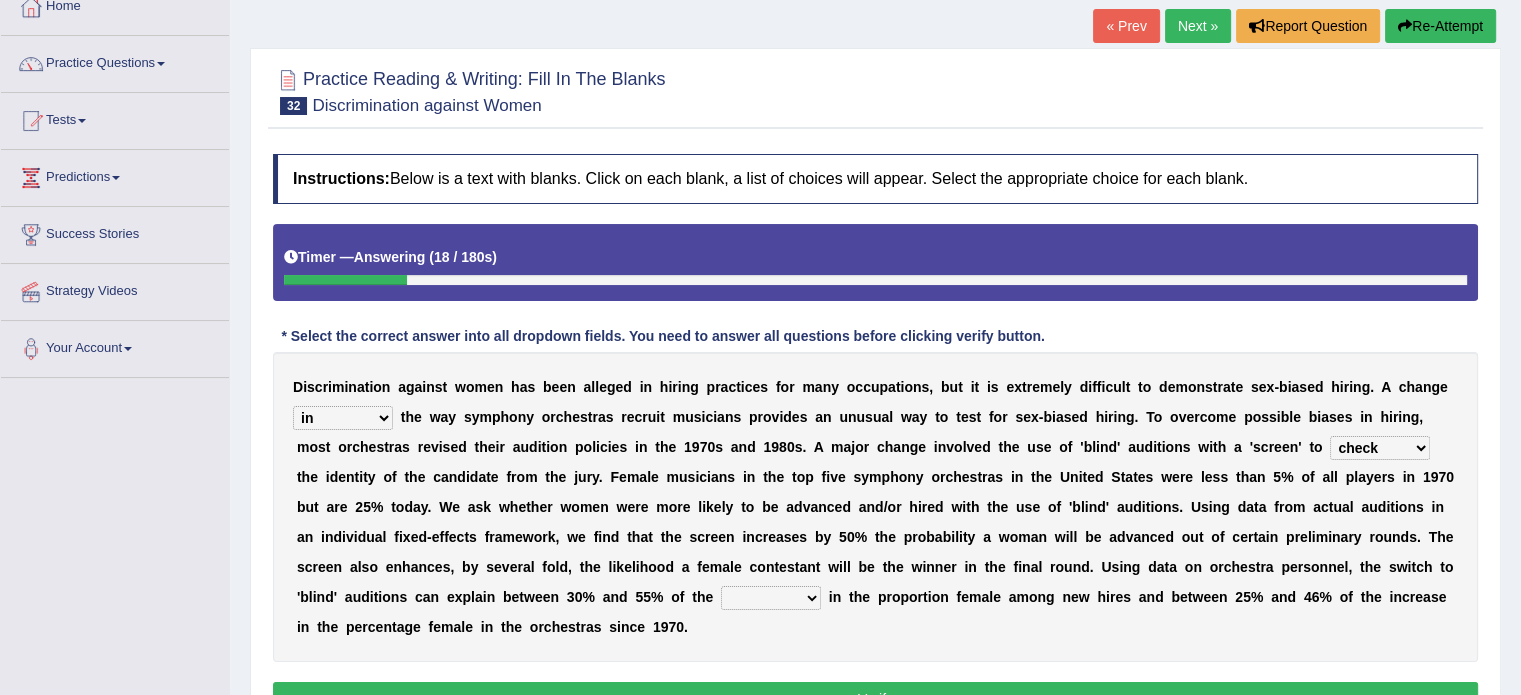 click on "conceal contain cancel check" at bounding box center [1380, 448] 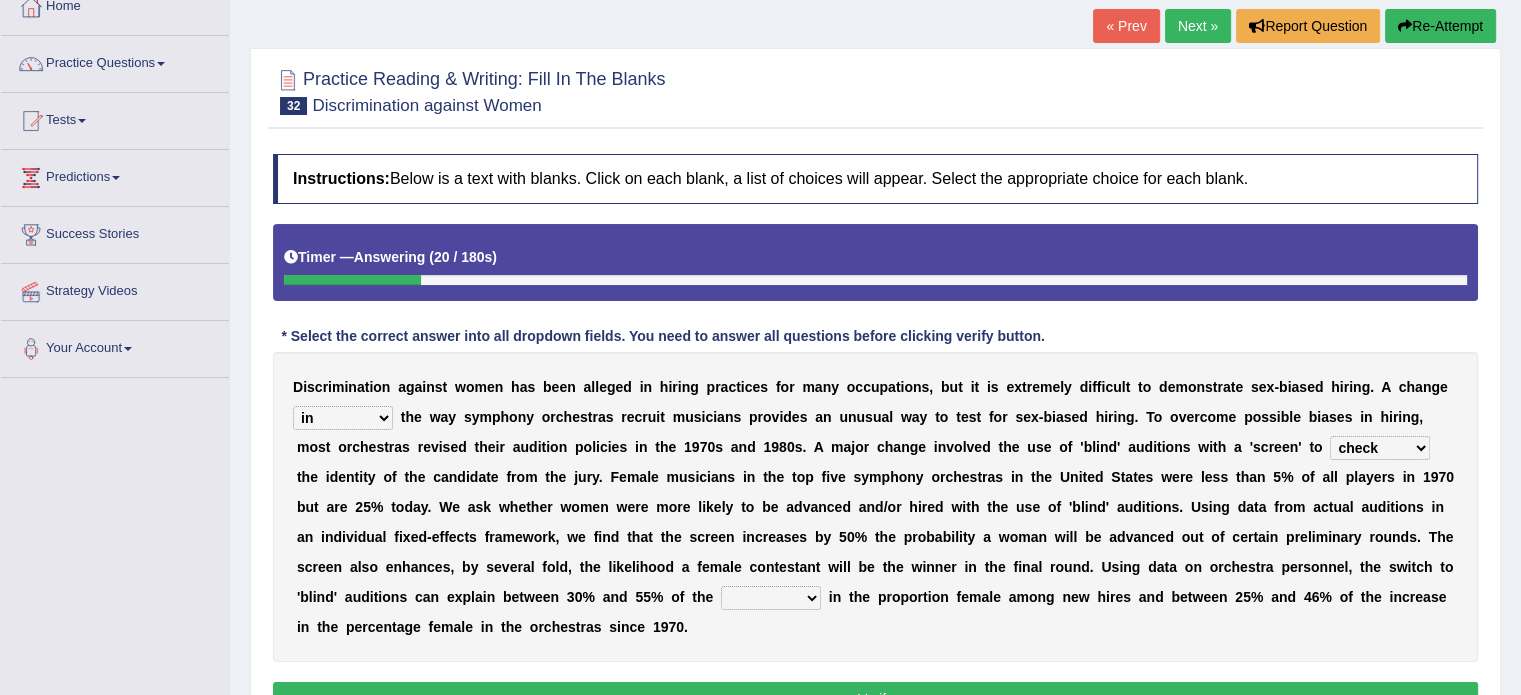 click on "decrease number increase amount" at bounding box center (771, 598) 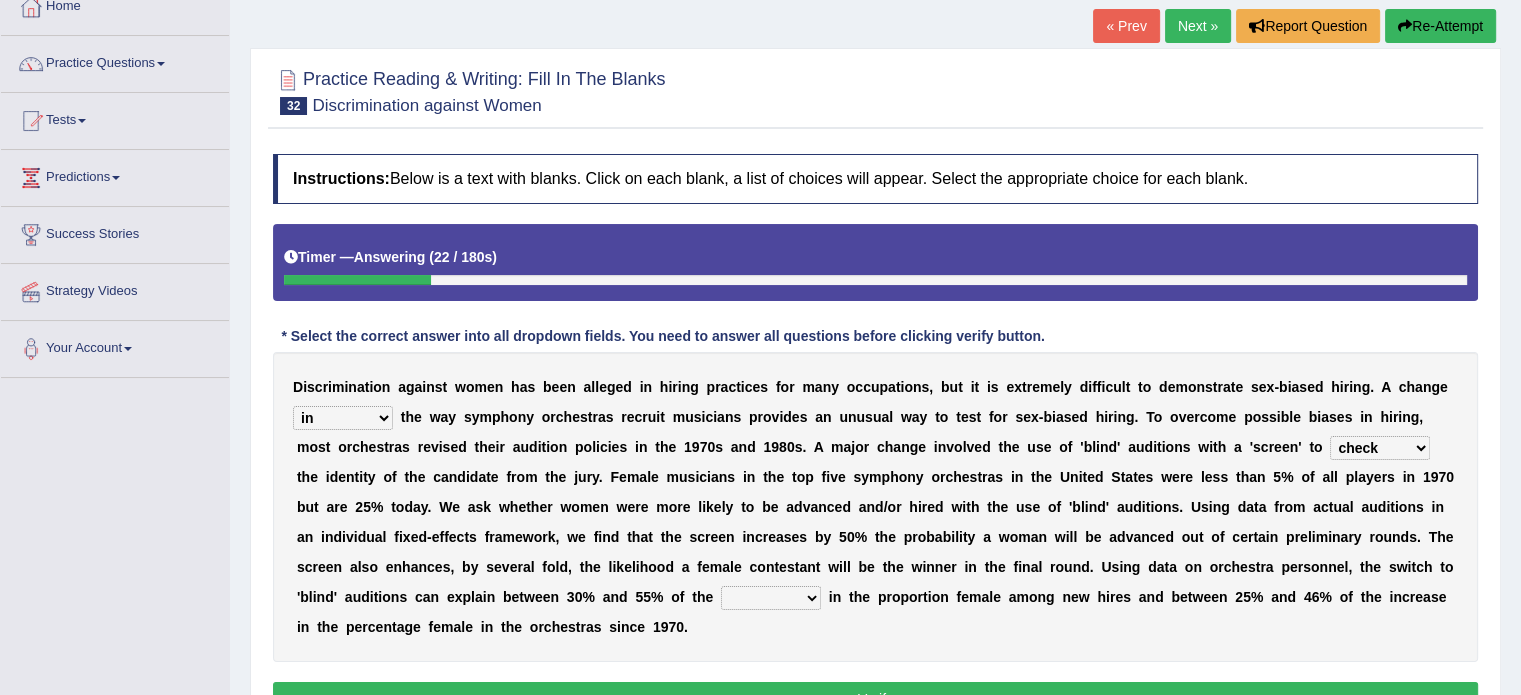 select on "increase" 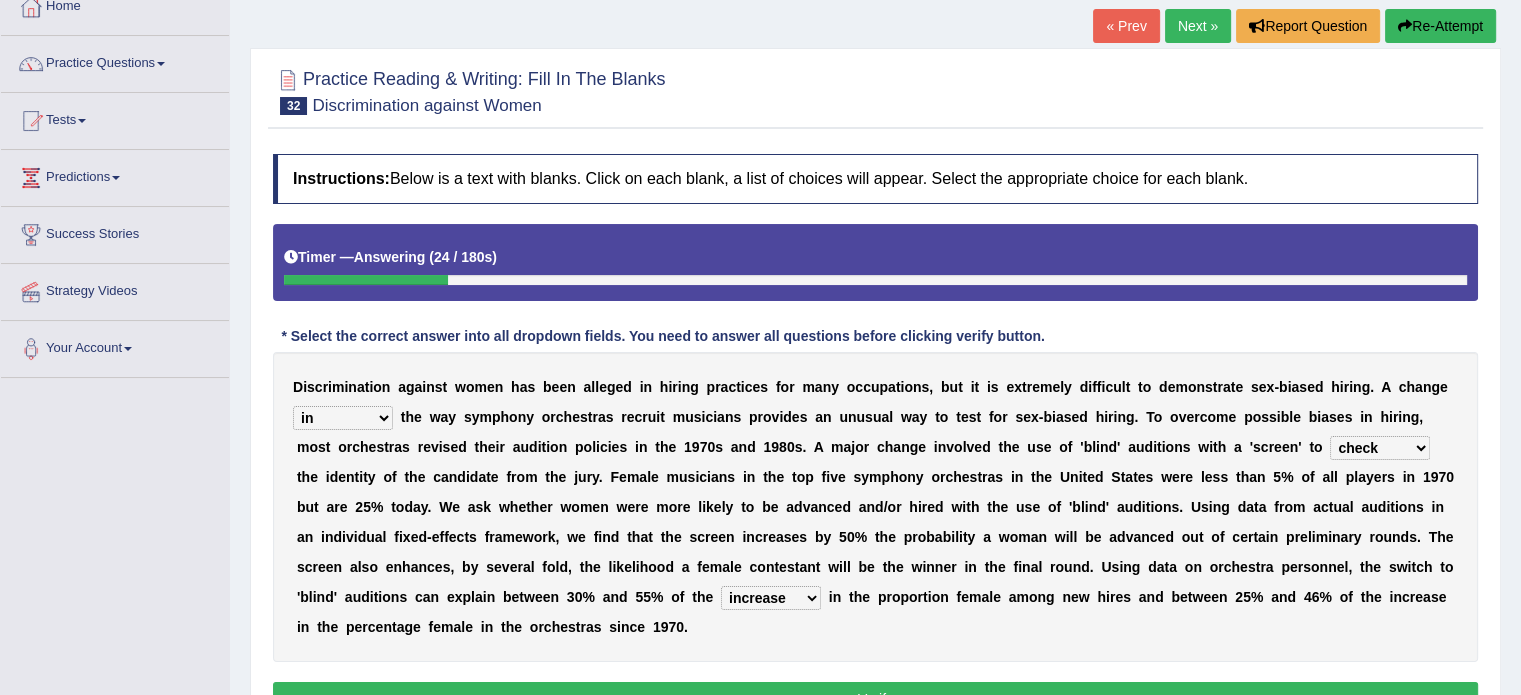 click on "Verify" at bounding box center [875, 699] 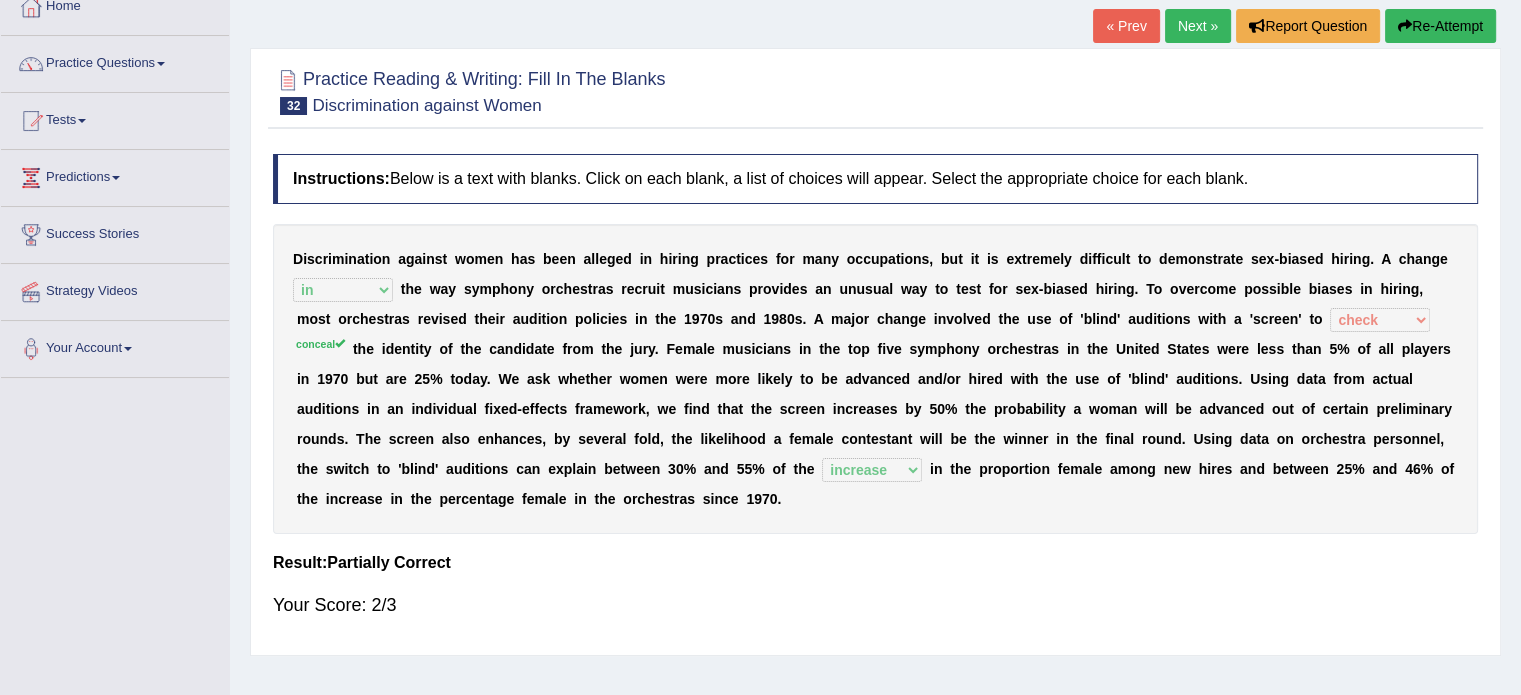 click on "Next »" at bounding box center [1198, 26] 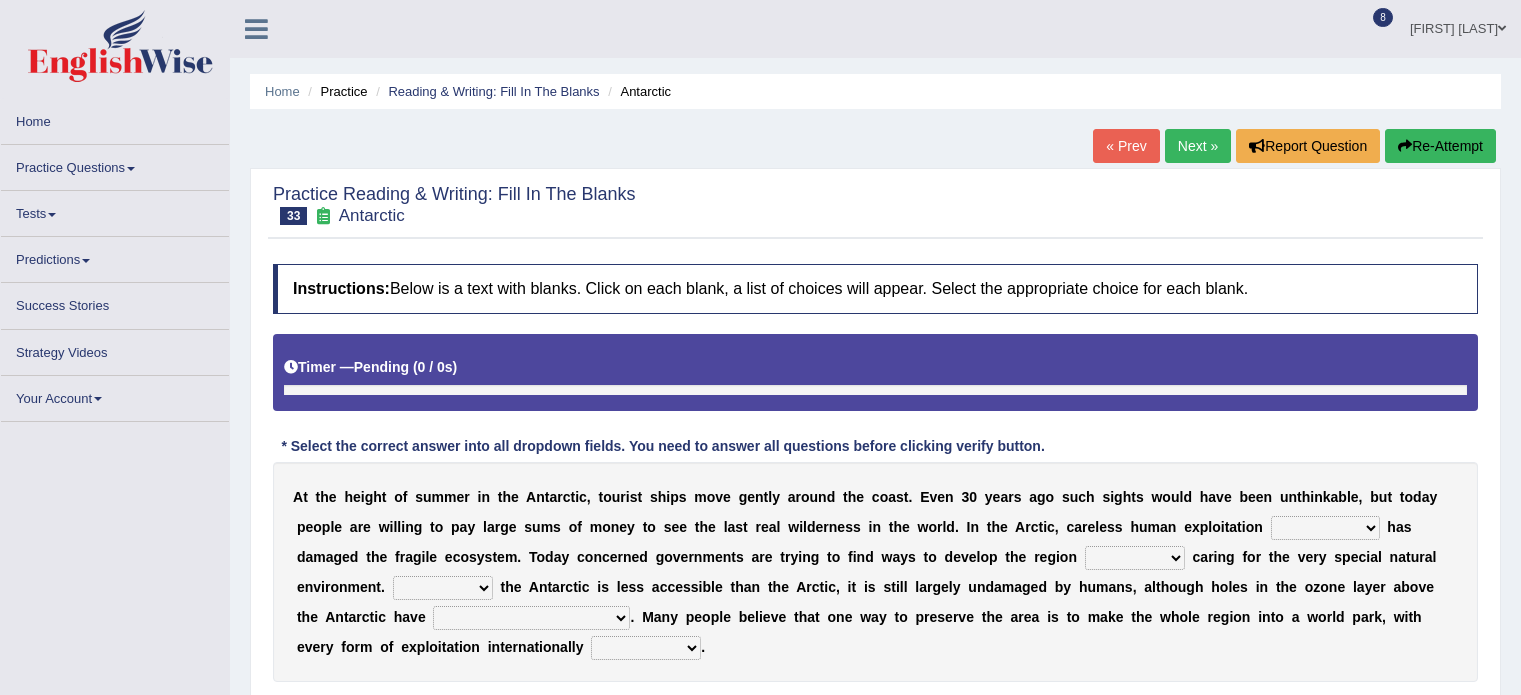 scroll, scrollTop: 0, scrollLeft: 0, axis: both 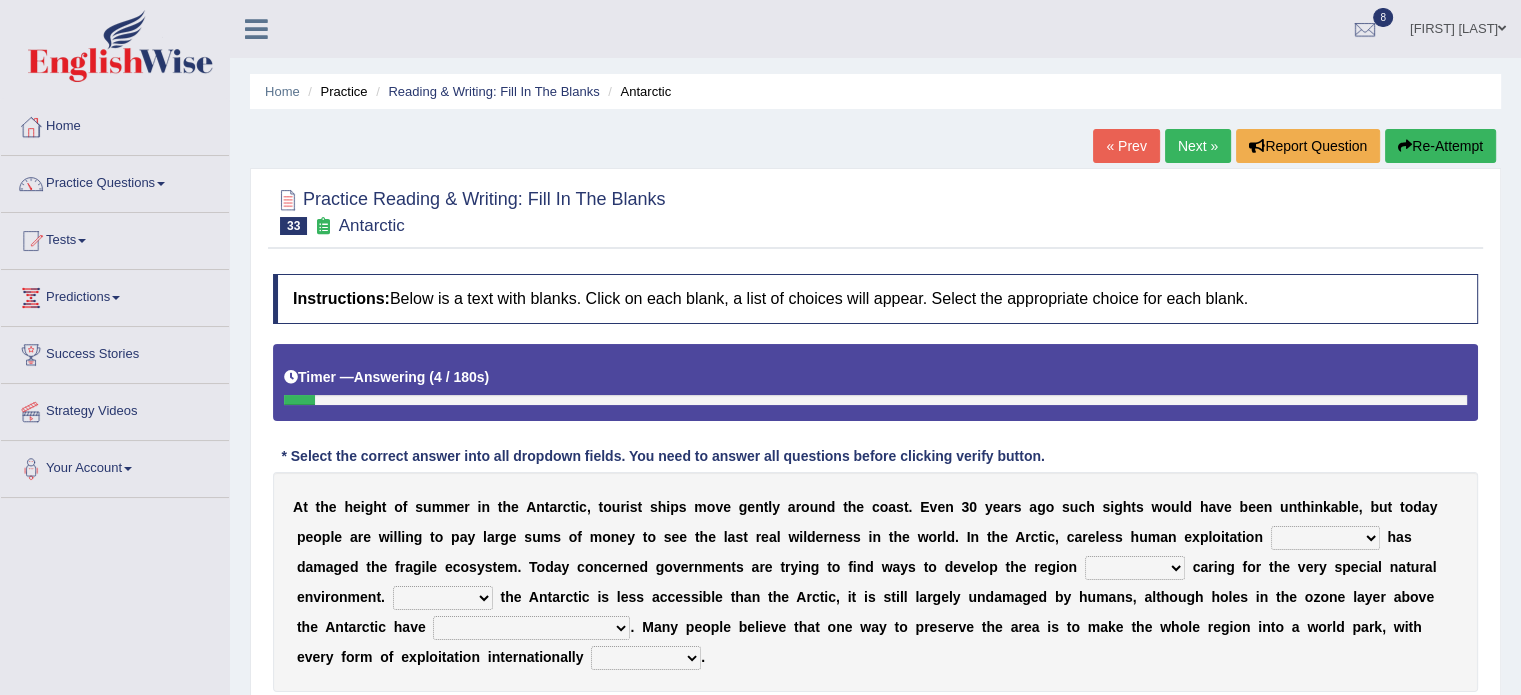 click on "in the future ever before on one side in the past" at bounding box center (1325, 538) 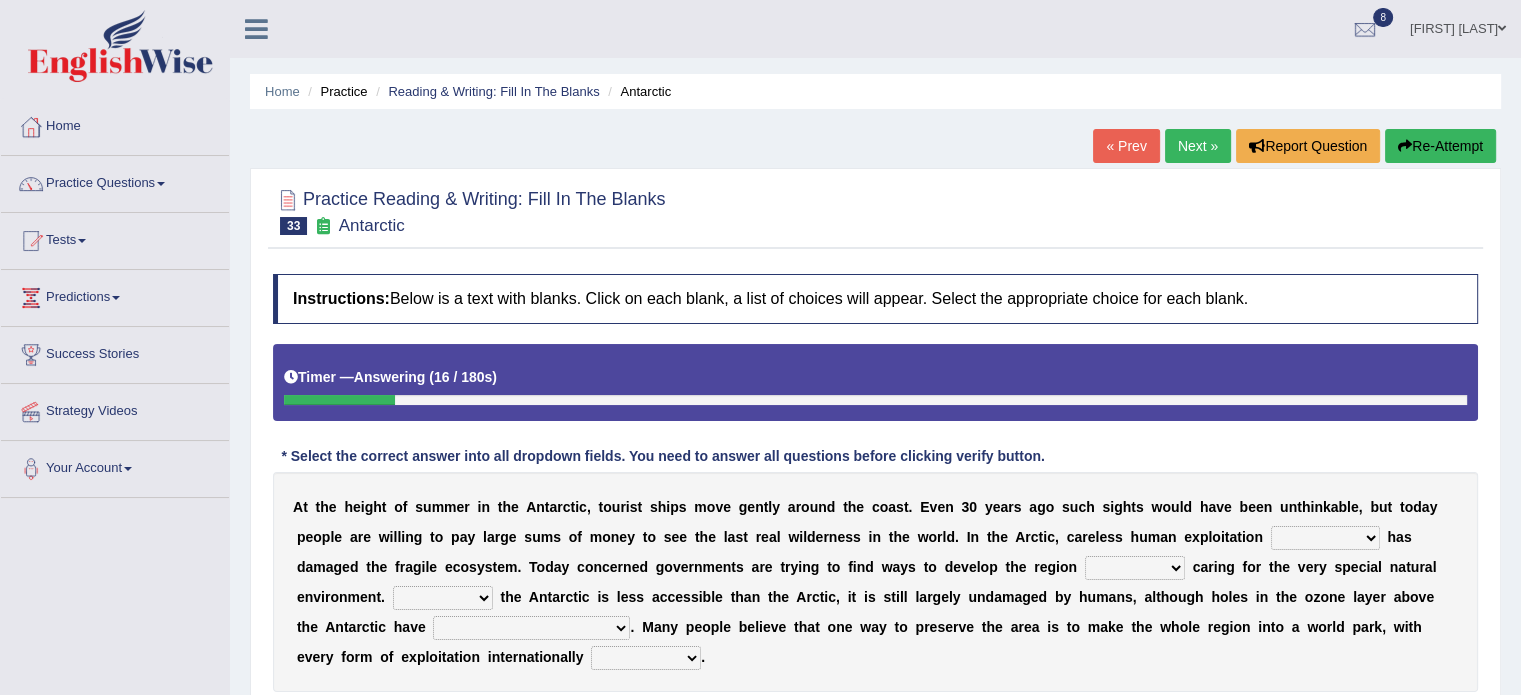 select on "in the past" 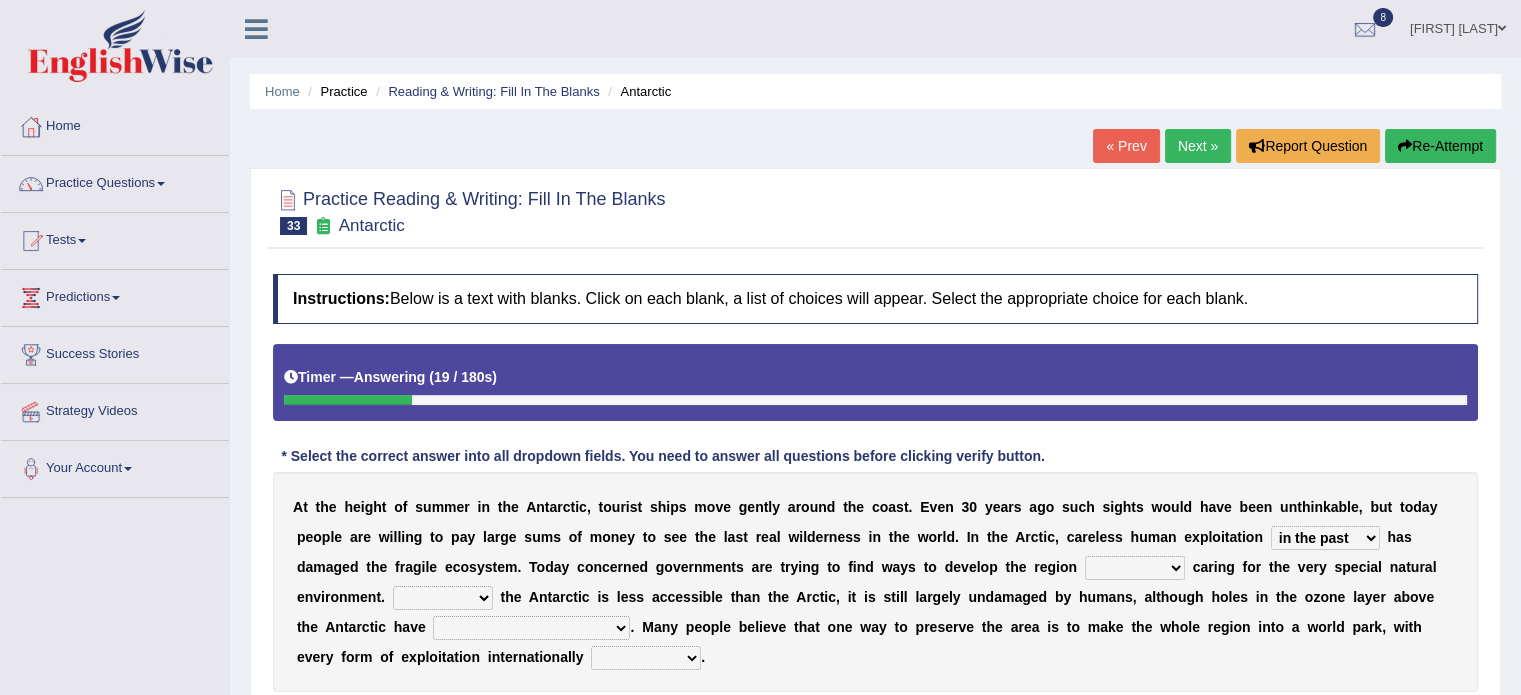 click on "in the future ever before on one side in the past" at bounding box center (1325, 538) 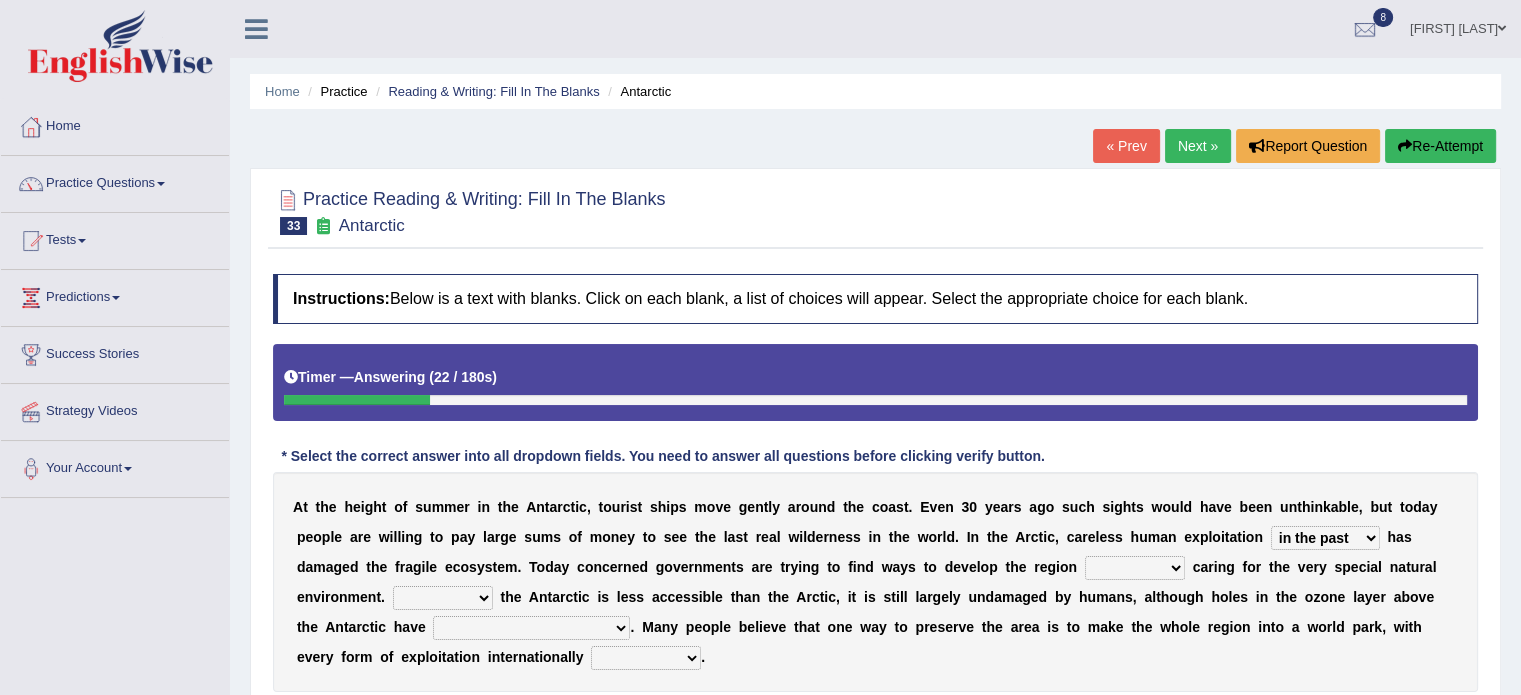click on "in the future ever before on one side in the past" at bounding box center [1325, 538] 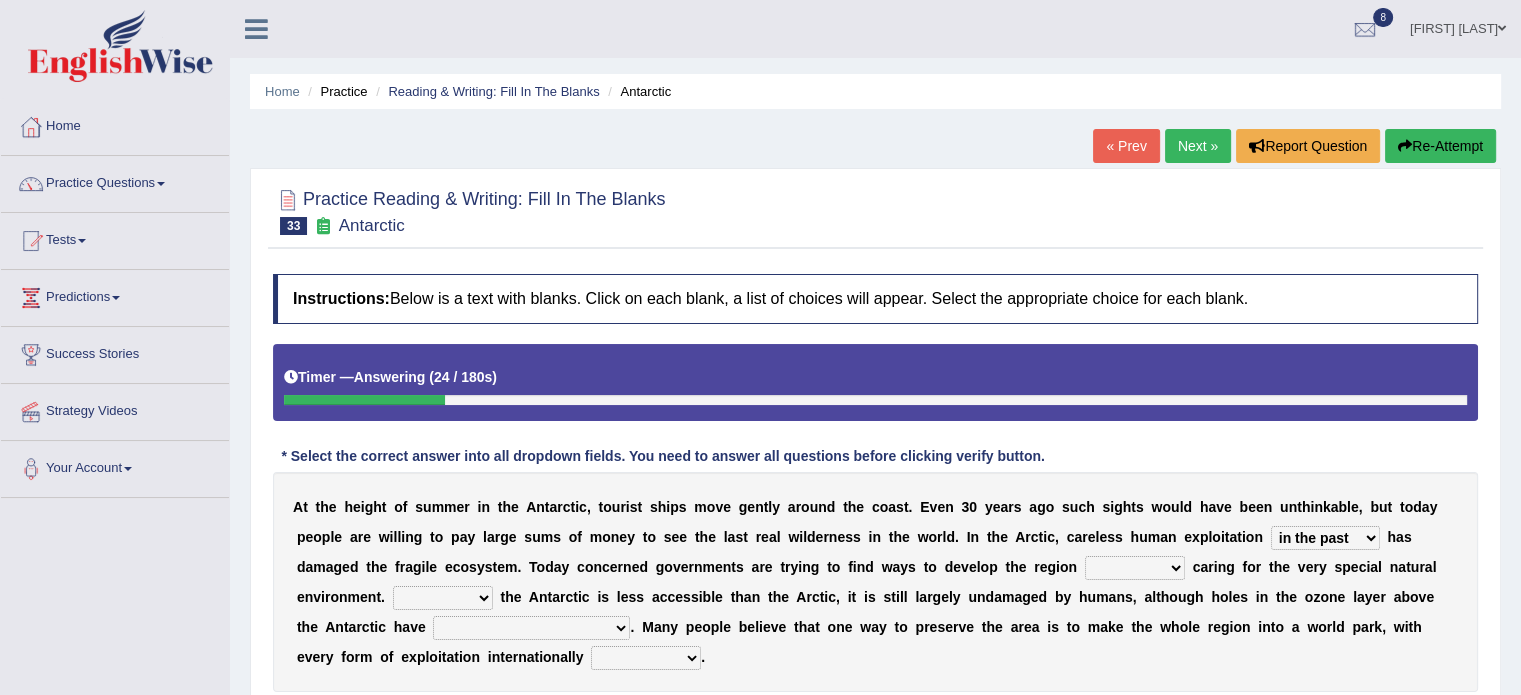 click on "while whereas even though" at bounding box center (1135, 568) 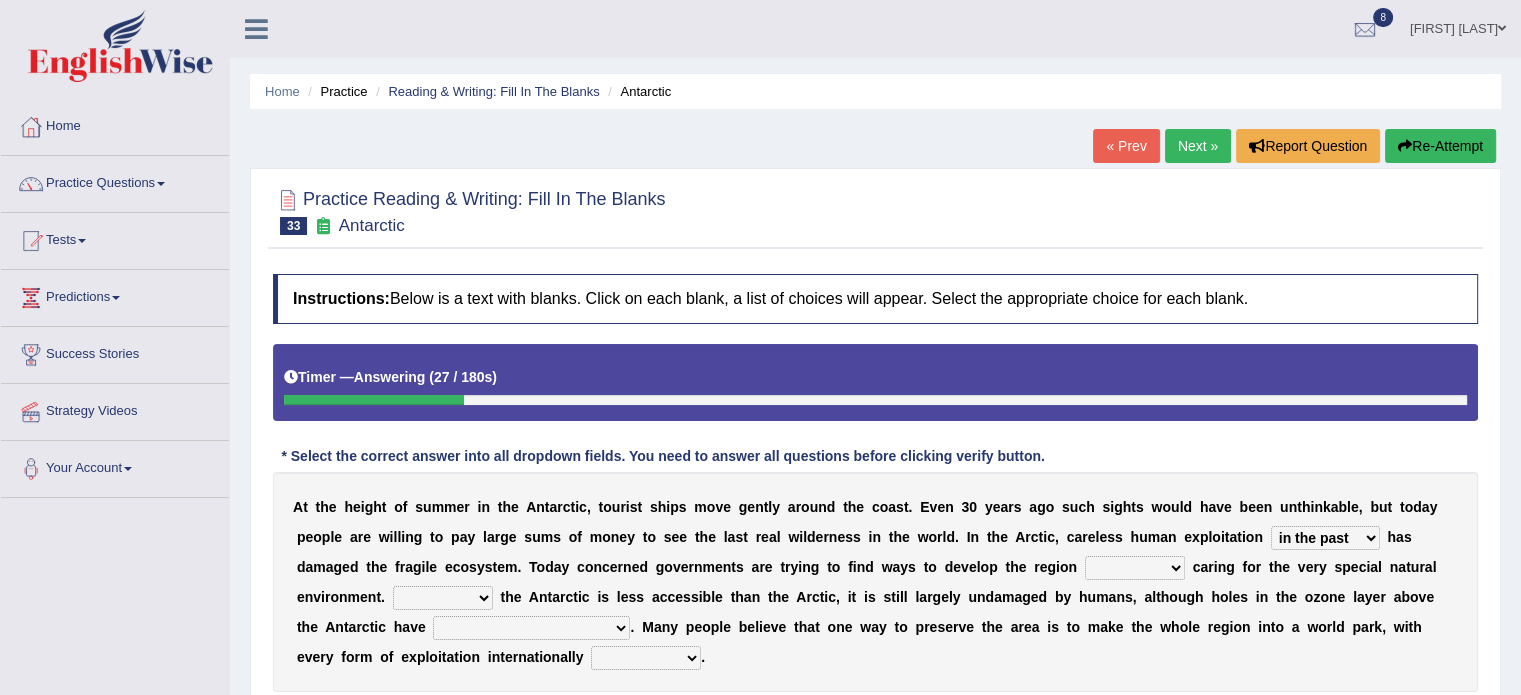 select on "while" 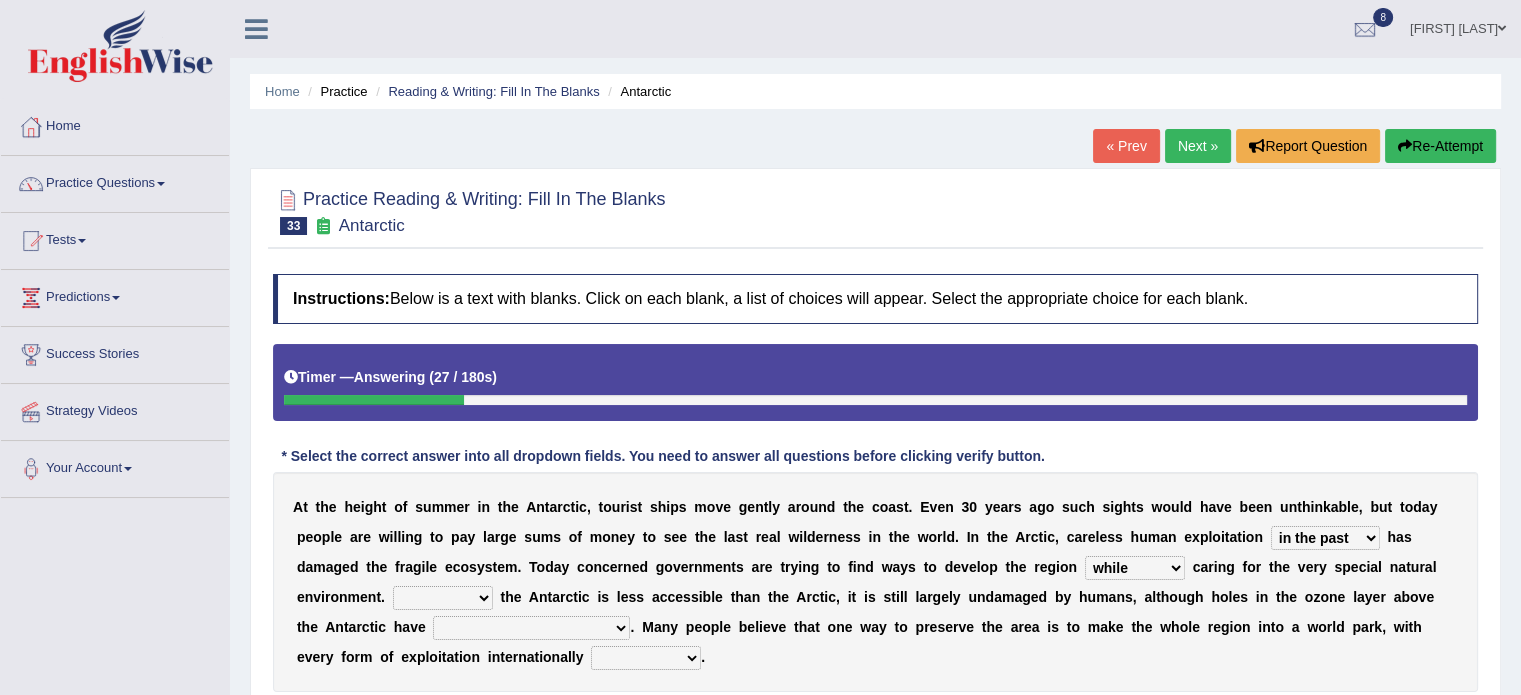 click on "while whereas even though" at bounding box center [1135, 568] 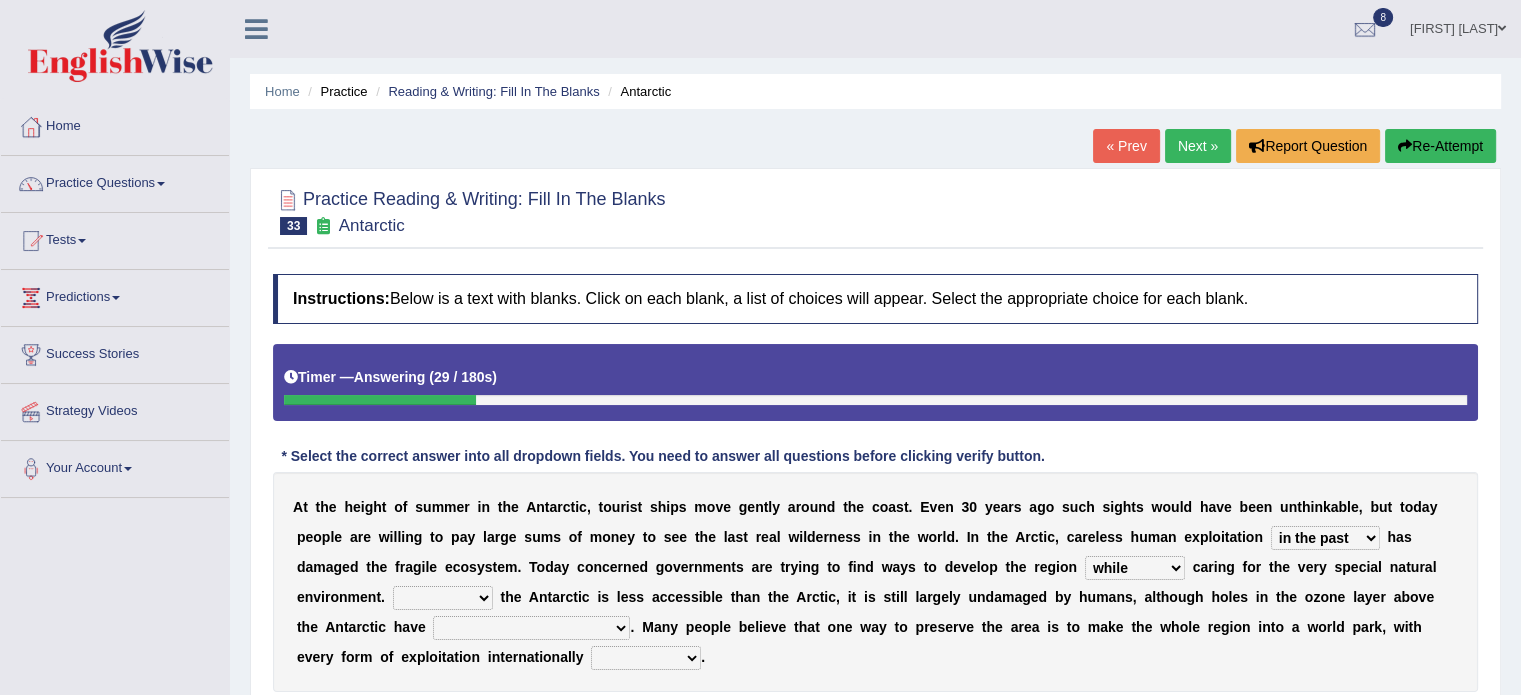 click on "Because Whether Unless Besides" at bounding box center (443, 598) 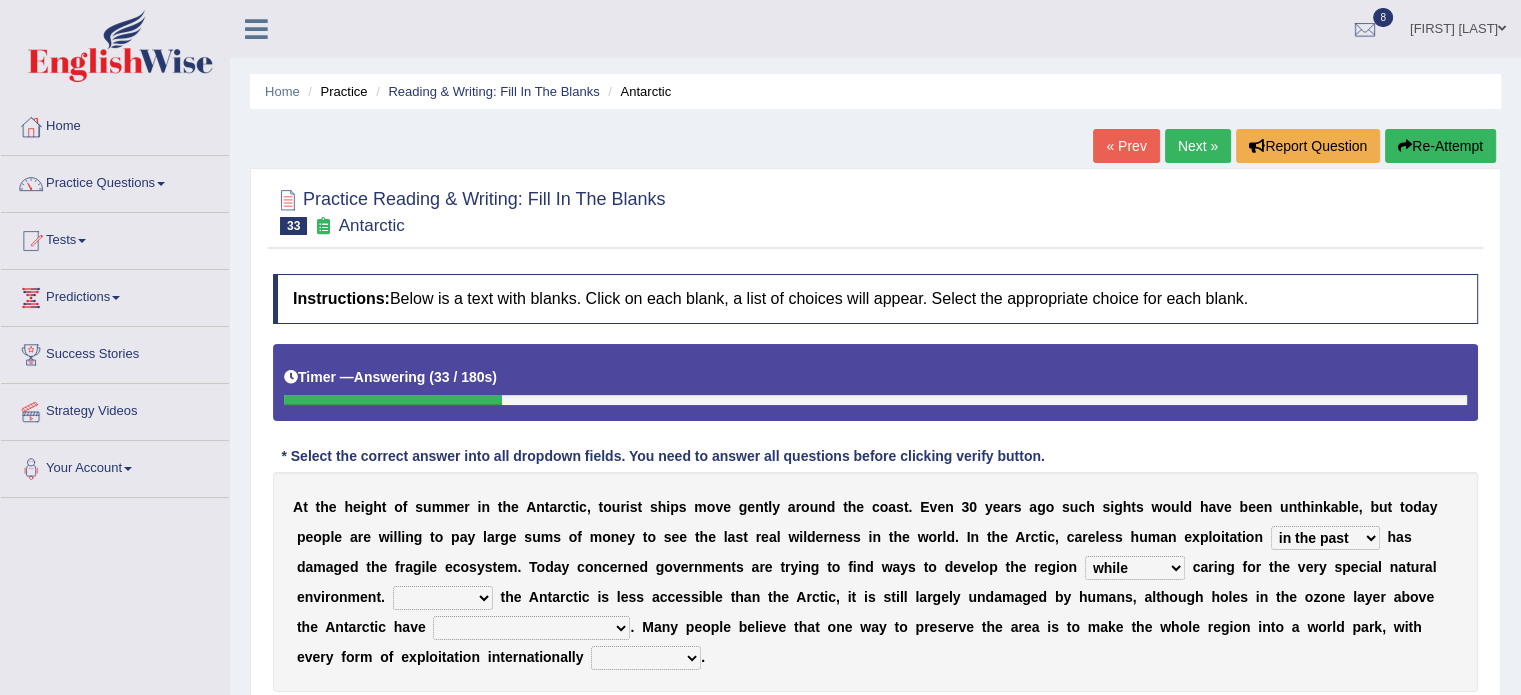 select on "Because" 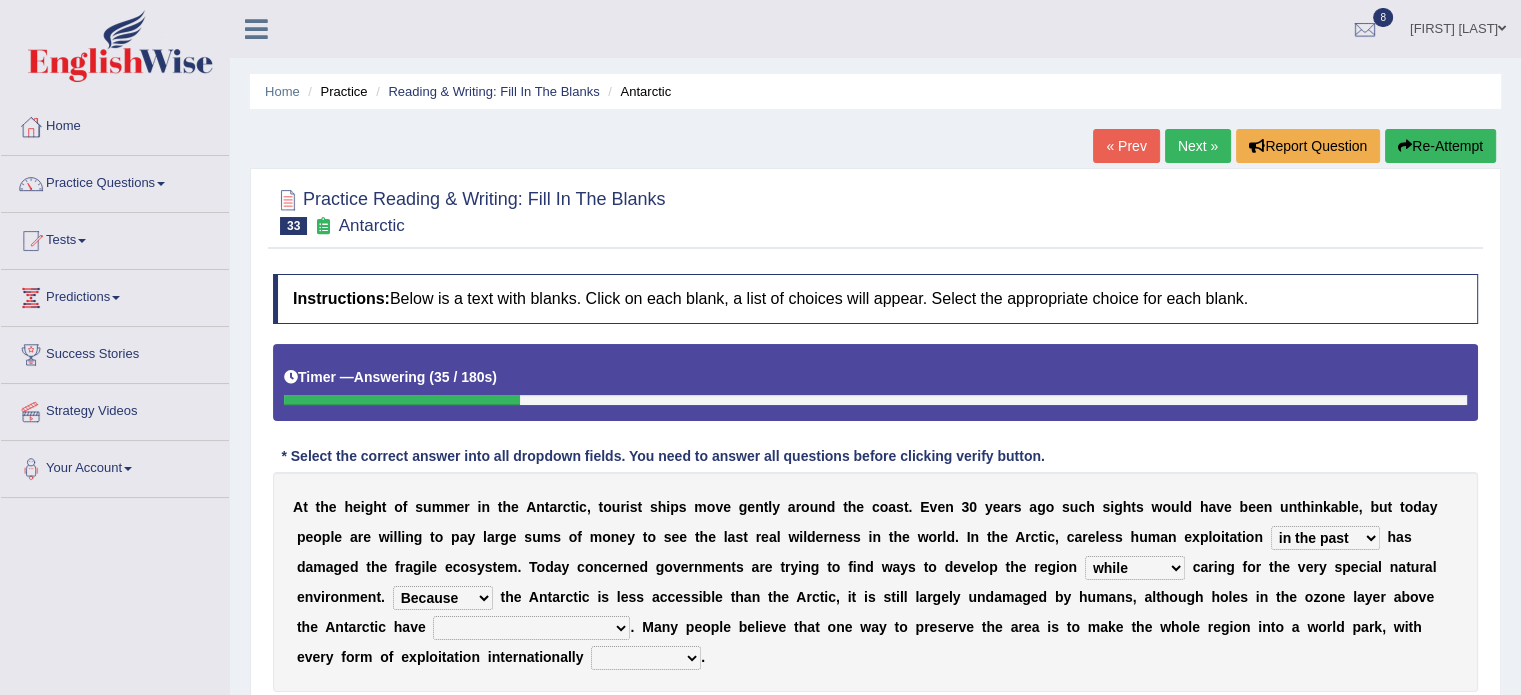 click on "Because Whether Unless Besides" at bounding box center [443, 598] 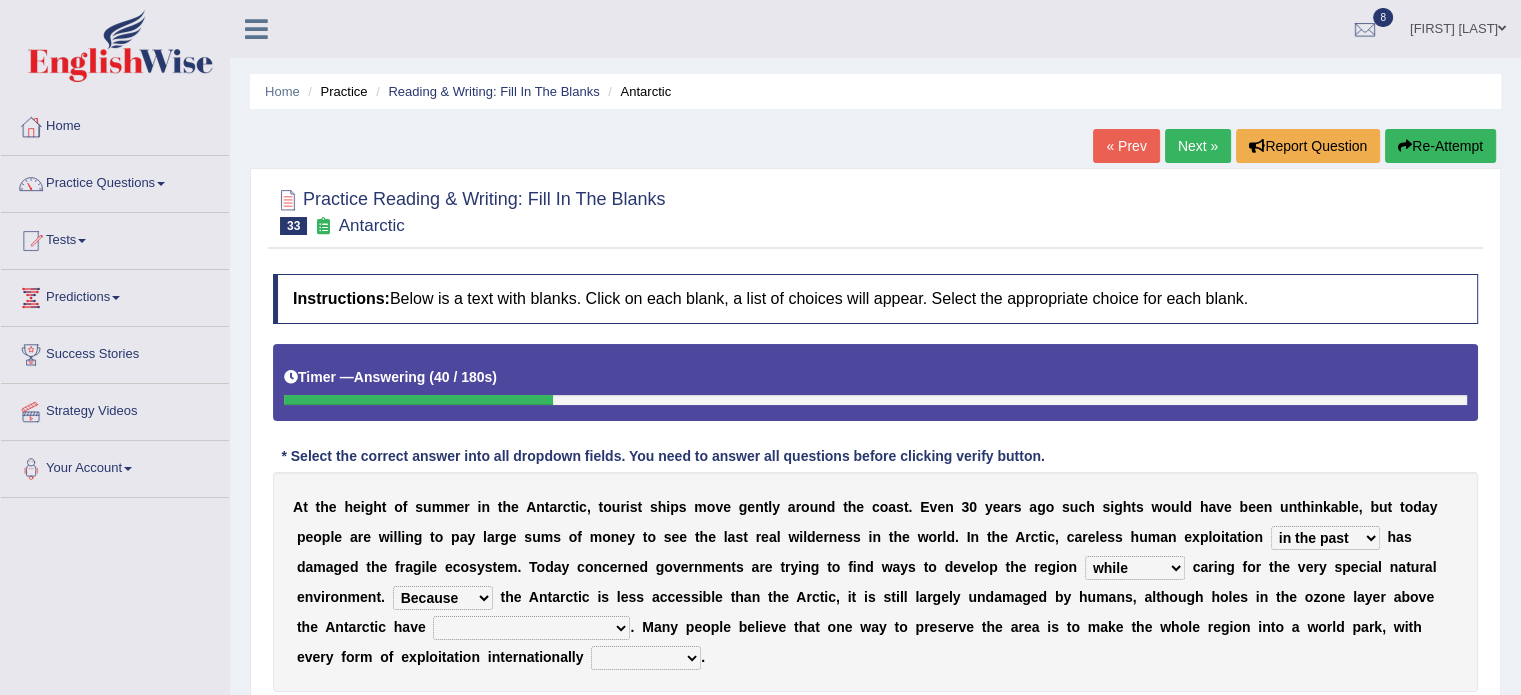 click on "Because Whether Unless Besides" at bounding box center (443, 598) 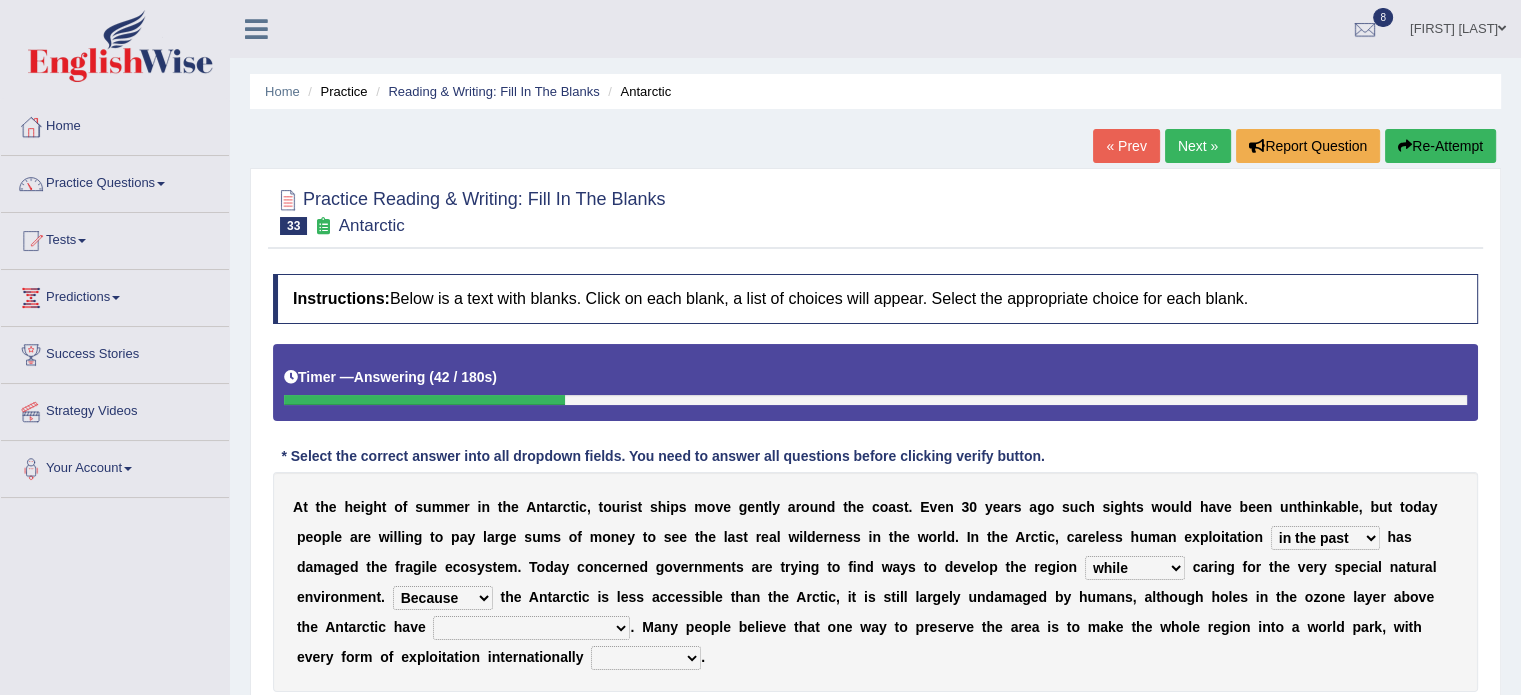 click on "yet discovered ever discovered already been discovered already been discovering" at bounding box center [531, 628] 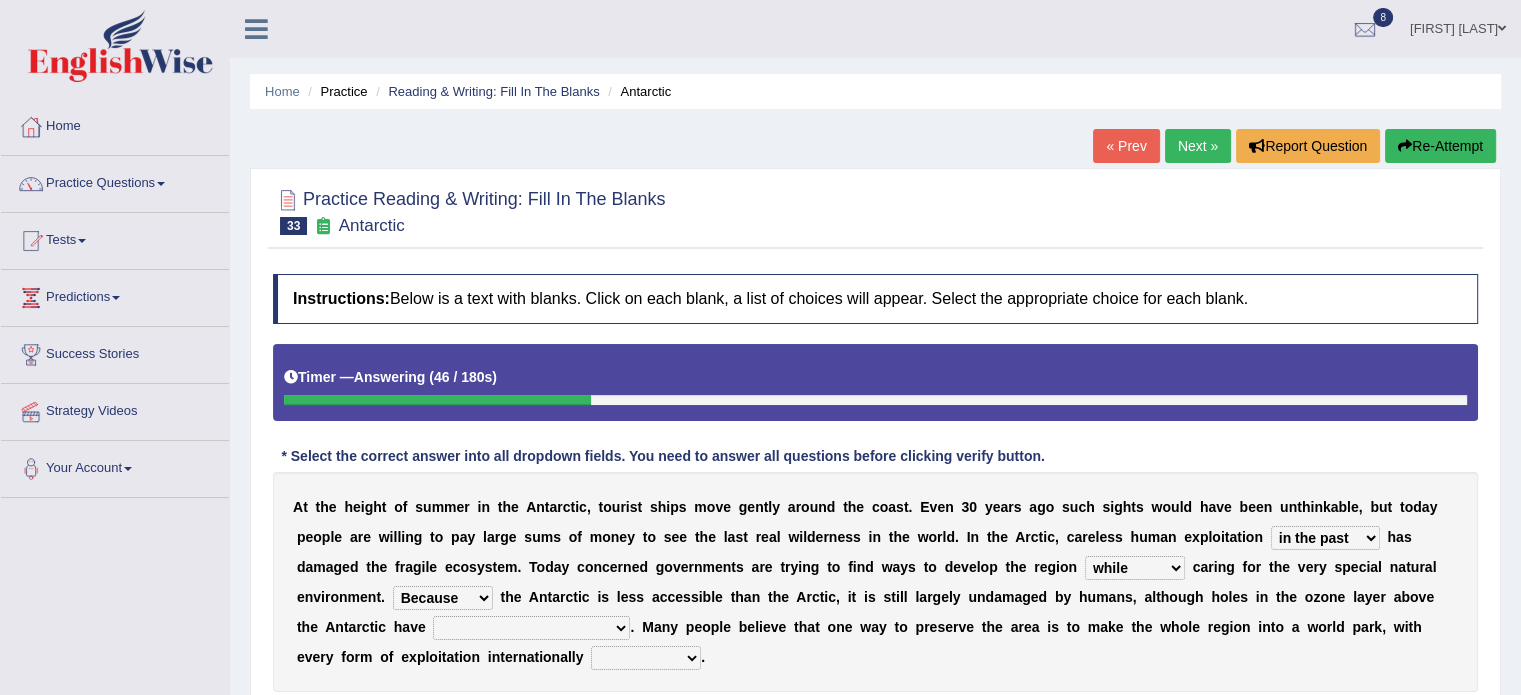 select on "already been discovering" 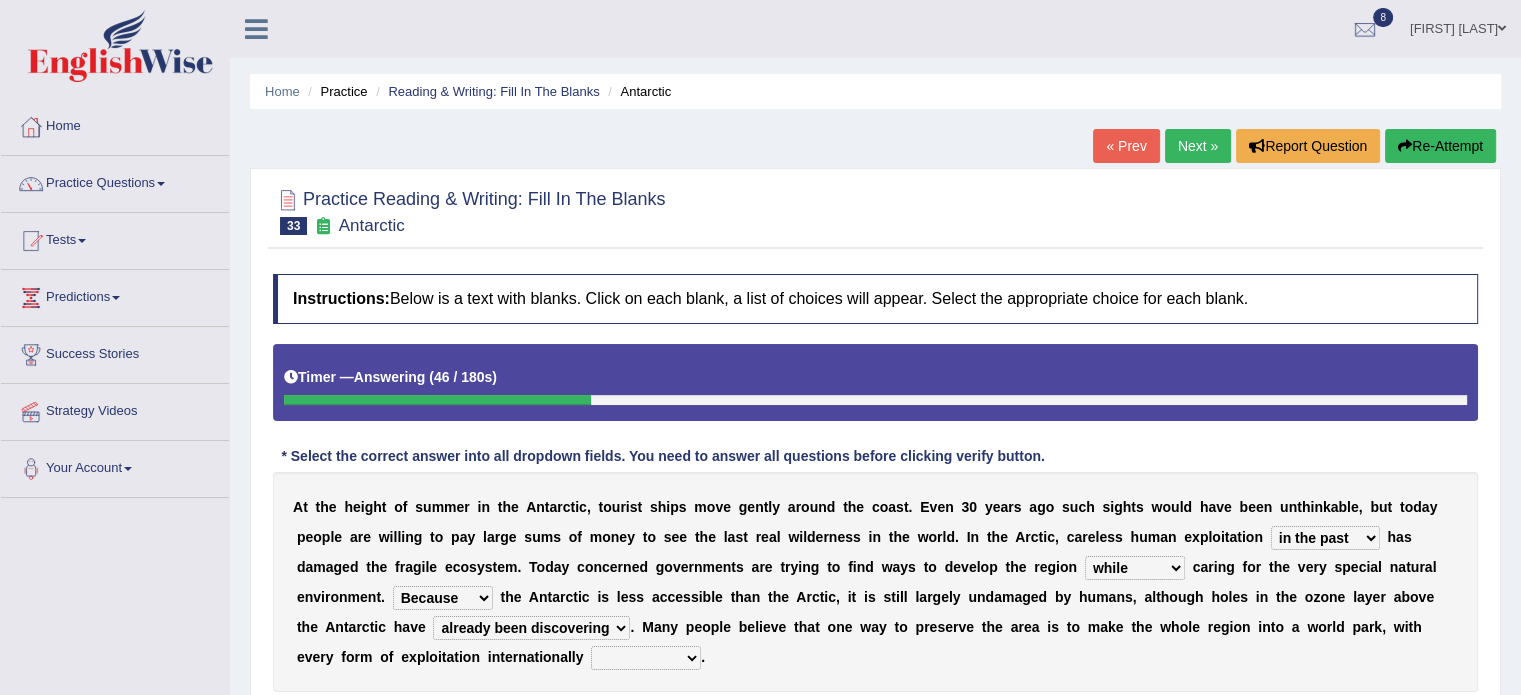 click on "yet discovered ever discovered already been discovered already been discovering" at bounding box center [531, 628] 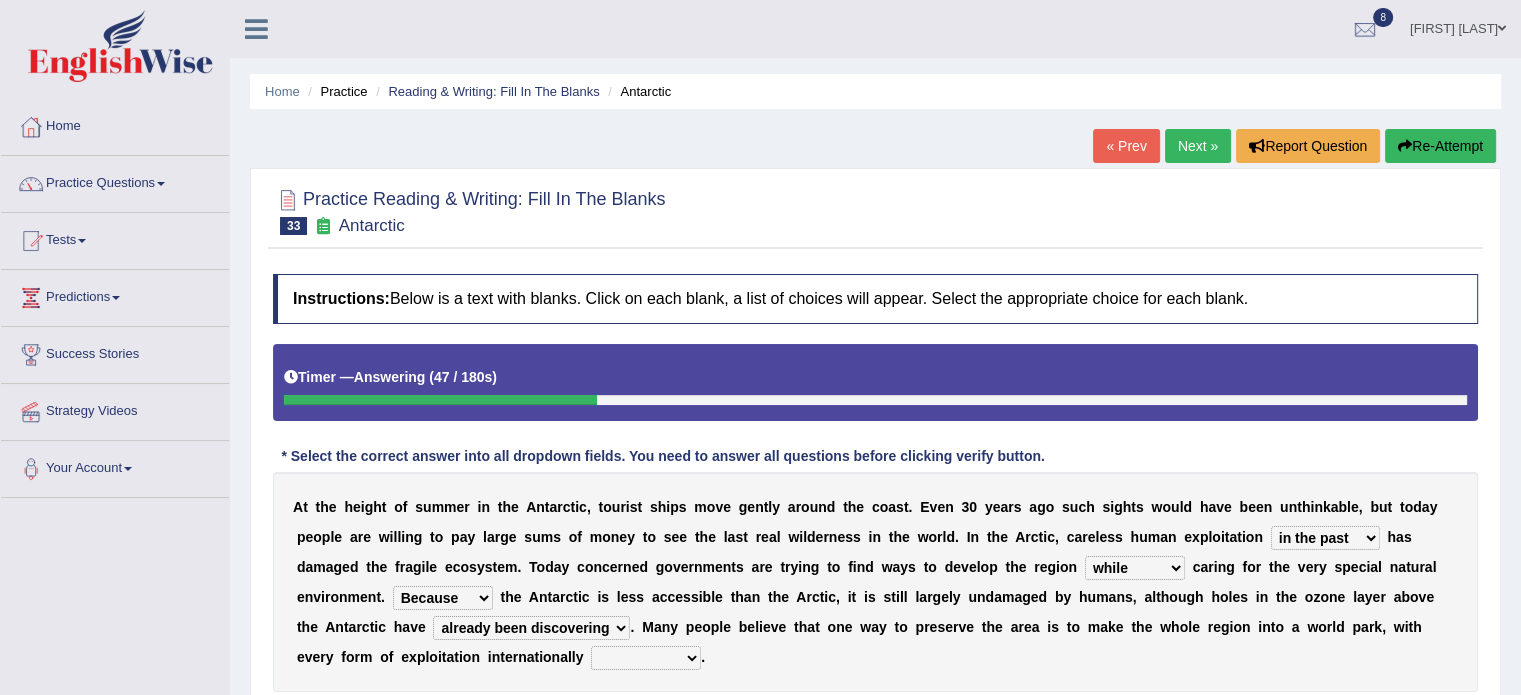 click on "expanded spanned banned transformed" at bounding box center [646, 658] 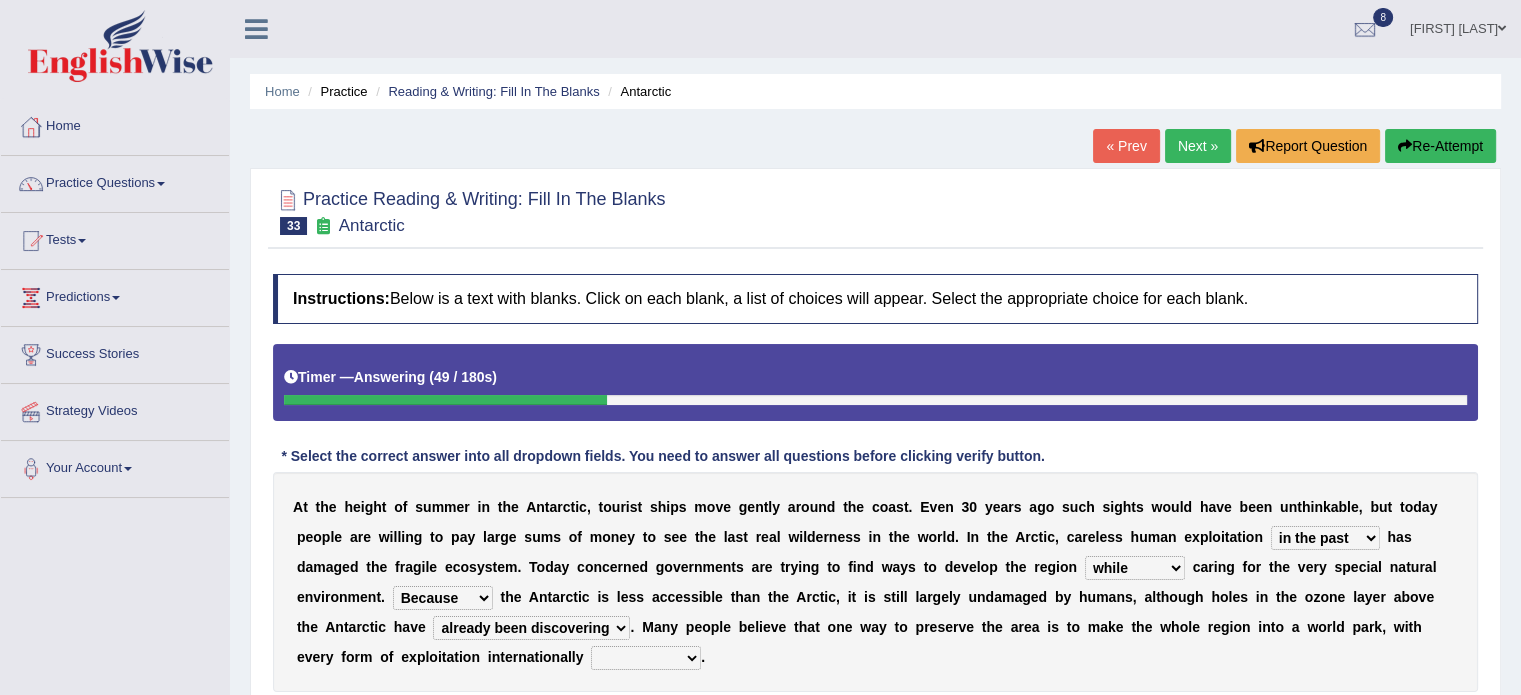select on "banned" 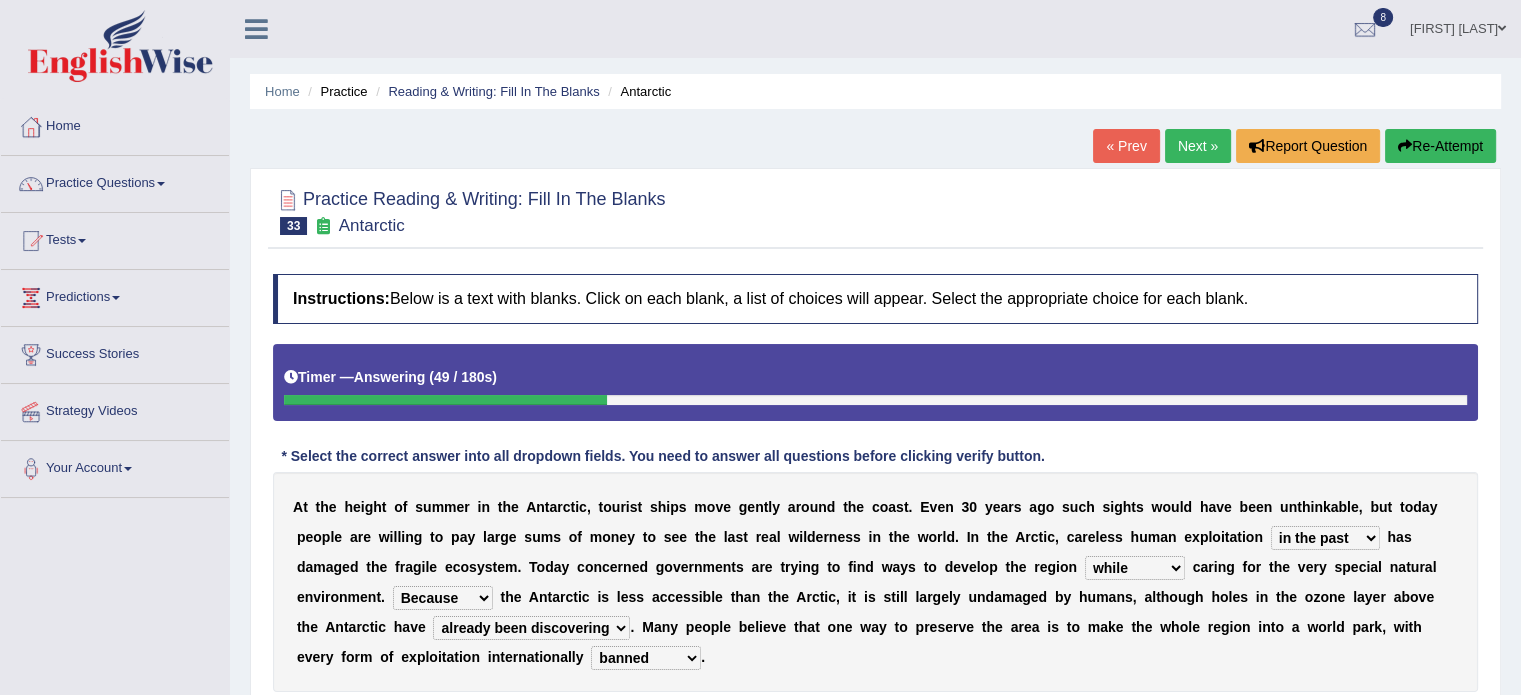 click on "expanded spanned banned transformed" at bounding box center [646, 658] 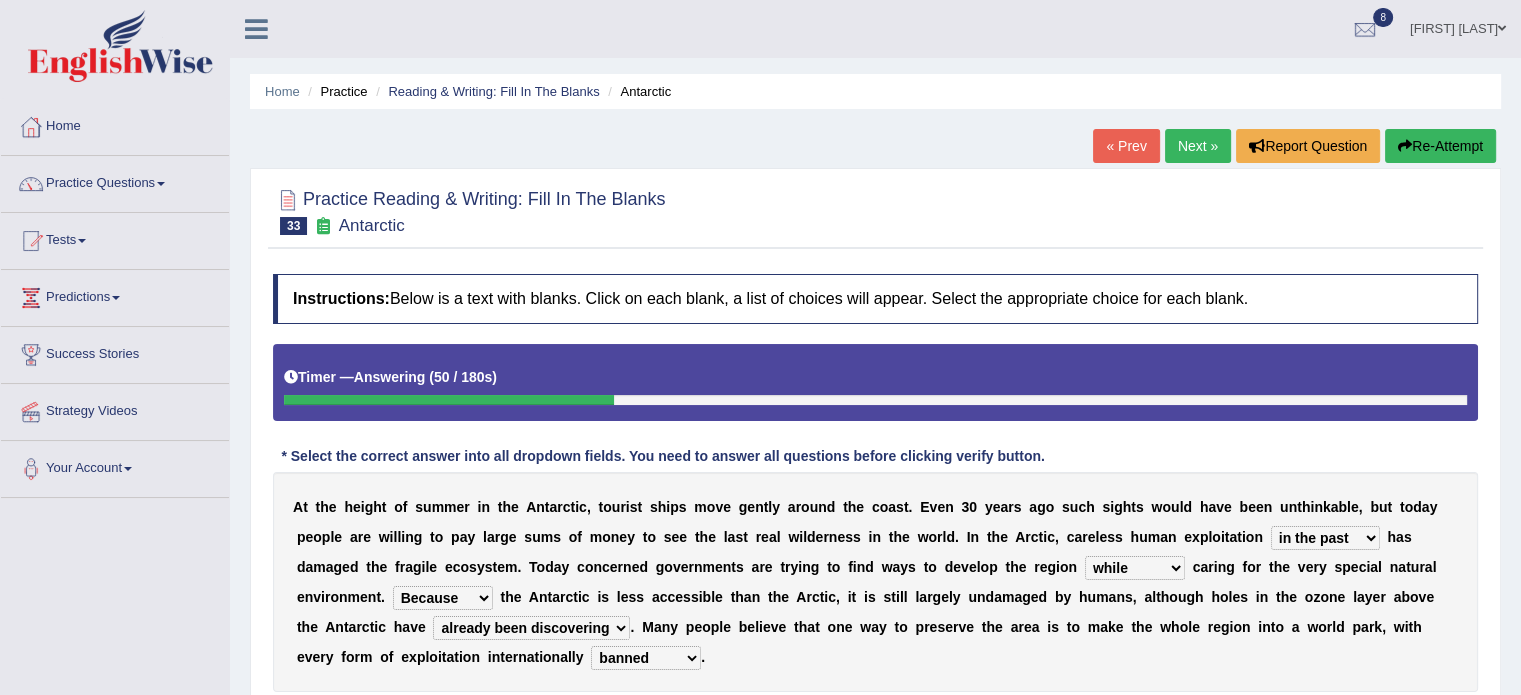 click on "A t    t h e    h e i g h t    o f    s u m m e r    i n    t h e    A n t a r c t i c ,    t o u r i s t    s h i p s    m o v e    g e n t l y    a r o u n d    t h e    c o a s t .    E v e n    3 0    y e a r s    a g o    s u c h    s i g h t s    w o u l d    h a v e    b e e n    u n t h i n k a b l e ,    b u t    t o d a y    p e o p l e    a r e    w i l l i n g    t o    p a y    l a r g e    s u m s    o f    m o n e y    t o    s e e    t h e    l a s t    r e a l    w i l d e r n e s s    i n    t h e    w o r l d .    I n    t h e    A r c t i c ,    c a r e l e s s    h u m a n    e x p l o i t a t i o n    in the future ever before on one side in the past    h a s    d a m a g e d    t h e    f r a g i l e    e c o s y s t e m .    T o d a y    c o n c e r n e d    g o v e r n m e n t s    a r e    t r y i n g    t o    f i n d    w a y s    t o    d e v e l o p    t h e    r e g i o n    while whereas even though    c a r" at bounding box center (875, 582) 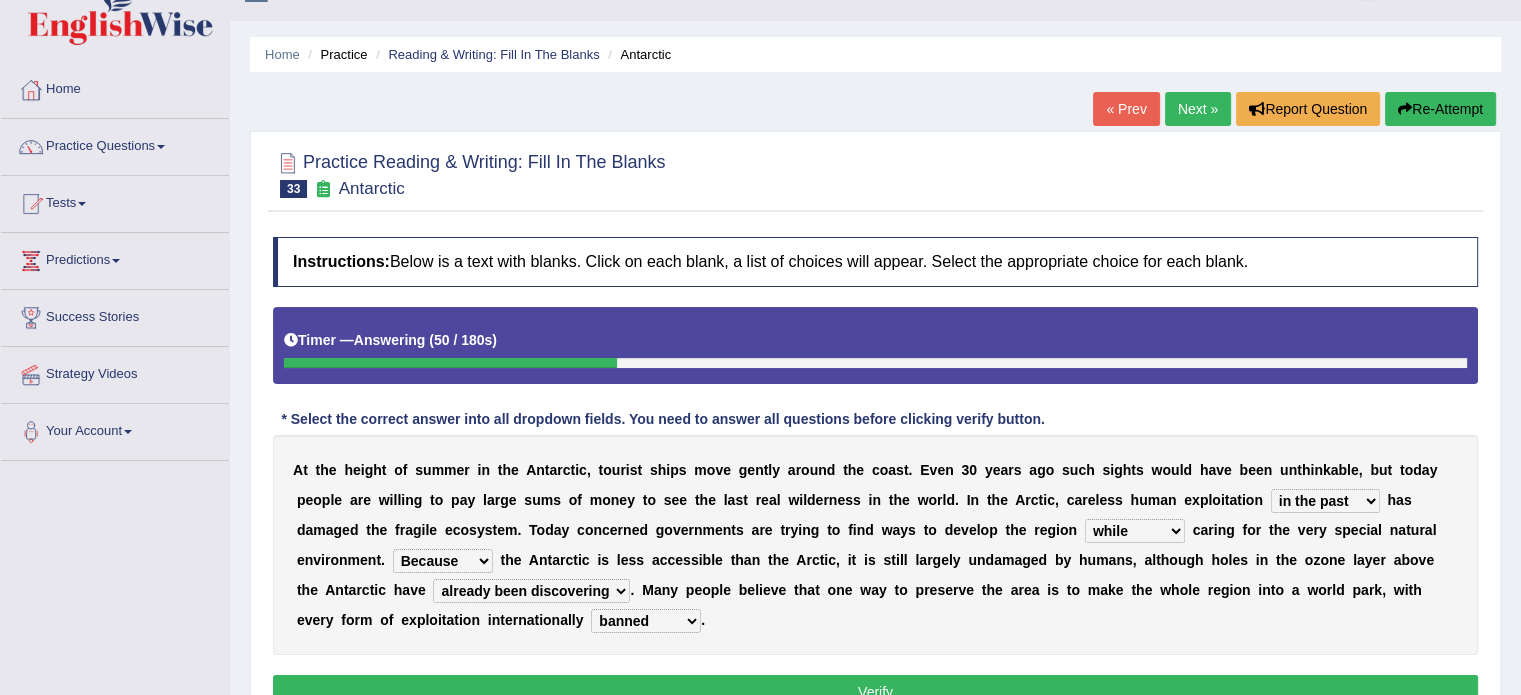 scroll, scrollTop: 40, scrollLeft: 0, axis: vertical 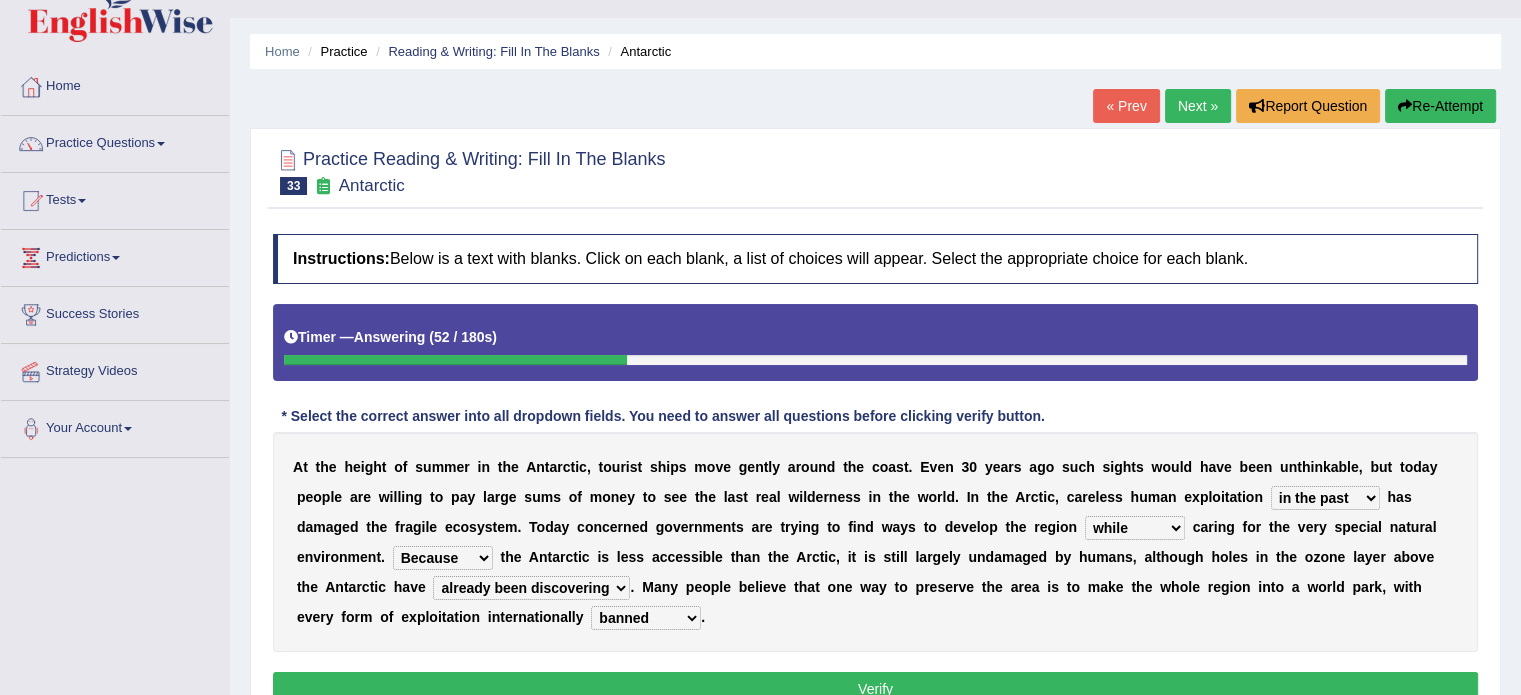 click on "Verify" at bounding box center [875, 689] 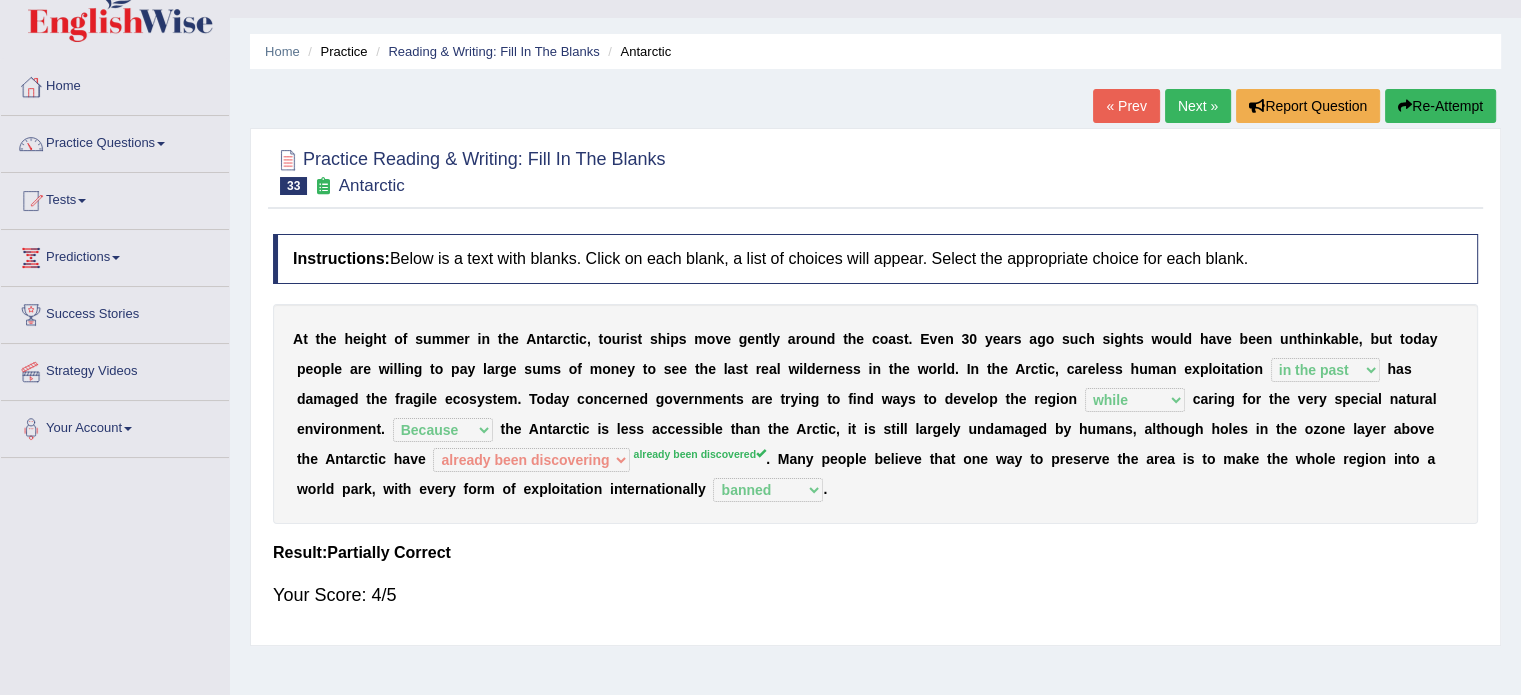 click on "« Prev Next »  Report Question  Re-Attempt" at bounding box center [1297, 108] 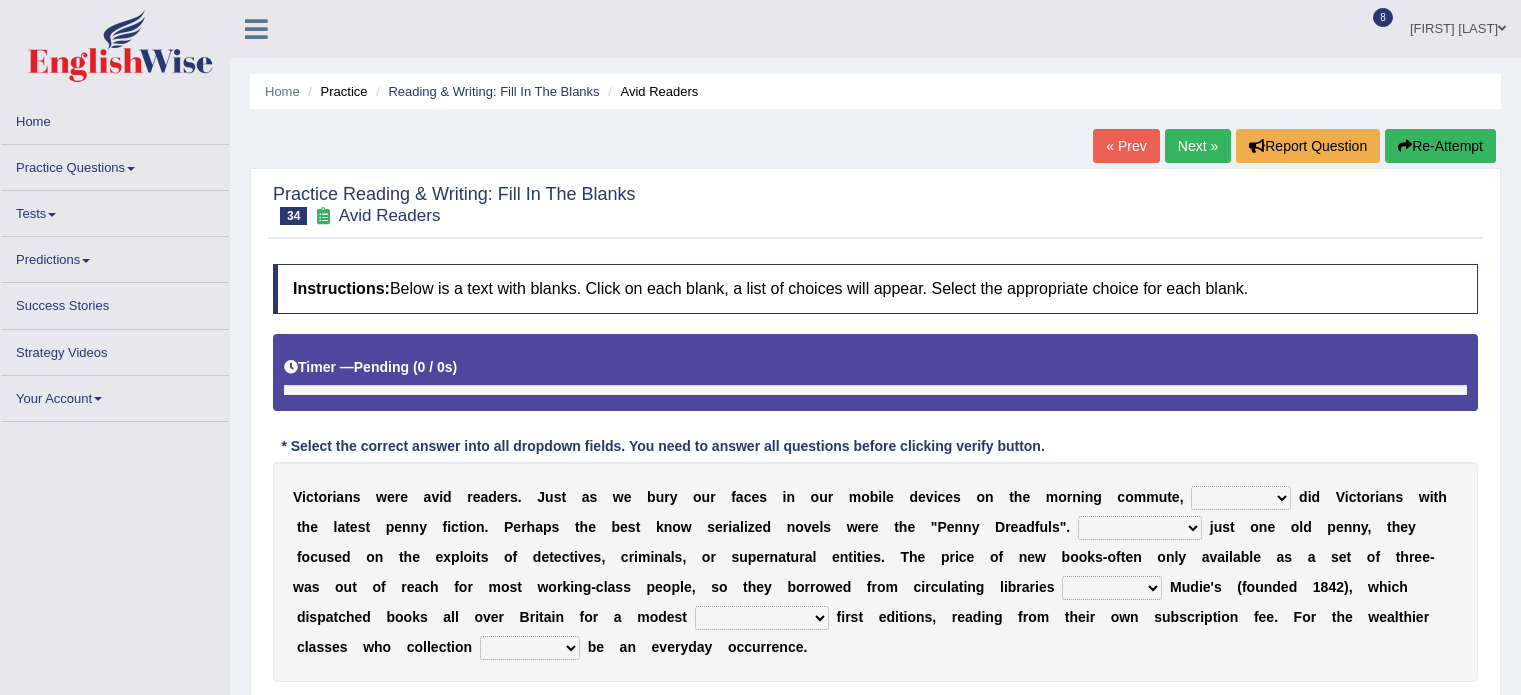 scroll, scrollTop: 0, scrollLeft: 0, axis: both 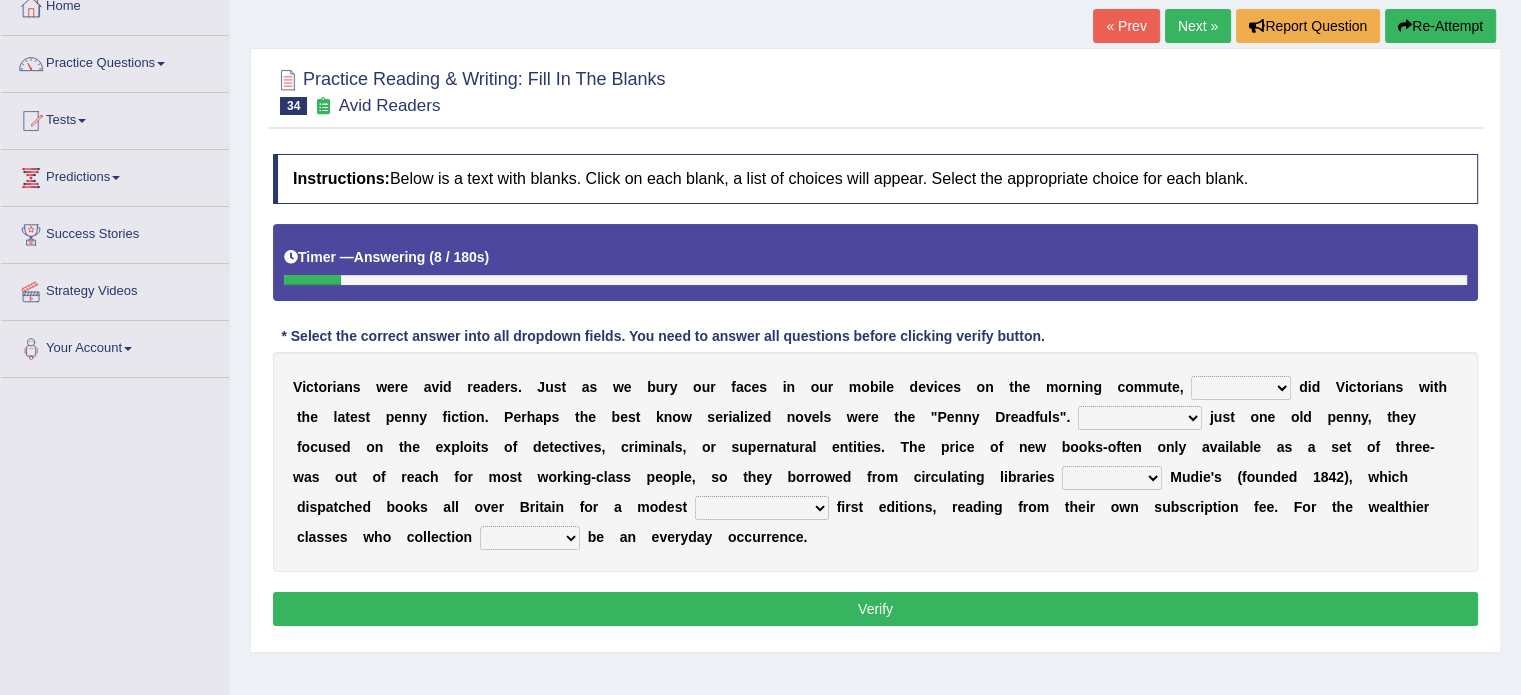 click on "either so too neither whether" at bounding box center [1241, 388] 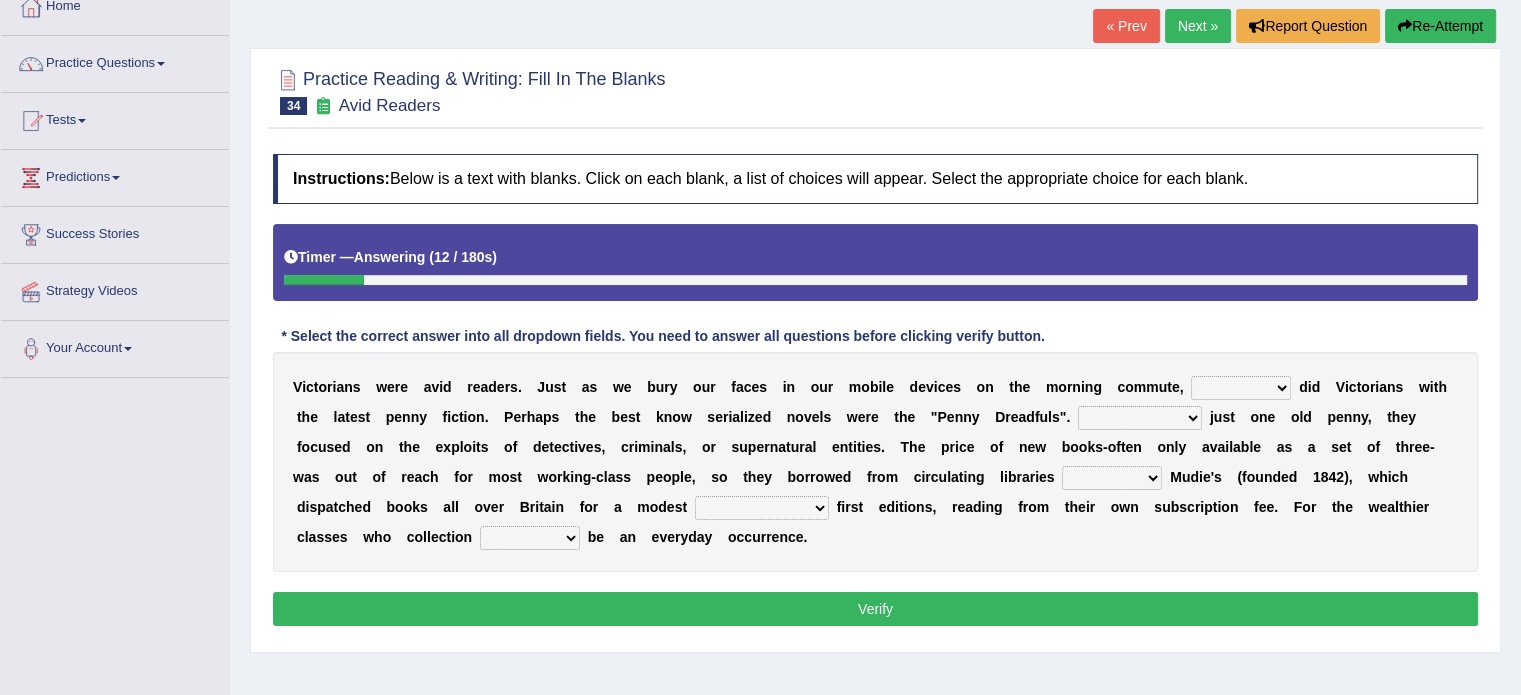 select on "so too" 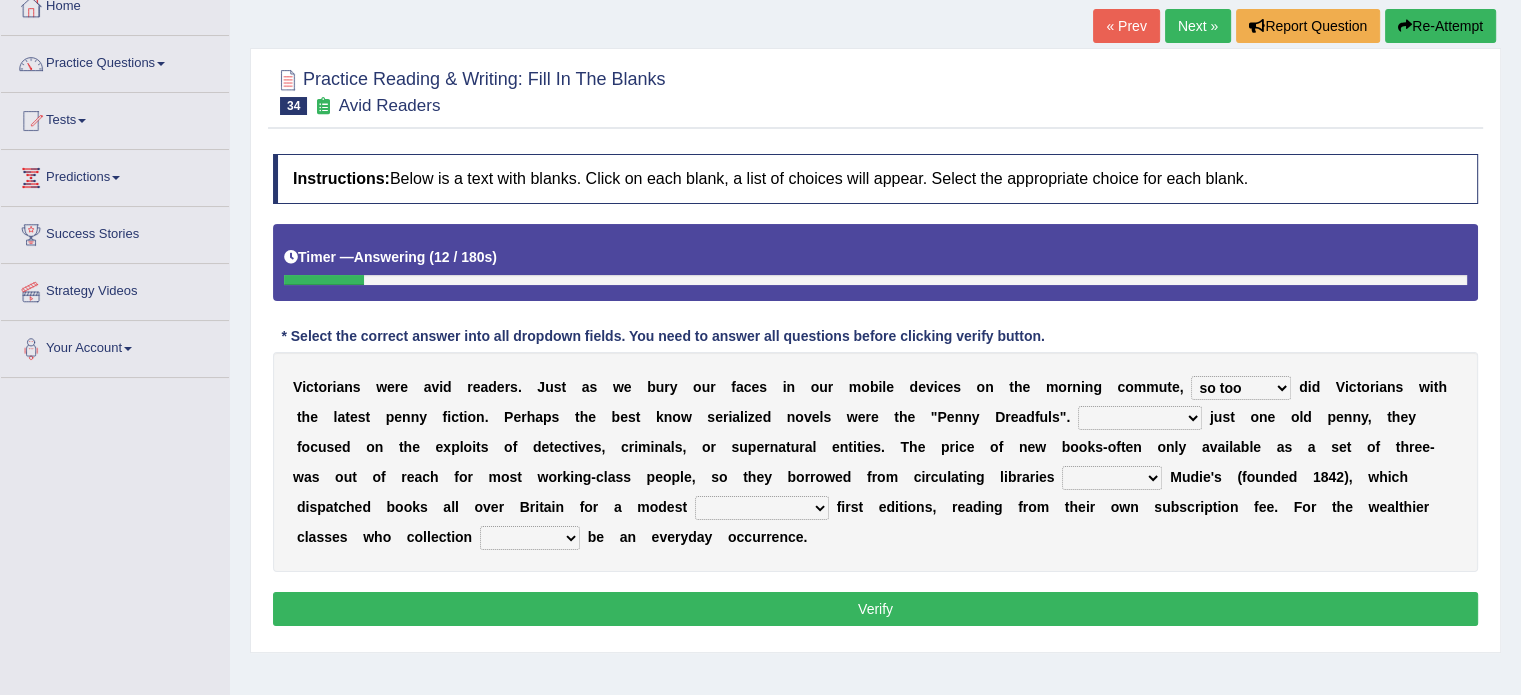 click on "either so too neither whether" at bounding box center [1241, 388] 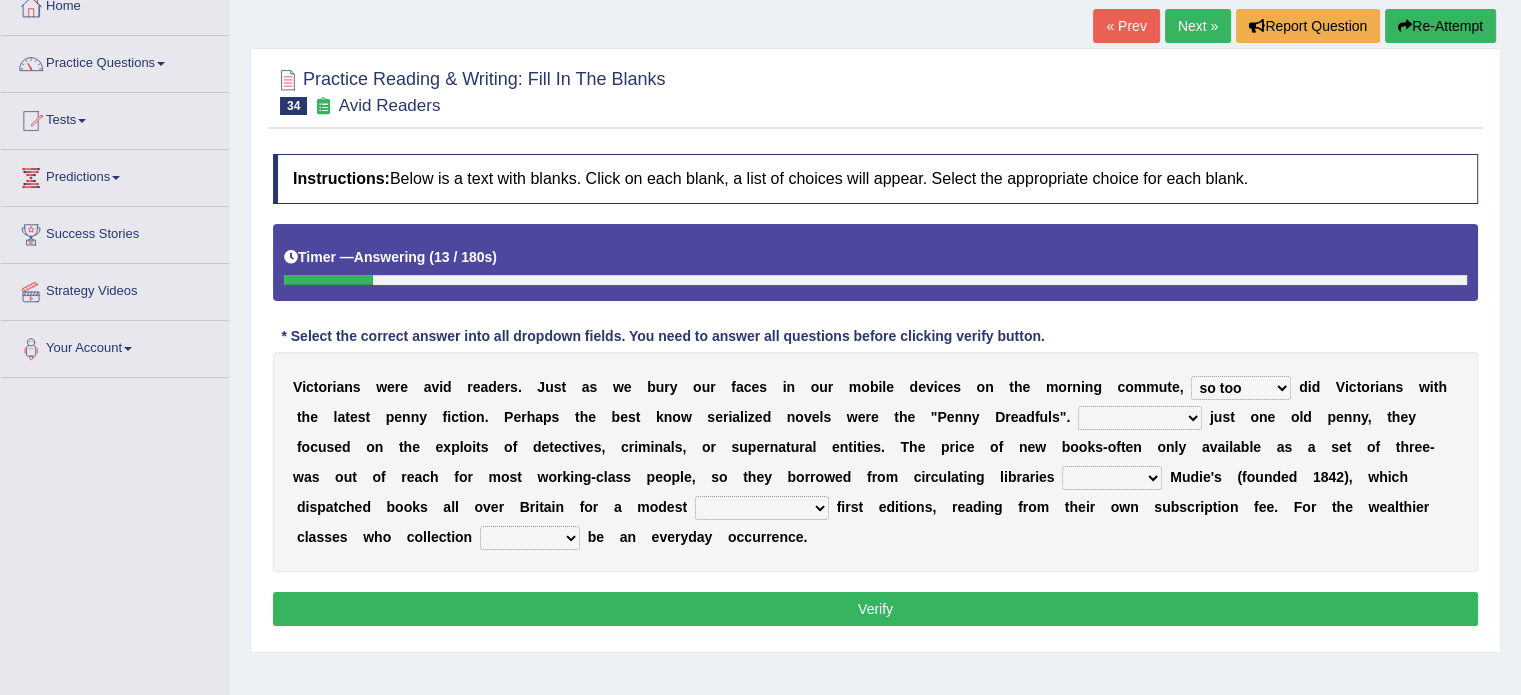 click on "Costed Having costed Costing Cost" at bounding box center (1140, 418) 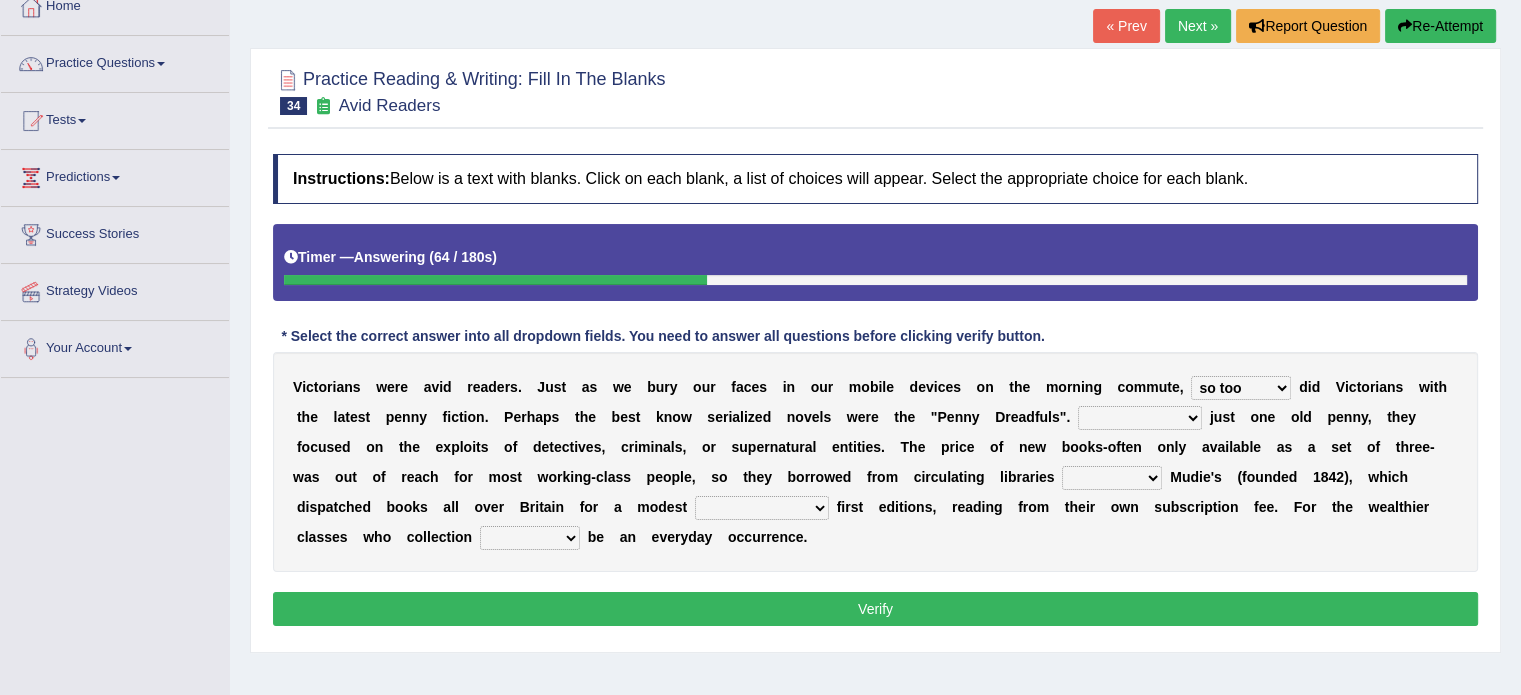 select on "Costed" 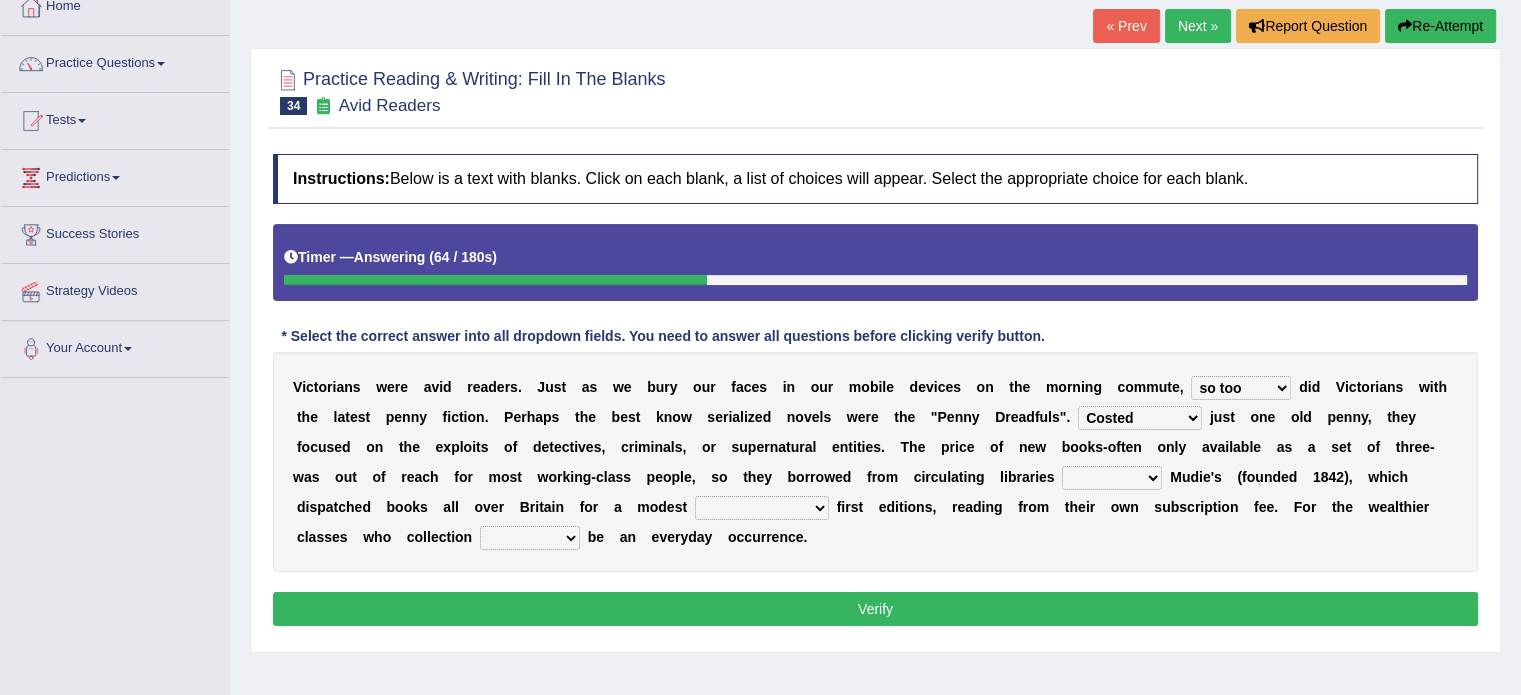 click on "Costed Having costed Costing Cost" at bounding box center (1140, 418) 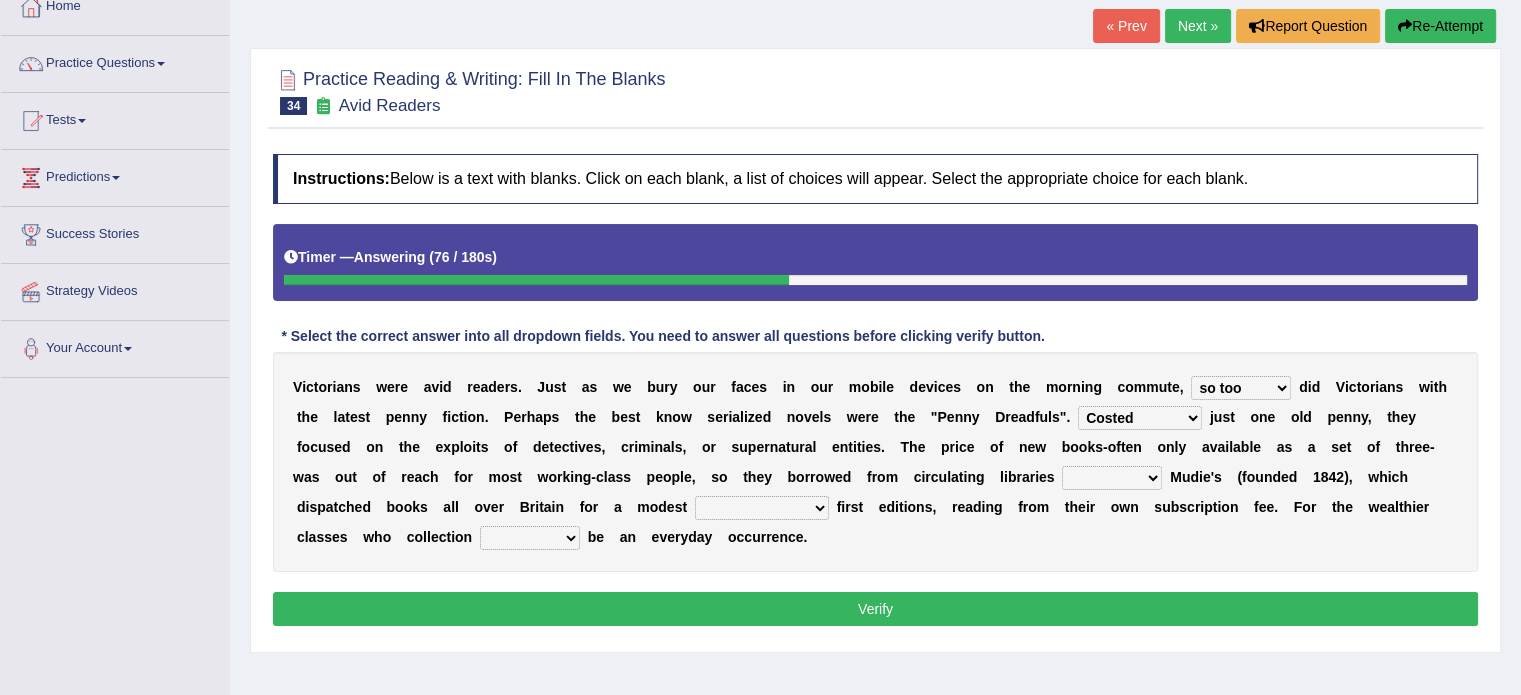 click on "such as other than that is as to" at bounding box center (1112, 478) 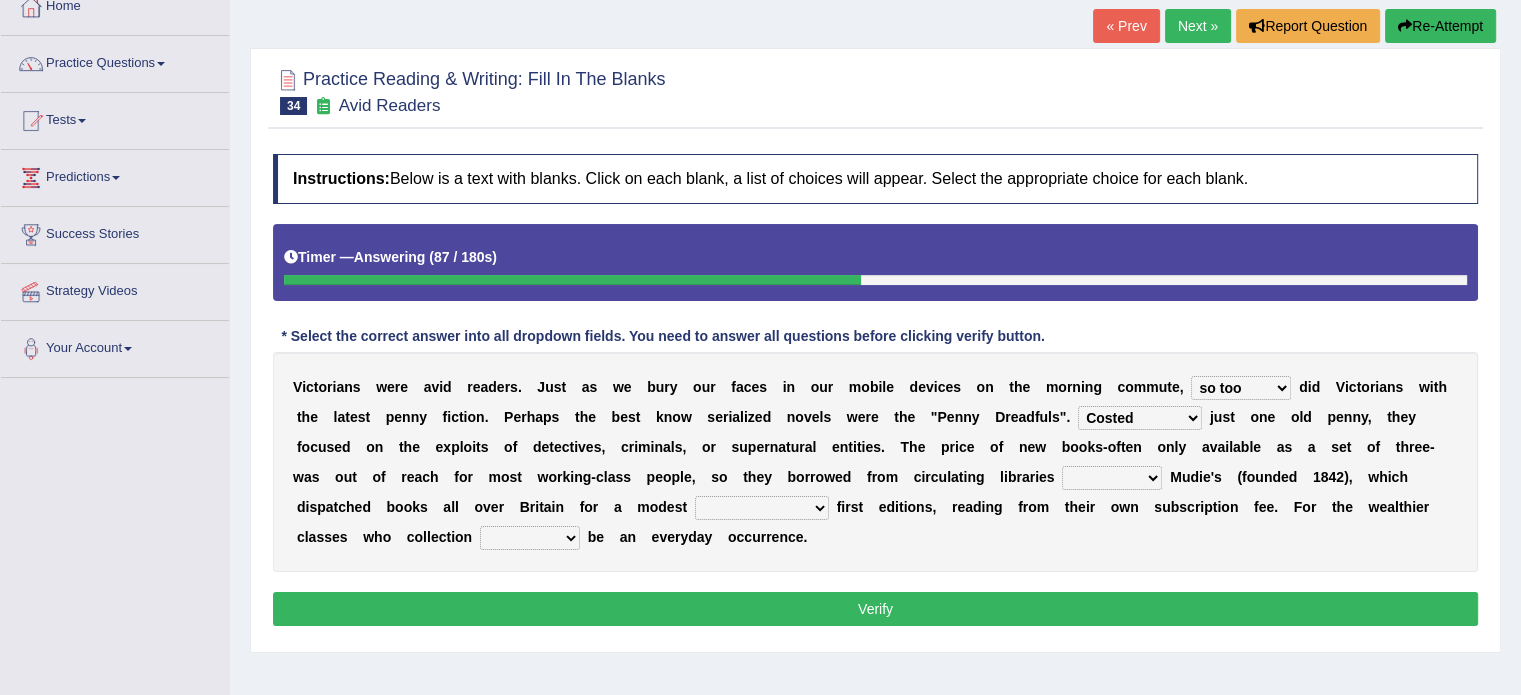 select on "other than" 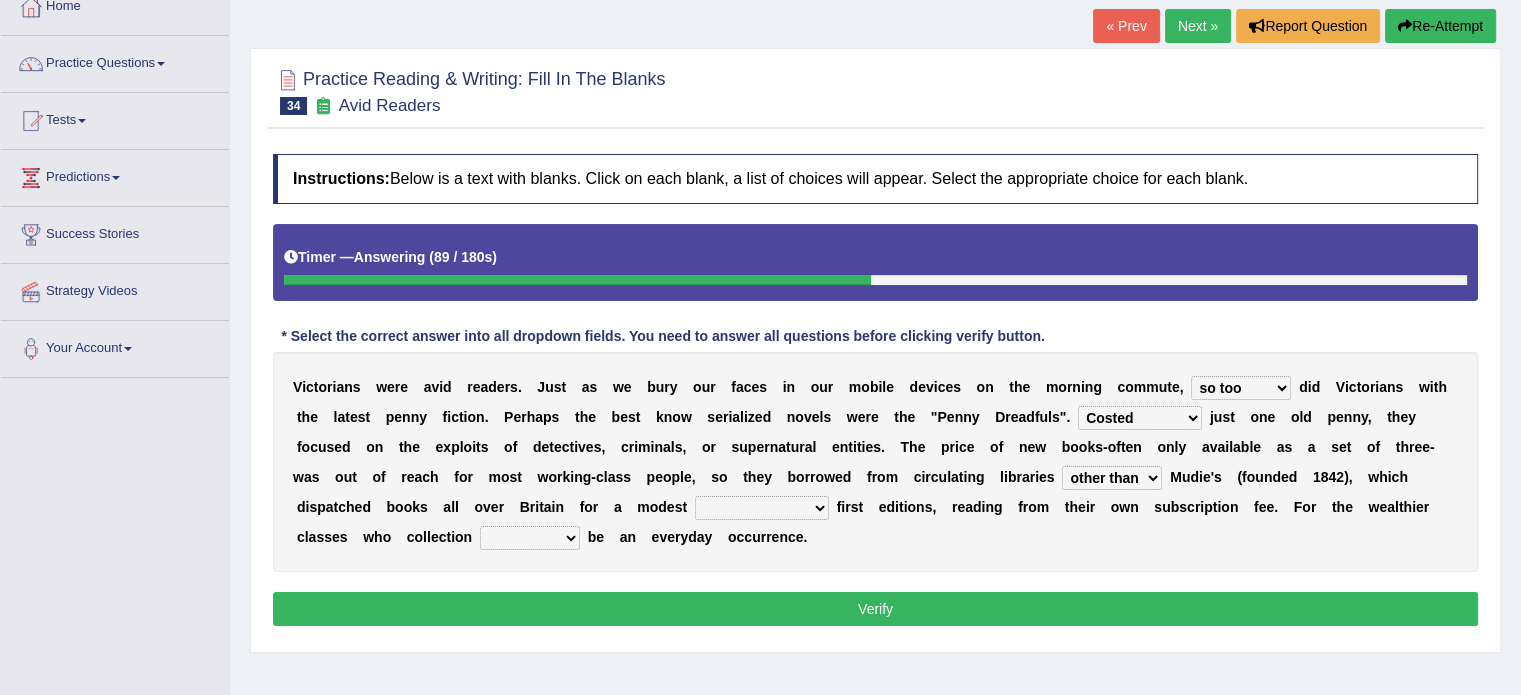 click on "could afford afford having afforded affording" at bounding box center (762, 508) 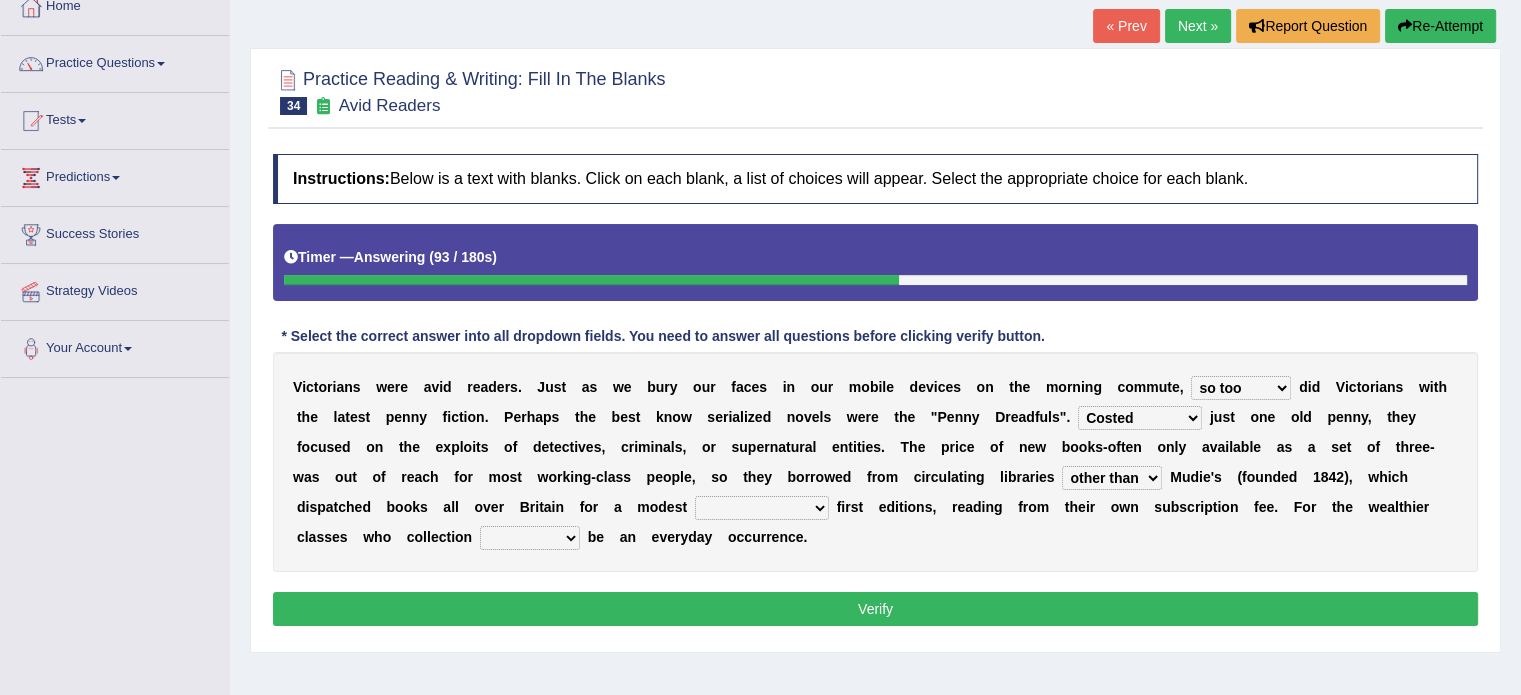 select on "could afford" 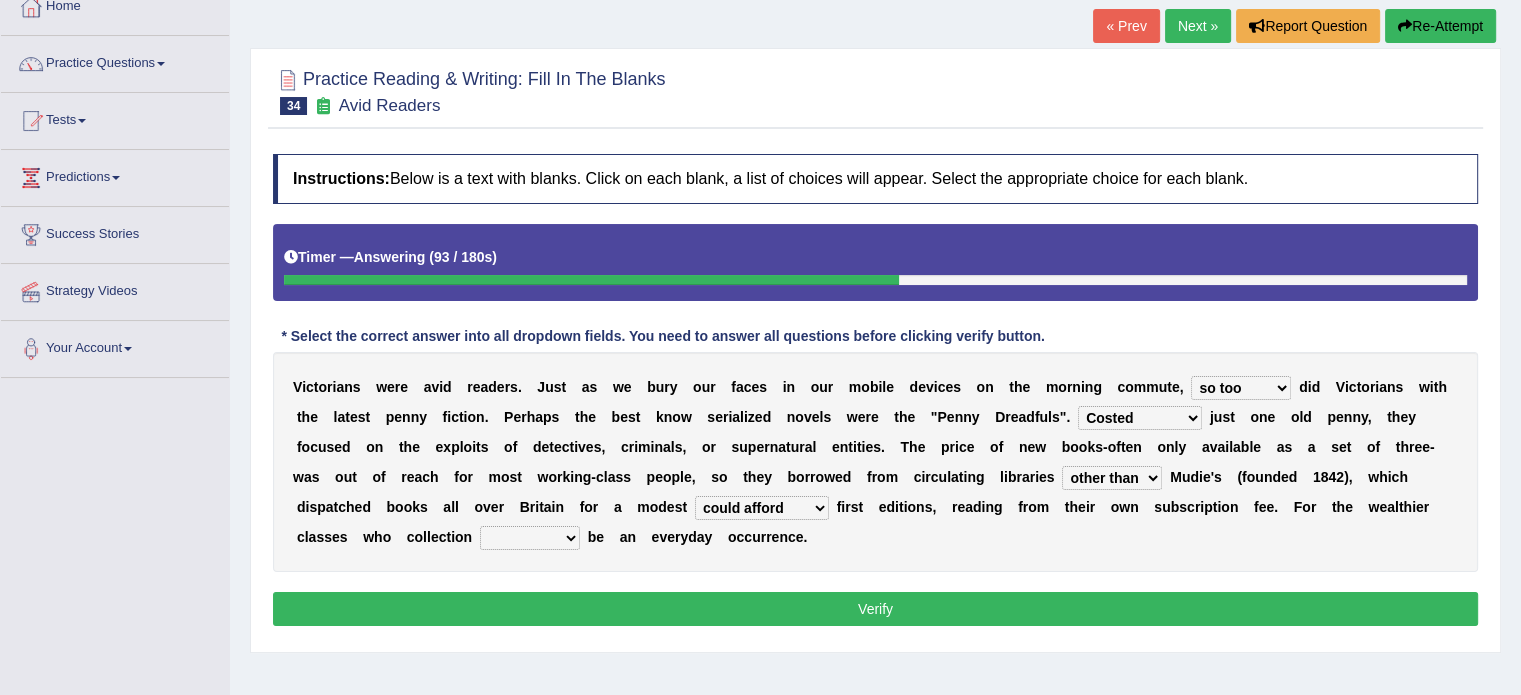 click on "could afford afford having afforded affording" at bounding box center (762, 508) 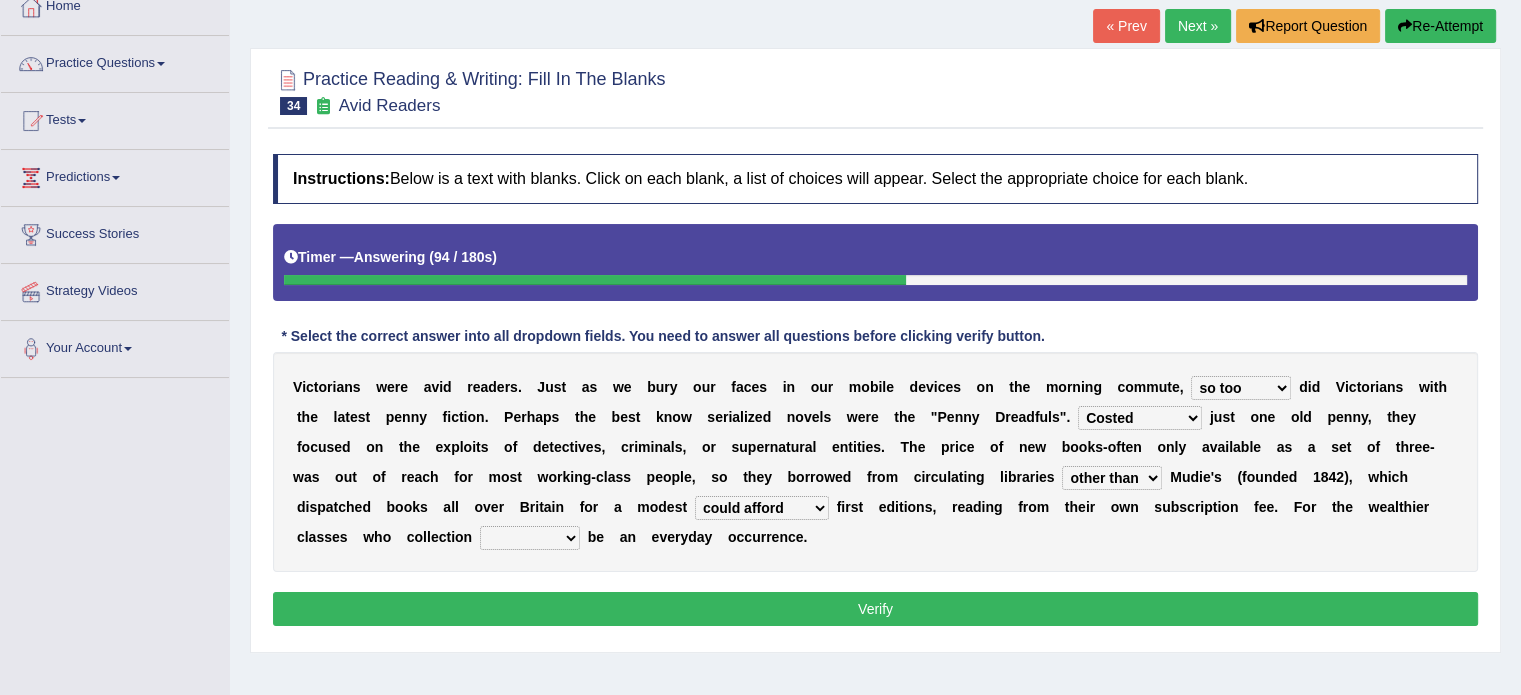 click on "would could should did" at bounding box center (530, 538) 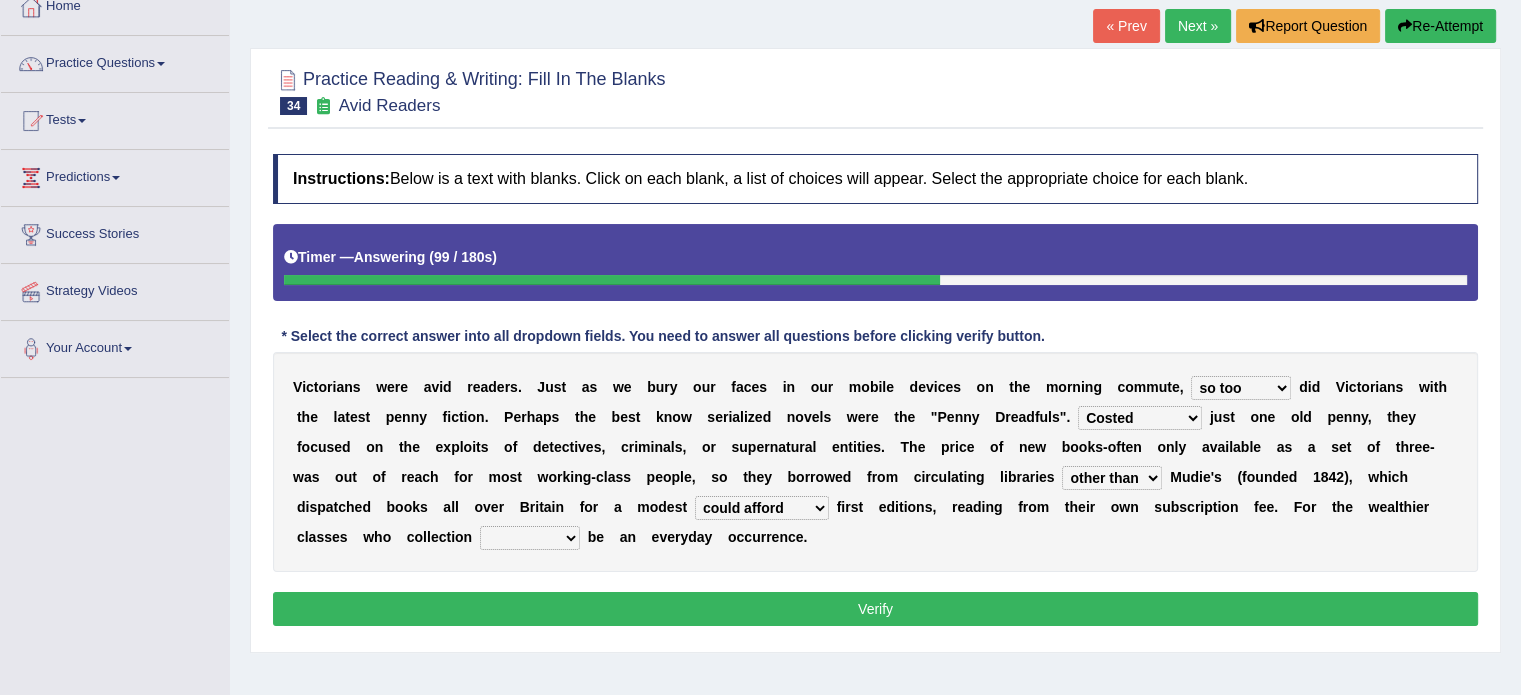 select on "could" 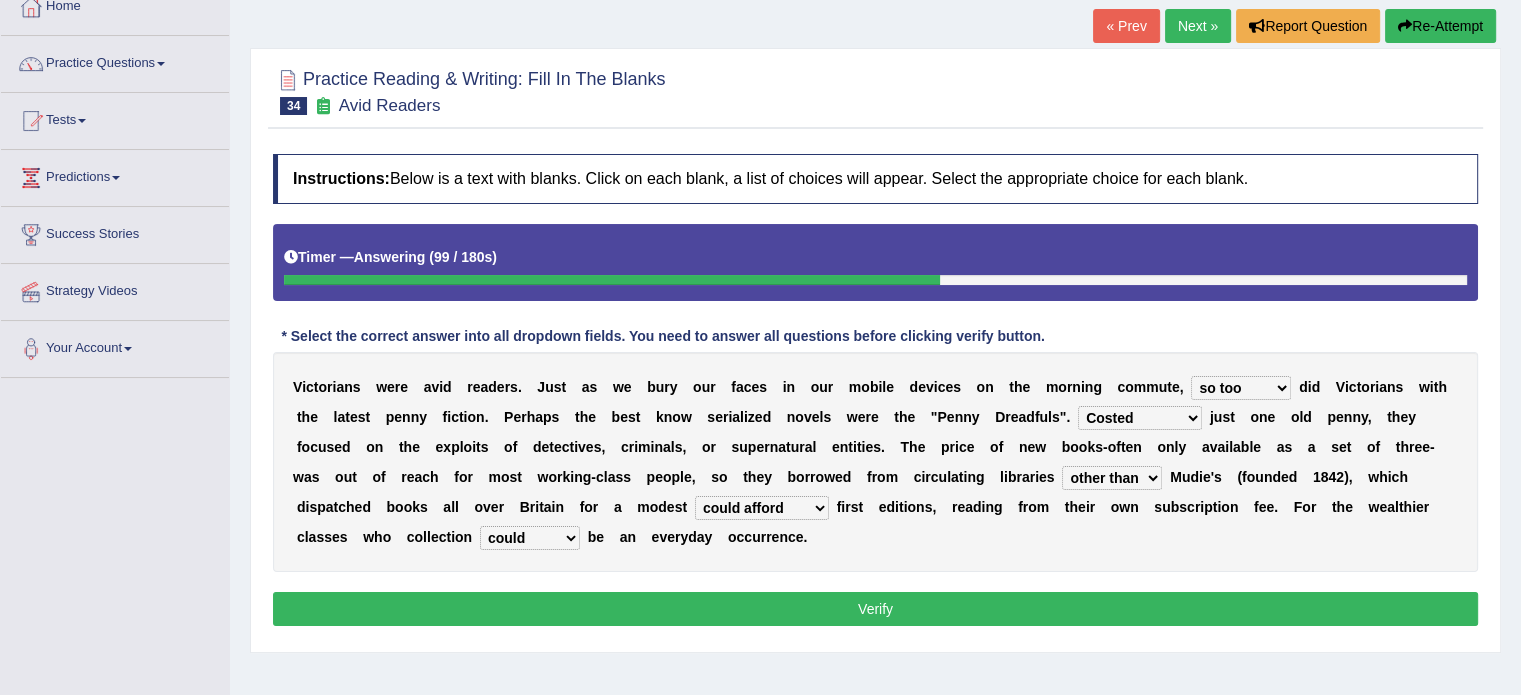 click on "would could should did" at bounding box center [530, 538] 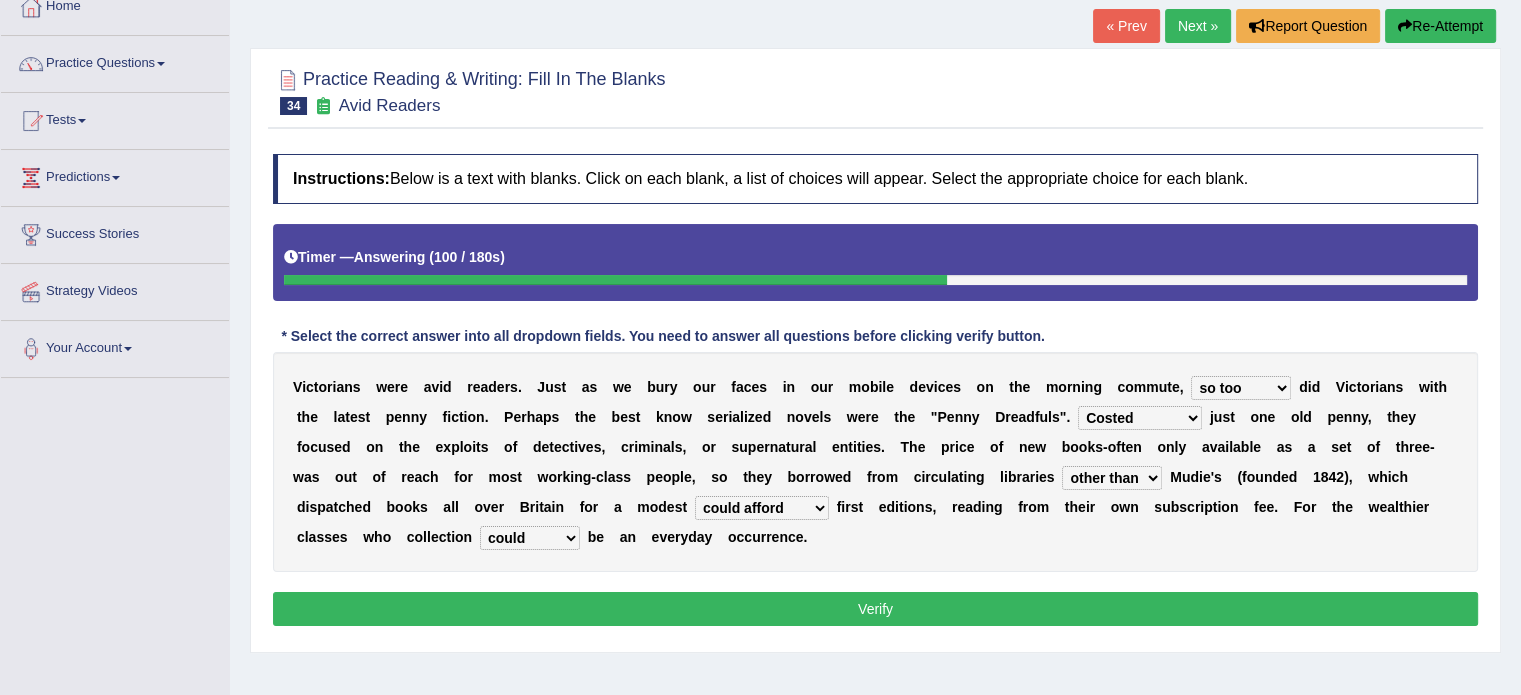 click on "Verify" at bounding box center [875, 609] 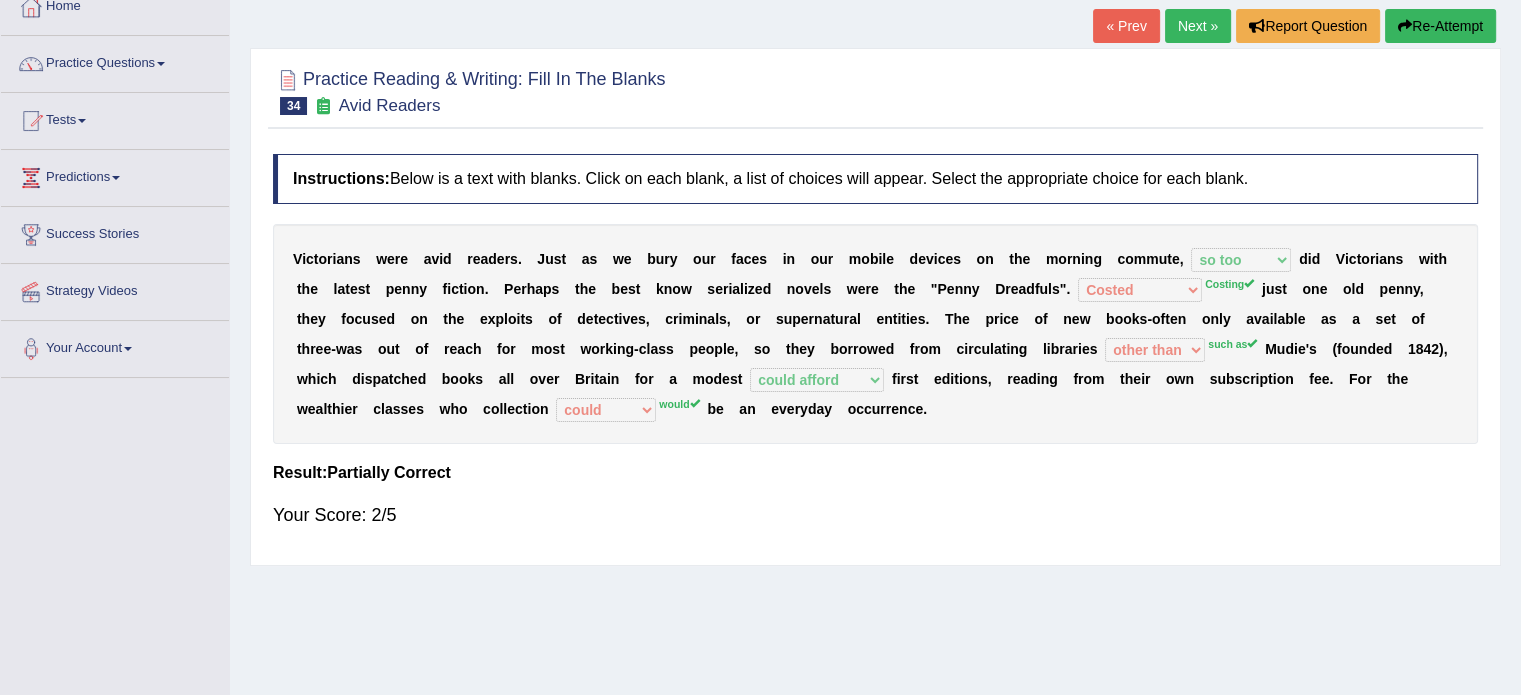 scroll, scrollTop: 80, scrollLeft: 0, axis: vertical 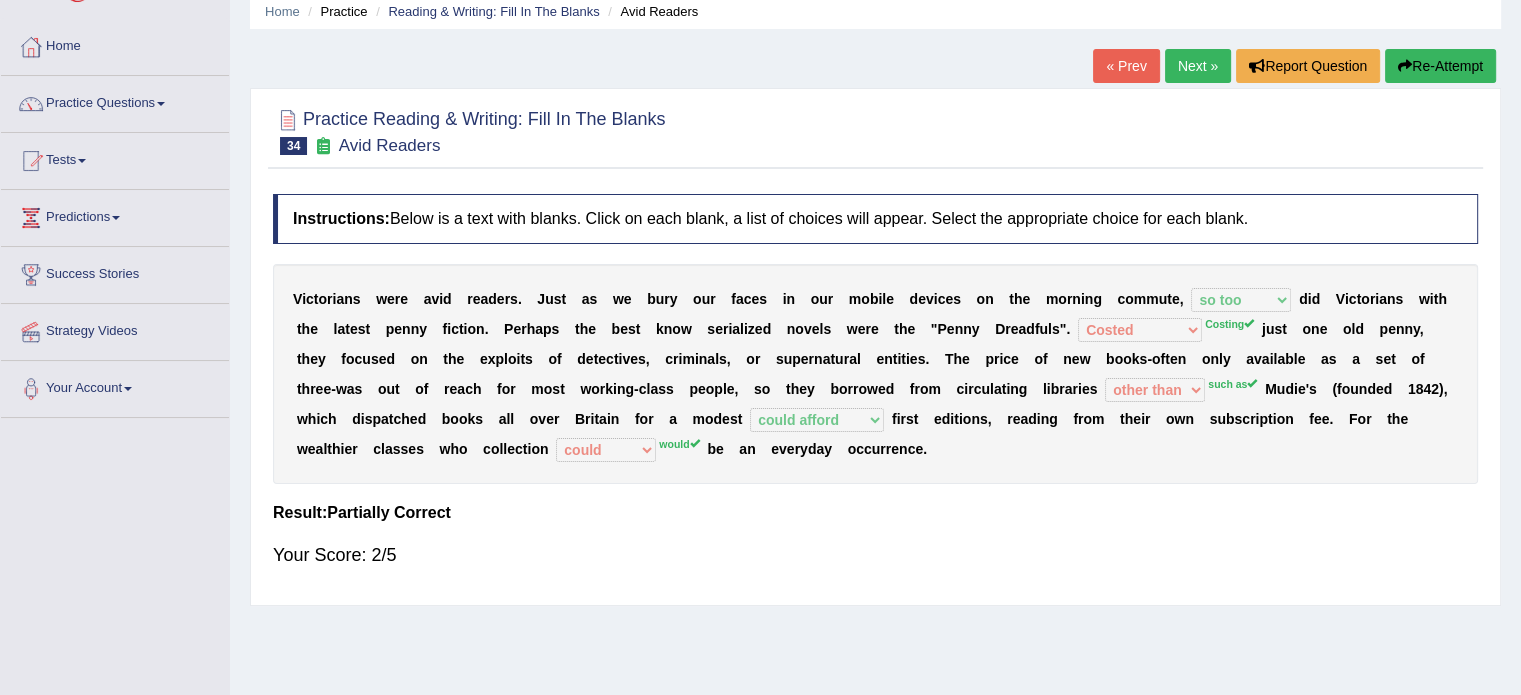 click on "Next »" at bounding box center (1198, 66) 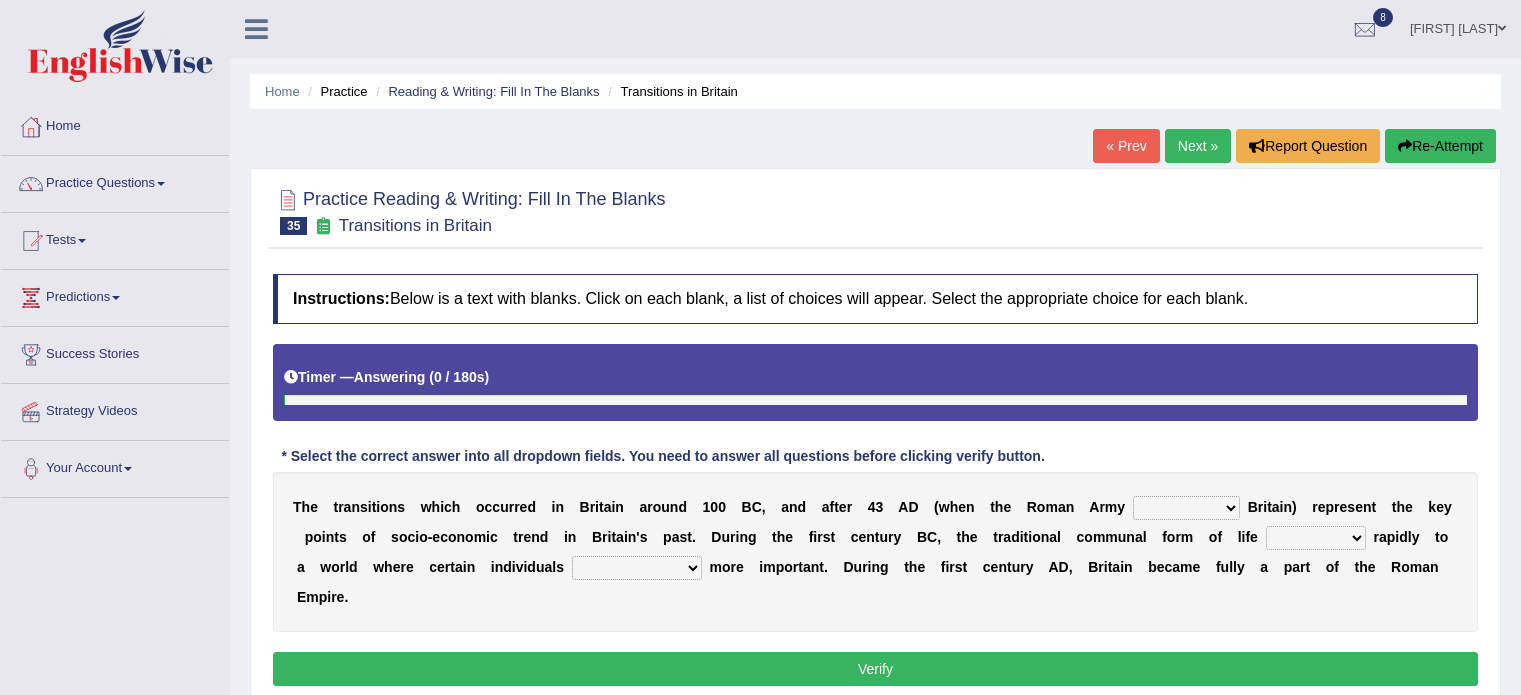 scroll, scrollTop: 0, scrollLeft: 0, axis: both 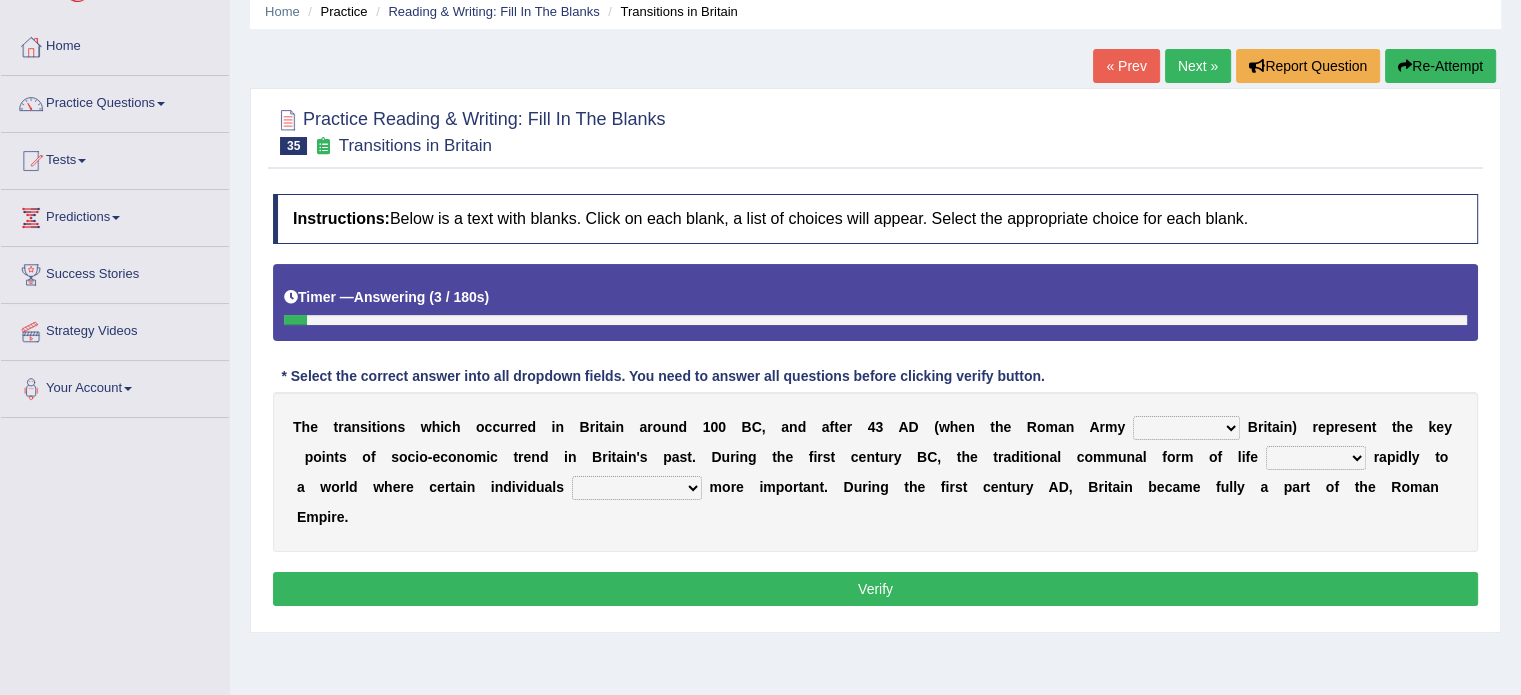 click on "purported pursued enlightened invaded" at bounding box center (1186, 428) 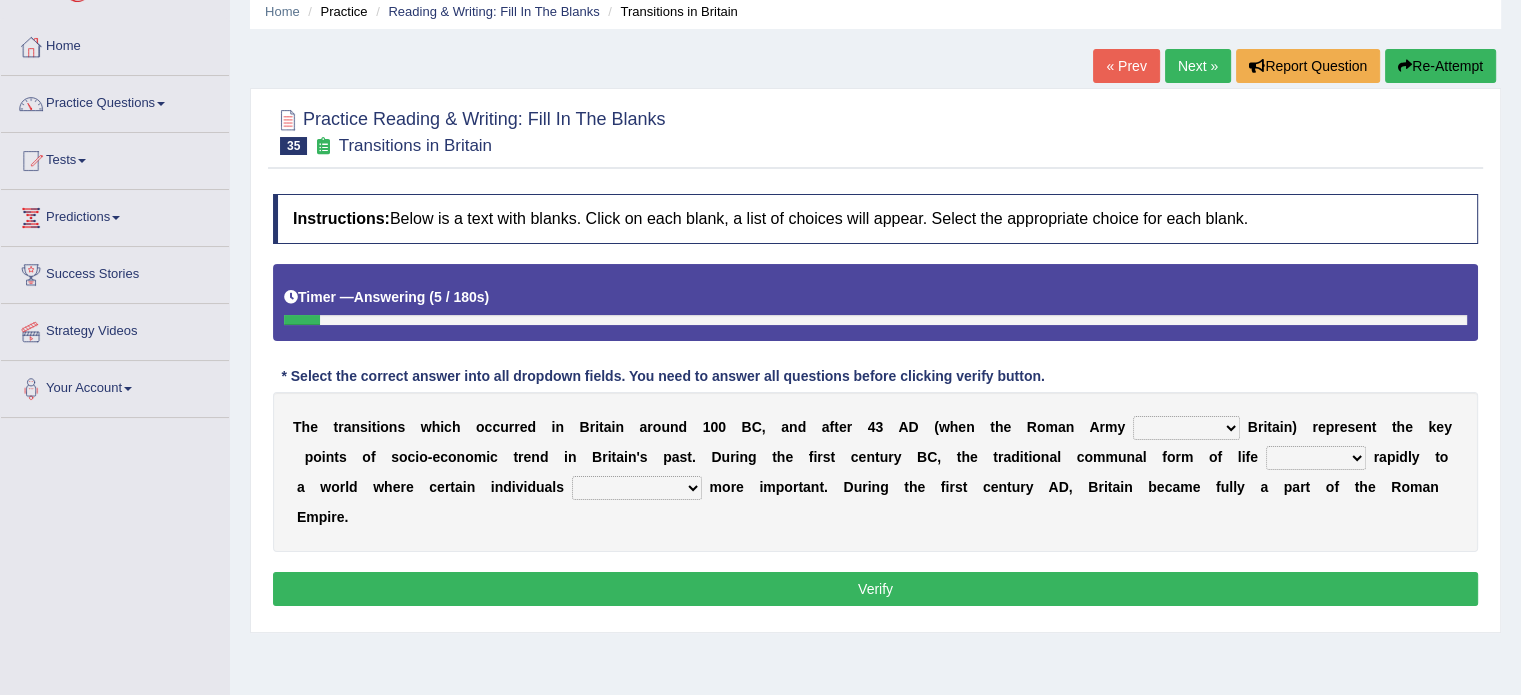 select on "invaded" 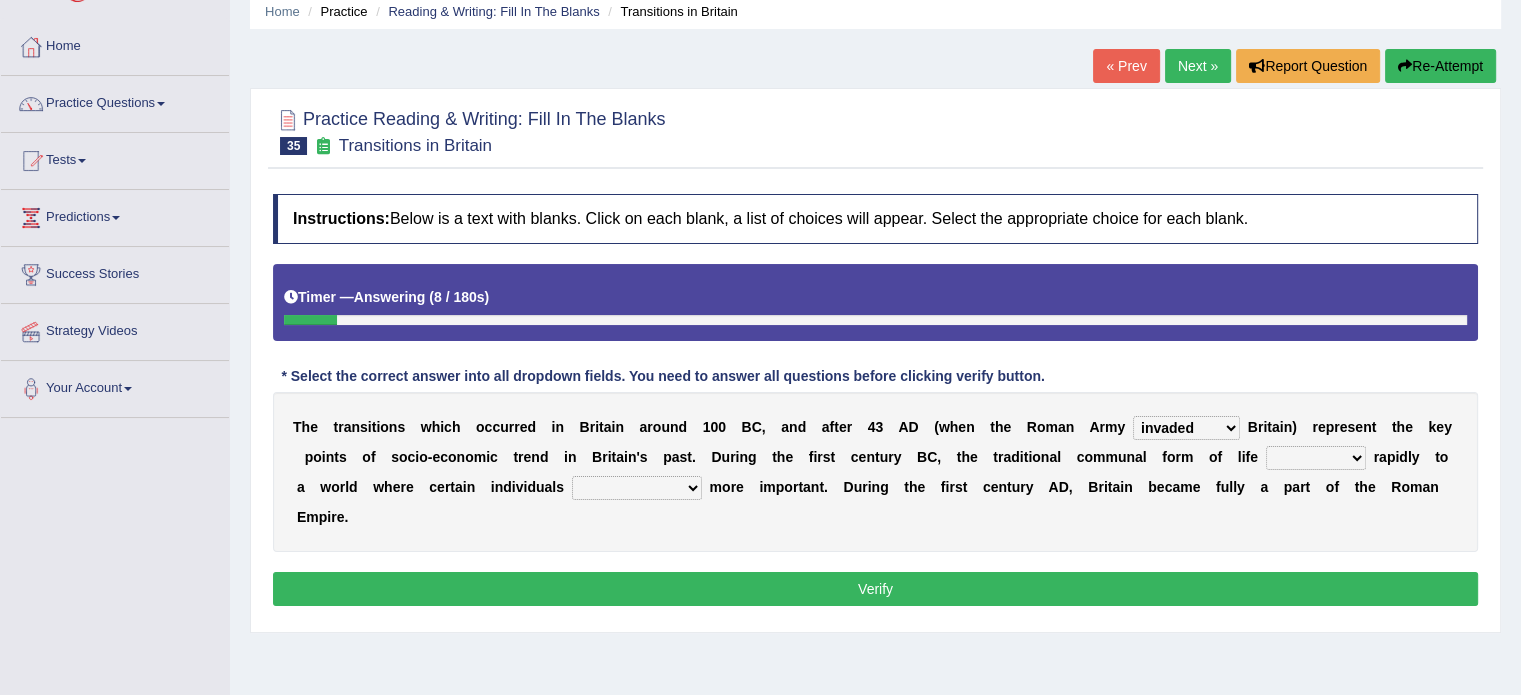 click on "withdrew shaped awarded shifted" at bounding box center [1316, 458] 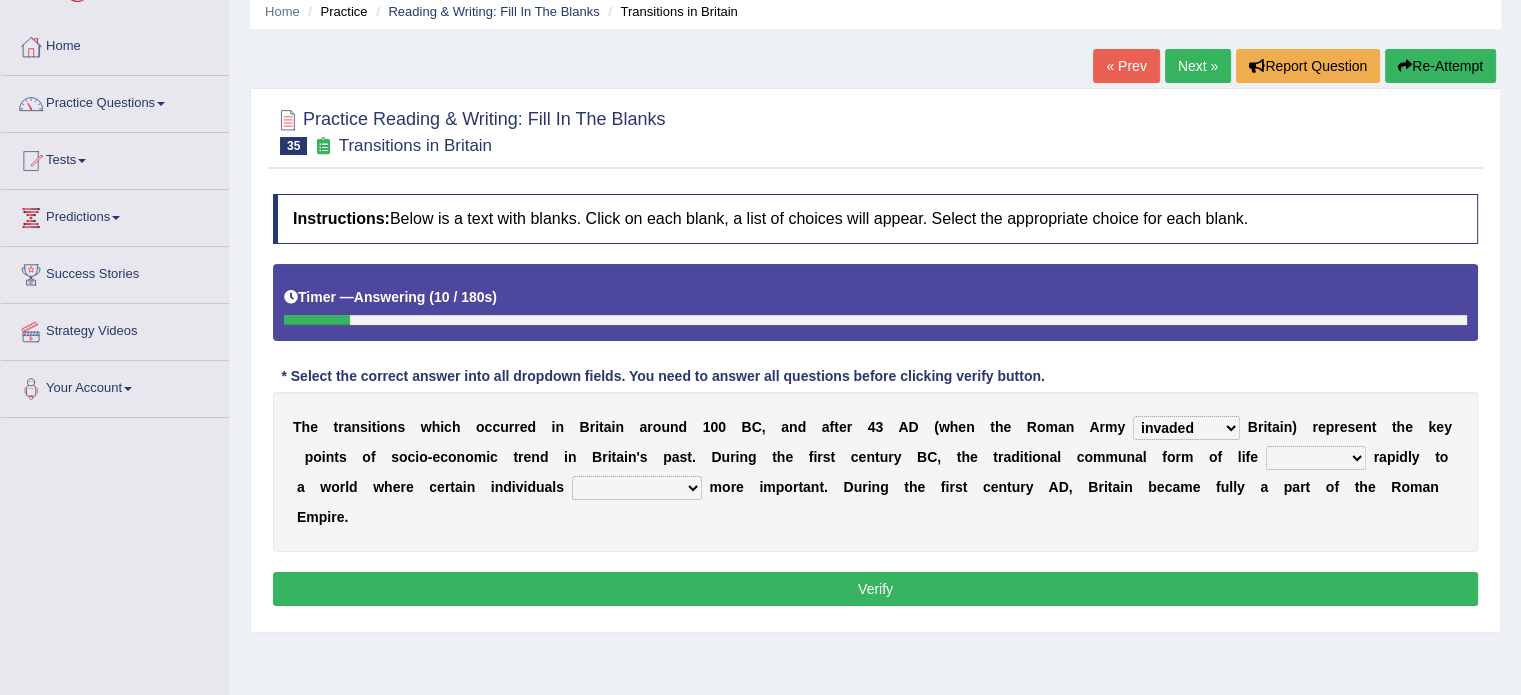 select on "shifted" 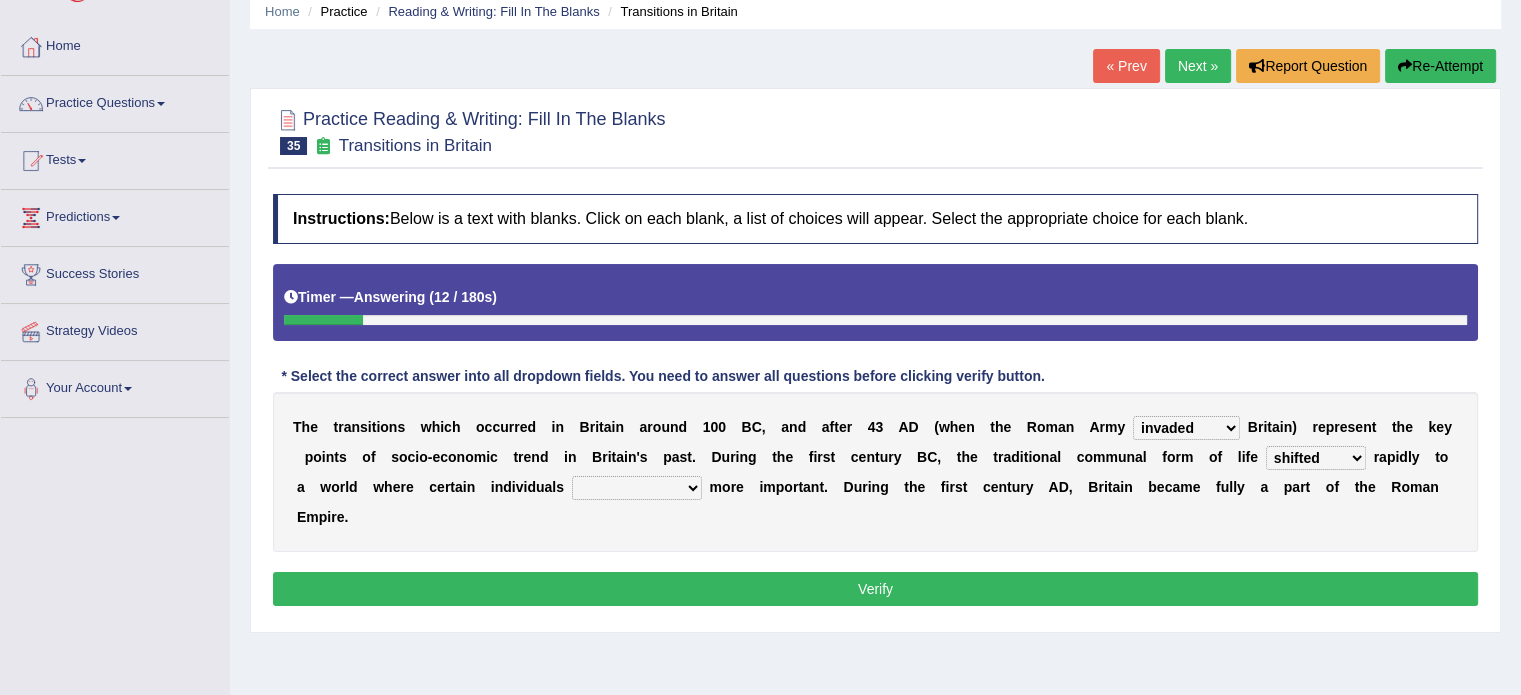 click on "became become having become becoming" at bounding box center (637, 488) 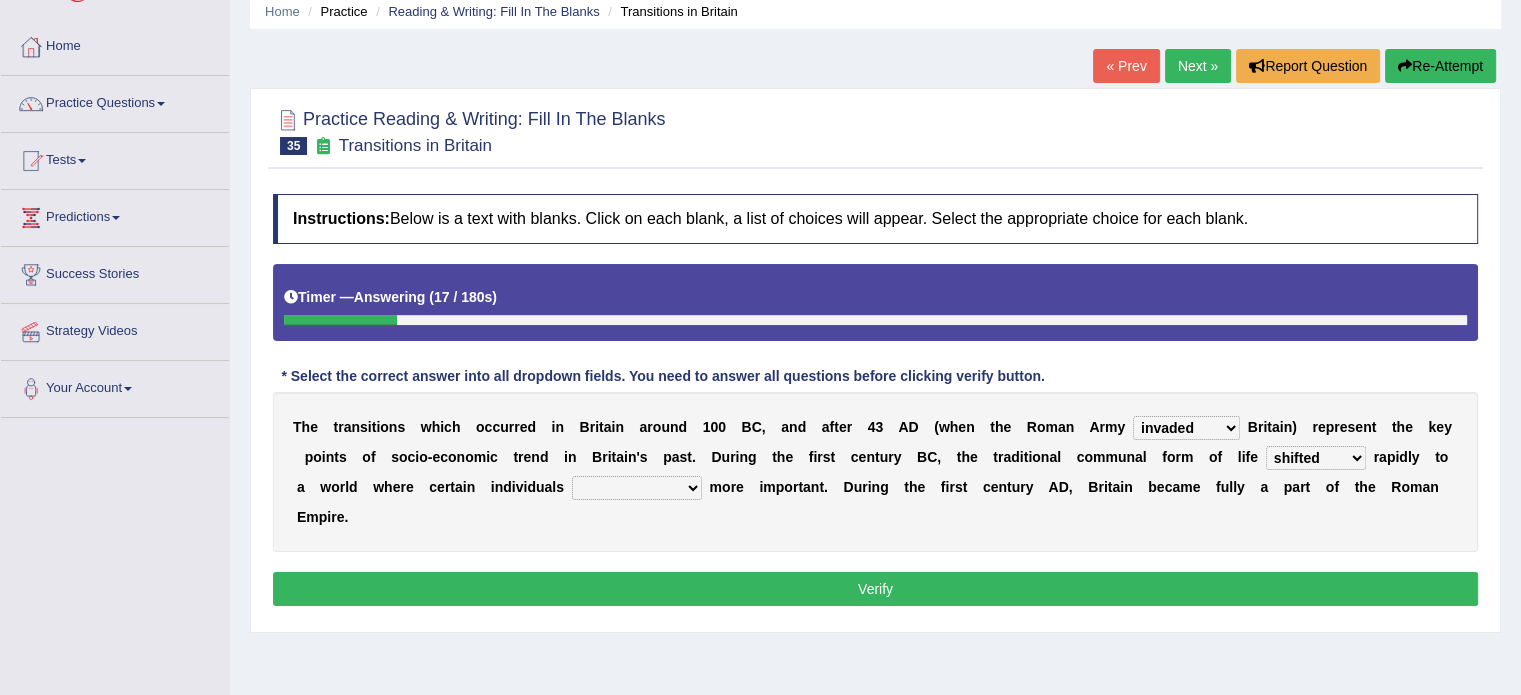 select on "became" 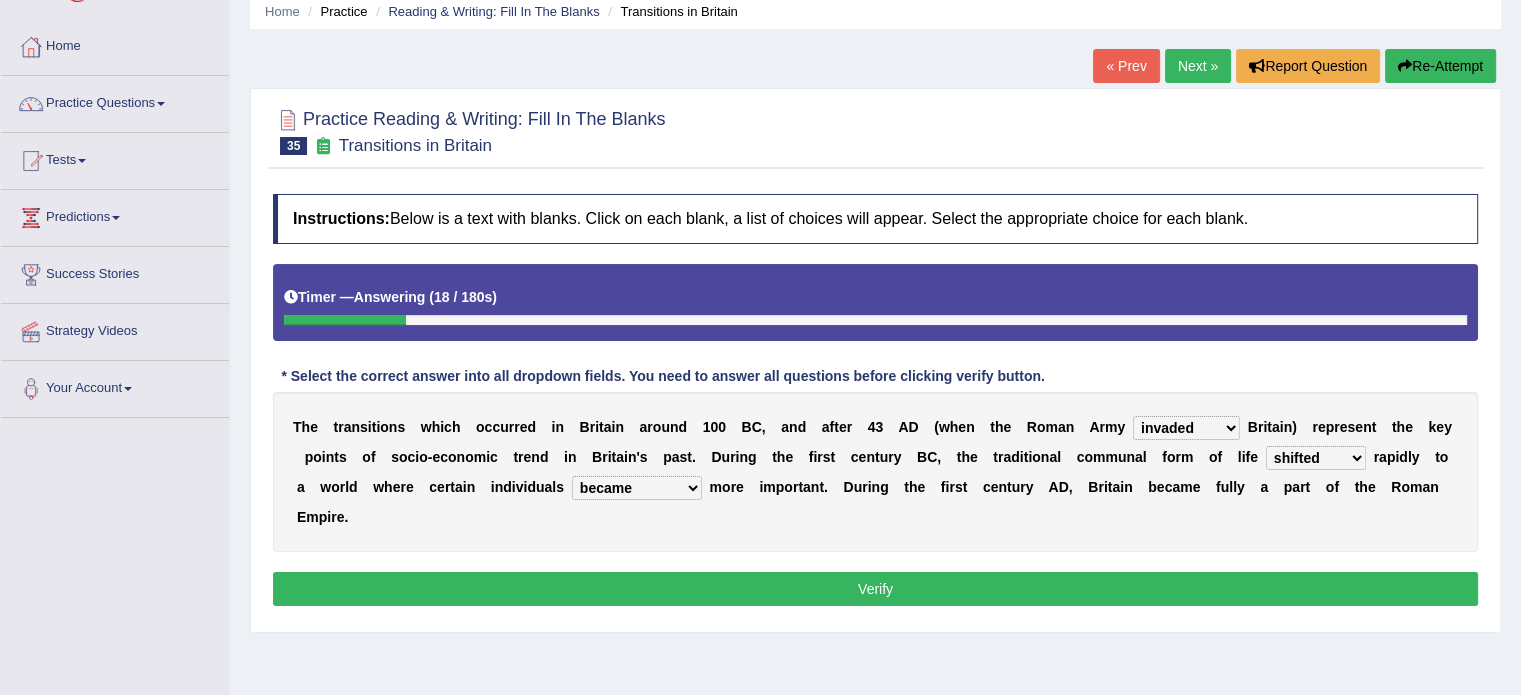 click on "Verify" at bounding box center (875, 589) 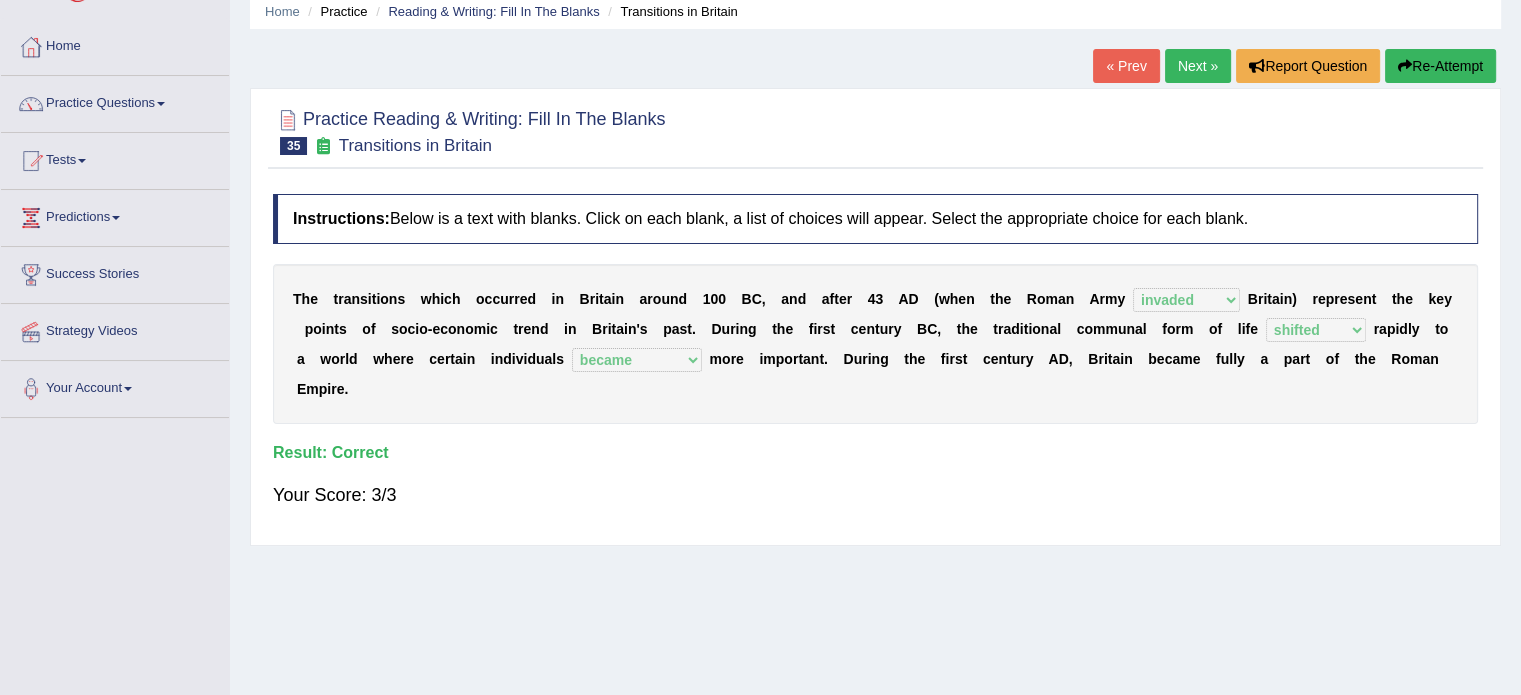 click on "Next »" at bounding box center (1198, 66) 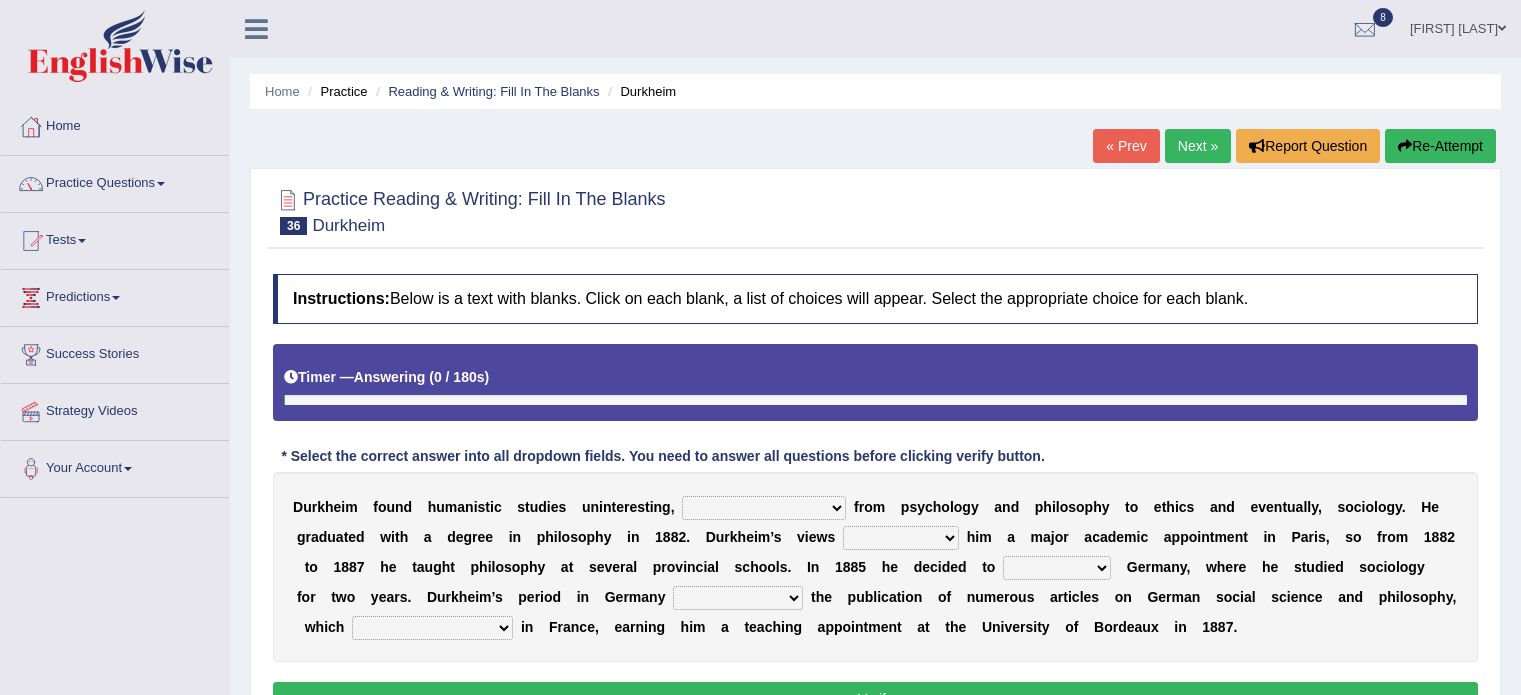 scroll, scrollTop: 0, scrollLeft: 0, axis: both 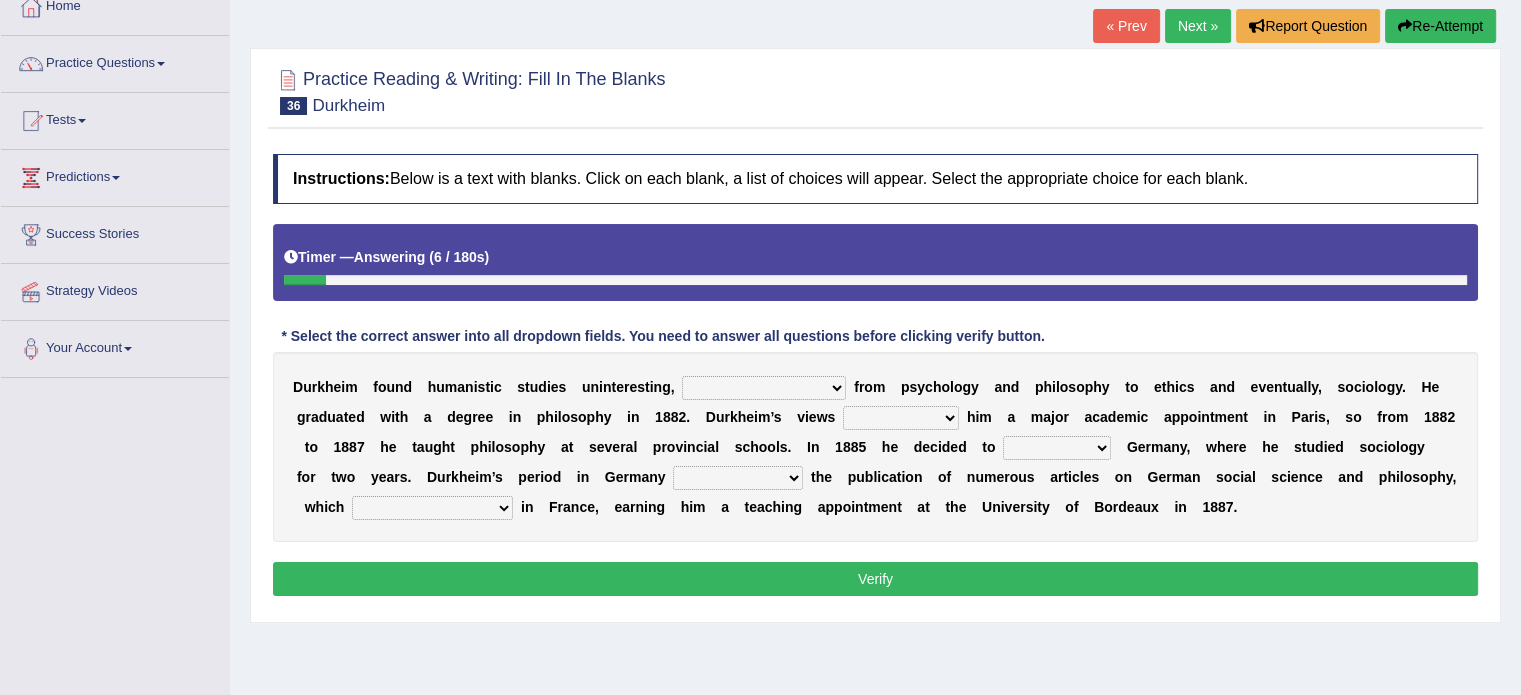 click on "moving his position alternating his mind juggling his job turning his attention" at bounding box center [764, 388] 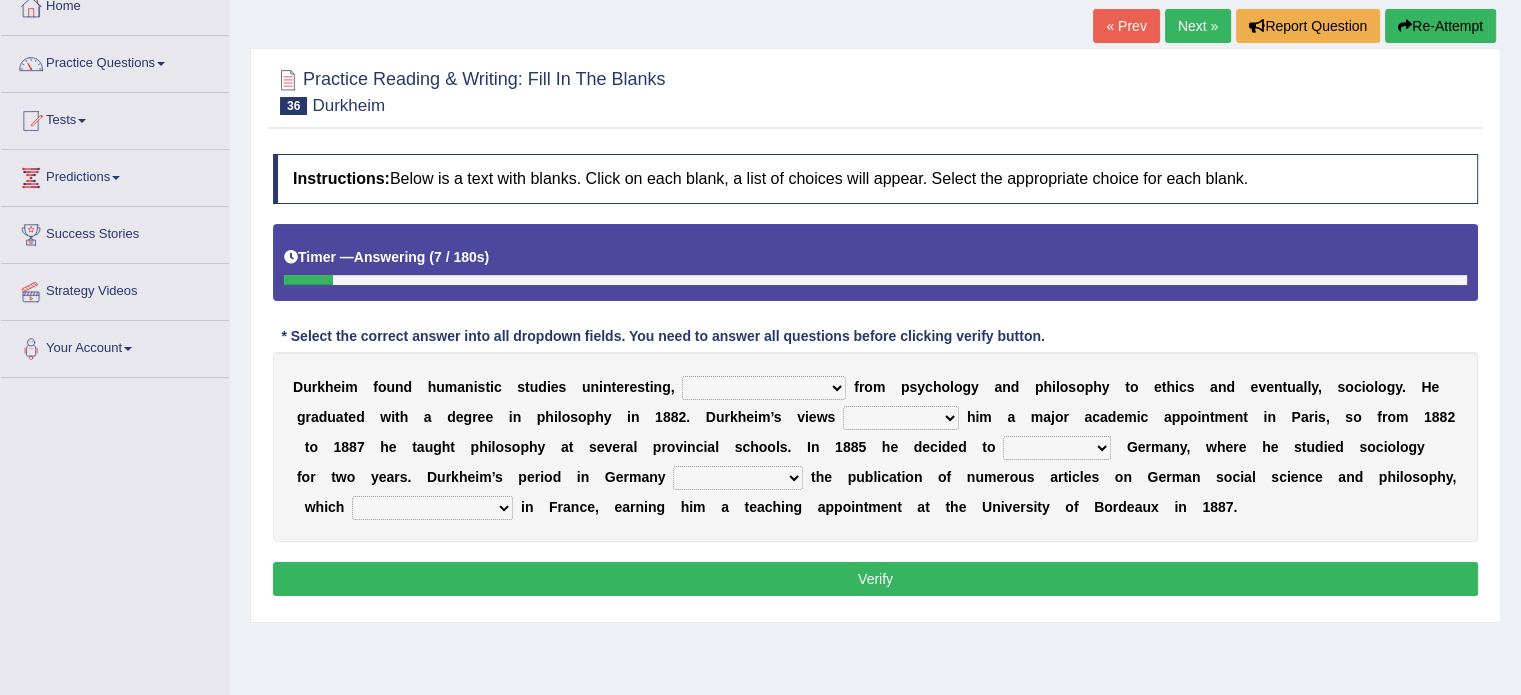 click on "moving his position alternating his mind juggling his job turning his attention" at bounding box center [764, 388] 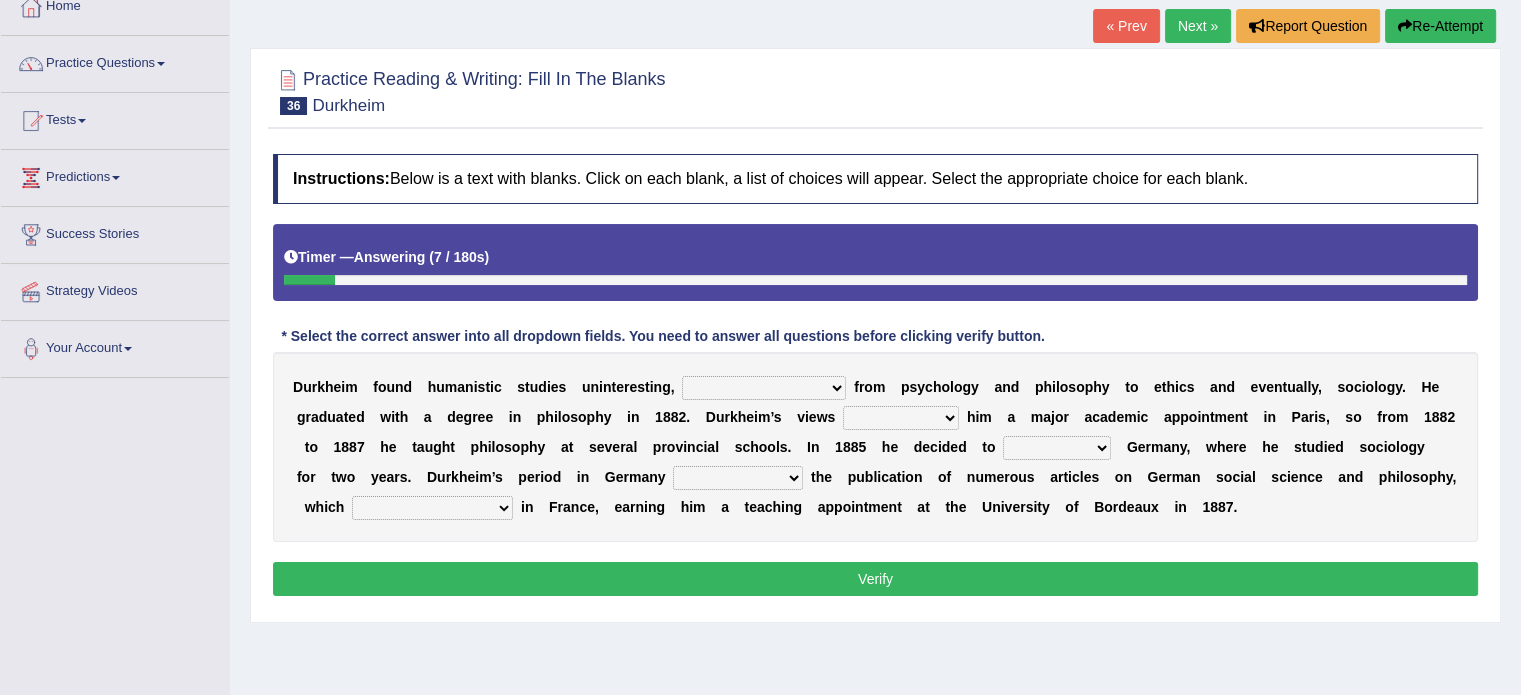 click on "moving his position alternating his mind juggling his job turning his attention" at bounding box center [764, 388] 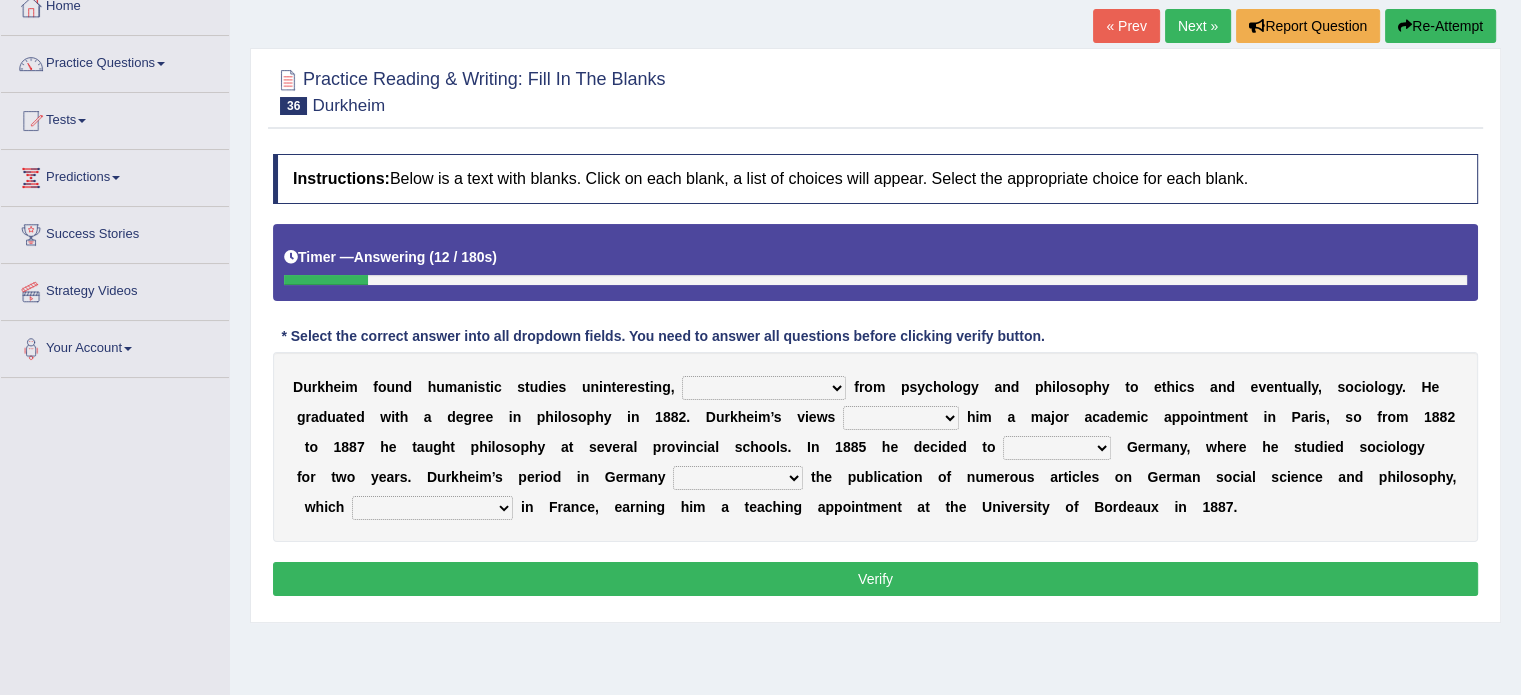 select on "turning his attention" 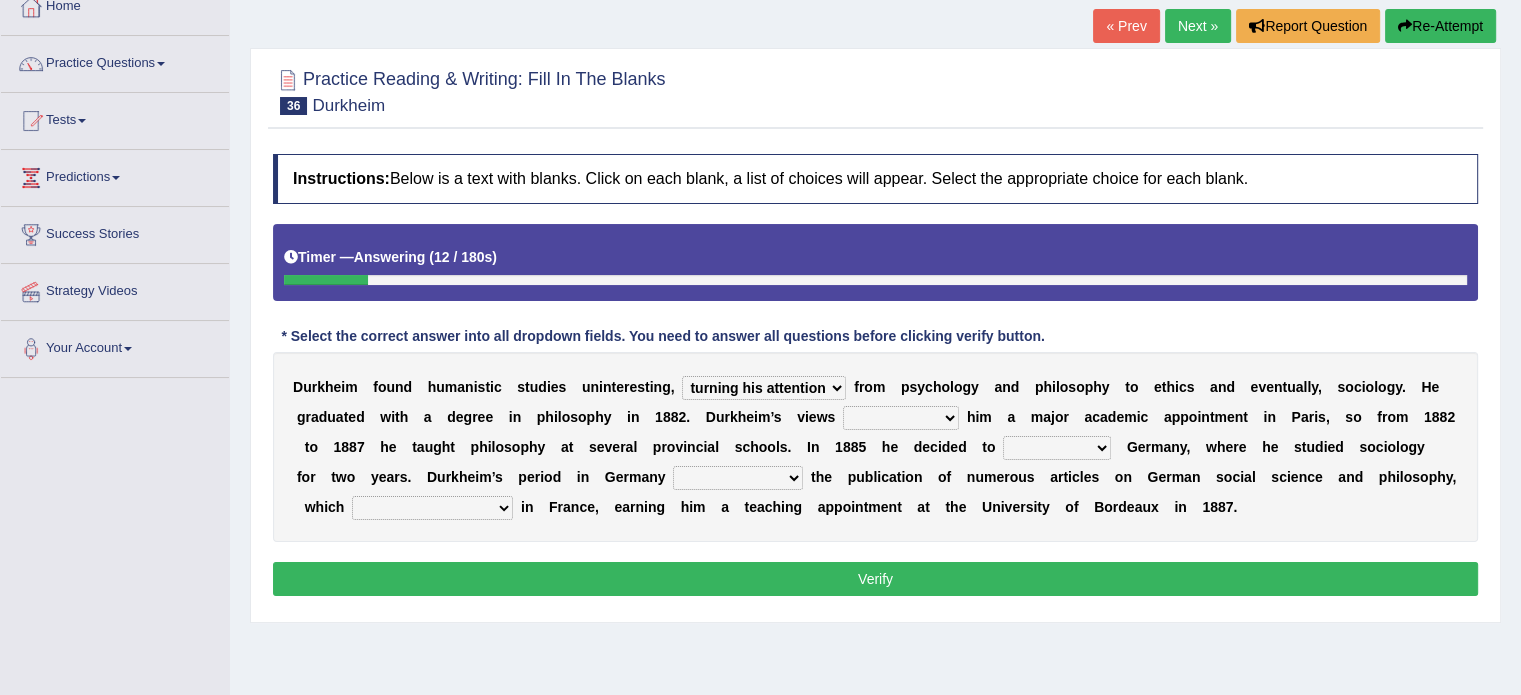 click on "moving his position alternating his mind juggling his job turning his attention" at bounding box center (764, 388) 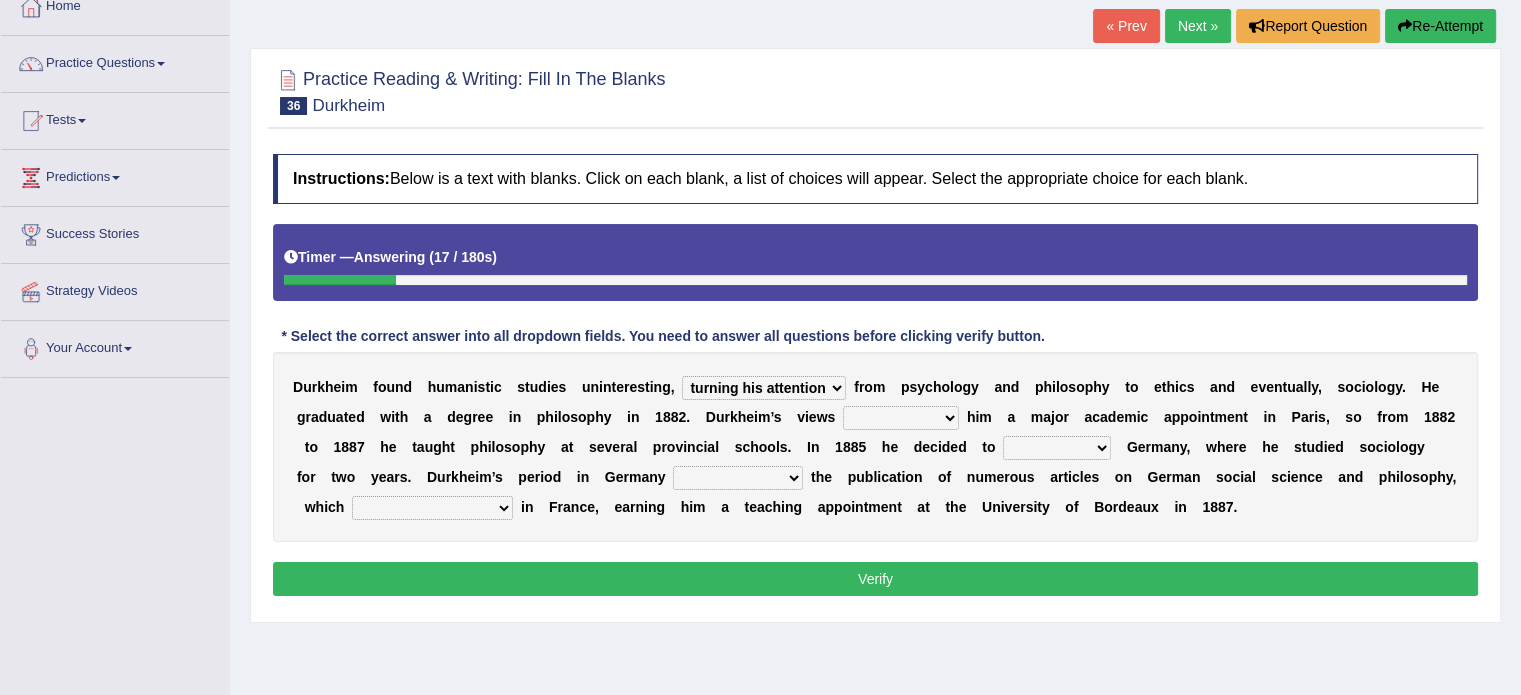 click on "hasn't got were getting can't get could not get" at bounding box center [901, 418] 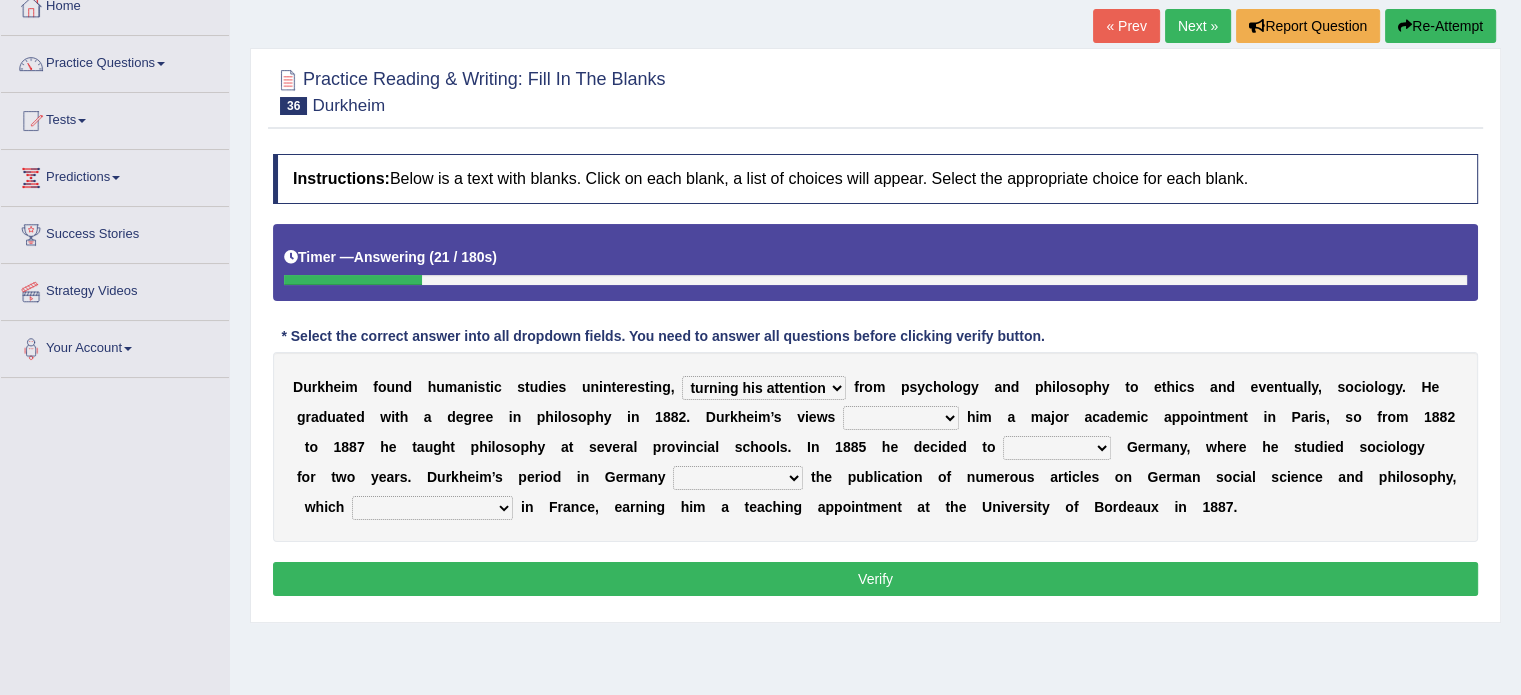 click on "hasn't got were getting can't get could not get" at bounding box center (901, 418) 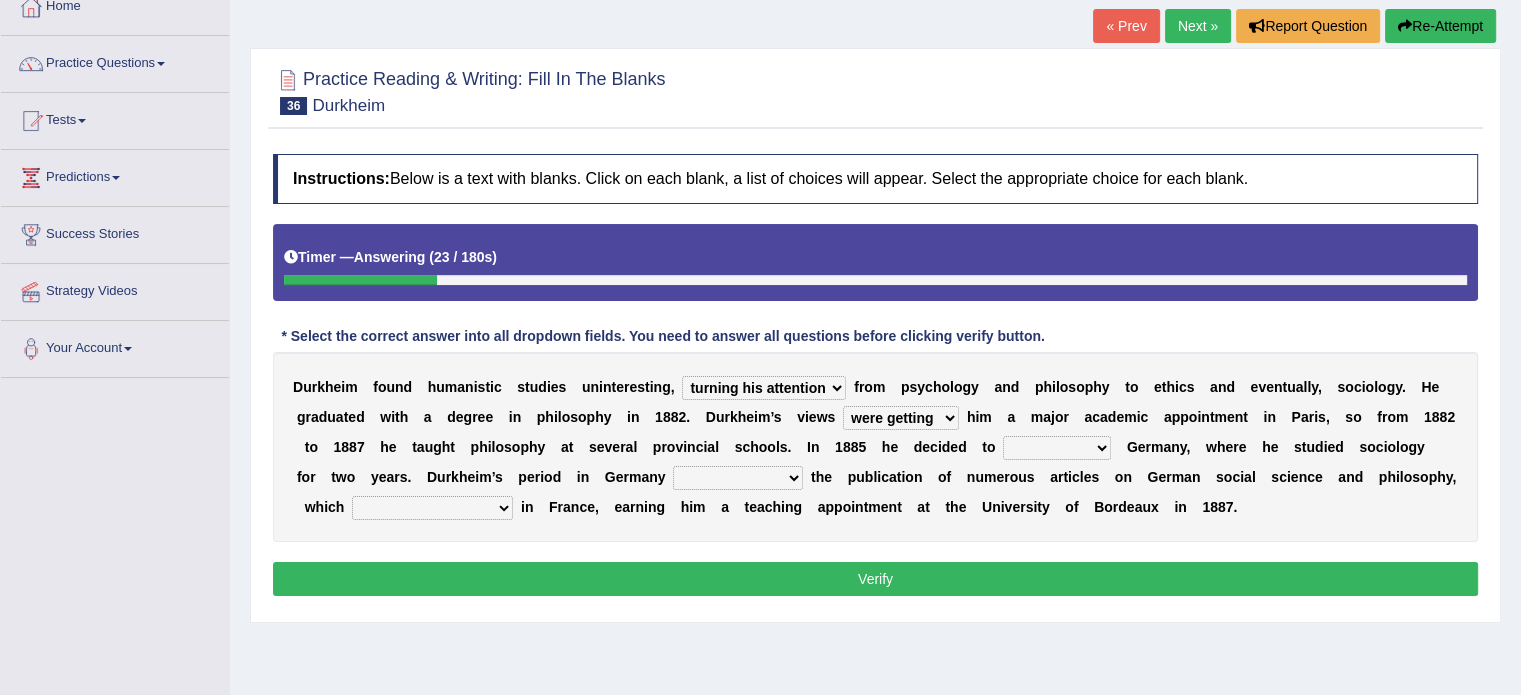 click on "hasn't got were getting can't get could not get" at bounding box center (901, 418) 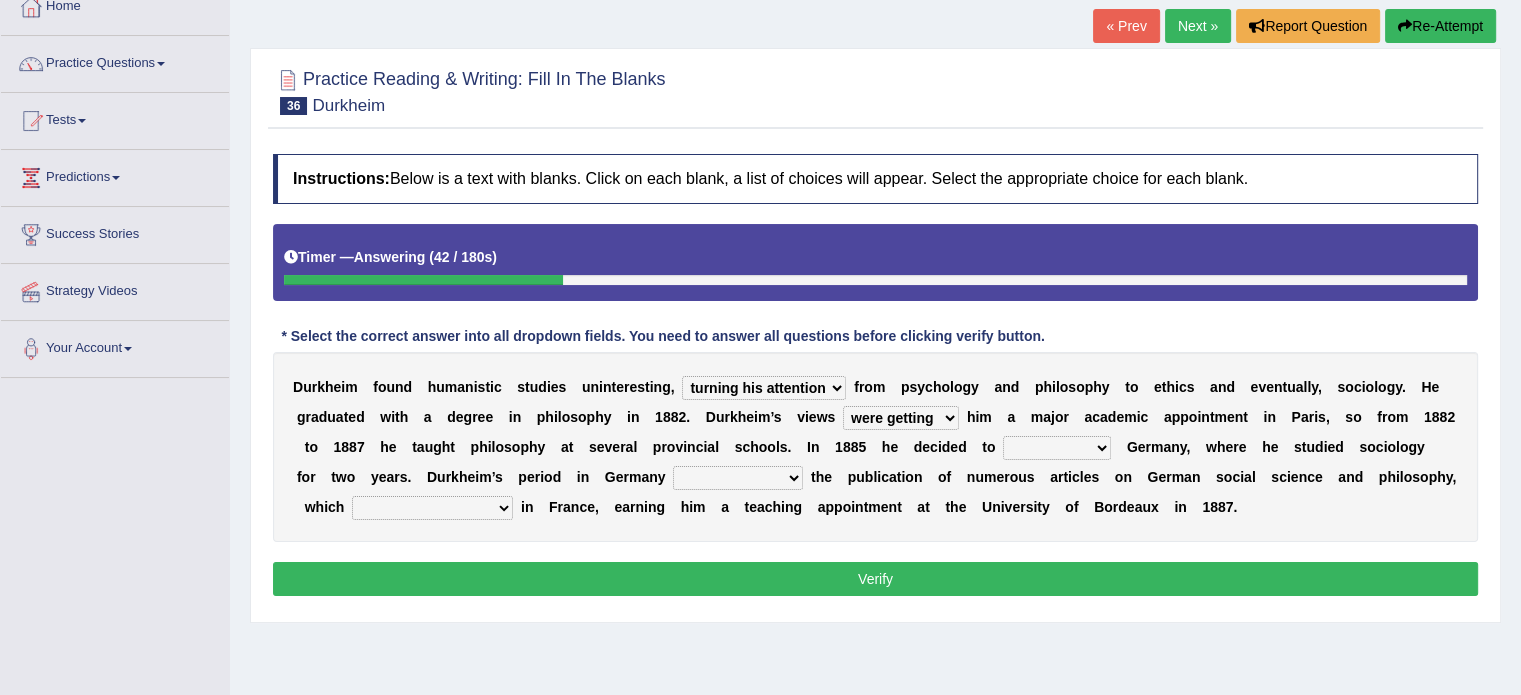 select on "could not get" 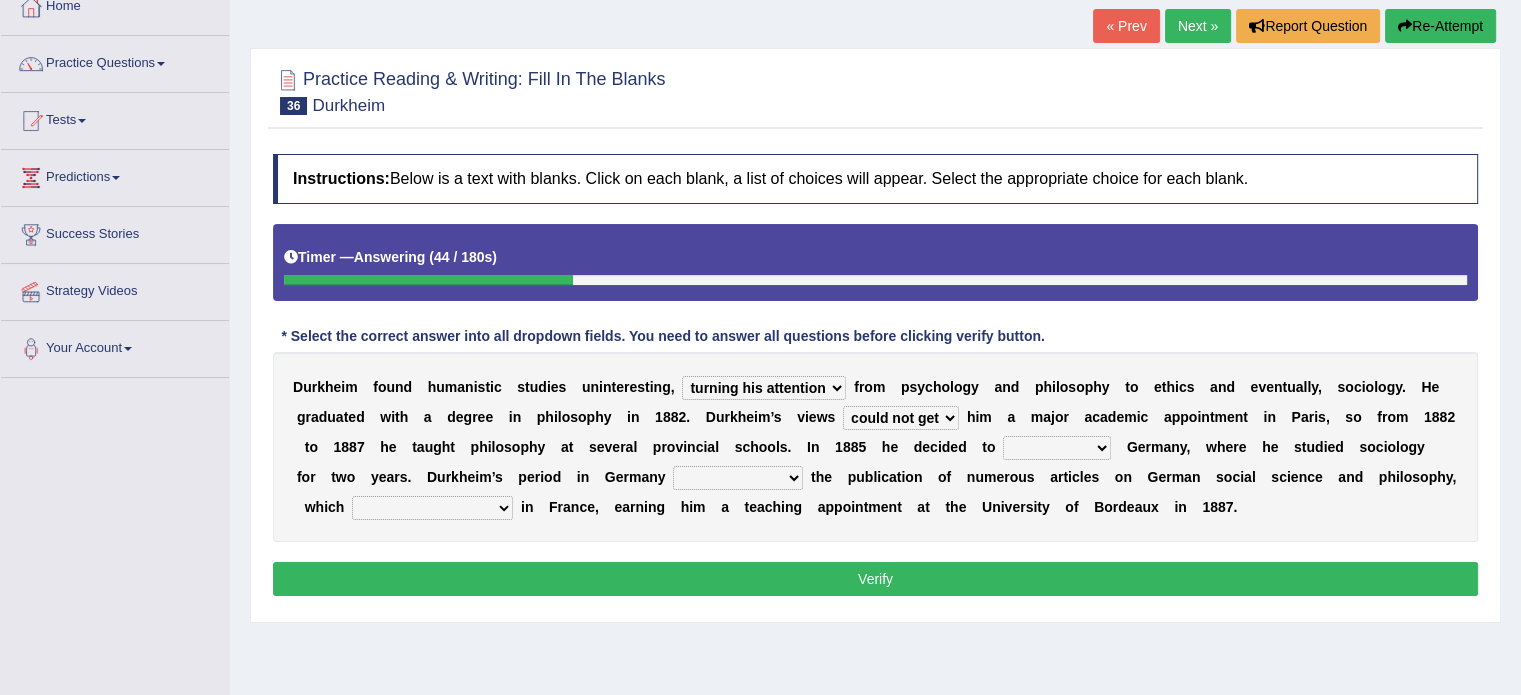 click on "came after wrote about ran across leave for" at bounding box center [1057, 448] 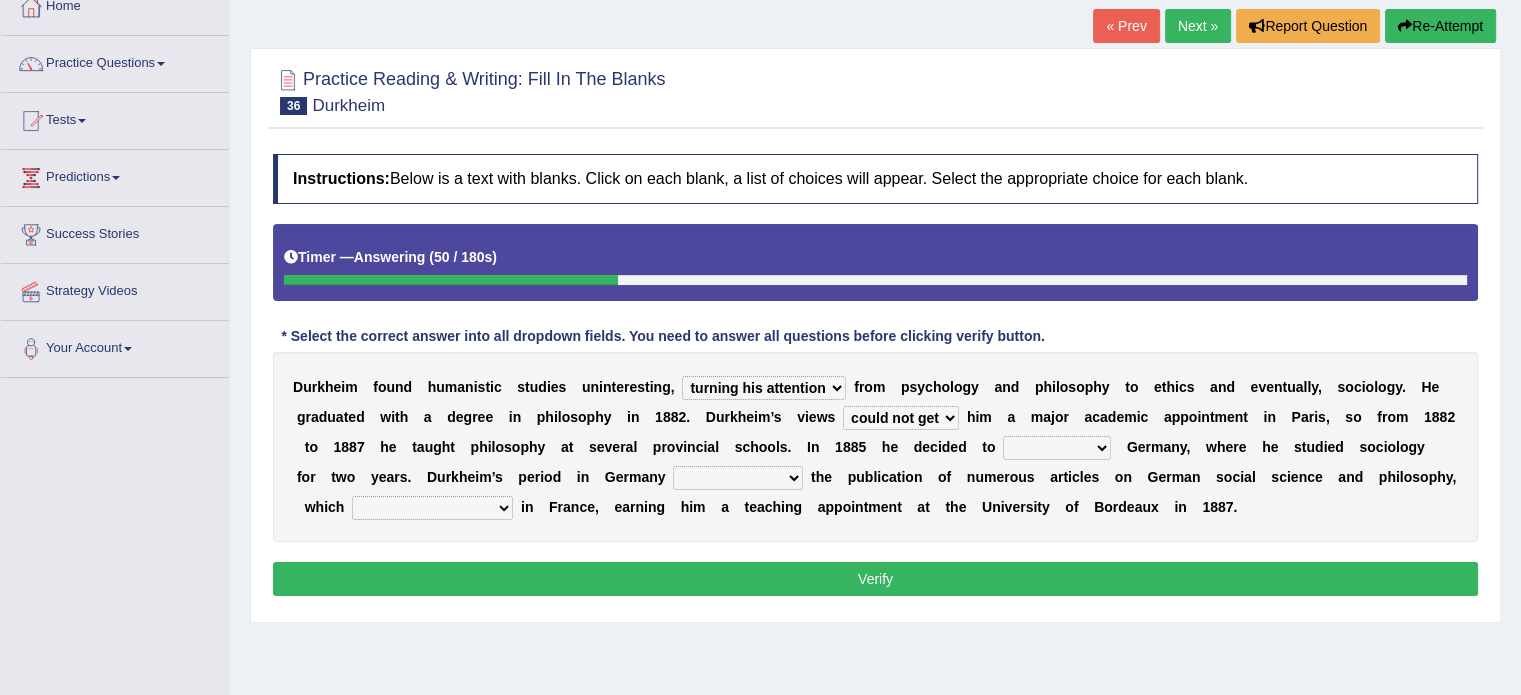 select on "leave for" 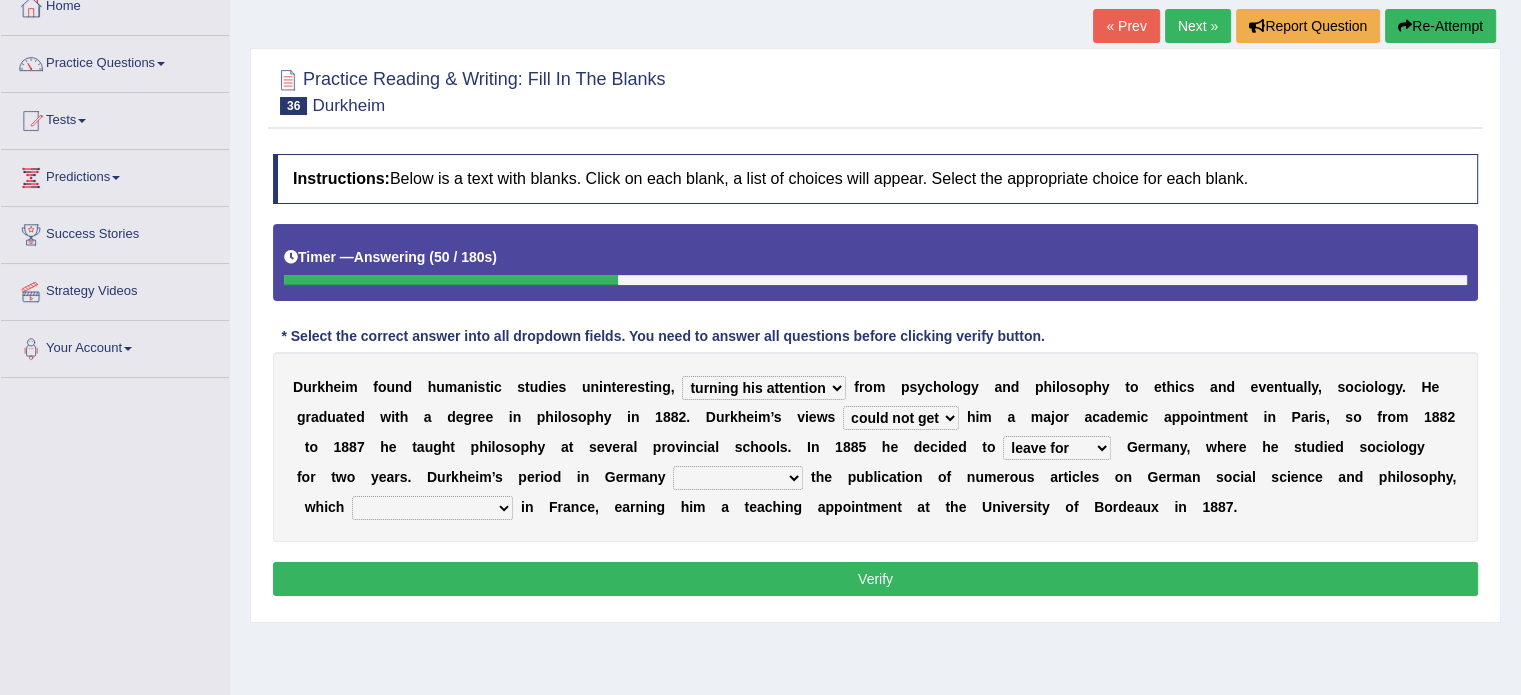 click on "came after wrote about ran across leave for" at bounding box center (1057, 448) 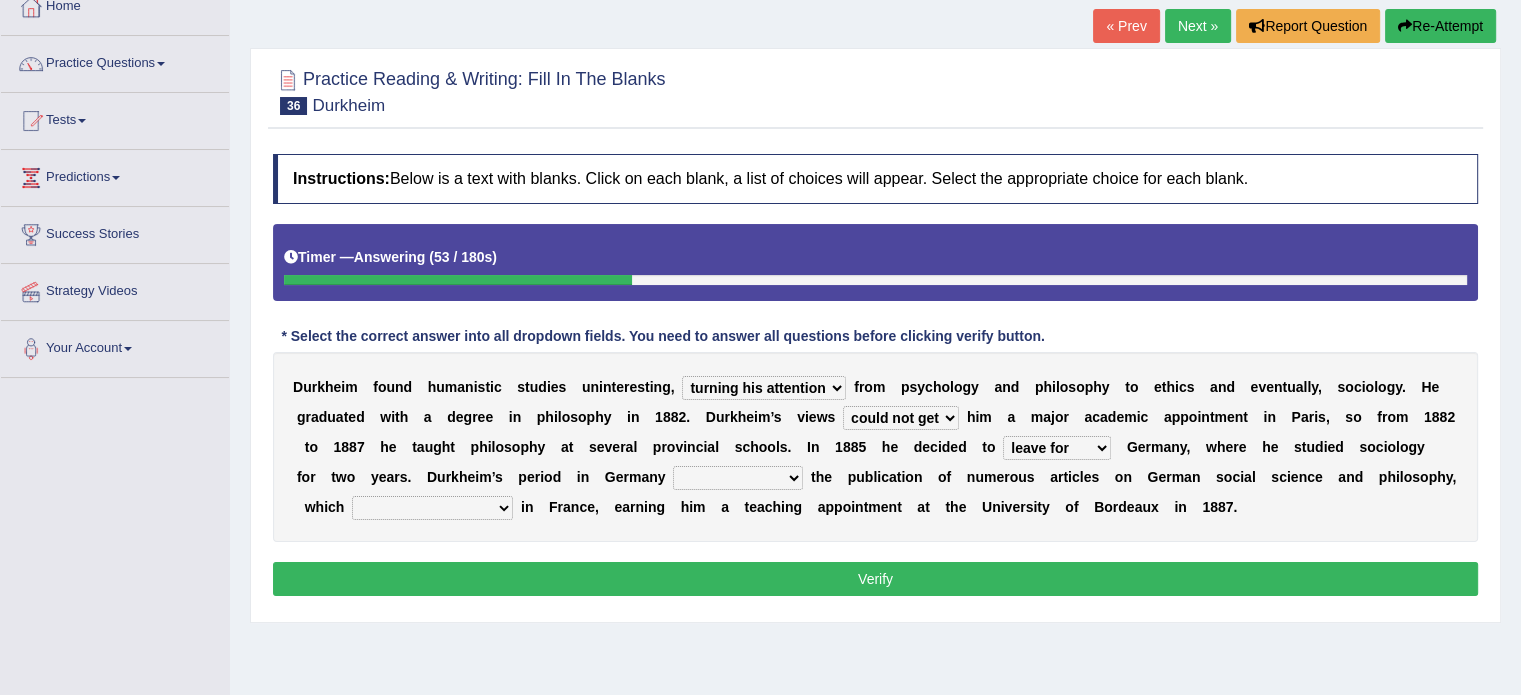 click on "D u r k h e i m       f o u n d       h u m a n i s t i c       s t u d i e s       u n i n t e r e s t i n g ,    moving his position alternating his mind juggling his job turning his attention    f r o m       p s y c h o l o g y       a n d       p h i l o s o p h y       t o       e t h i c s       a n d       e v e n t u a l l y ,       s o c i o l o g y .       H e       g r a d u a t e d       w i t h       a       d e g r e e       i n       p h i l o s o p h y       i n       1 8 8 2 .       D u r k h e i m ’ s       v i e w s    hasn't got were getting can't get could not get    h i m       a       m a j o r       a c a d e m i c       a p p o i n t m e n t       i n       P a r i s ,       s o       f r o m       1 8 8 2       t o       1 8 8 7       h e       t a u g h t       p h i l o s o p h y       a t       s e v e r a l       p r o v i n c i a l       s c h o o l s .       I n       1 8 8 5       h" at bounding box center (875, 447) 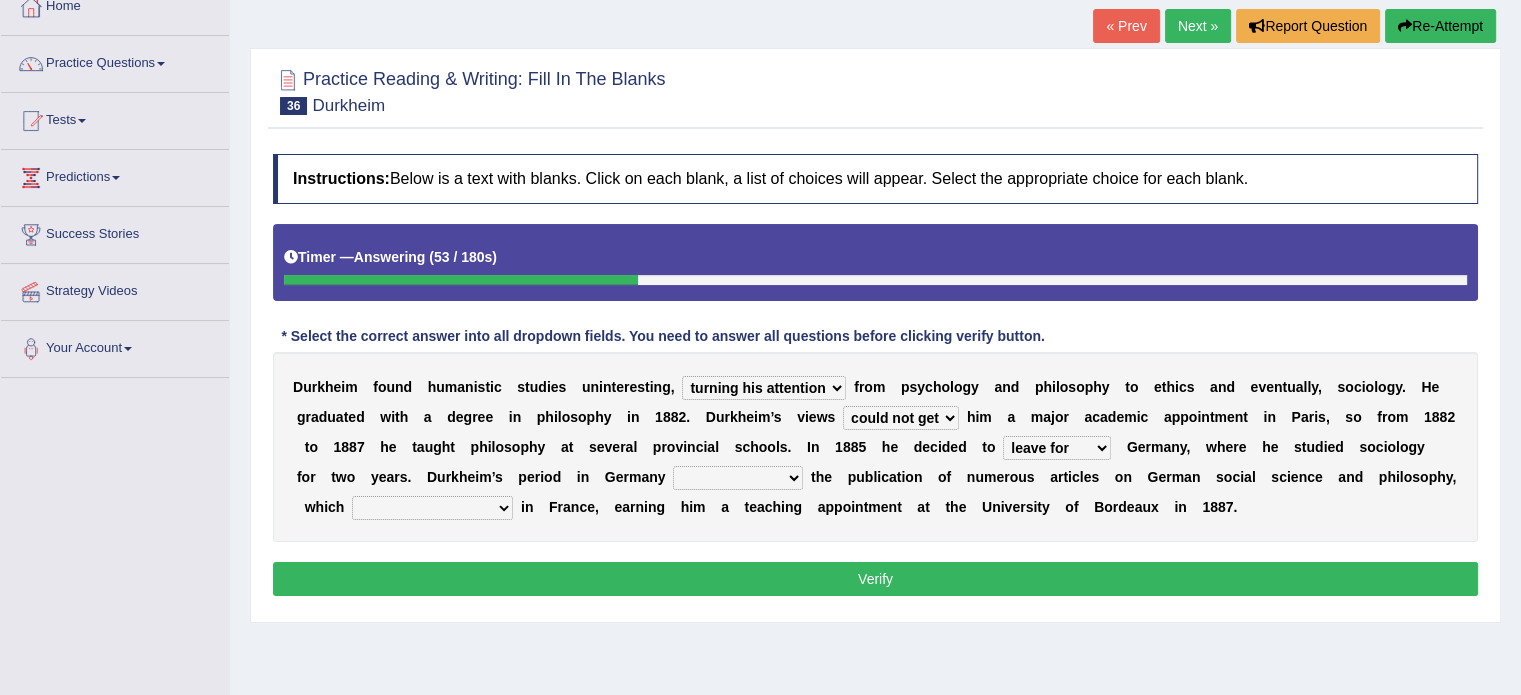 click on "resulted in flicked through was down to achieved by" at bounding box center [738, 478] 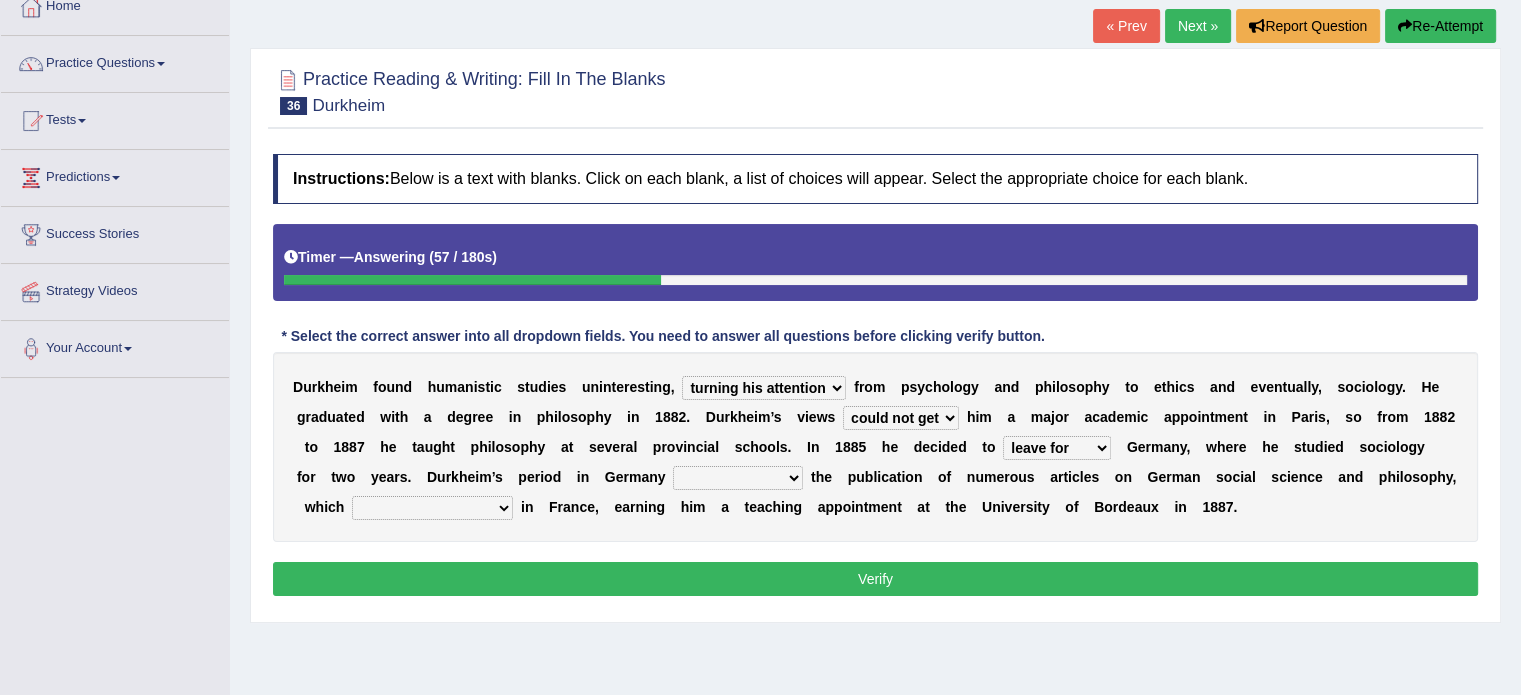 select on "resulted in" 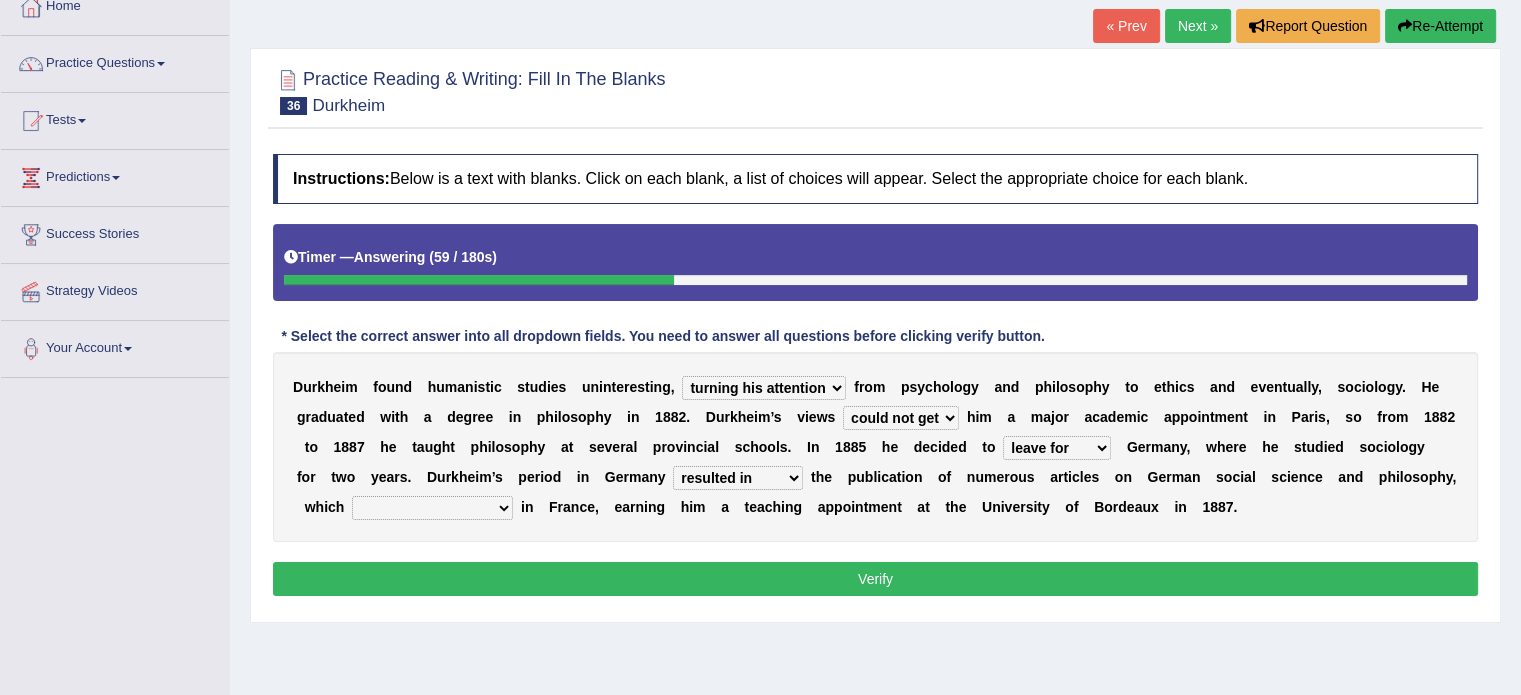 click on "remained modest gained appreciation collected money gained recognition" at bounding box center [432, 508] 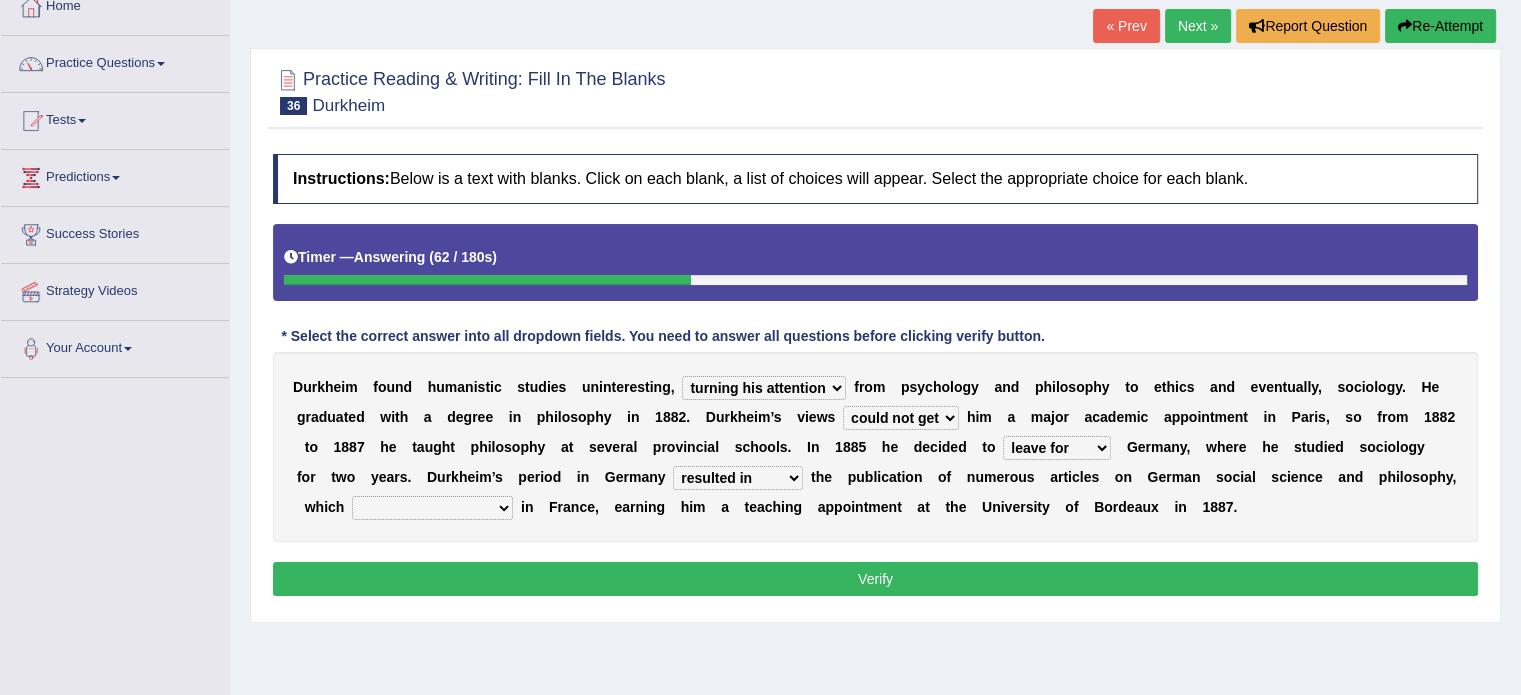 select on "gained appreciation" 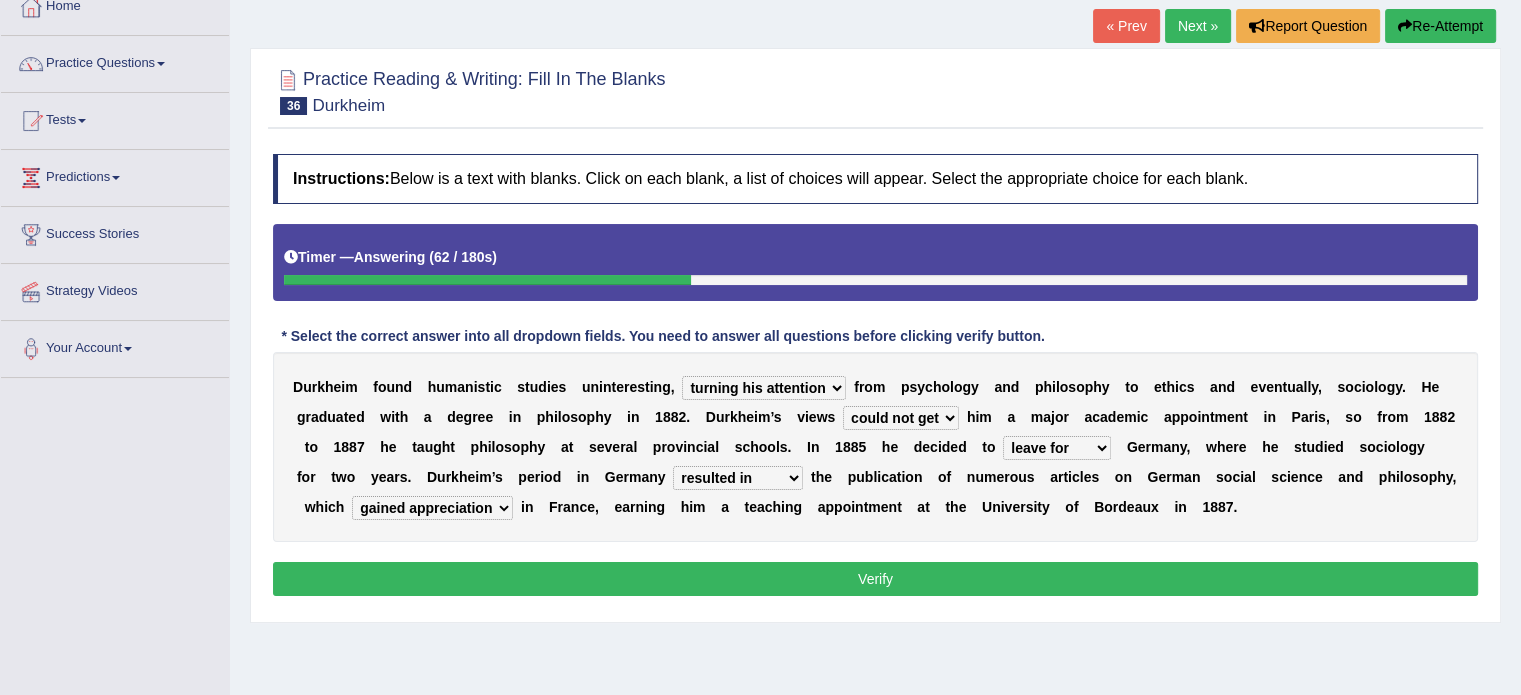 click on "remained modest gained appreciation collected money gained recognition" at bounding box center (432, 508) 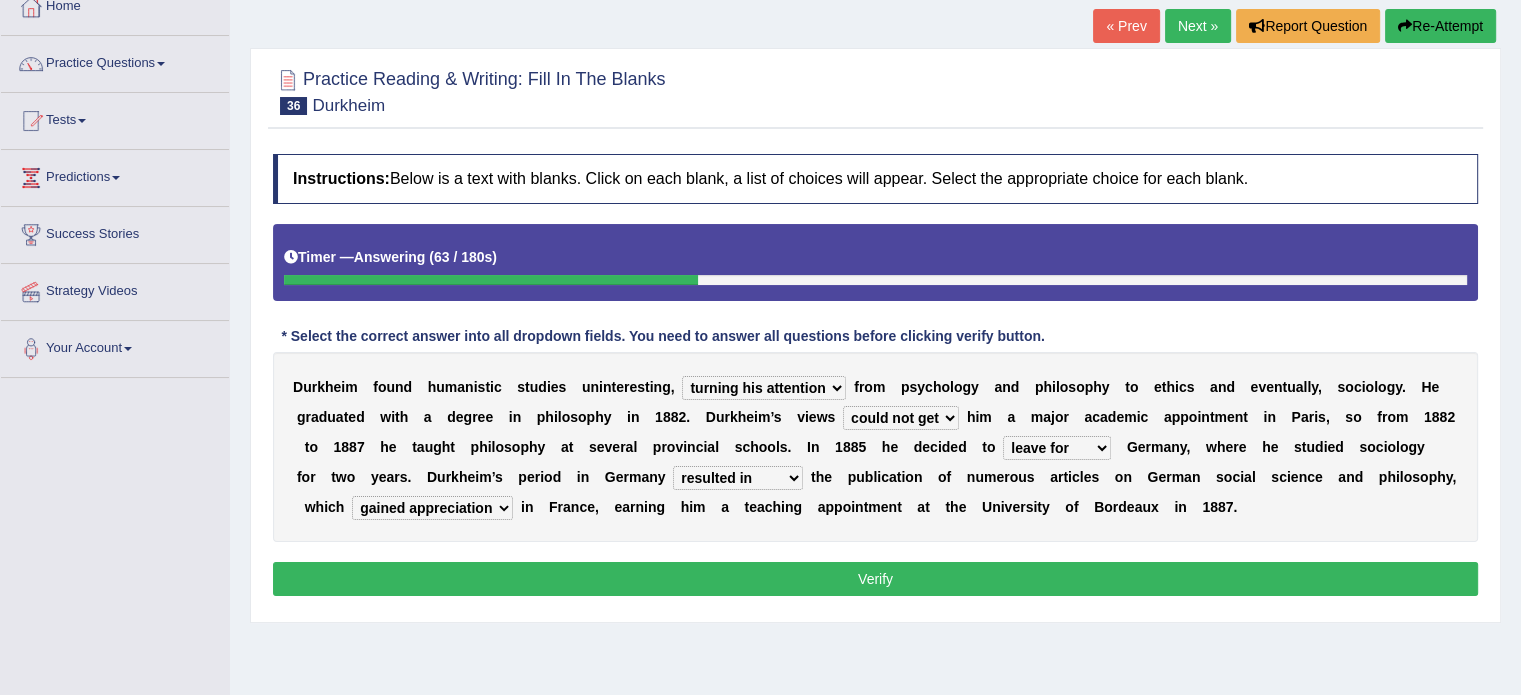 click on "Verify" at bounding box center (875, 579) 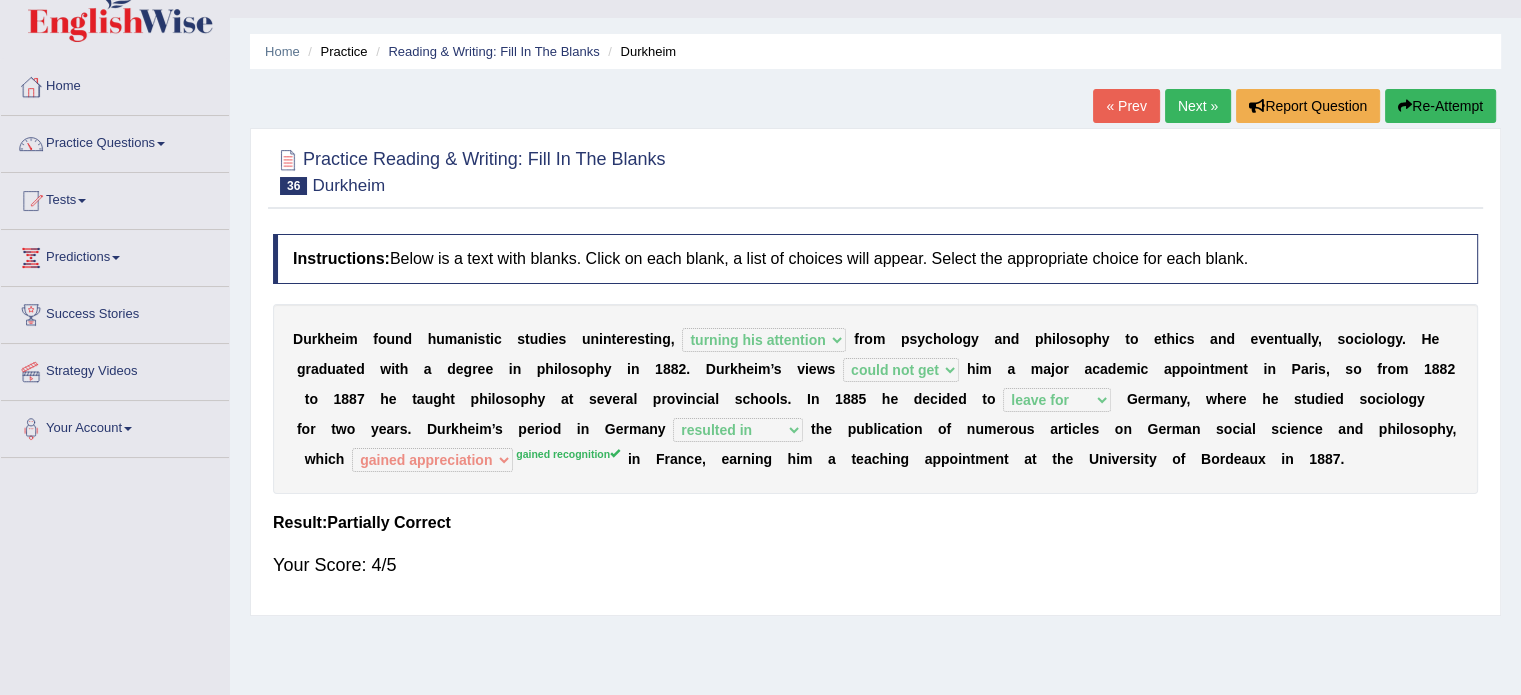 scroll, scrollTop: 0, scrollLeft: 0, axis: both 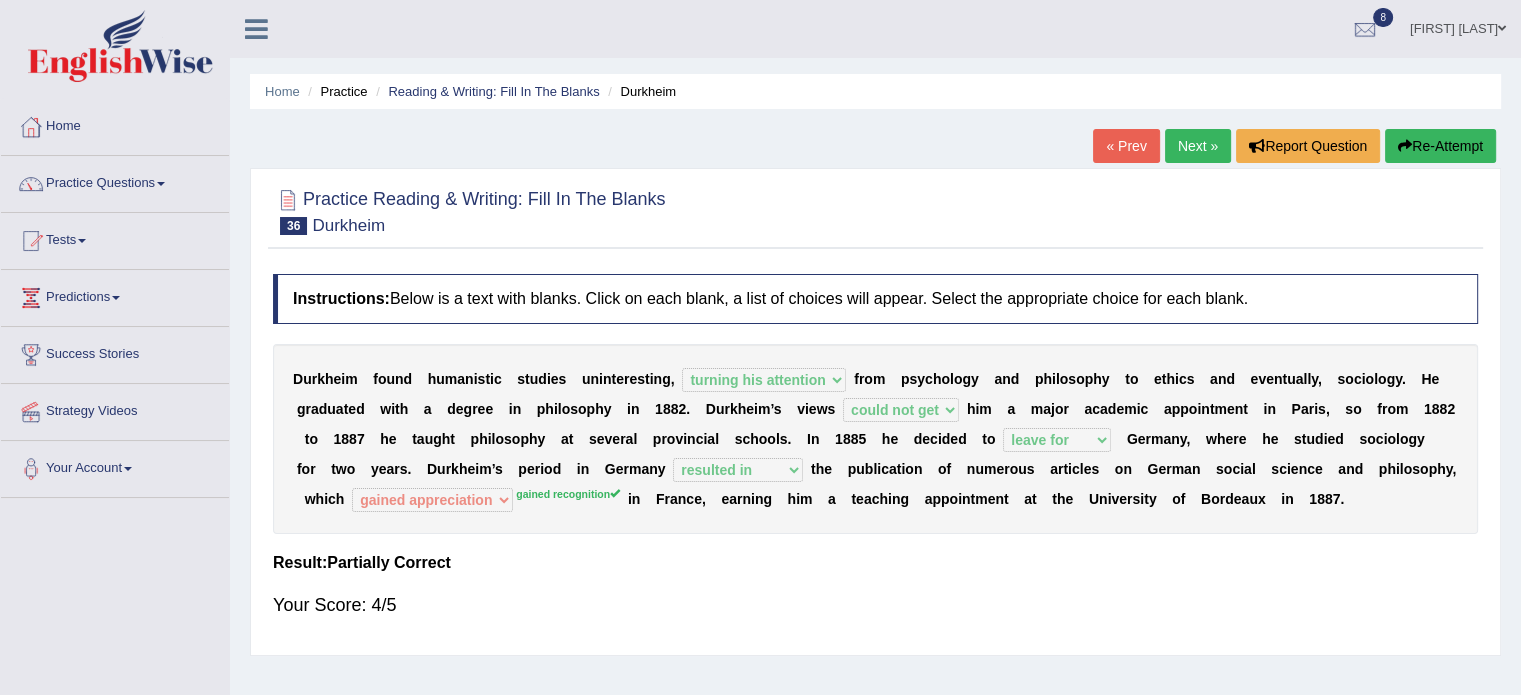 click on "Next »" at bounding box center [1198, 146] 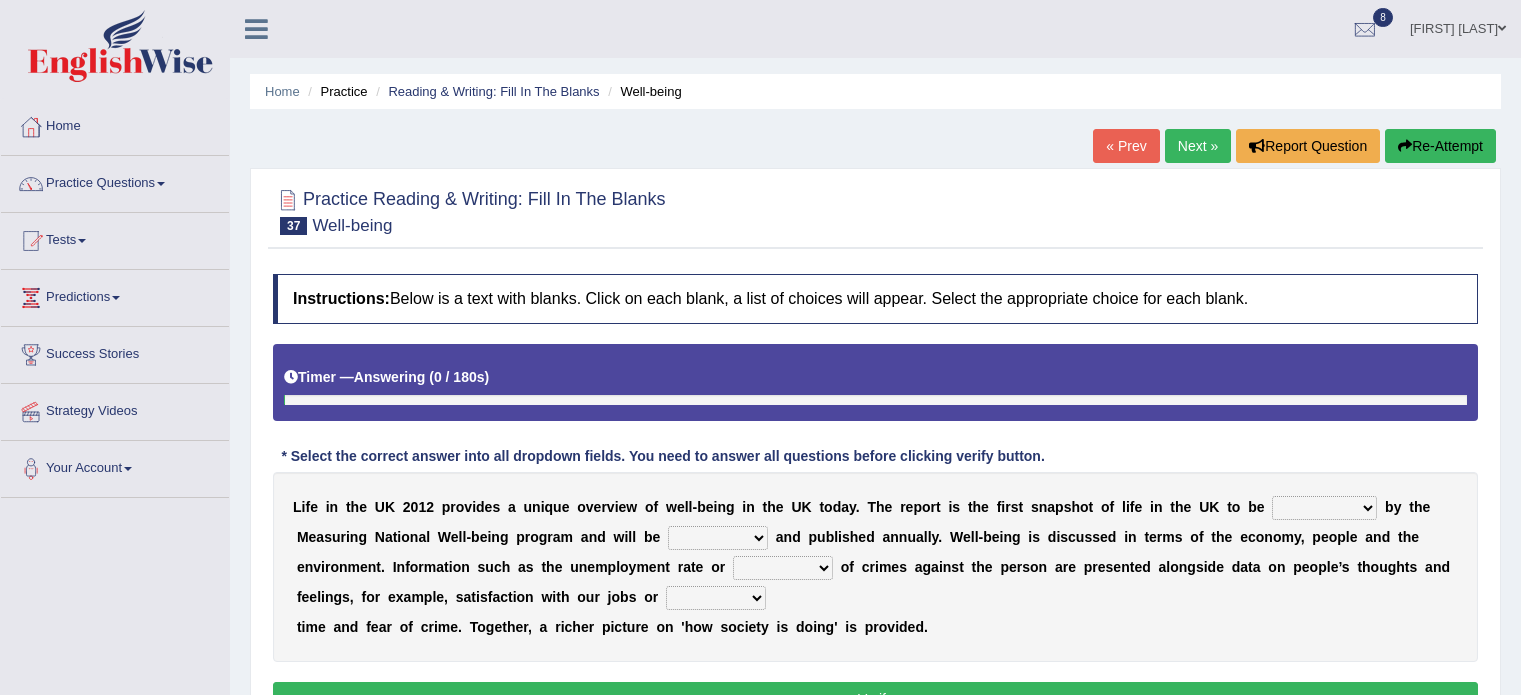 scroll, scrollTop: 0, scrollLeft: 0, axis: both 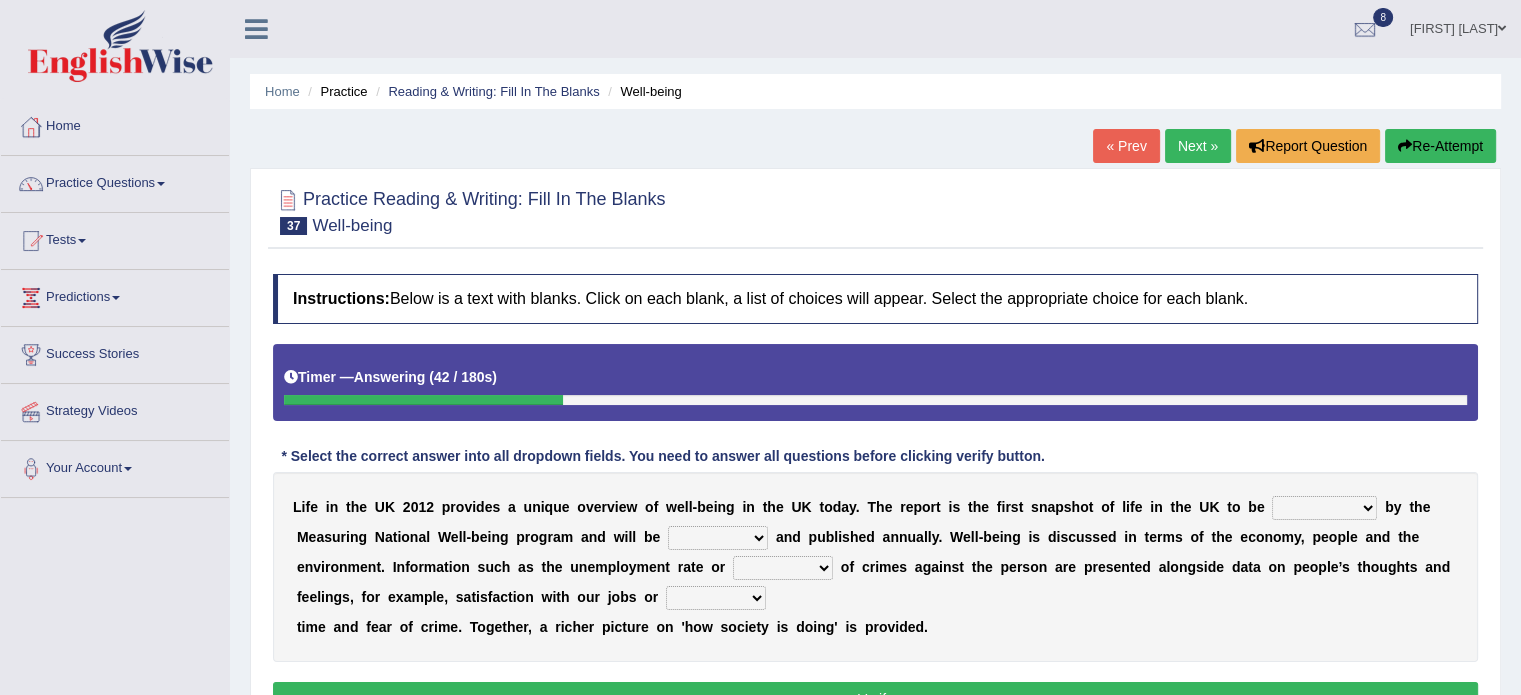 click on "delivered protected demanded overviewed" at bounding box center (1324, 508) 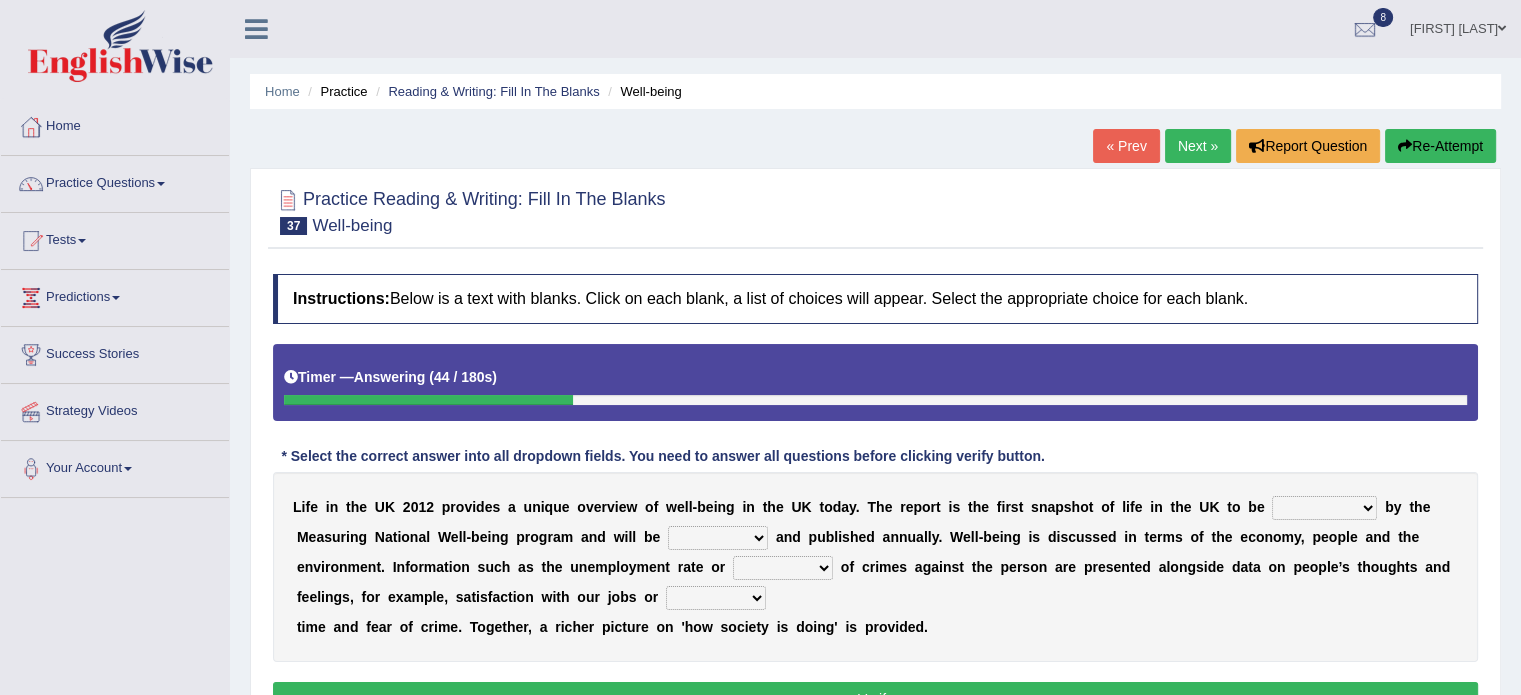 select on "delivered" 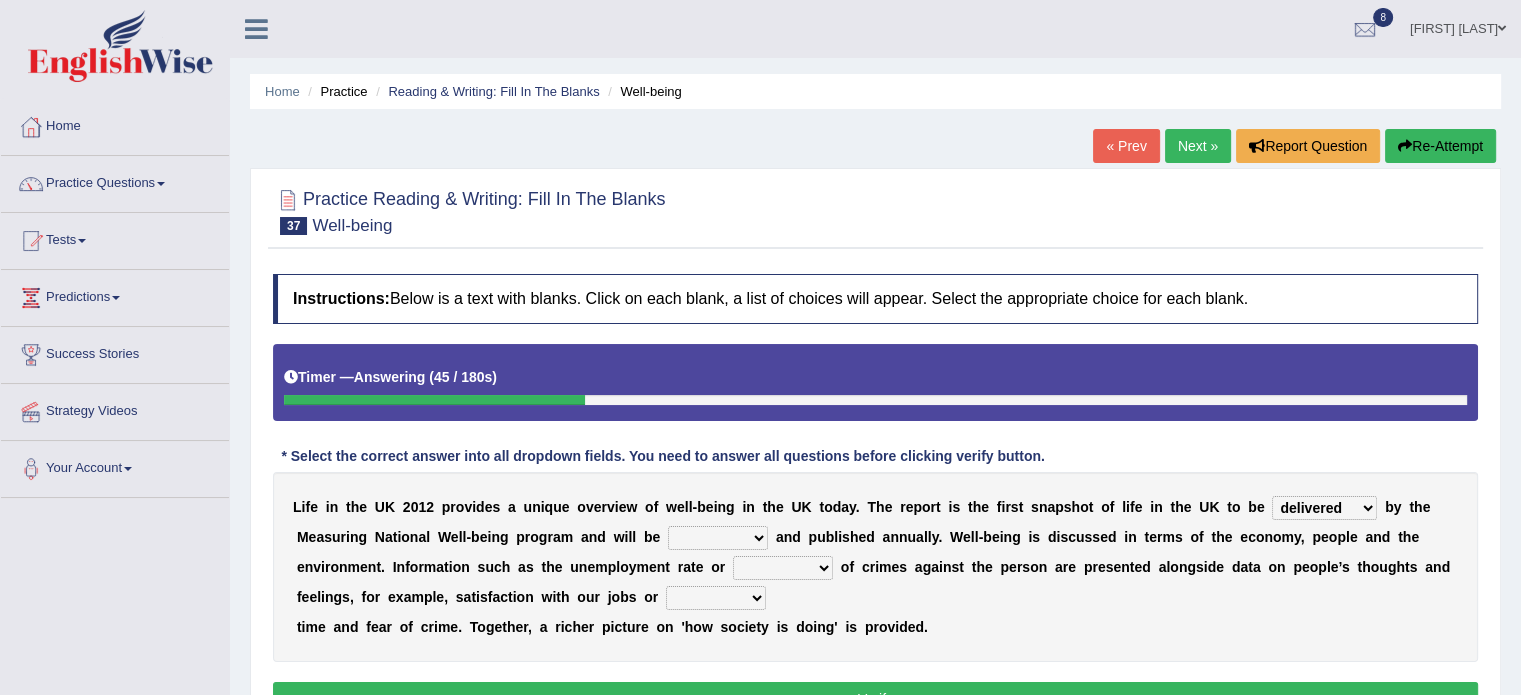 click on "distorted charted updated arranged" at bounding box center (718, 538) 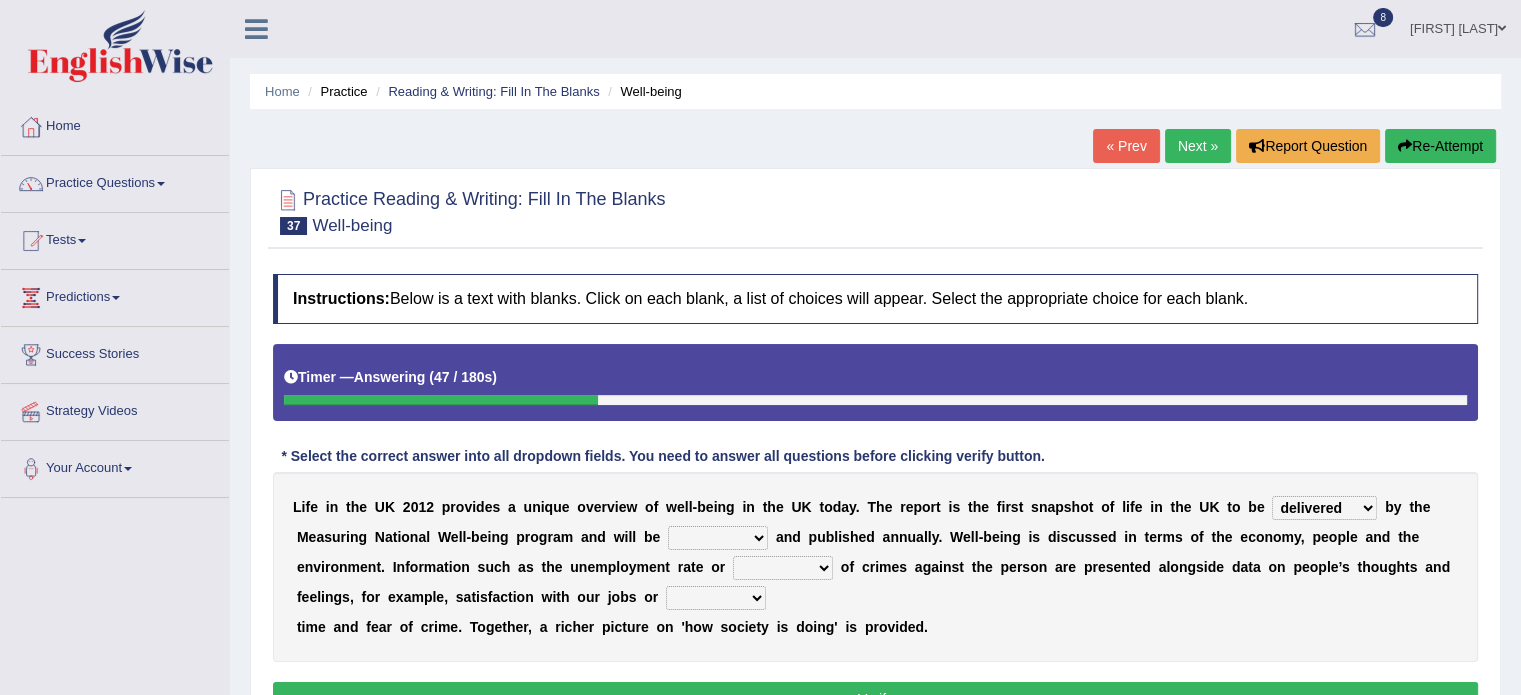 select on "updated" 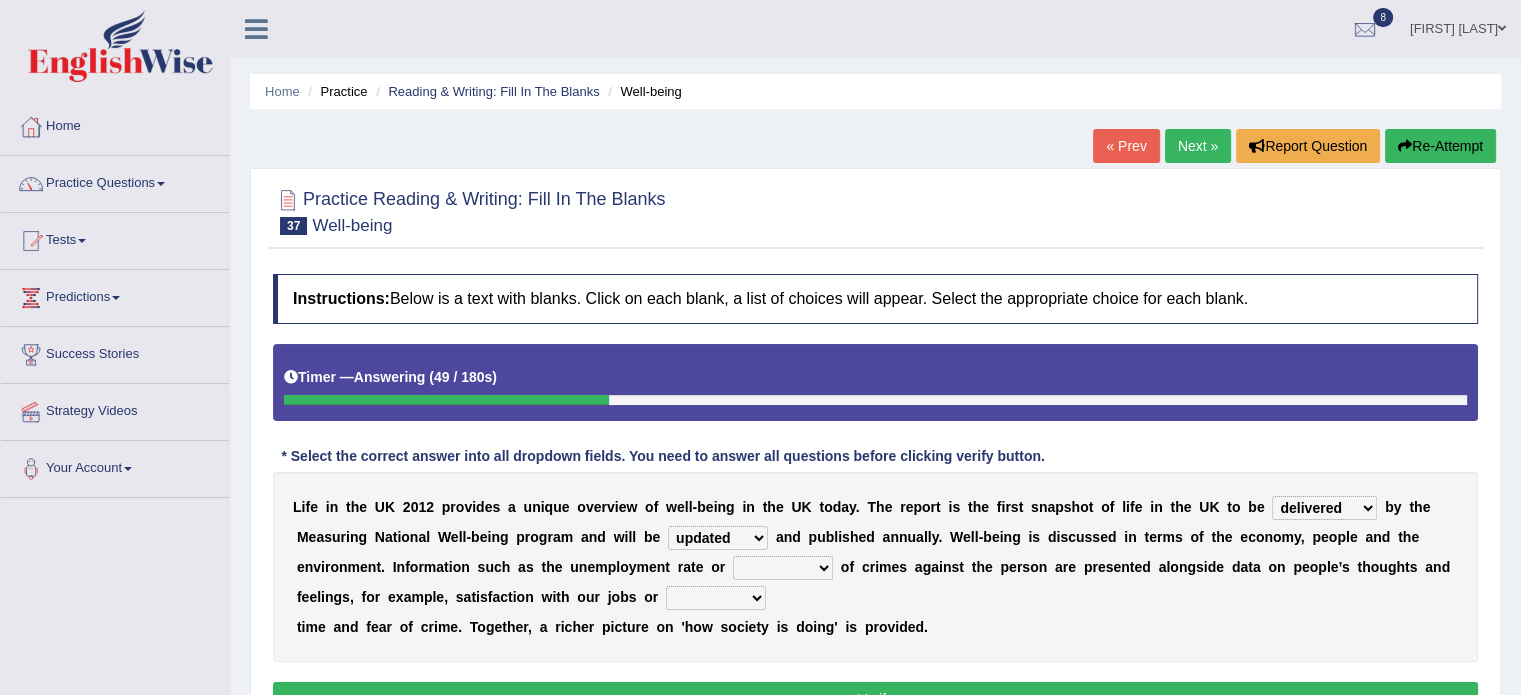 click on "velocity weight span number" at bounding box center [783, 568] 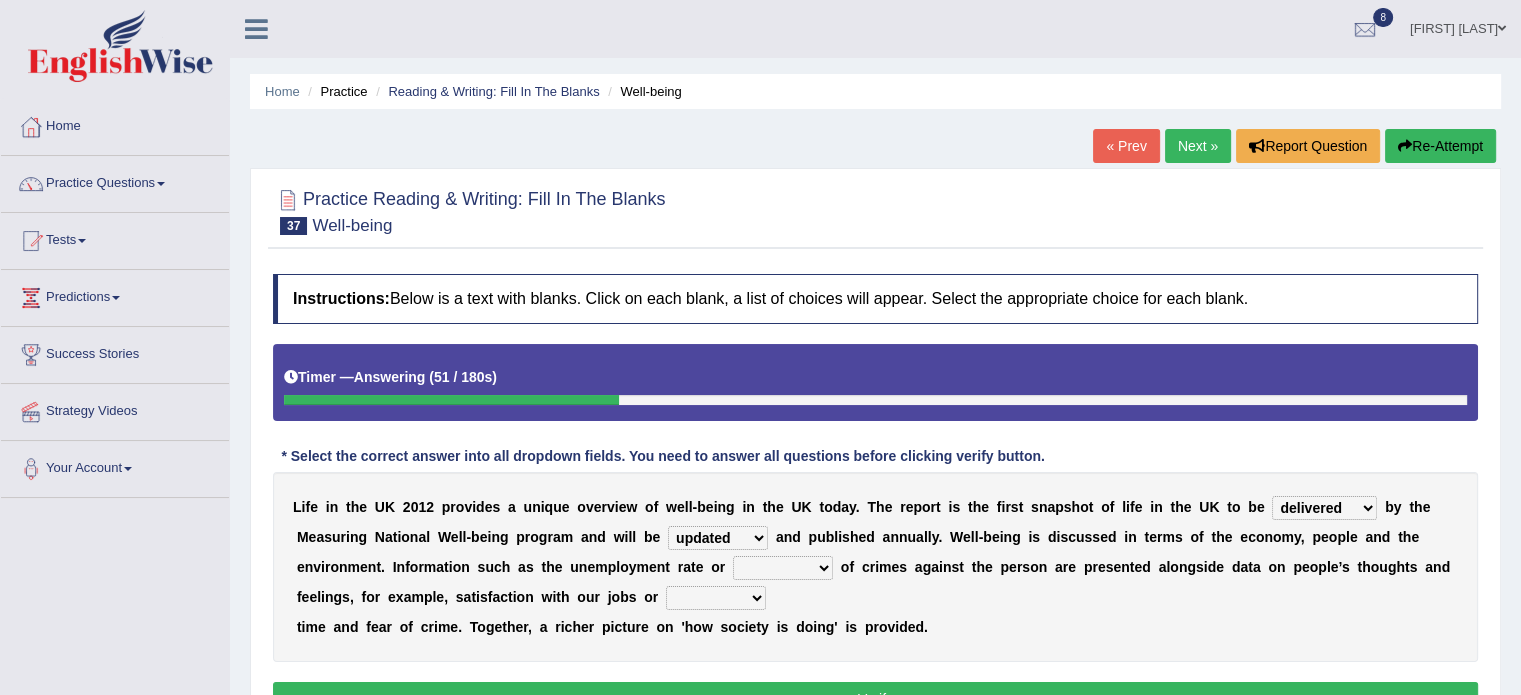 select on "number" 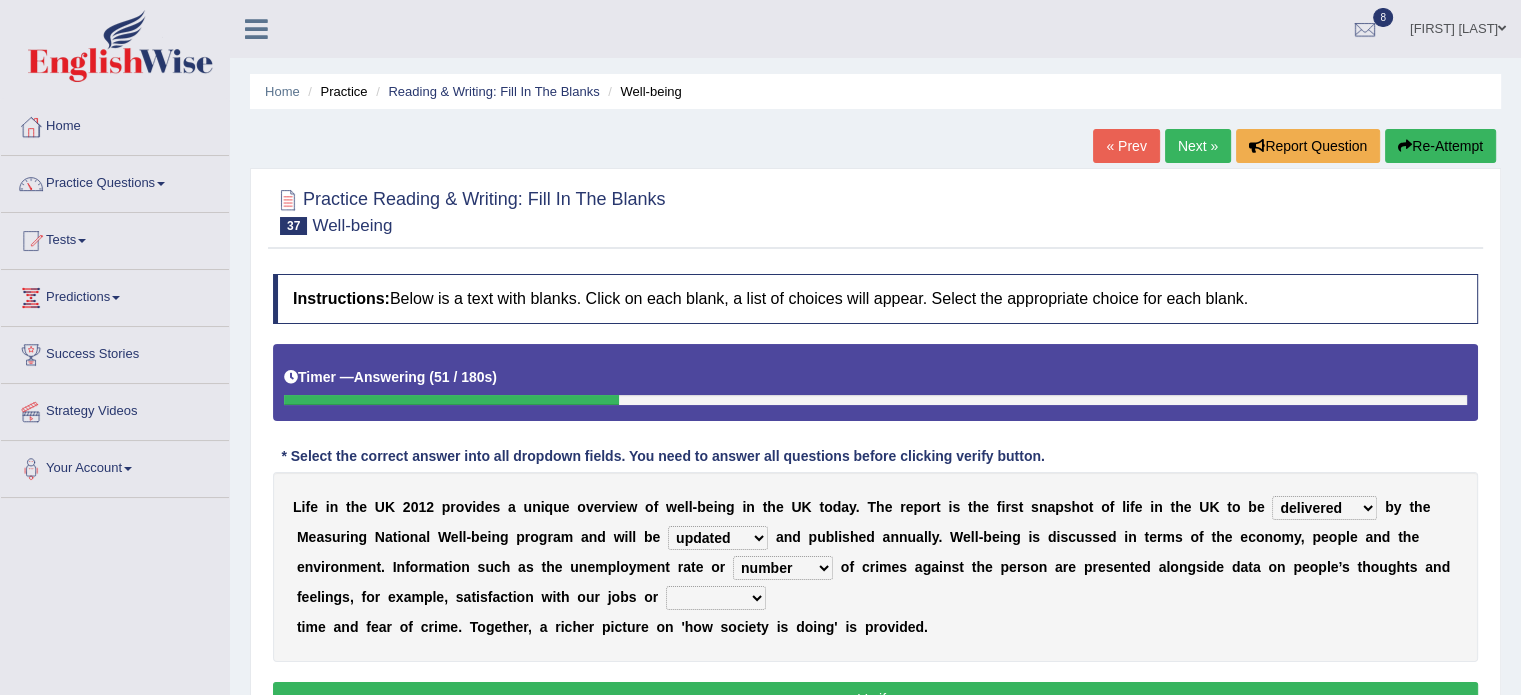 click on "velocity weight span number" at bounding box center [783, 568] 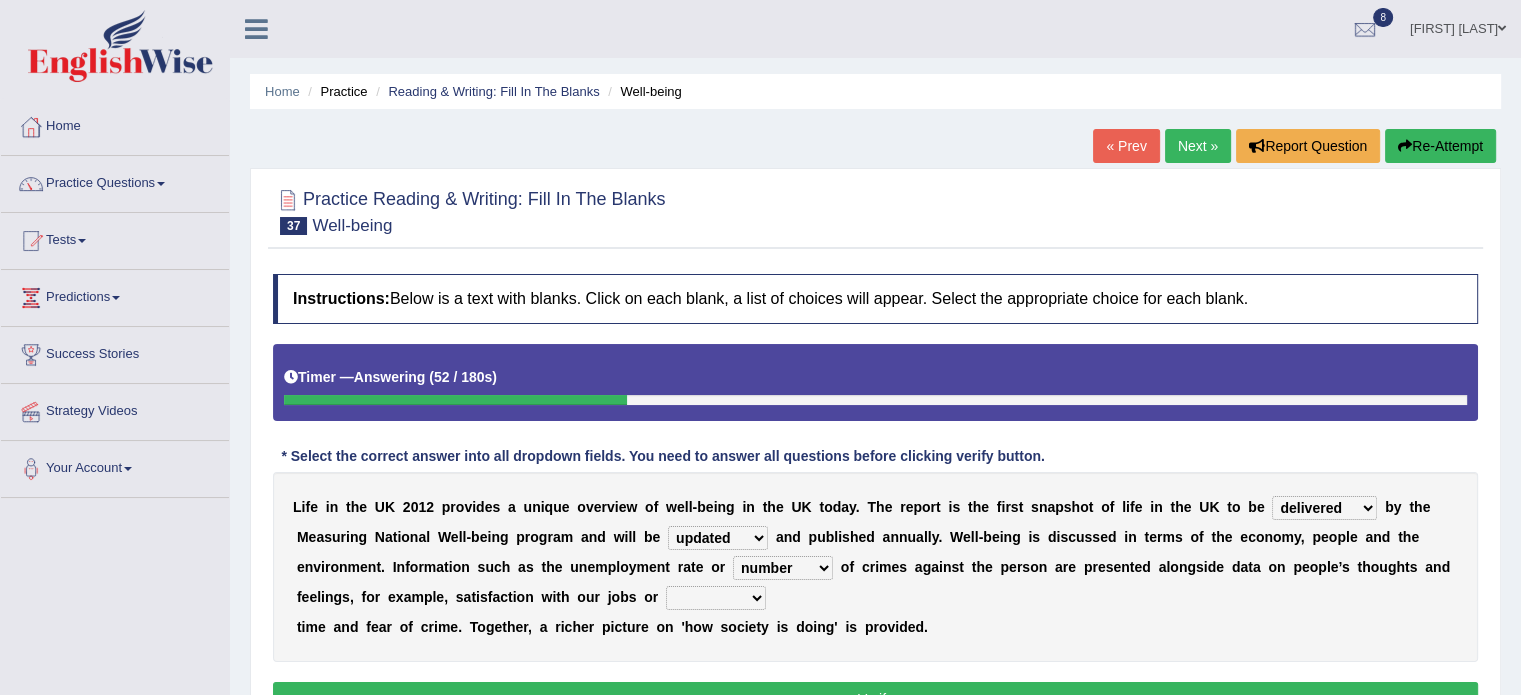 click on "pressure plea fancy leisure" at bounding box center [716, 598] 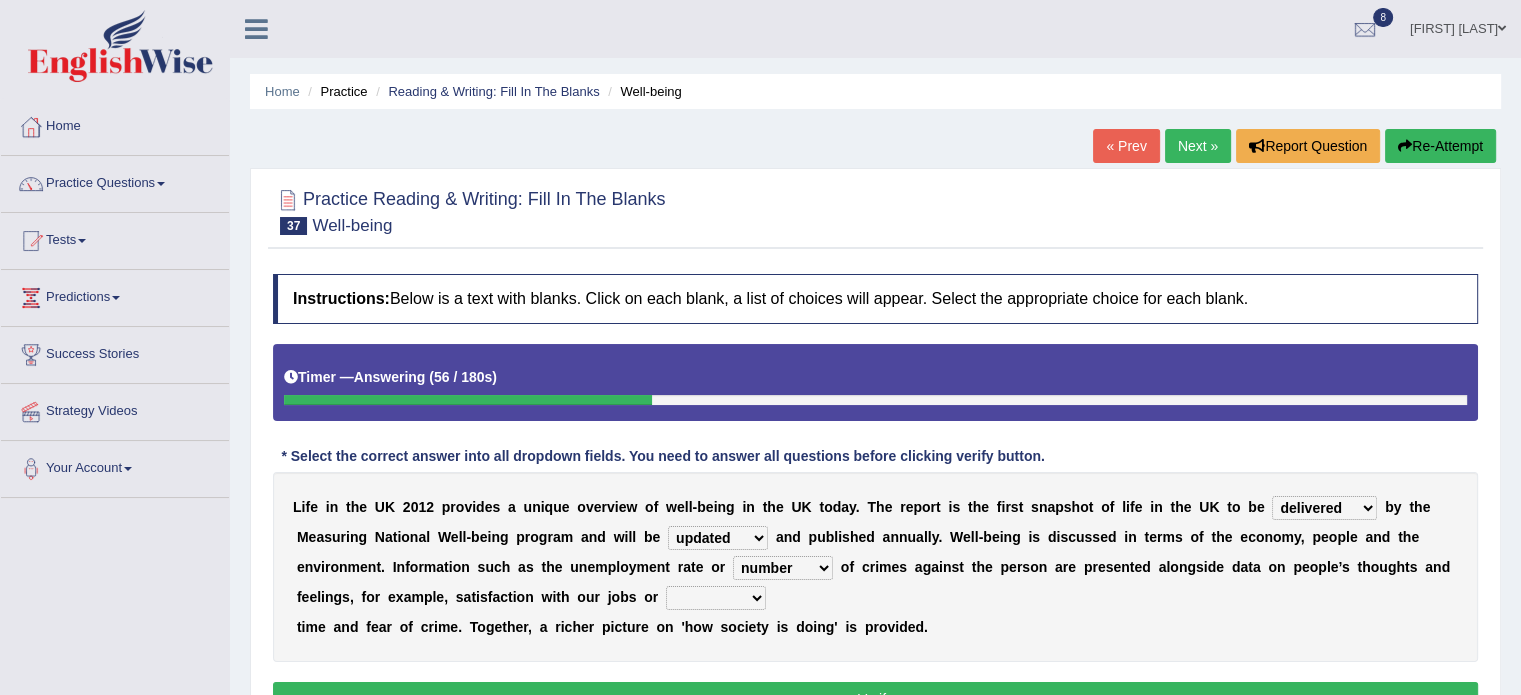 select on "leisure" 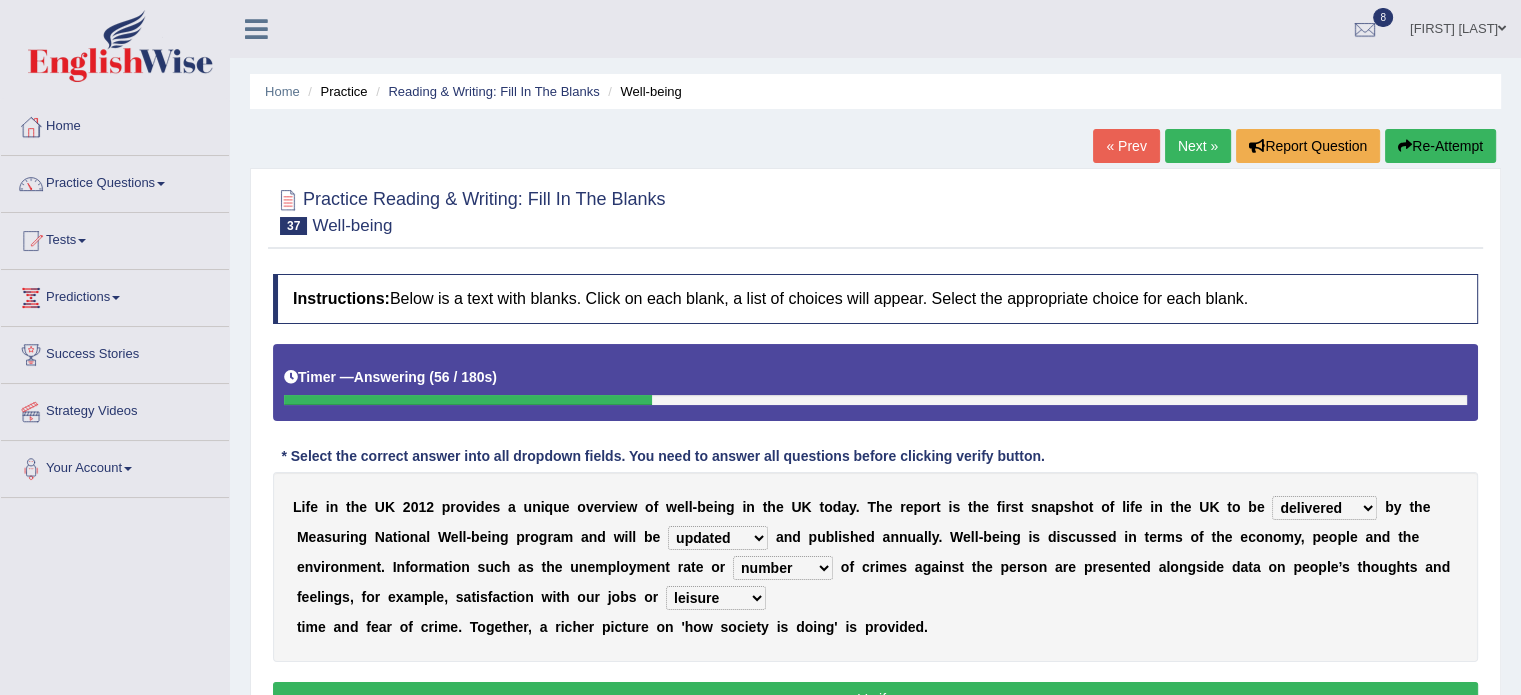 click on "pressure plea fancy leisure" at bounding box center [716, 598] 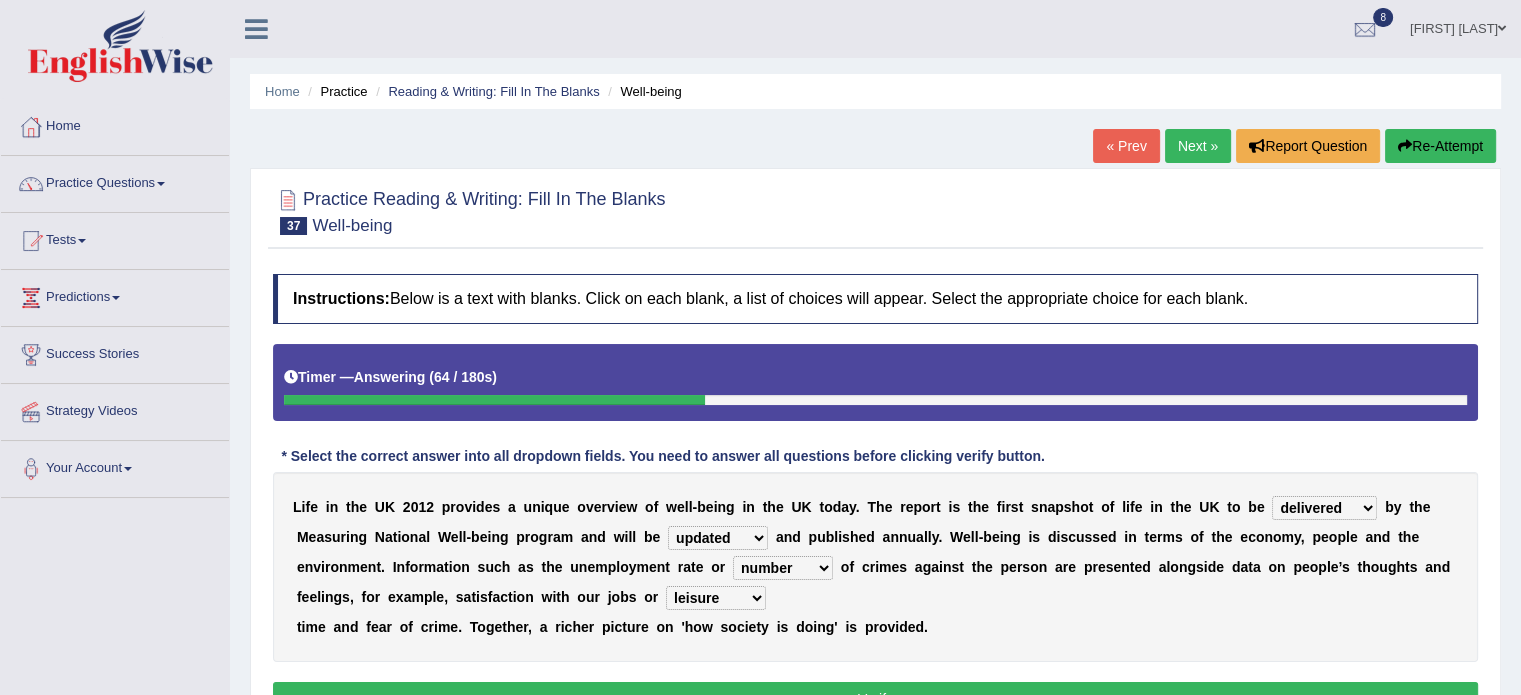 click on "Practice Reading & Writing: Fill In The Blanks
37
Well-being
Instructions:  Below is a text with blanks. Click on each blank, a list of choices will appear. Select the appropriate choice for each blank.
Timer —  Answering   ( 64 / 180s ) Skip * Select the correct answer into all dropdown fields. You need to answer all questions before clicking verify button. L i f e    i n    t h e    U K    2 0 1 2    p r o v i d e s    a    u n i q u e    o v e r v i e w    o f    w e l l - b e i n g    i n    t h e    U K    t o d a y .    T h e    r e p o r t    i s    t h e    f i r s t    s n a p s h o t    o f    l i f e    i n    t h e    U K    t o    b e    delivered protected demanded overviewed    b y    t h e    M e a s u r i n g    N a t i o n a l    W e l l - b e i n g    p r o g r a m    a n d    w i l l    b e    distorted charted updated arranged    a n d    p u b l i s h e d    a n" at bounding box center [875, 455] 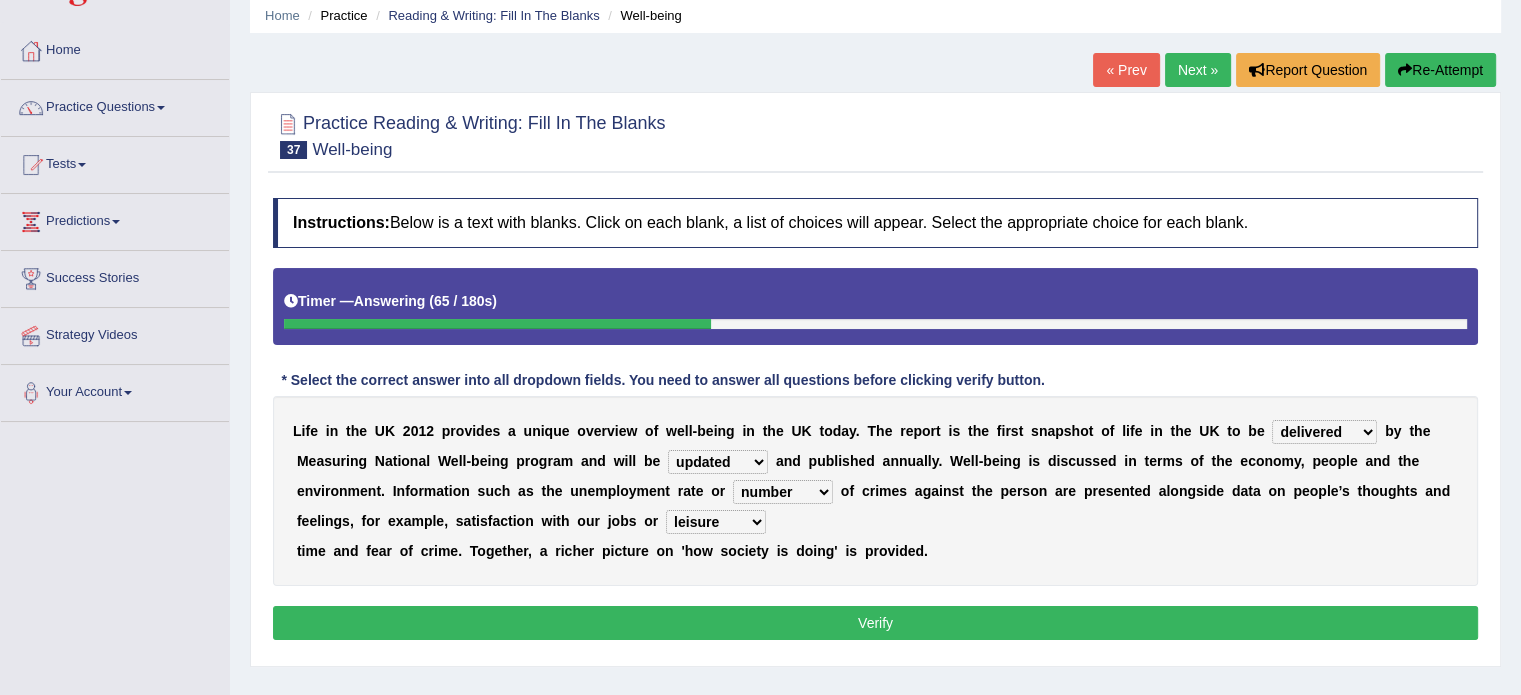 scroll, scrollTop: 80, scrollLeft: 0, axis: vertical 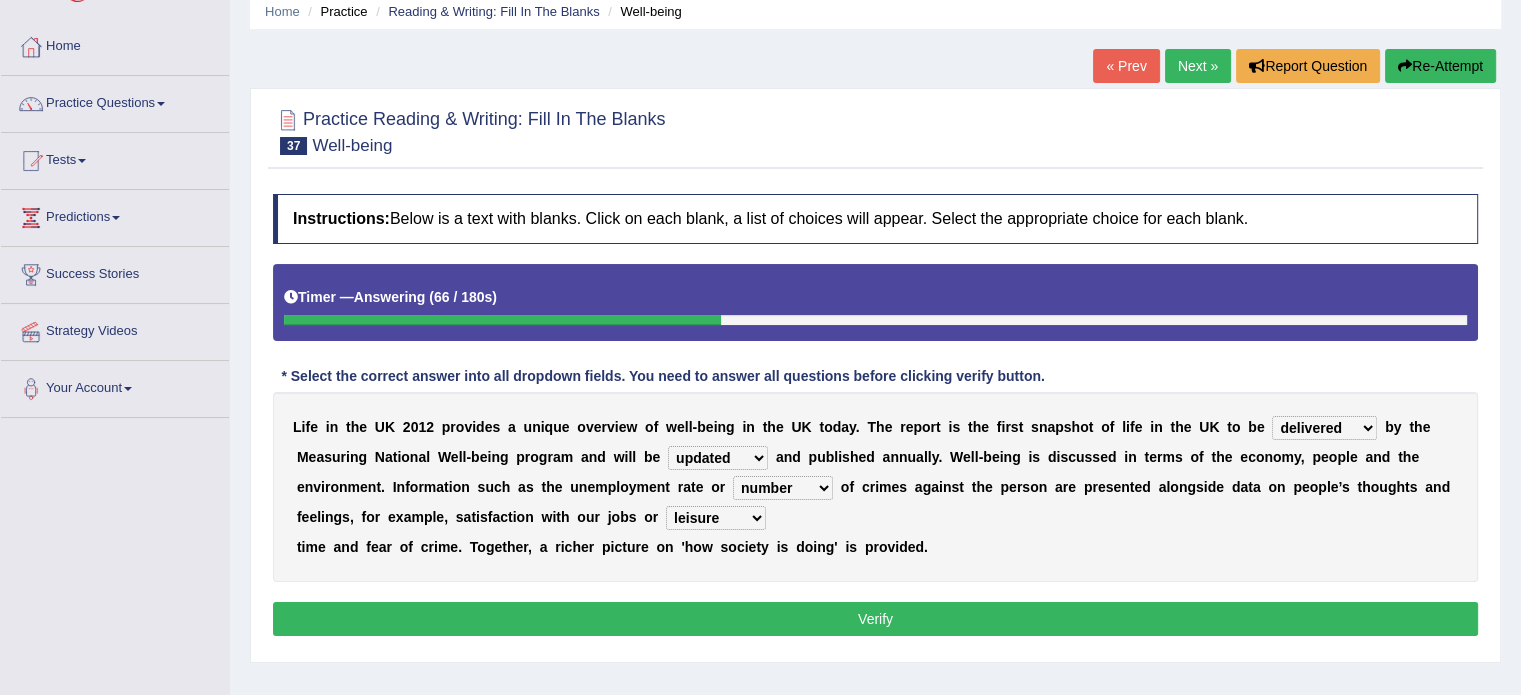click on "Verify" at bounding box center (875, 619) 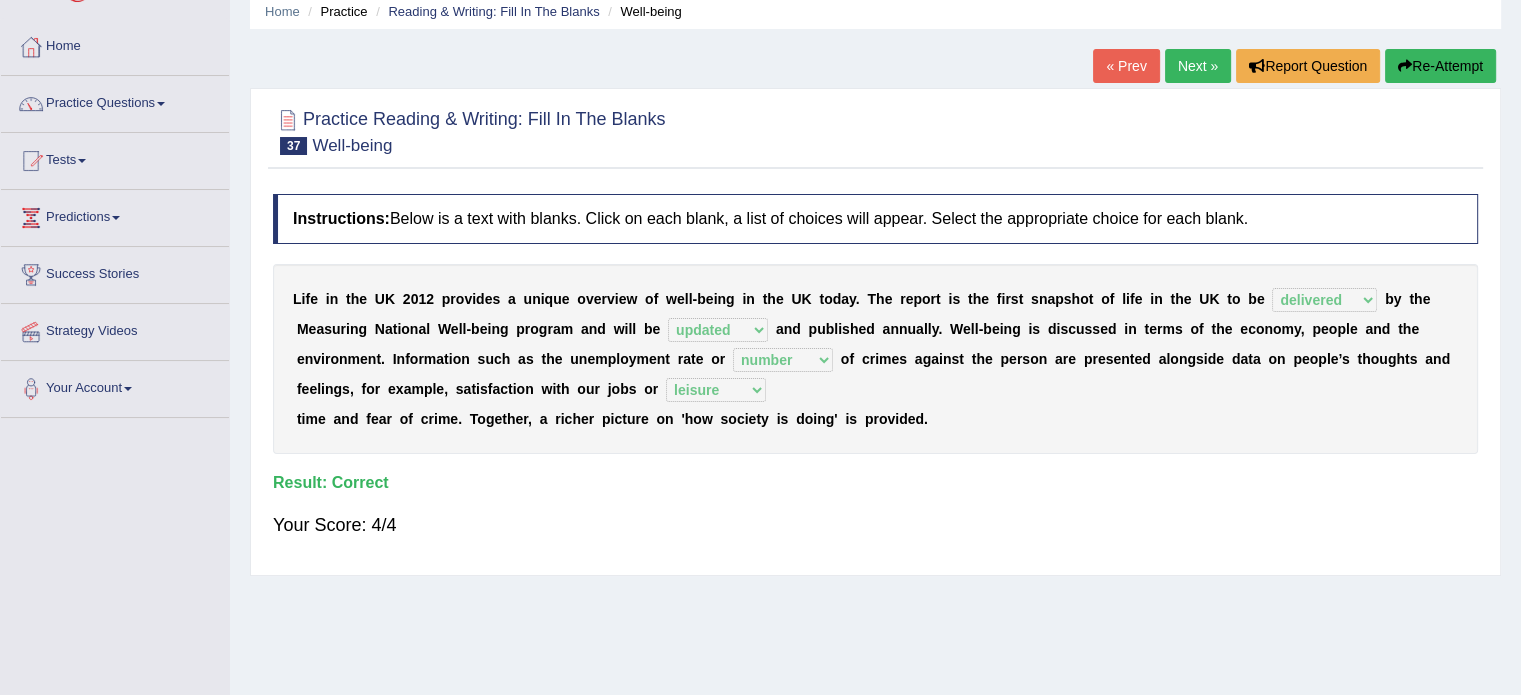 click on "Next »" at bounding box center (1198, 66) 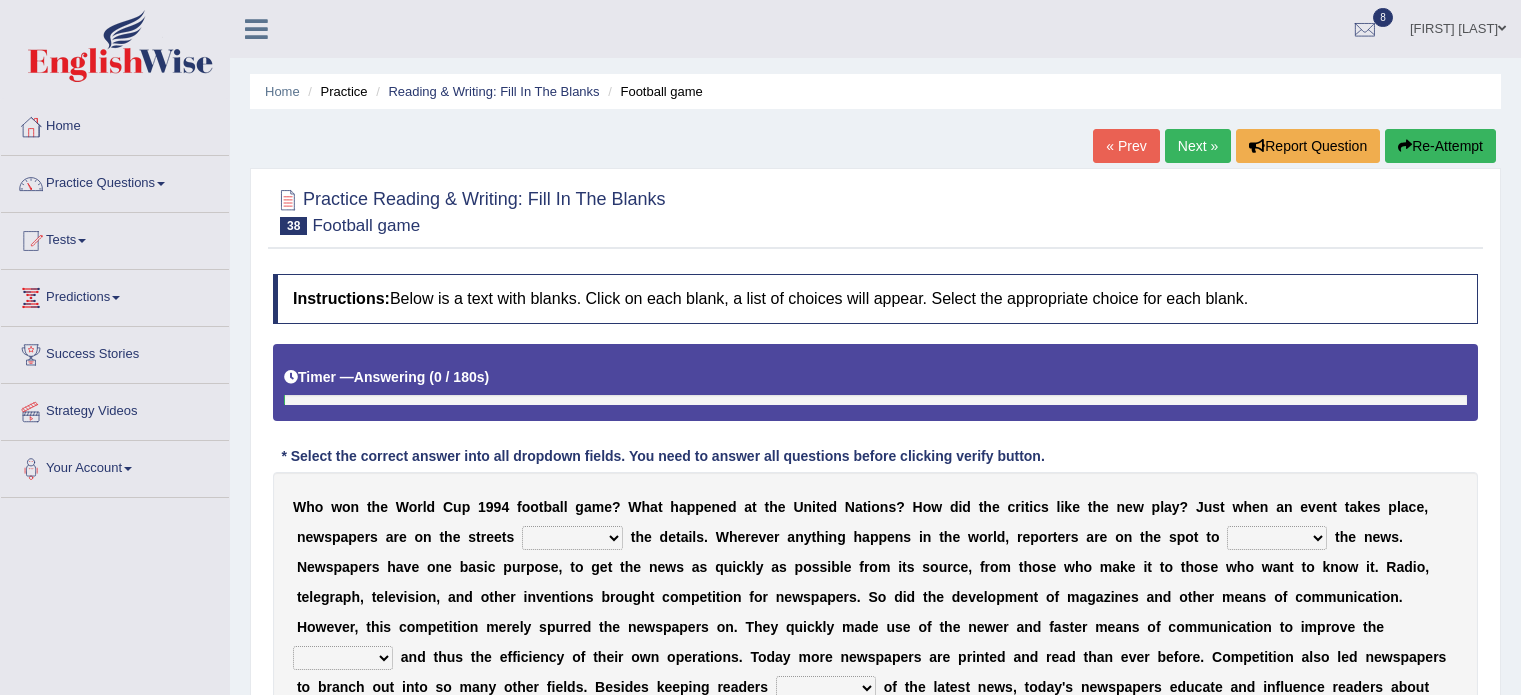 scroll, scrollTop: 0, scrollLeft: 0, axis: both 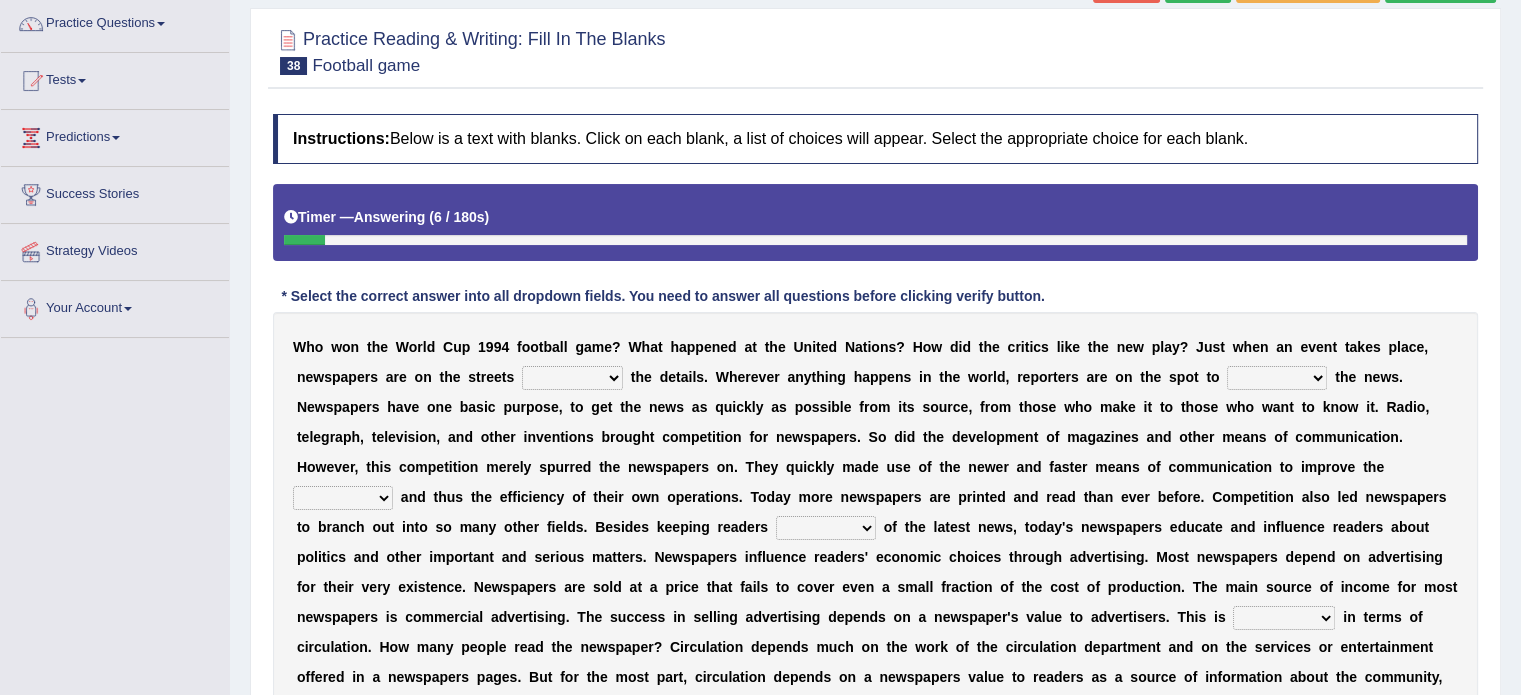 click on "be giving to give have given given" at bounding box center [572, 378] 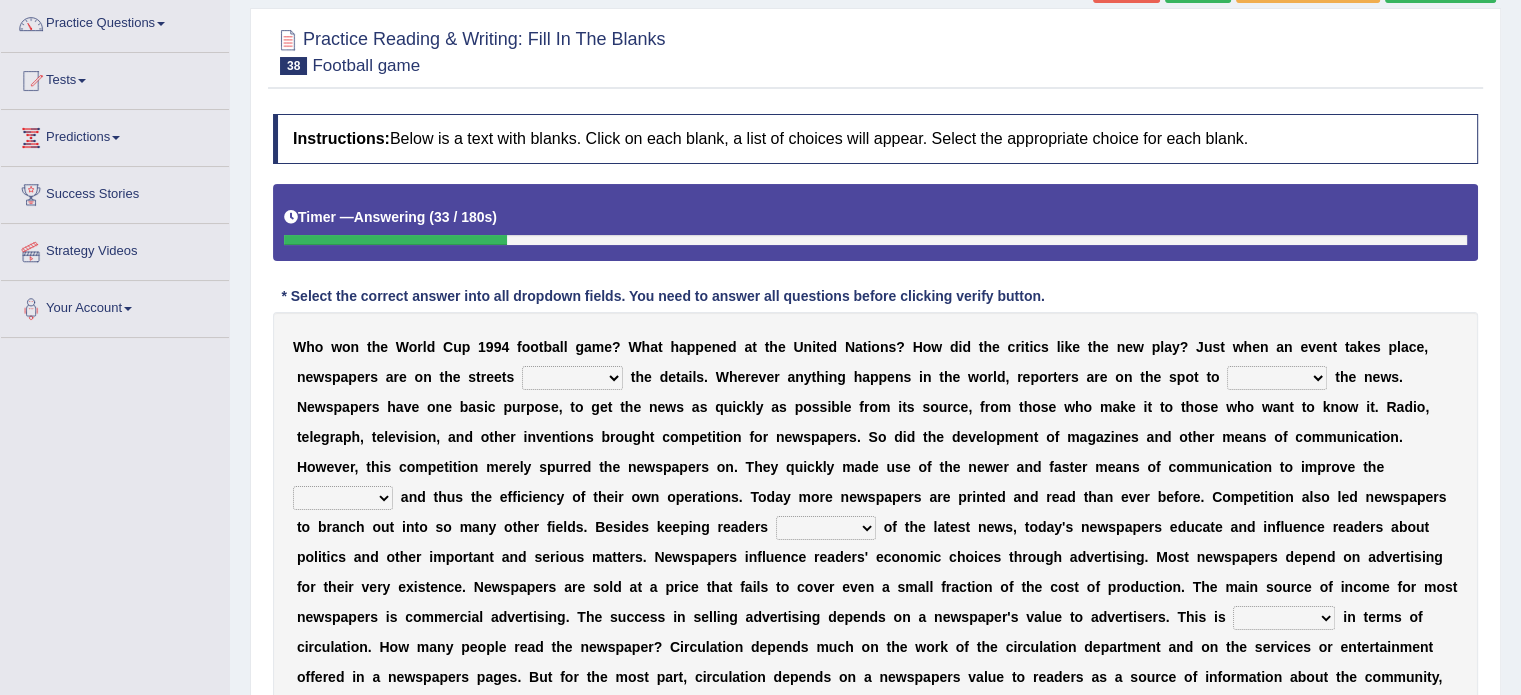 select on "given" 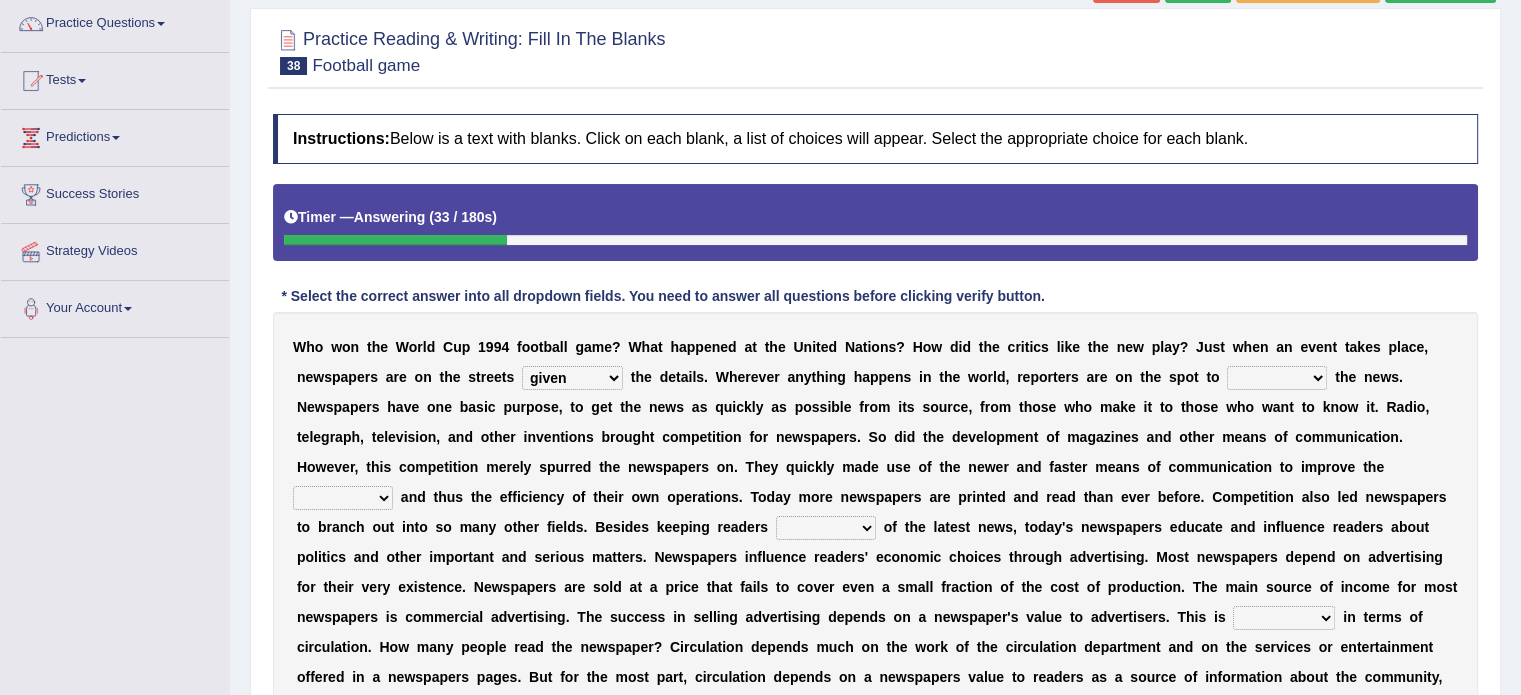 click on "be giving to give have given given" at bounding box center (572, 378) 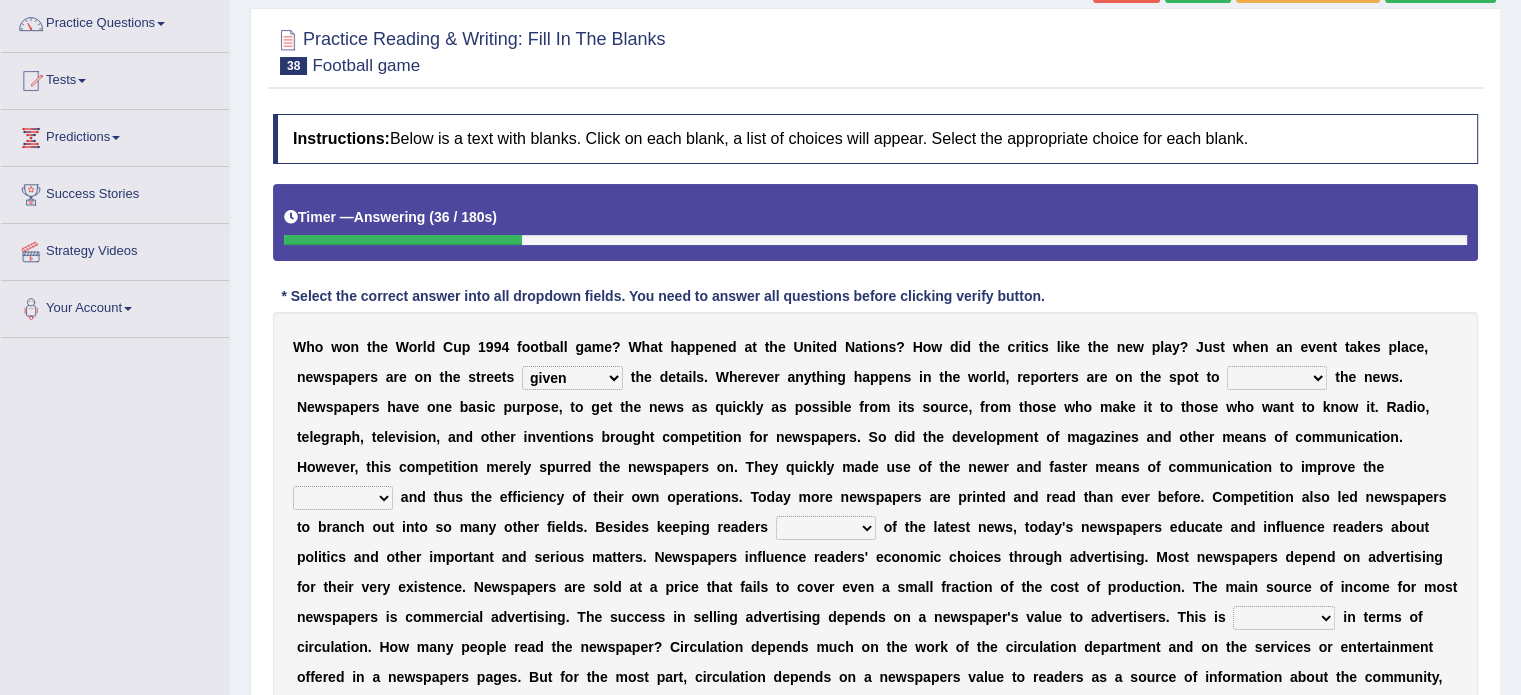 click on "given subscribe gather invent" at bounding box center [1277, 378] 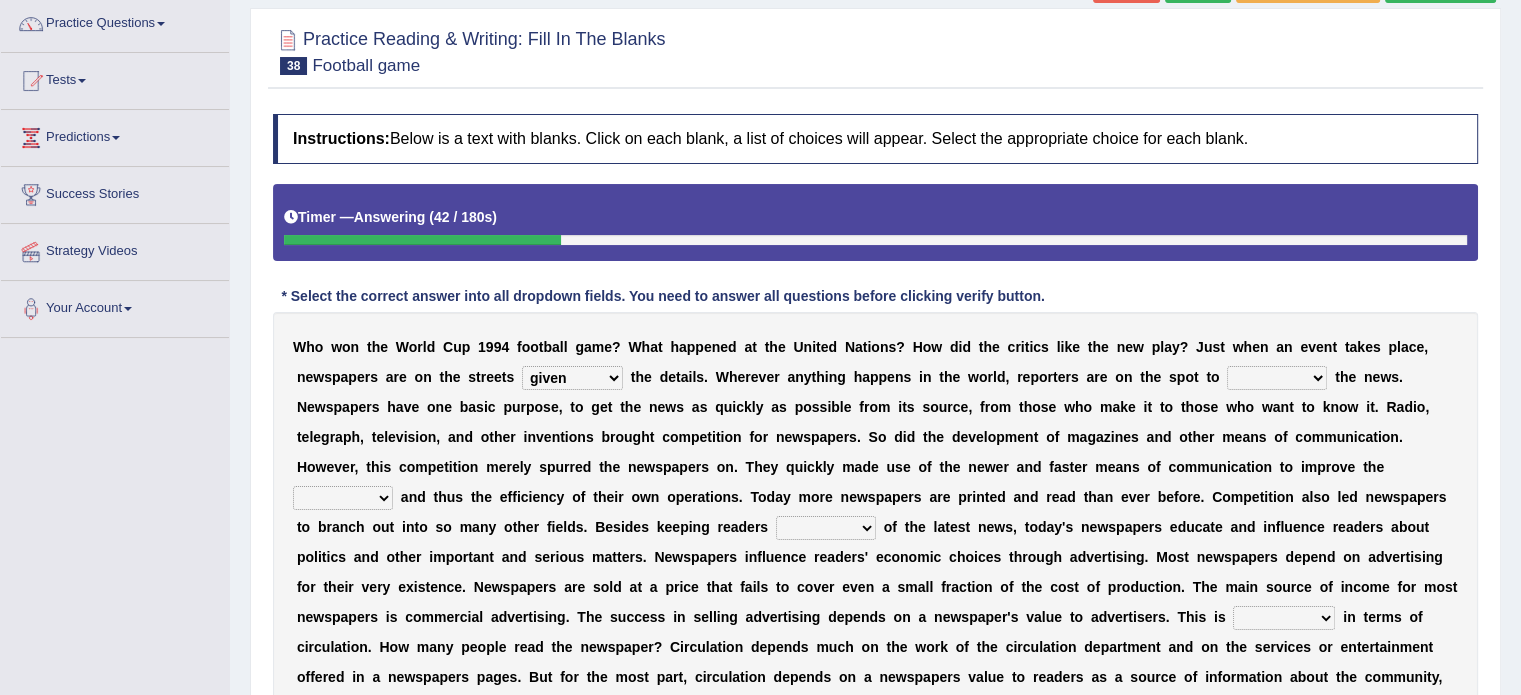 select on "subscribe" 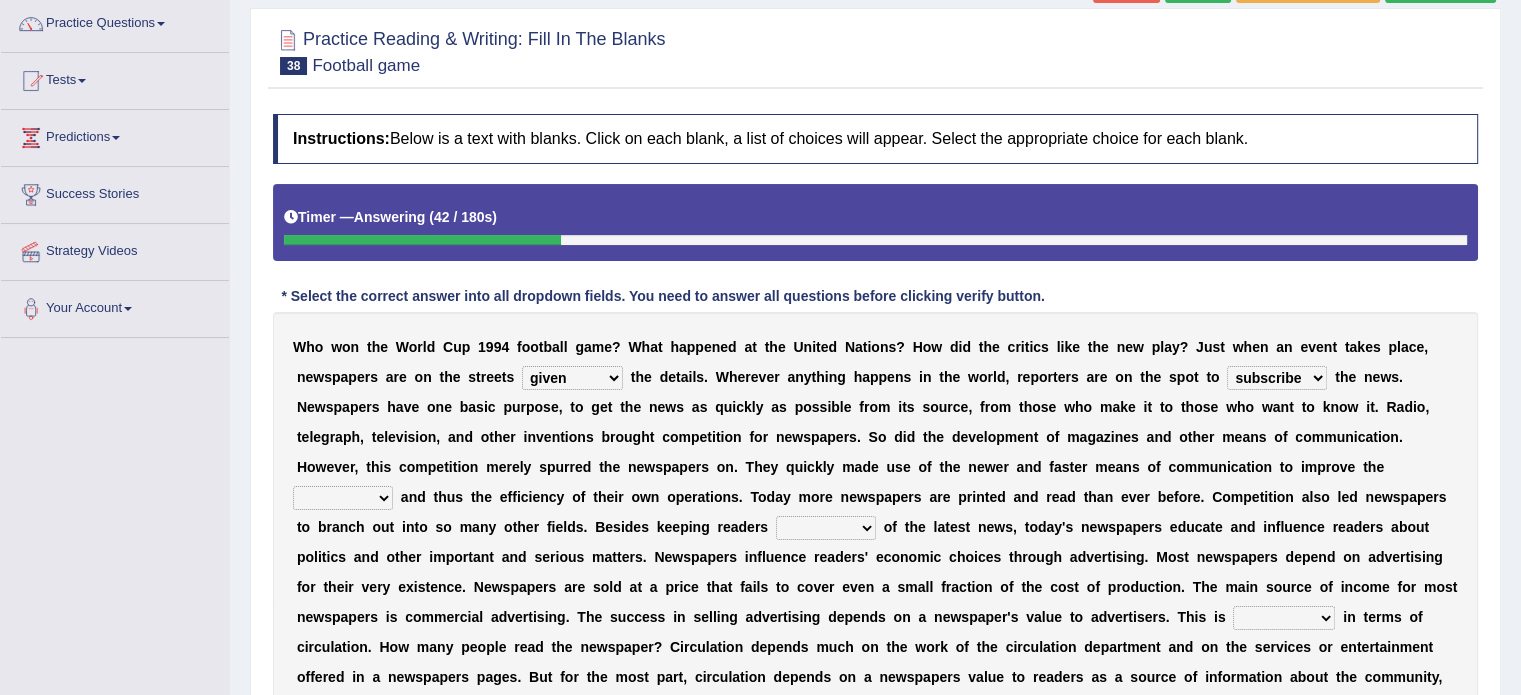click on "given subscribe gather invent" at bounding box center (1277, 378) 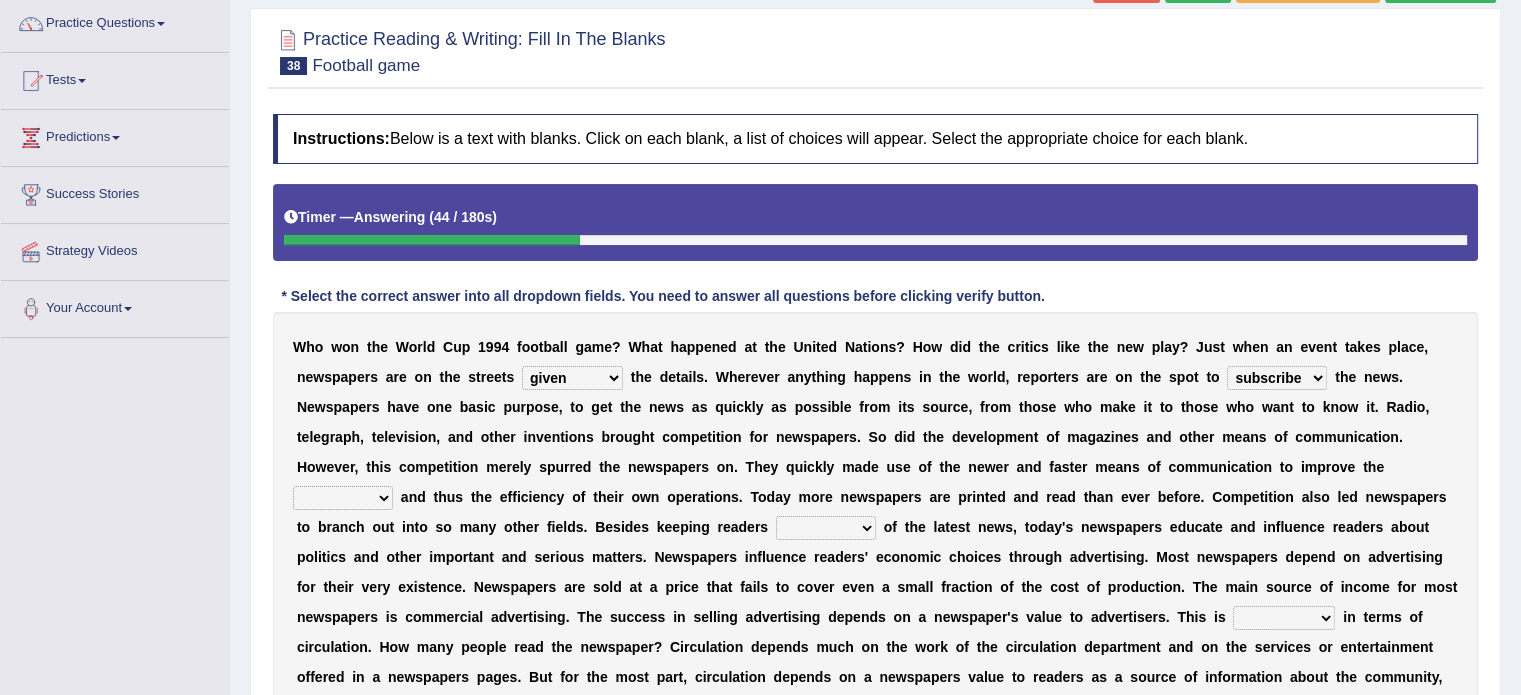 click on "speed column rating volume" at bounding box center (343, 498) 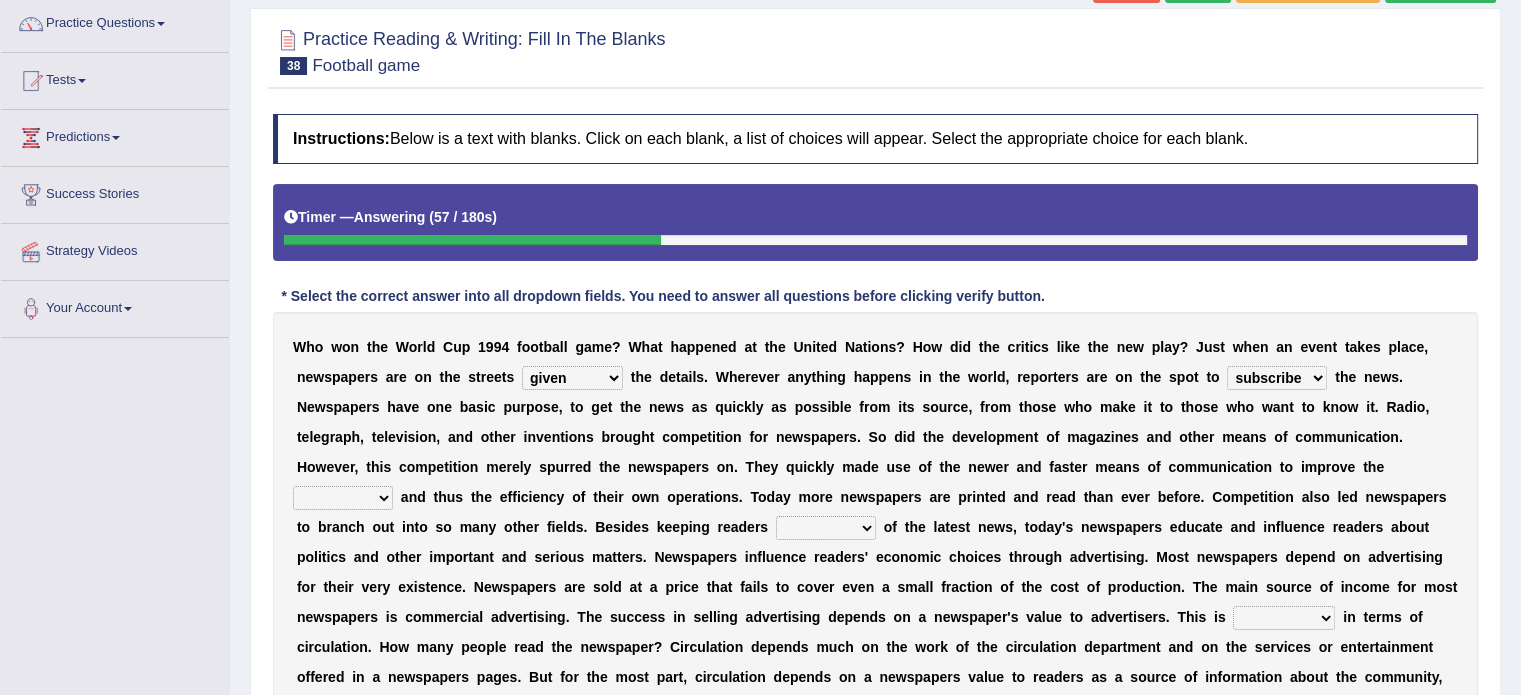 select on "speed" 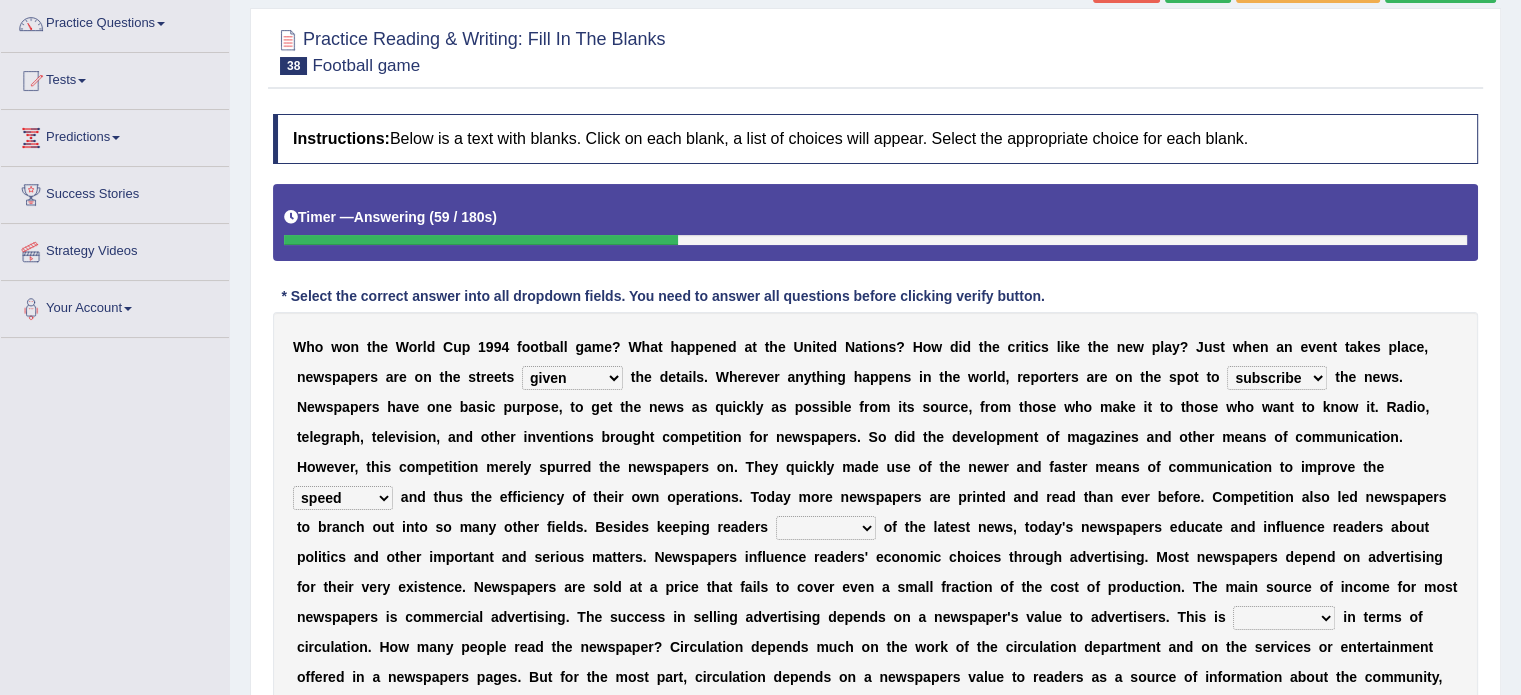 drag, startPoint x: 835, startPoint y: 496, endPoint x: 827, endPoint y: 517, distance: 22.472204 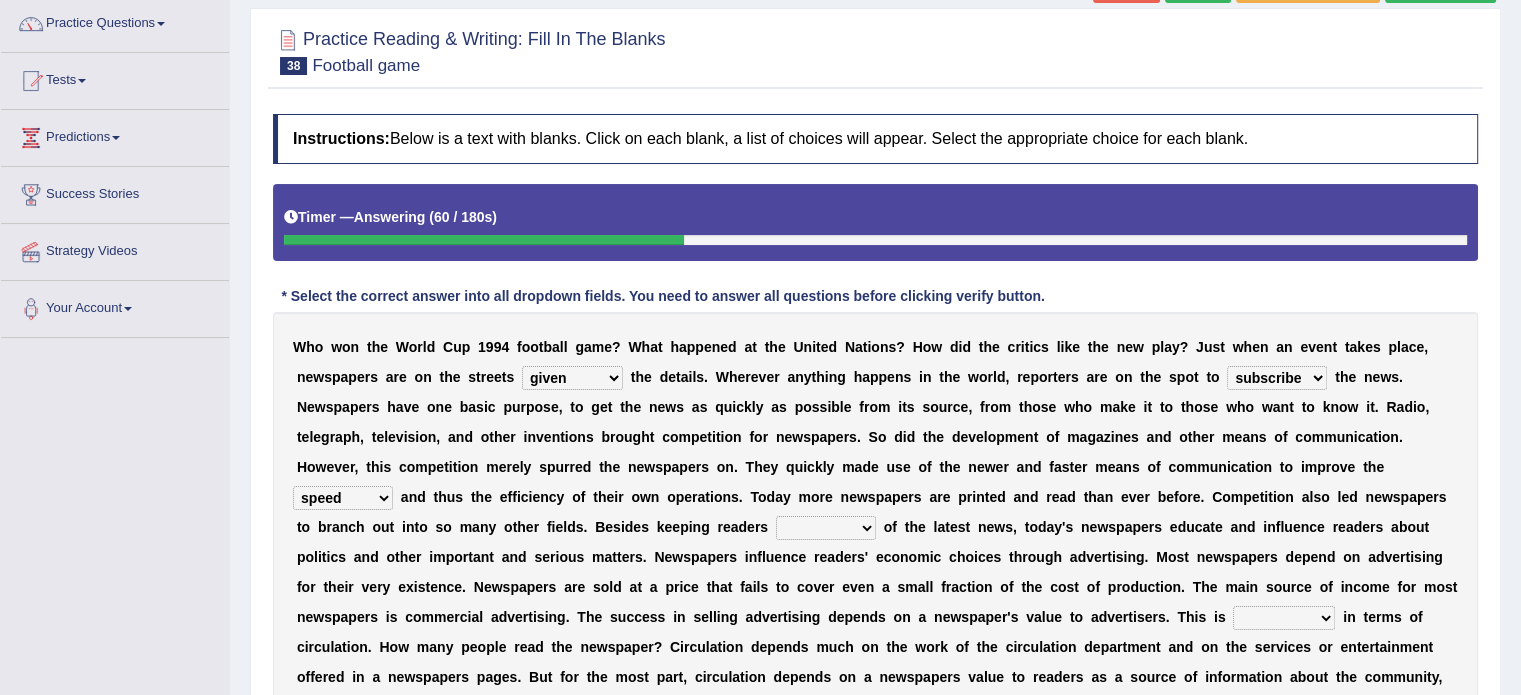 click on "besieged fed confirmed informed" at bounding box center [826, 528] 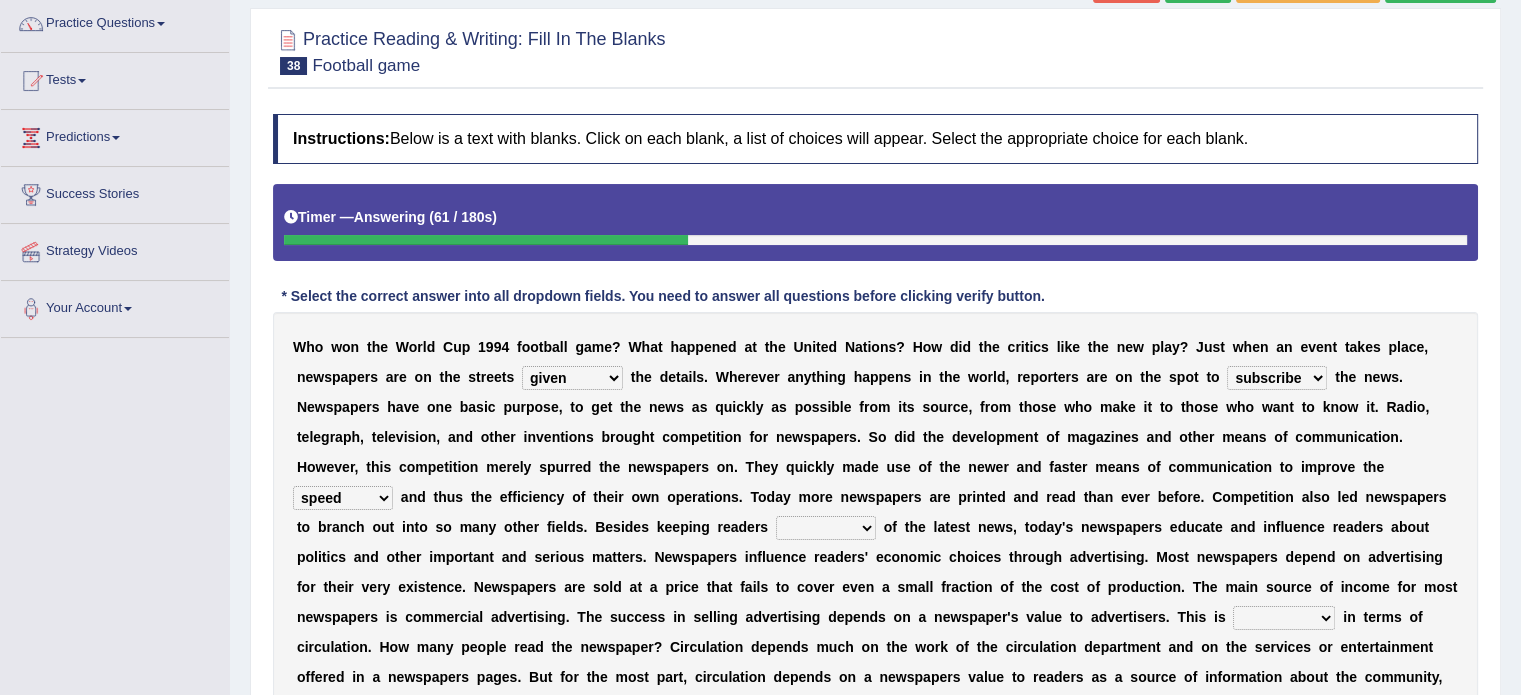 click on "besieged fed confirmed informed" at bounding box center [826, 528] 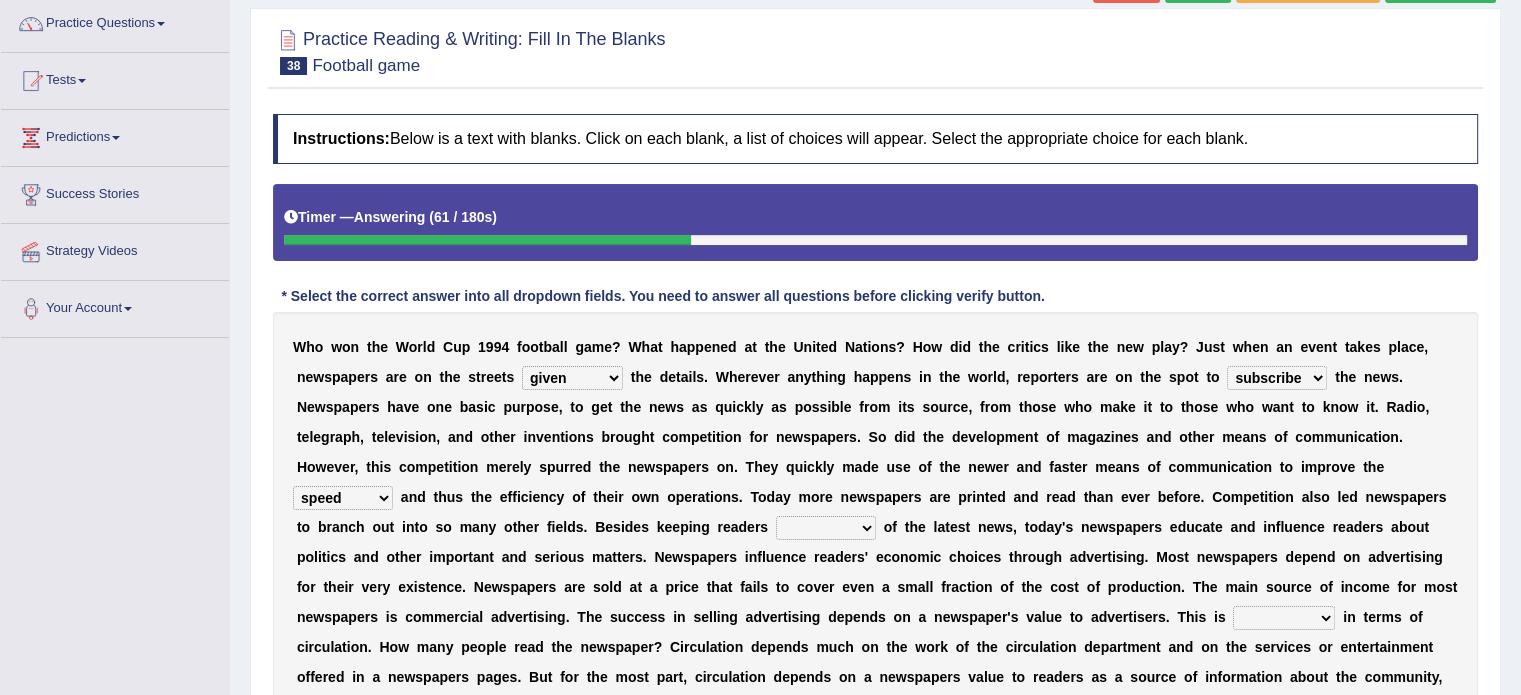 click on "besieged fed confirmed informed" at bounding box center (826, 528) 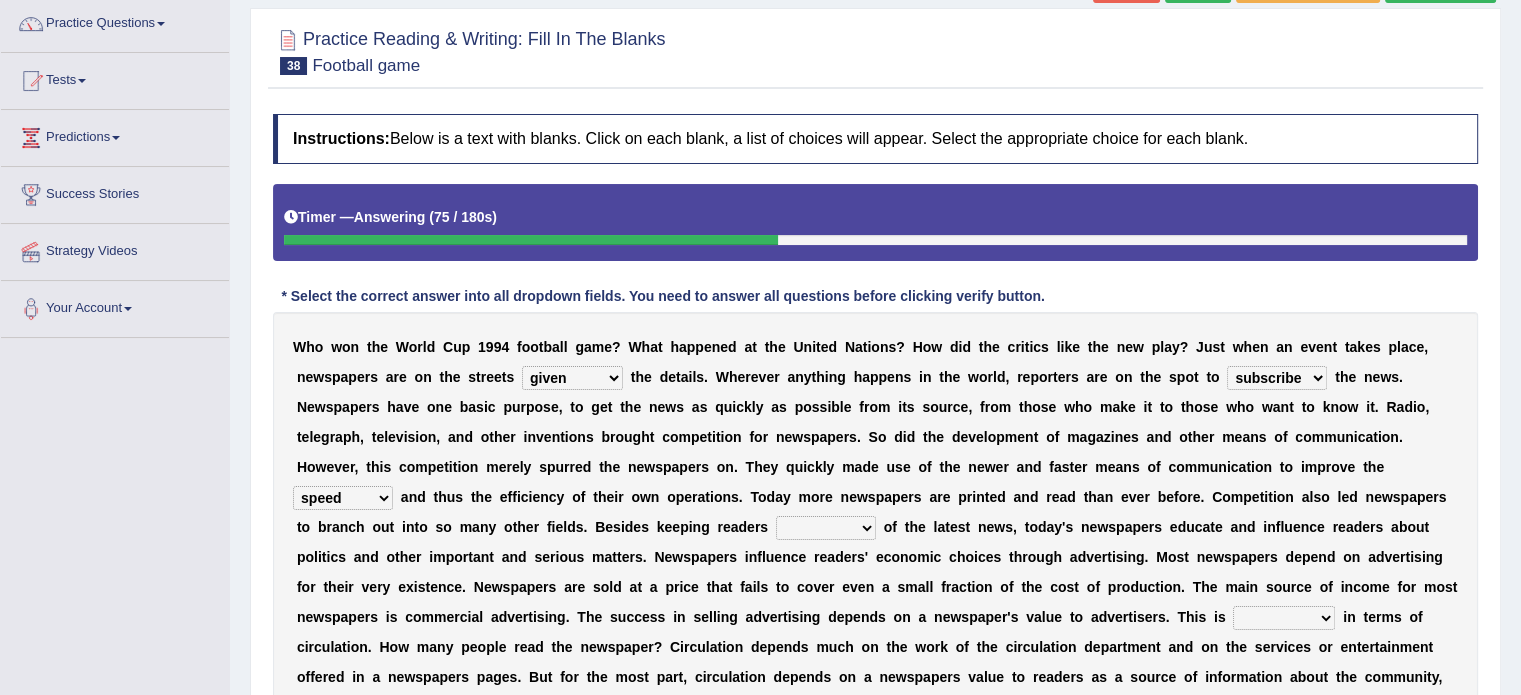 click on "besieged fed confirmed informed" at bounding box center (826, 528) 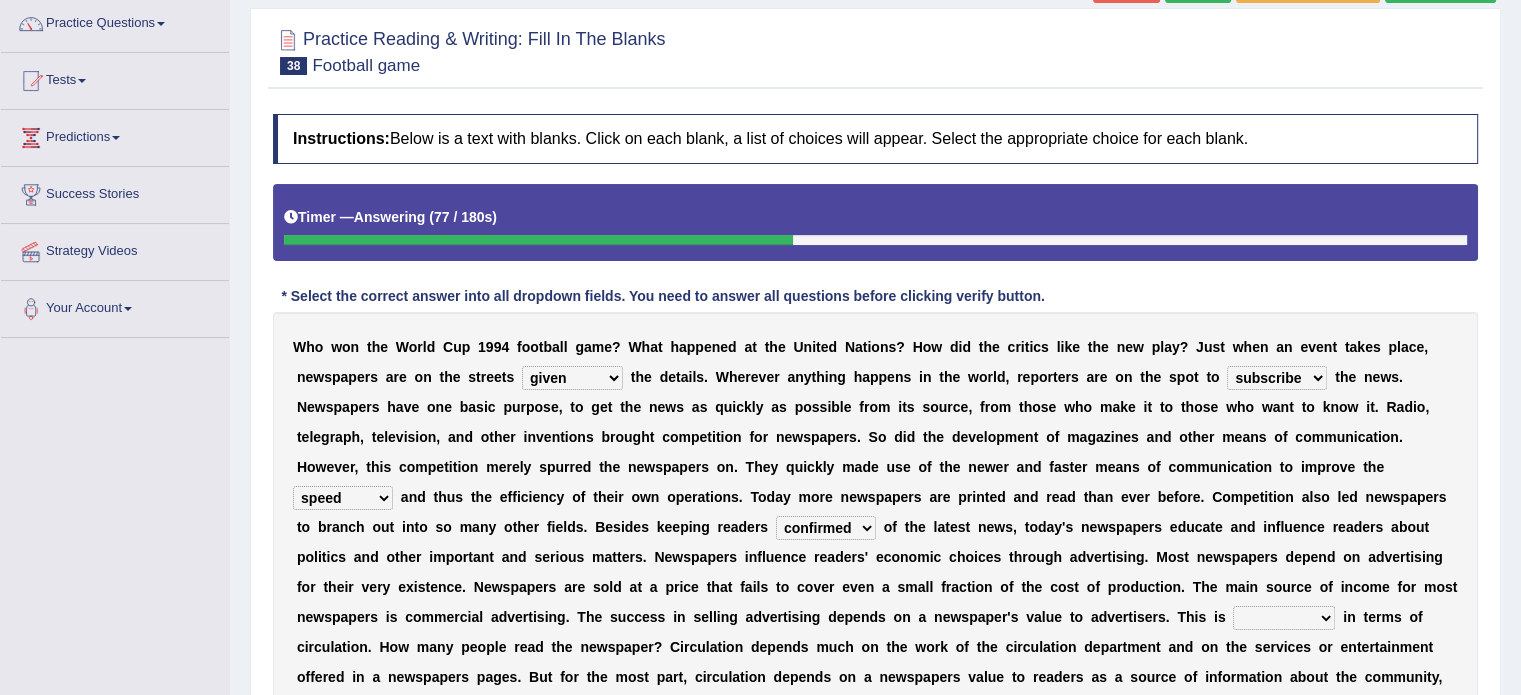 click on "besieged fed confirmed informed" at bounding box center [826, 528] 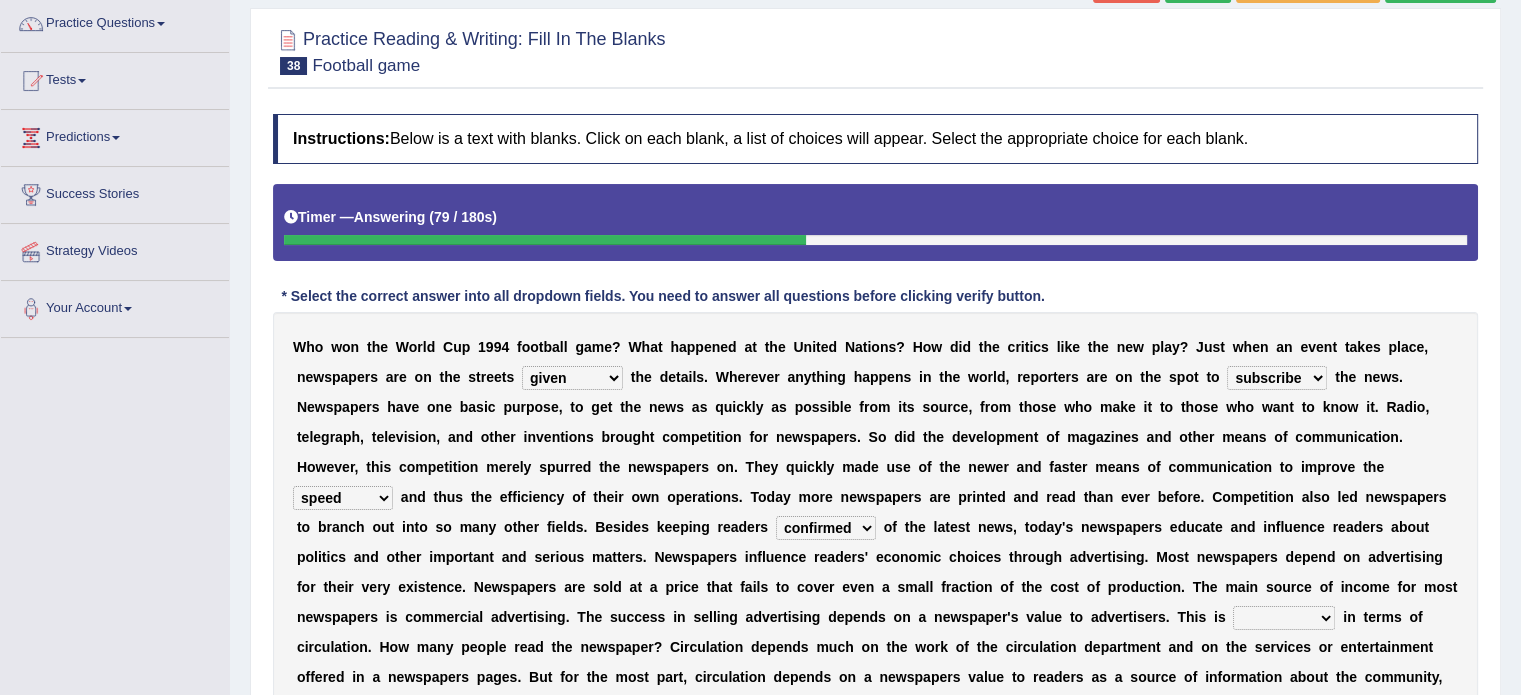 select on "informed" 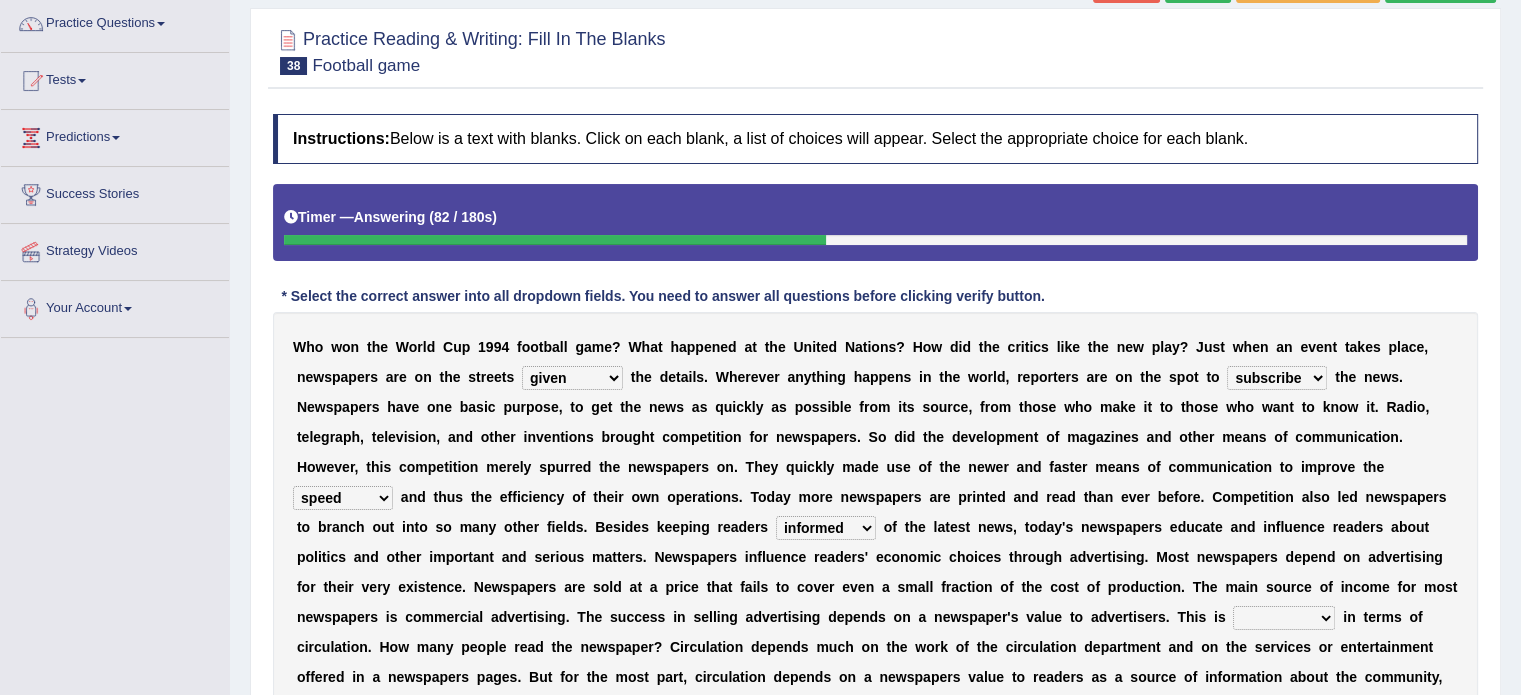 click on "measured envisioned entailed engaged" at bounding box center [1284, 618] 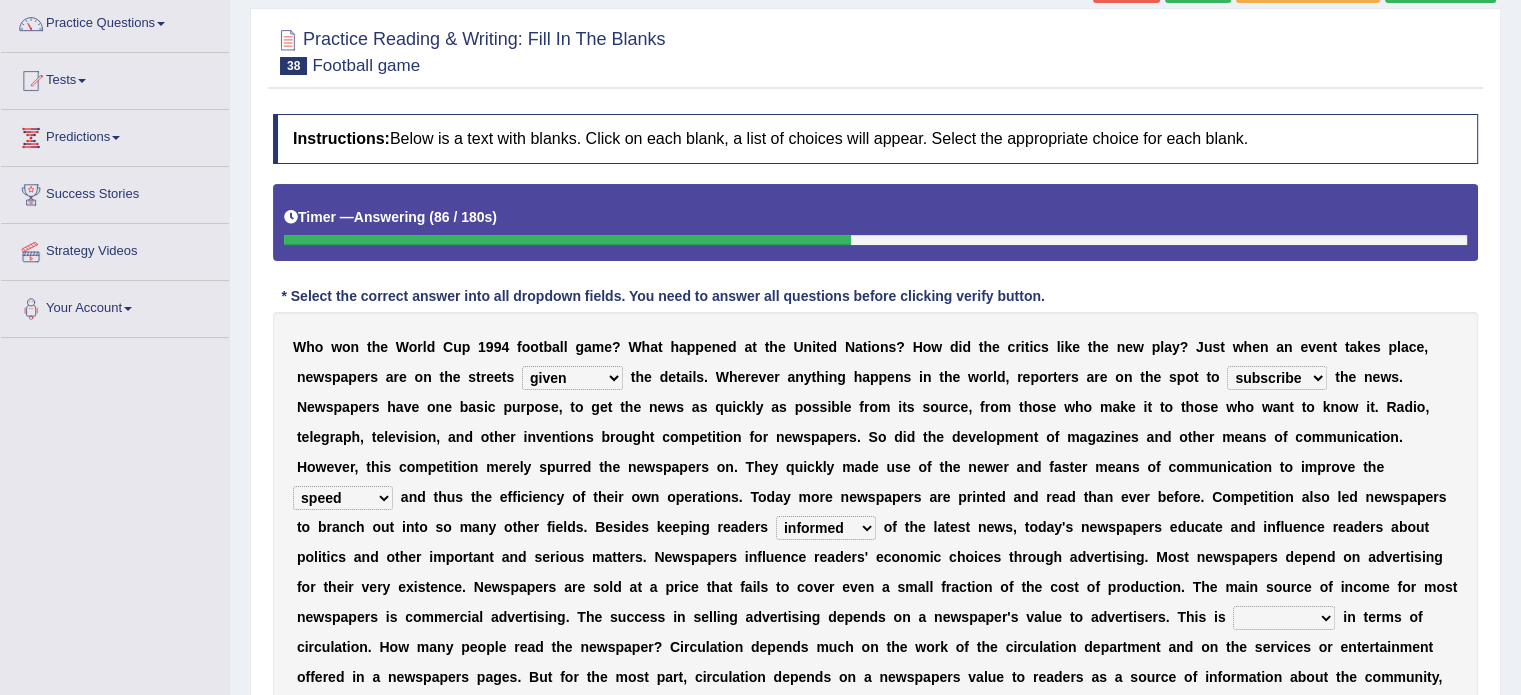 select on "measured" 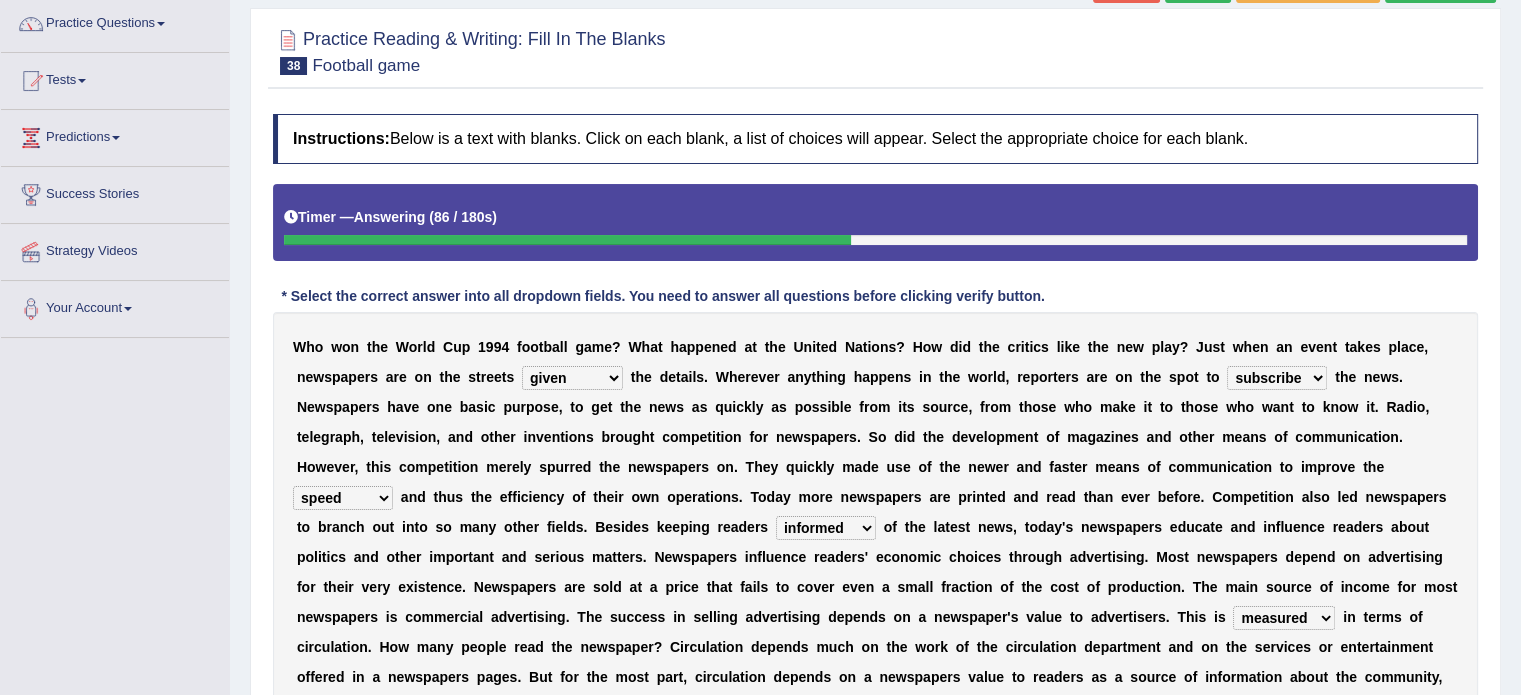 click on "measured envisioned entailed engaged" at bounding box center [1284, 618] 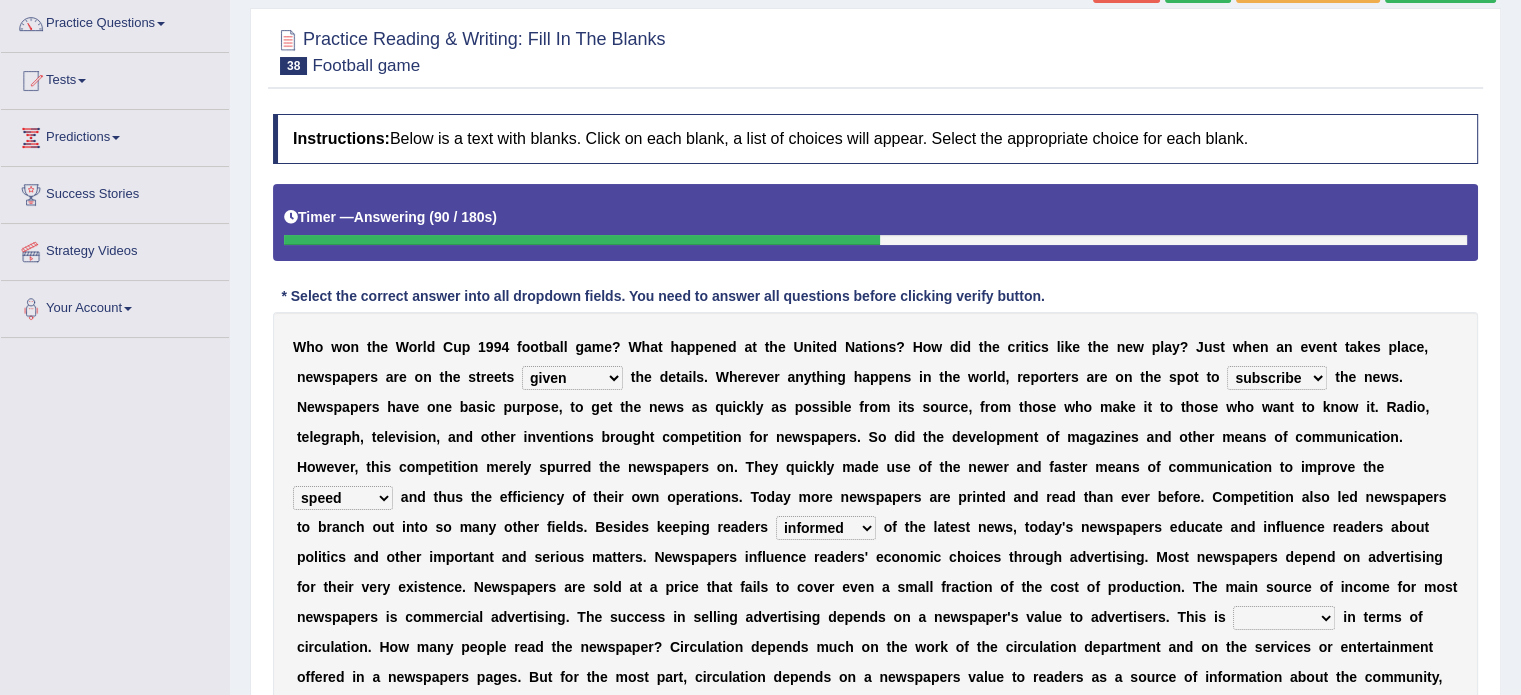 click on "measured envisioned entailed engaged" at bounding box center [1284, 618] 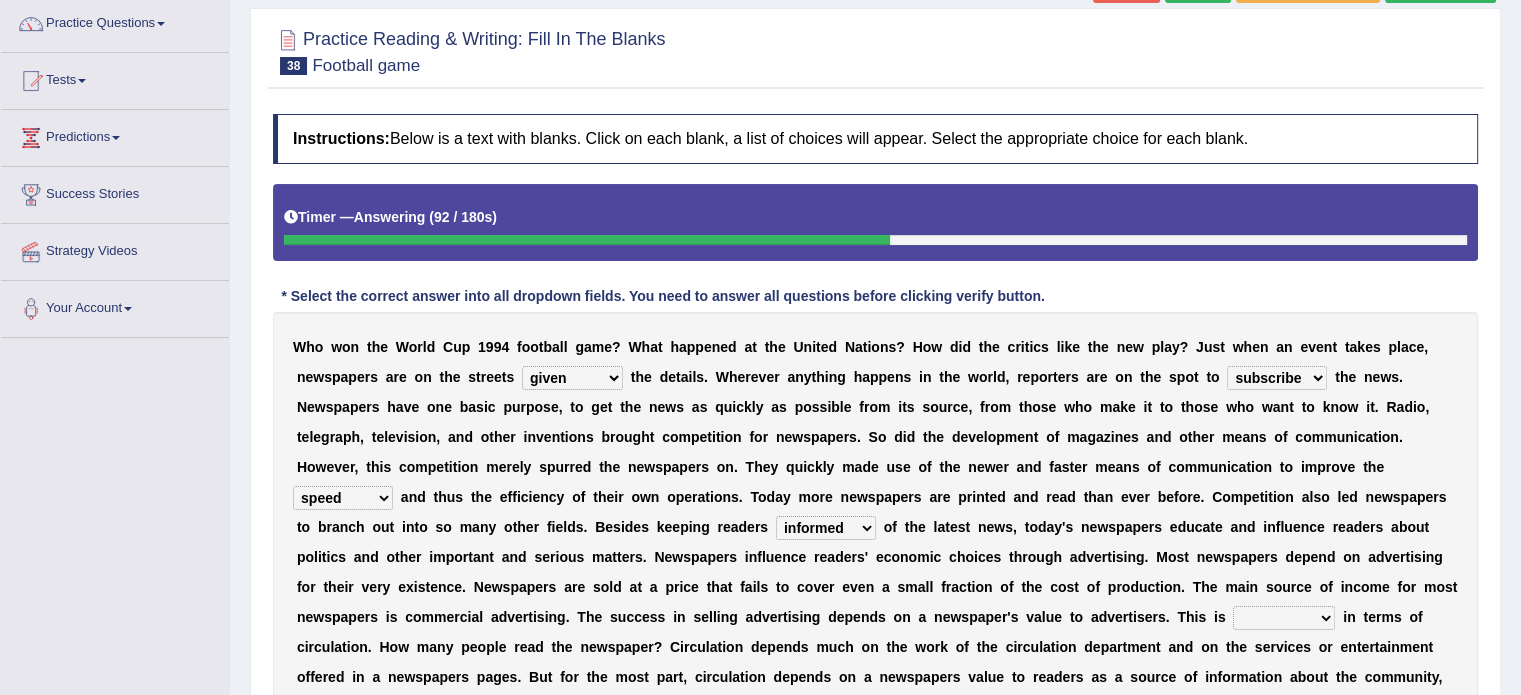 select on "measured" 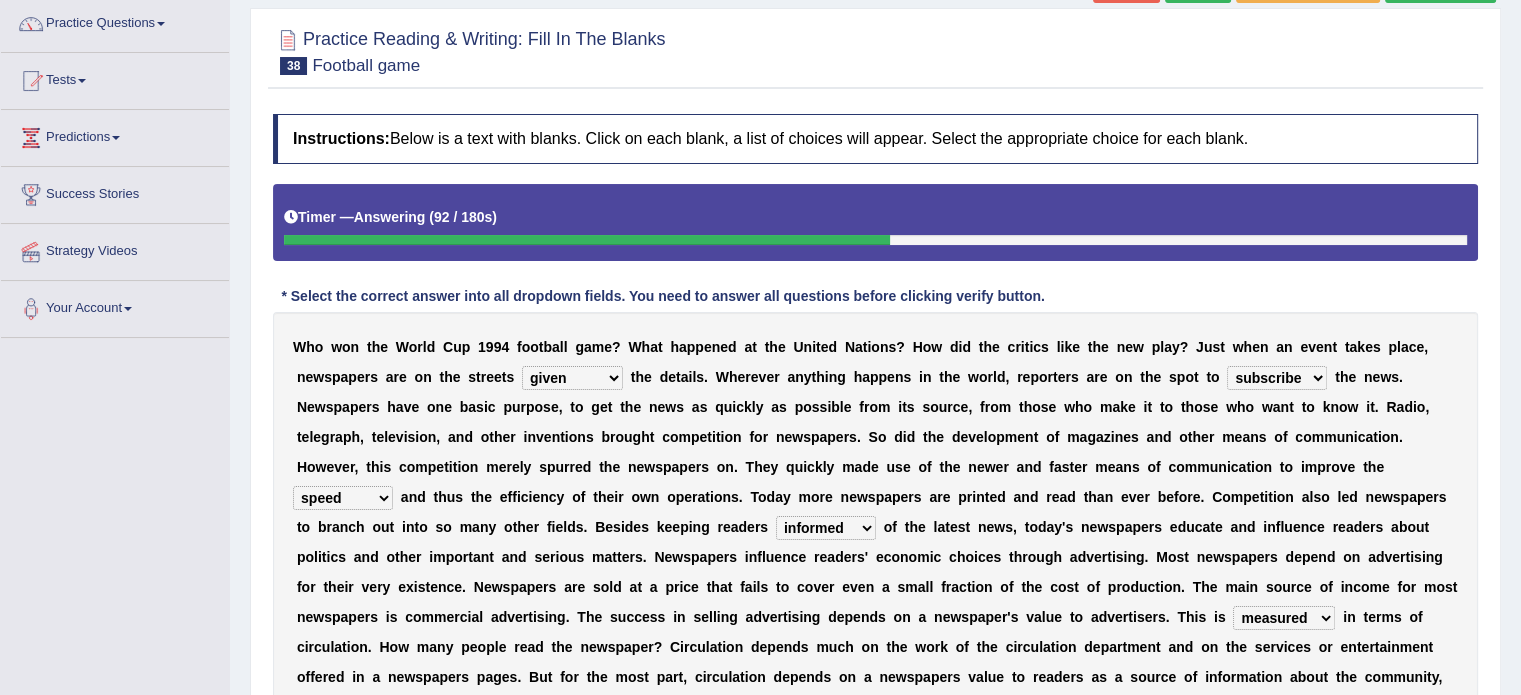click on "measured envisioned entailed engaged" at bounding box center [1284, 618] 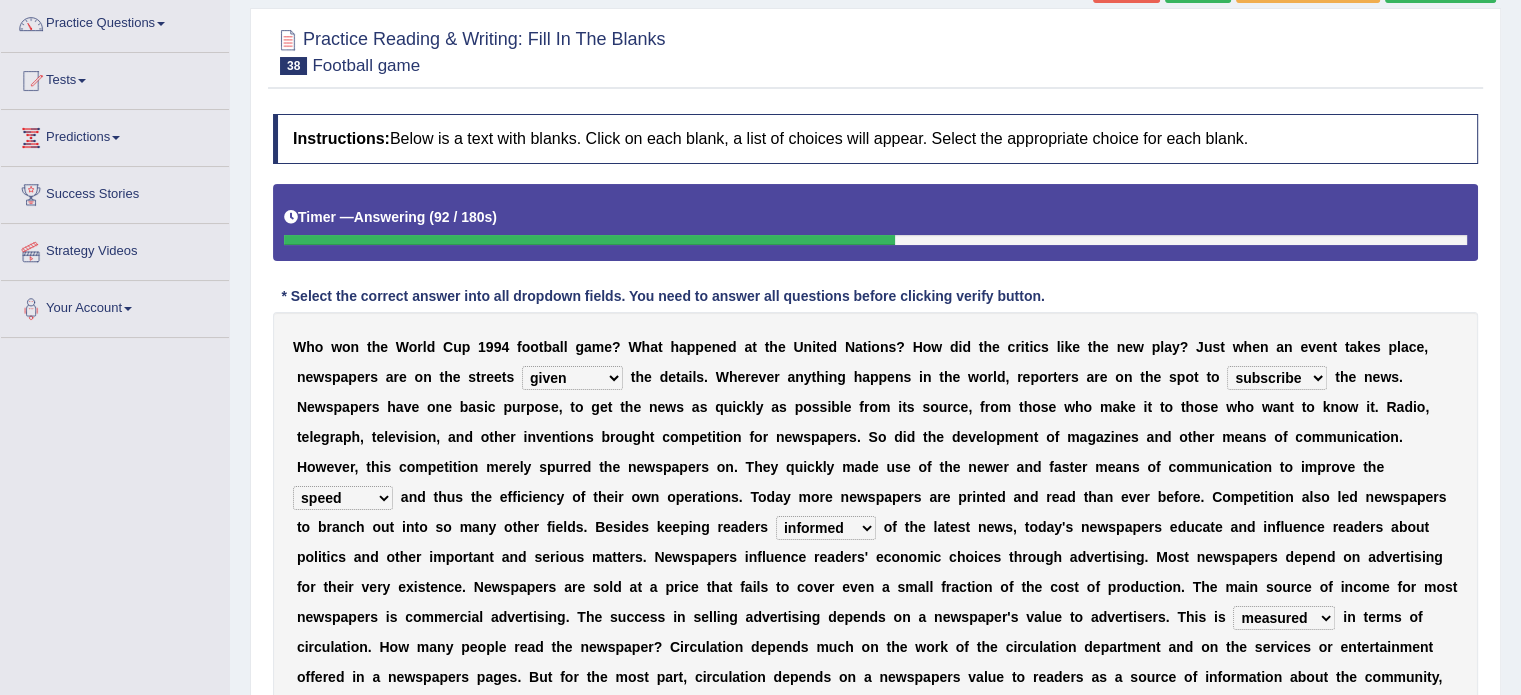 click on "t" at bounding box center [1072, 617] 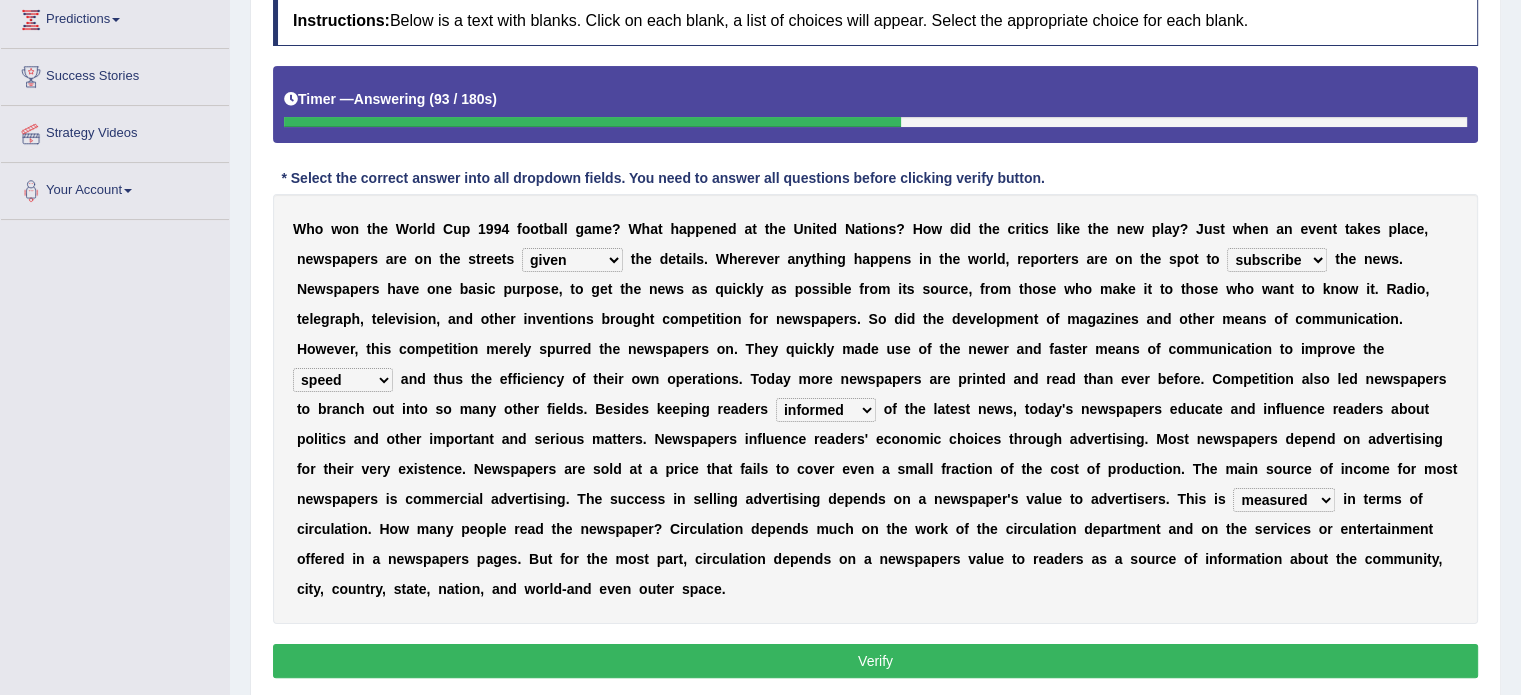 scroll, scrollTop: 280, scrollLeft: 0, axis: vertical 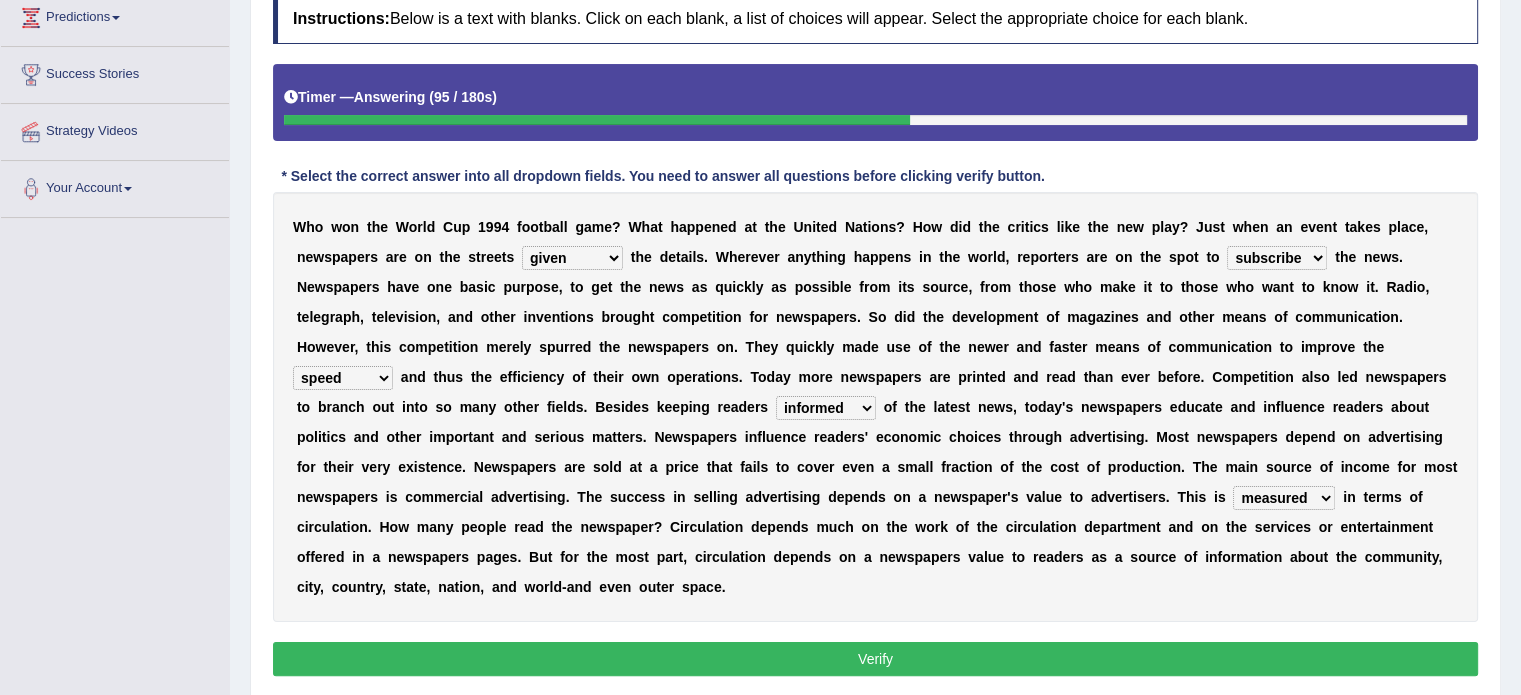 click on "Verify" at bounding box center [875, 659] 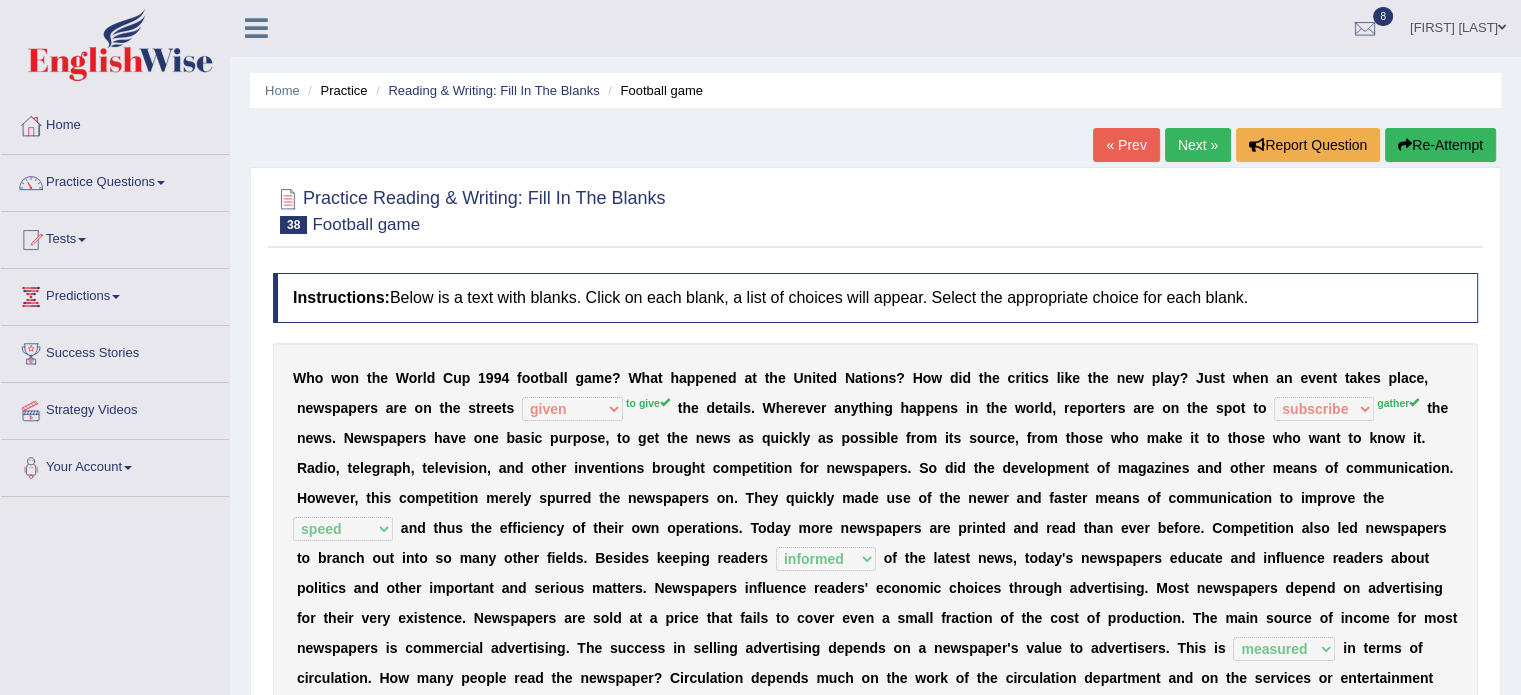 scroll, scrollTop: 0, scrollLeft: 0, axis: both 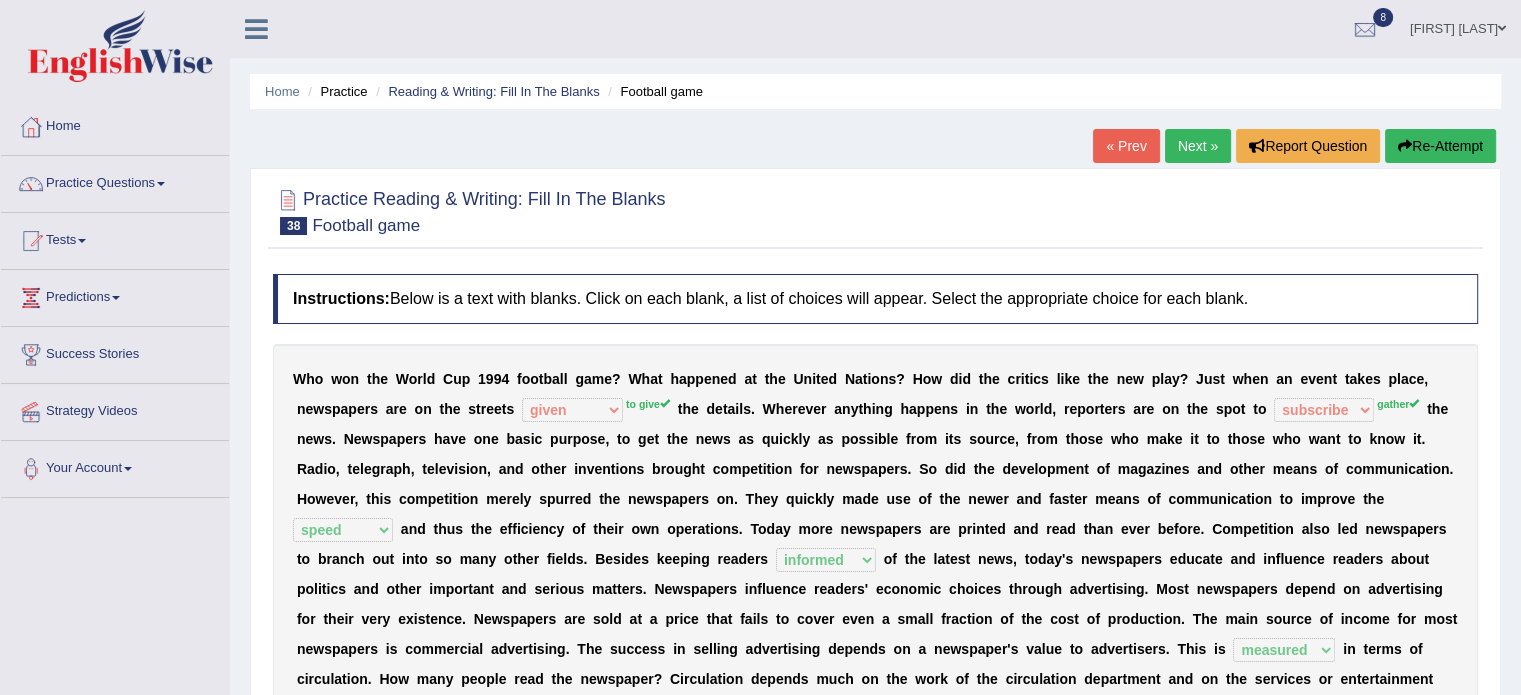 click on "Next »" at bounding box center [1198, 146] 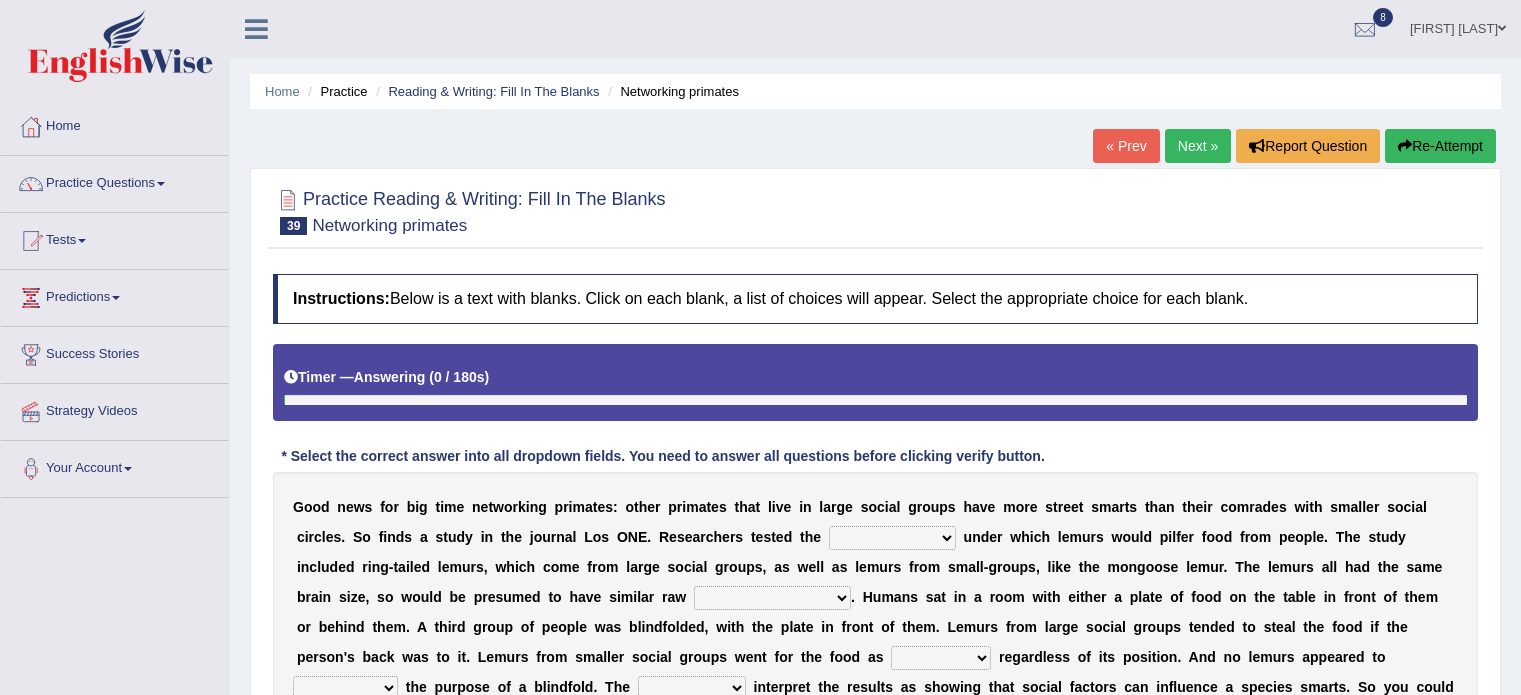 scroll, scrollTop: 0, scrollLeft: 0, axis: both 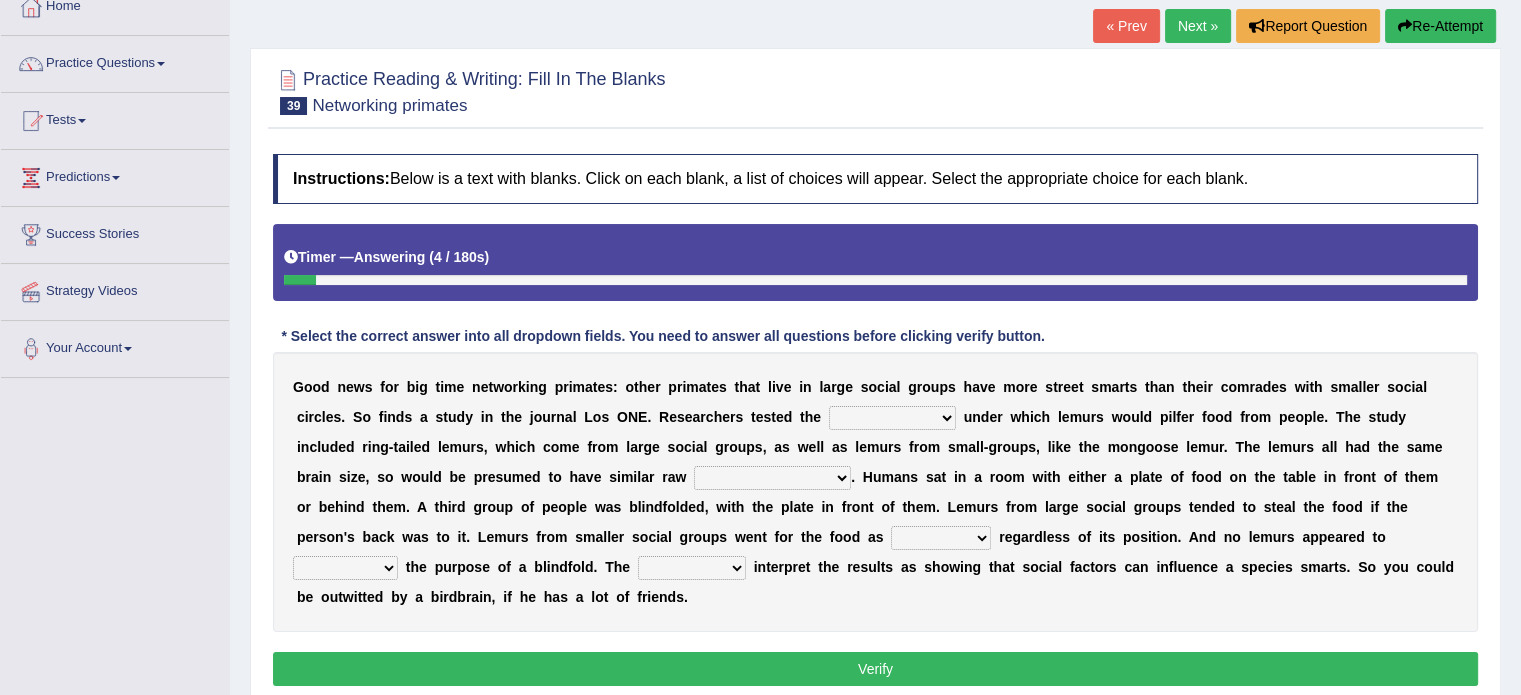 click on "scanners circumstances granules fascists" at bounding box center [892, 418] 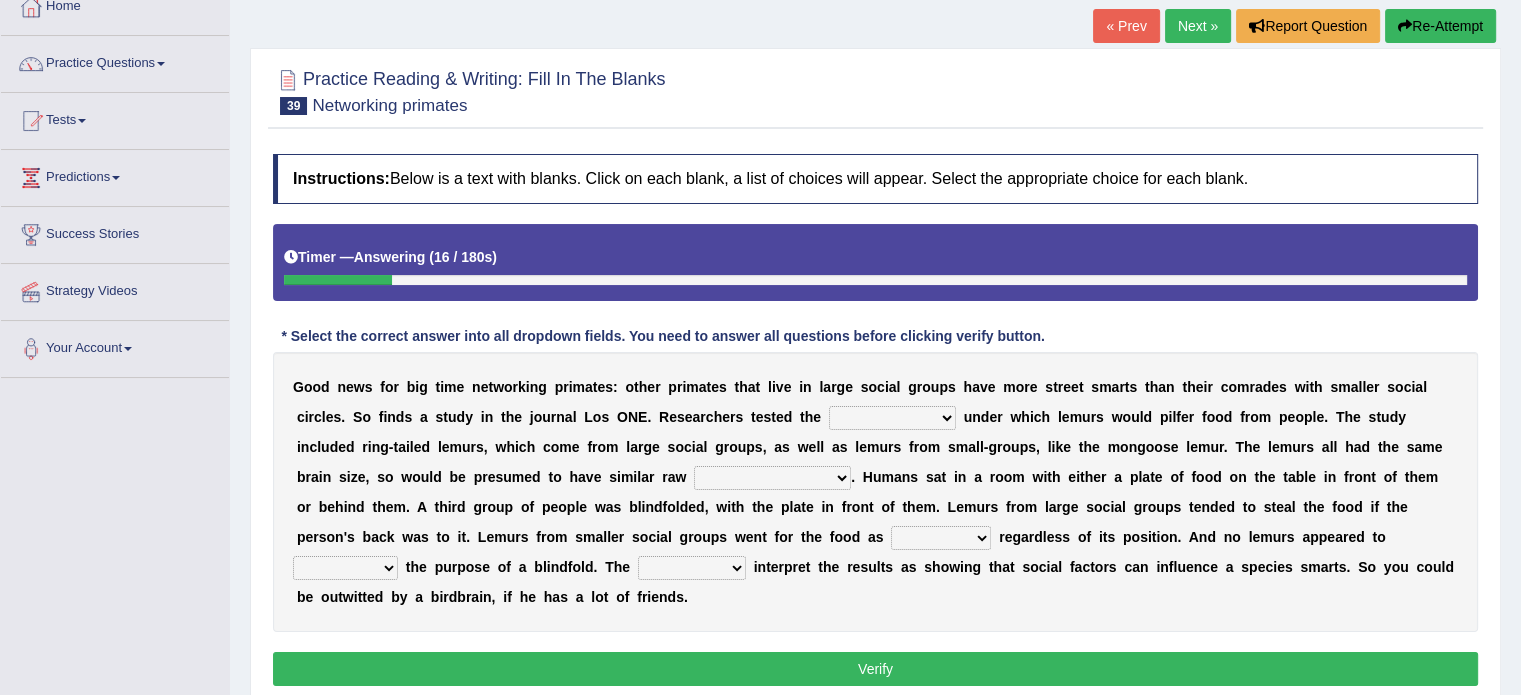 select on "circumstances" 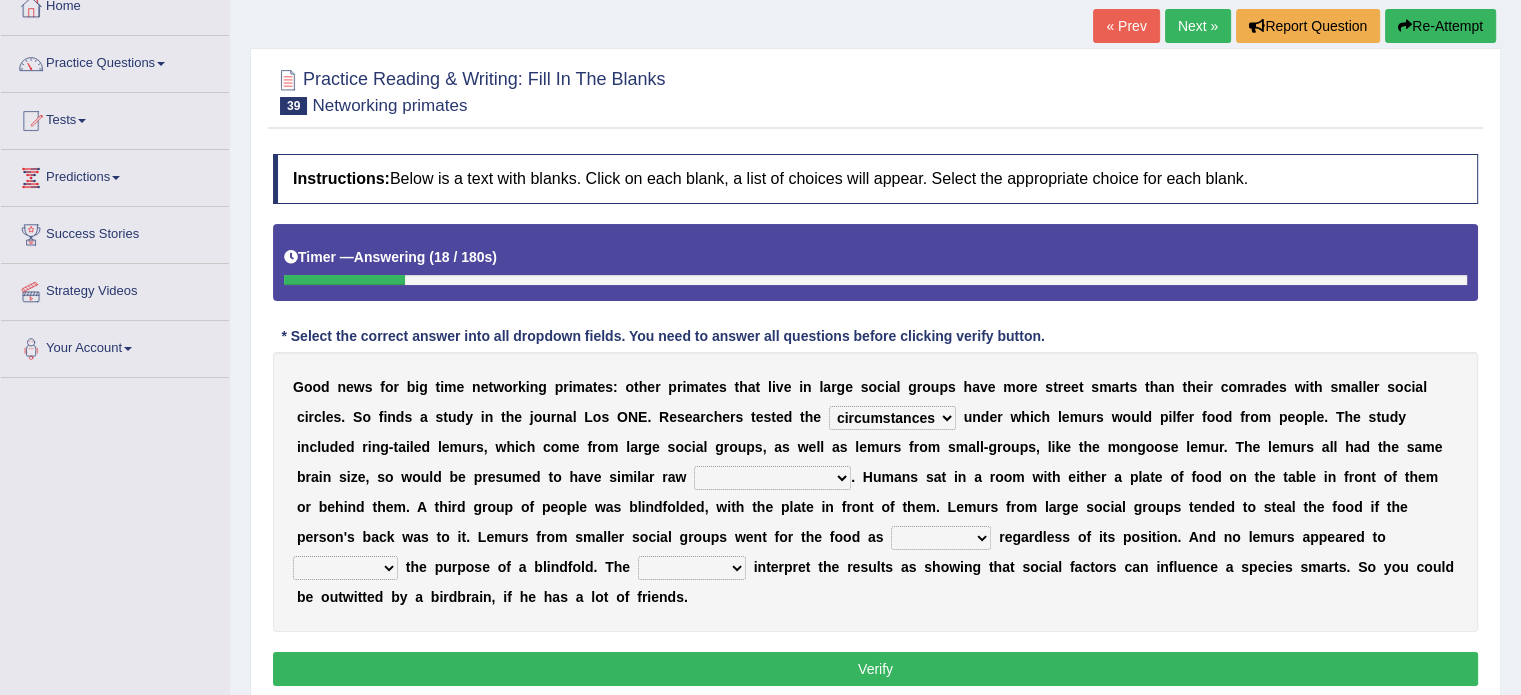 click on "intelligence messages protectorates contemptuousness" at bounding box center [772, 478] 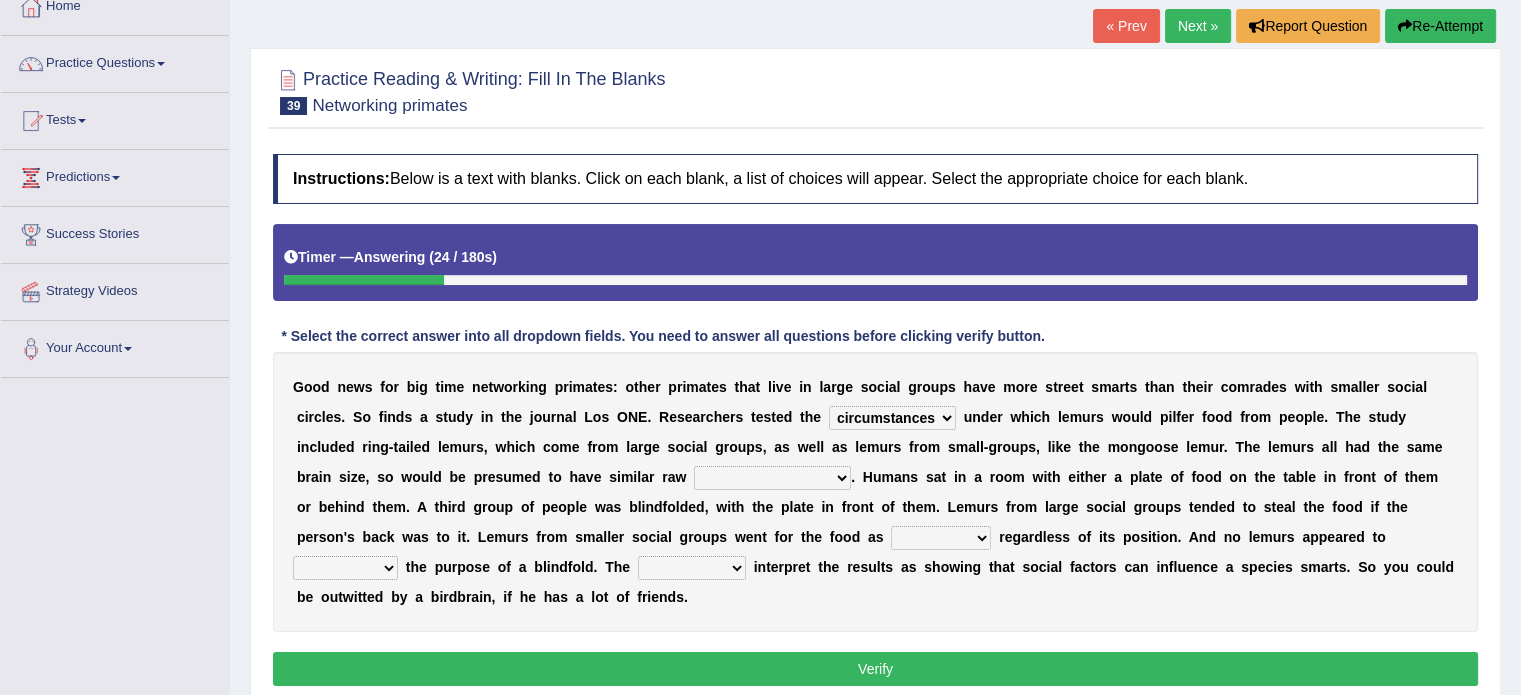 click on "l" at bounding box center [609, 537] 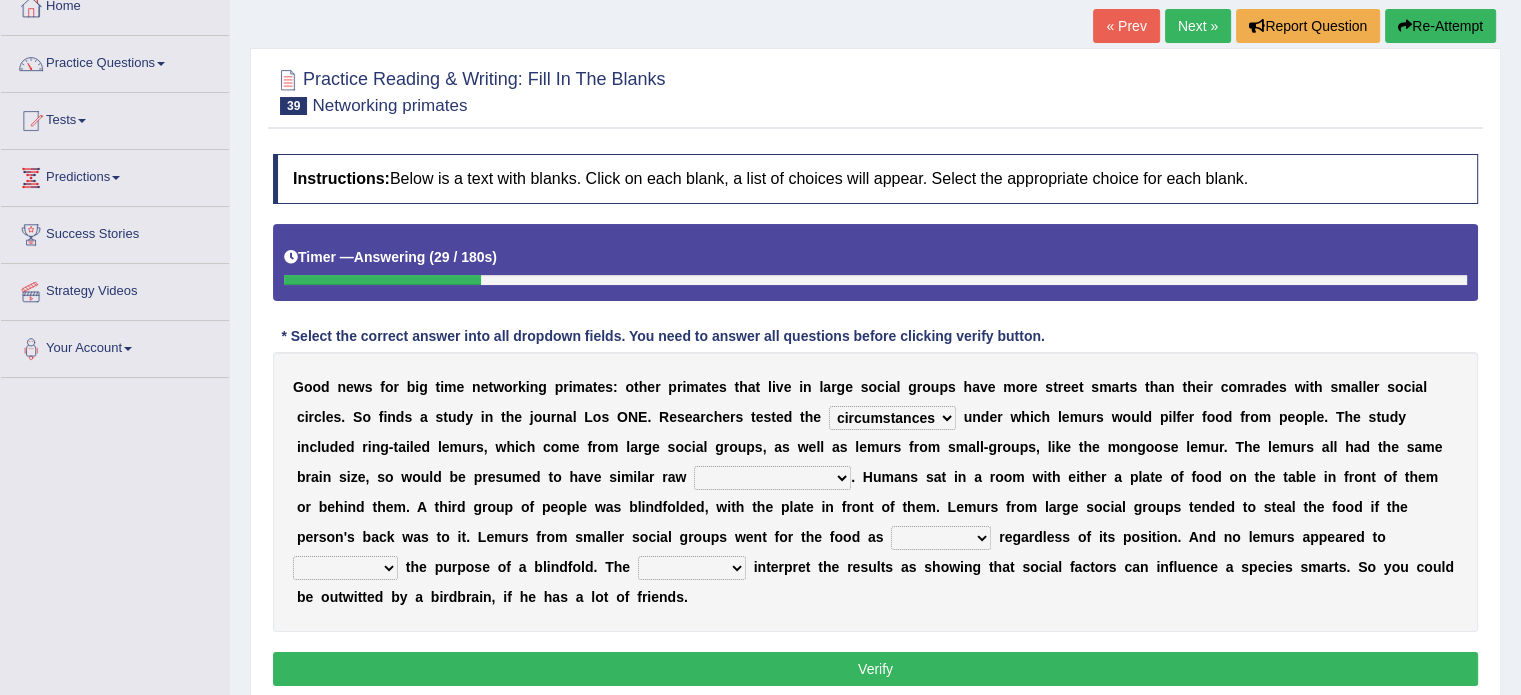 click on "intelligence messages protectorates contemptuousness" at bounding box center [772, 478] 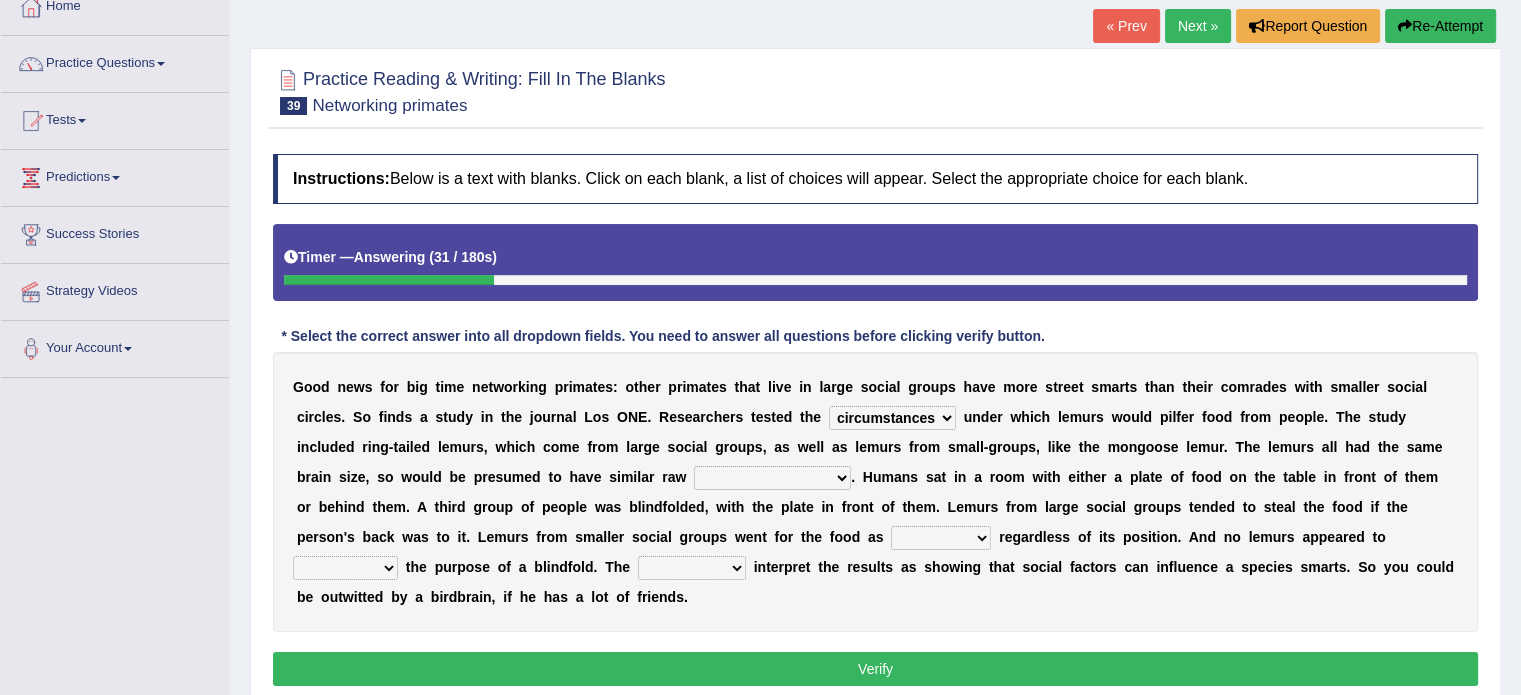 select on "intelligence" 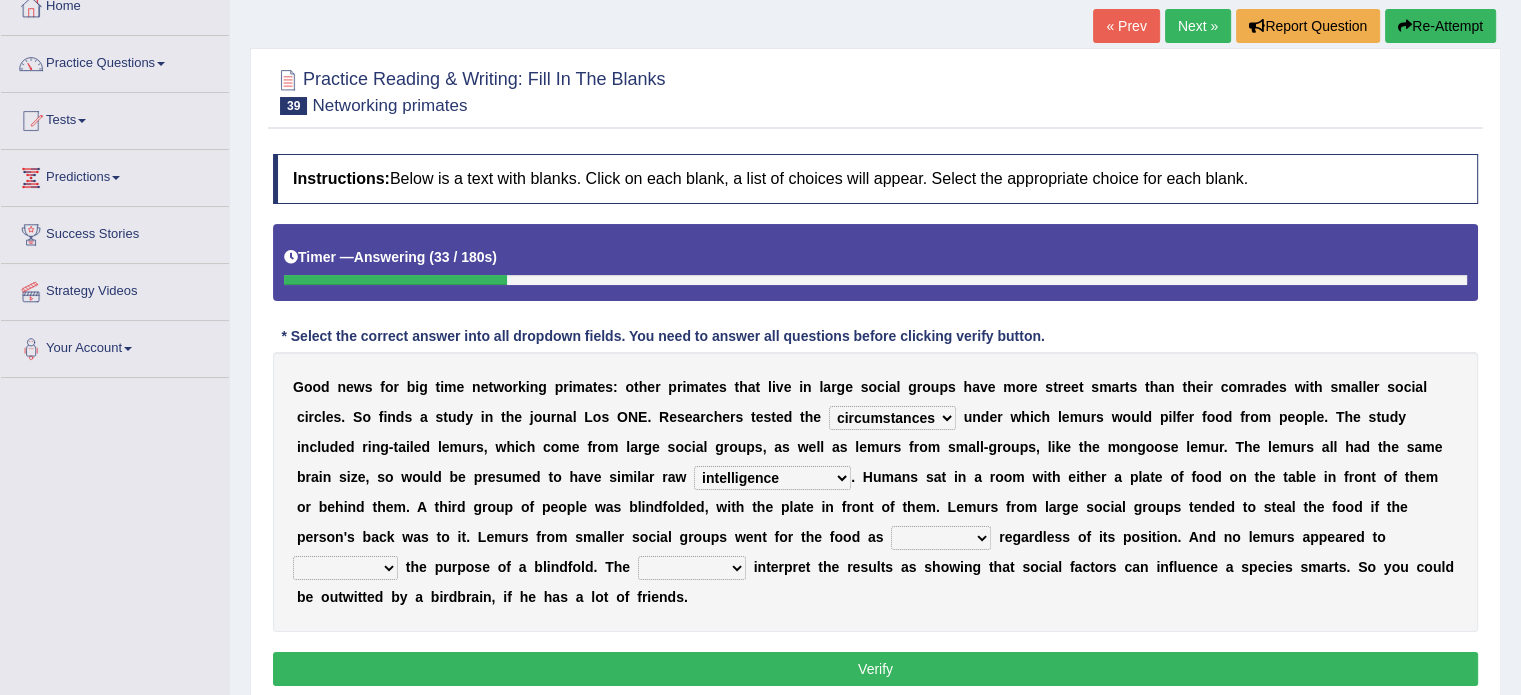 click on "frequently fealty benignity uneasily" at bounding box center (941, 538) 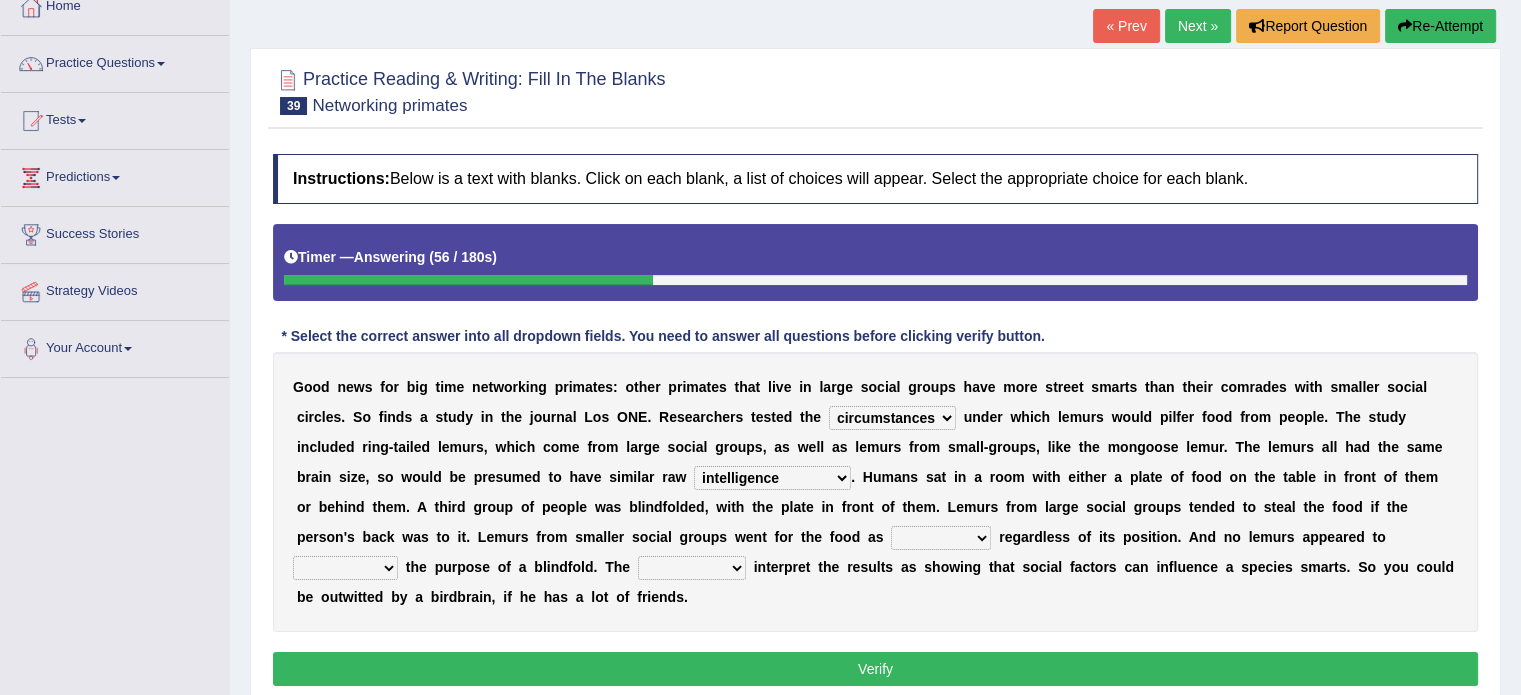 select on "frequently" 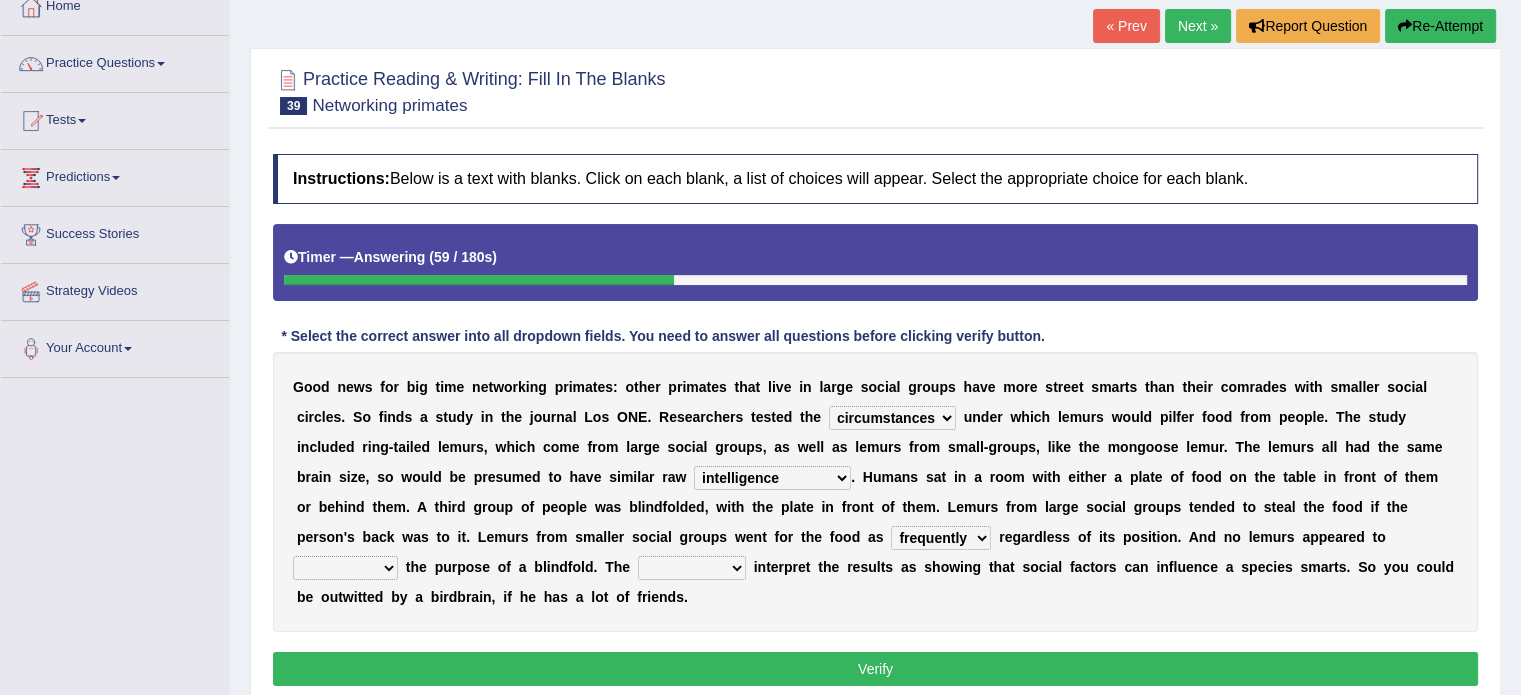 click on "brunt understand hard sap" at bounding box center [345, 568] 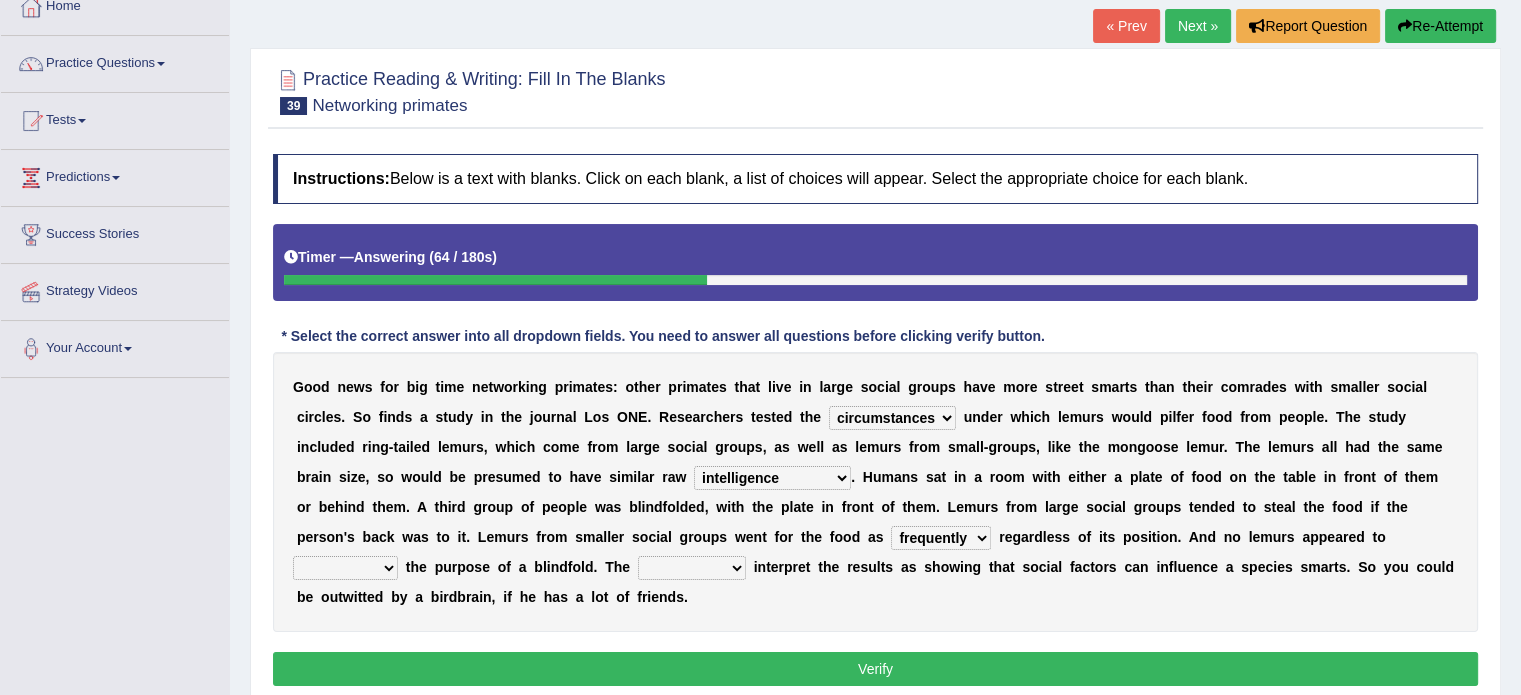 select on "understand" 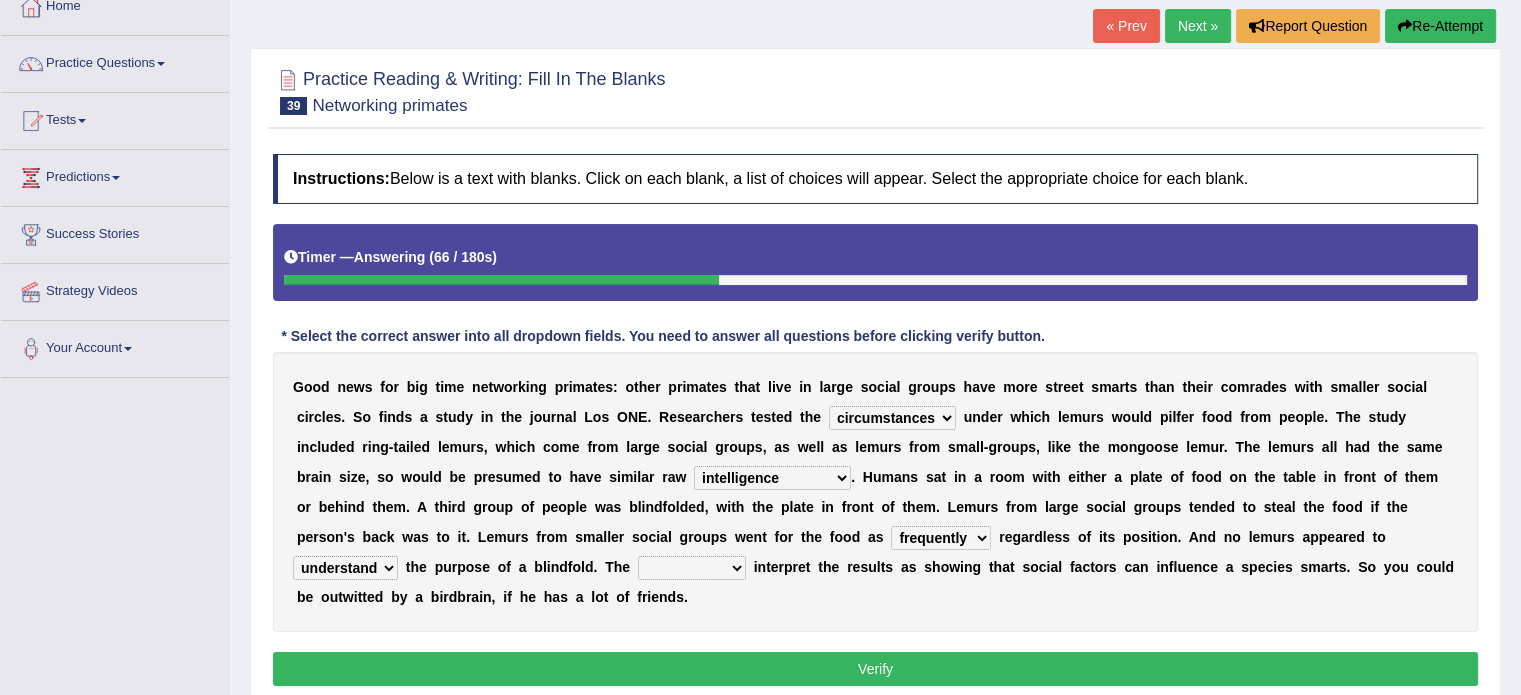 click on "cleavages inveiglers researchers priestesses" at bounding box center [692, 568] 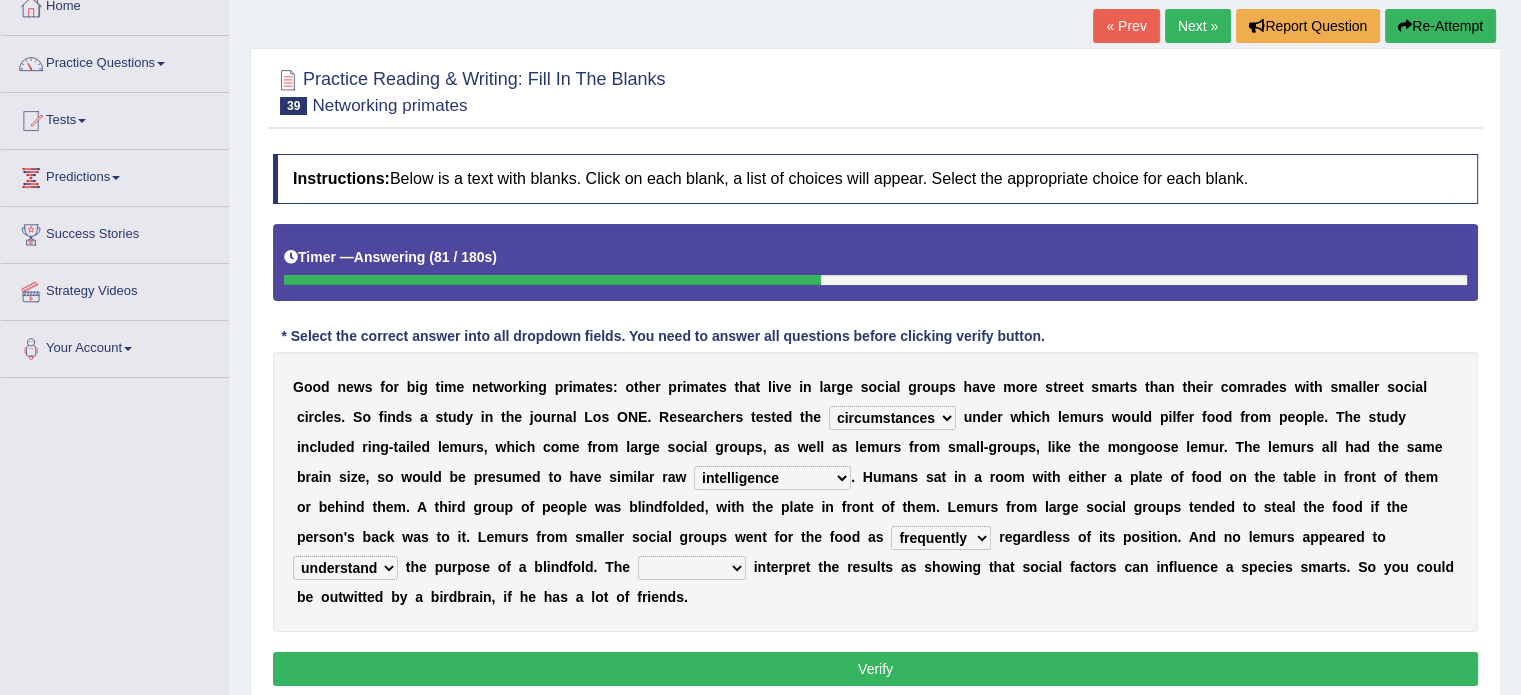 select on "inveiglers" 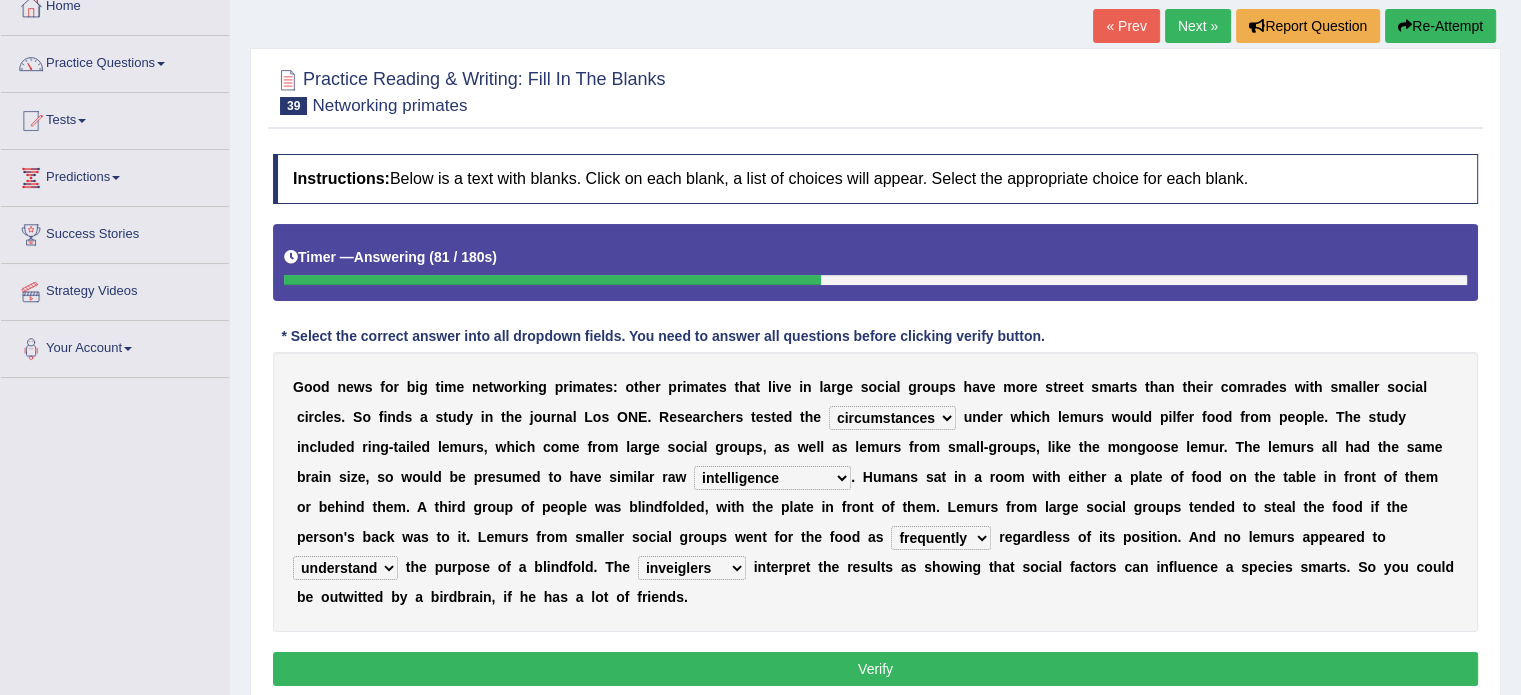 click on "cleavages inveiglers researchers priestesses" at bounding box center (692, 568) 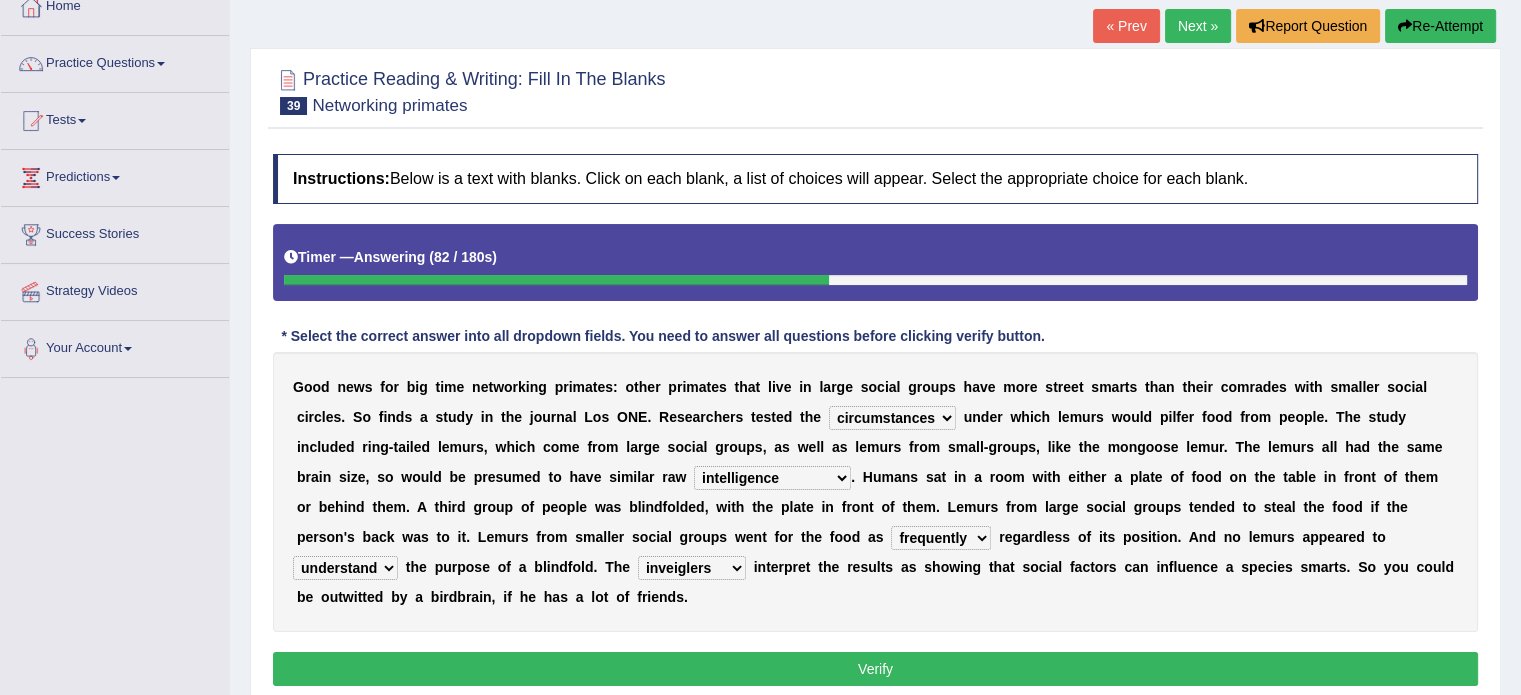 click on "Verify" at bounding box center [875, 669] 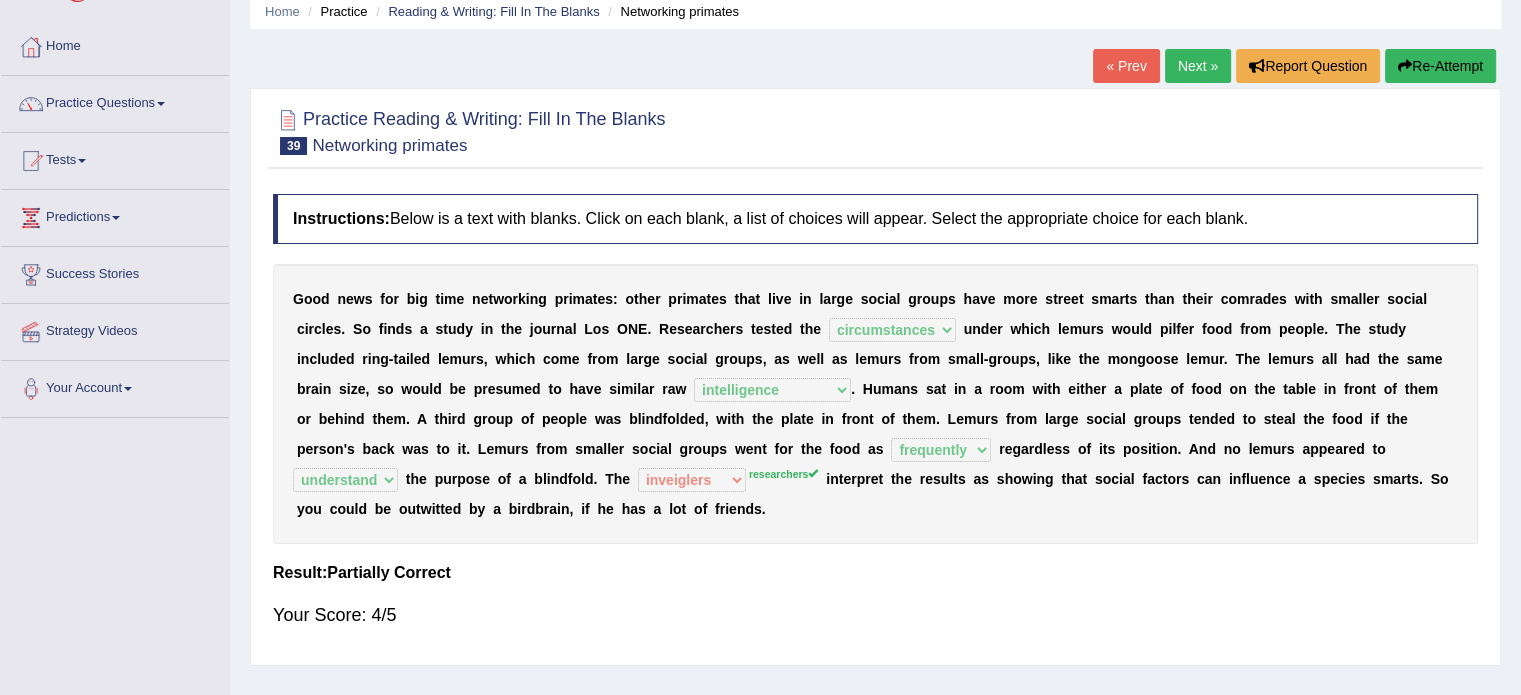 scroll, scrollTop: 0, scrollLeft: 0, axis: both 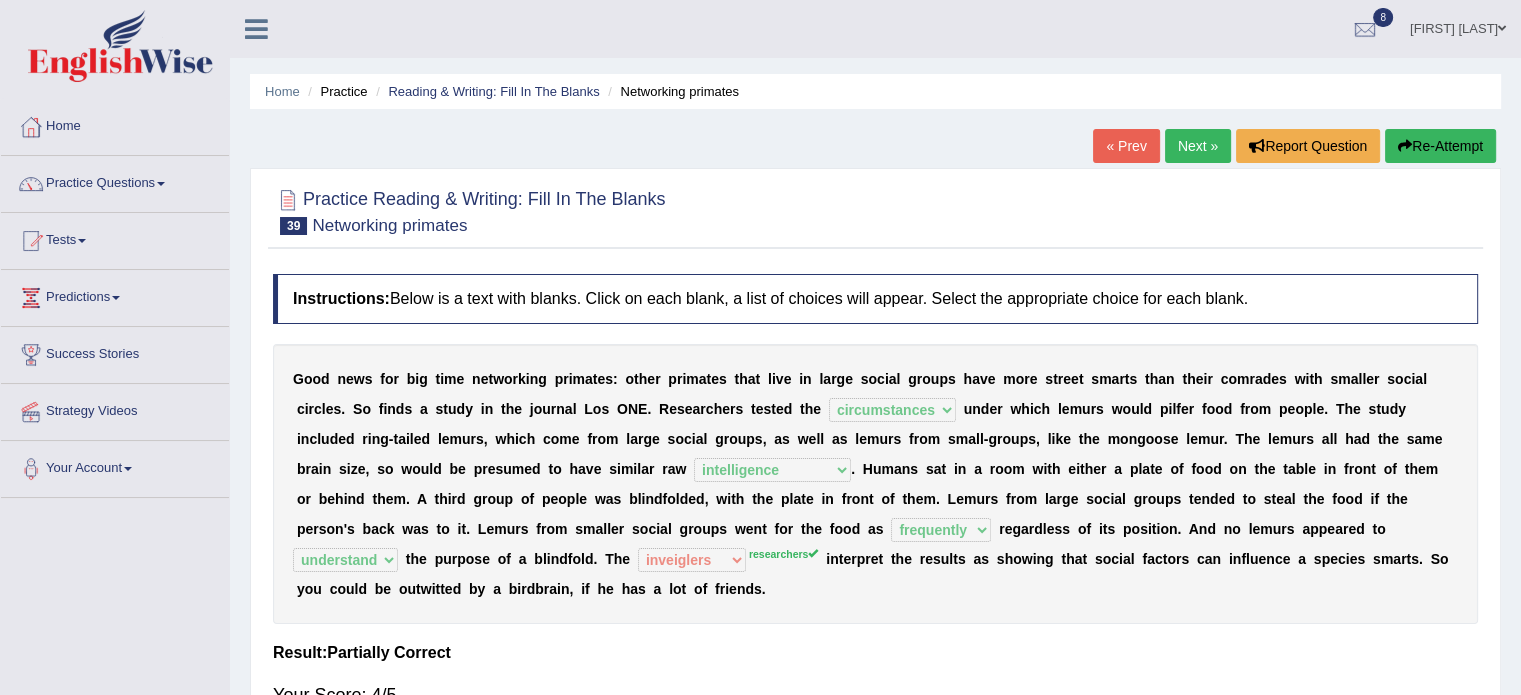 click on "Home
Practice
Reading & Writing: Fill In The Blanks
Networking primates
« Prev Next »  Report Question  Re-Attempt
Practice Reading & Writing: Fill In The Blanks
39
Networking primates
Instructions:  Below is a text with blanks. Click on each blank, a list of choices will appear. Select the appropriate choice for each blank.
Timer —  Answering   ( 83 / 180s ) Skip * Select the correct answer into all dropdown fields. You need to answer all questions before clicking verify button. G o o d    n e w s    f o r    b i g    t i m e    n e t w o r k i n g    p r i m a t e s :    o t h e r    p r i m a t e s    t h a t    l i v e    i n    l a r g e    s o c i a l    g r o u p s    h a v e    m o r e    s t r e e t    s m a r t s    t h a n    t h e i r    c o m r a d e s    w i t h    s m a l l e" at bounding box center [875, 500] 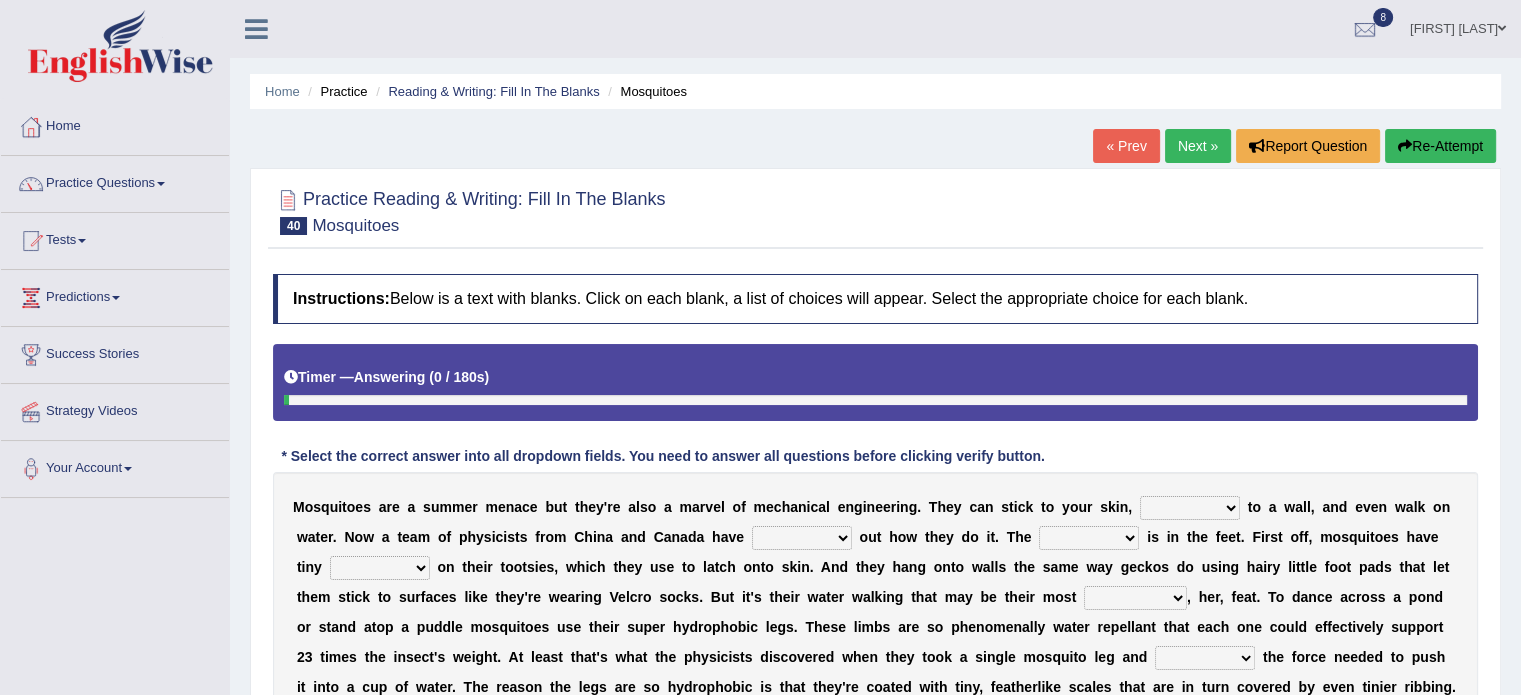 scroll, scrollTop: 68, scrollLeft: 0, axis: vertical 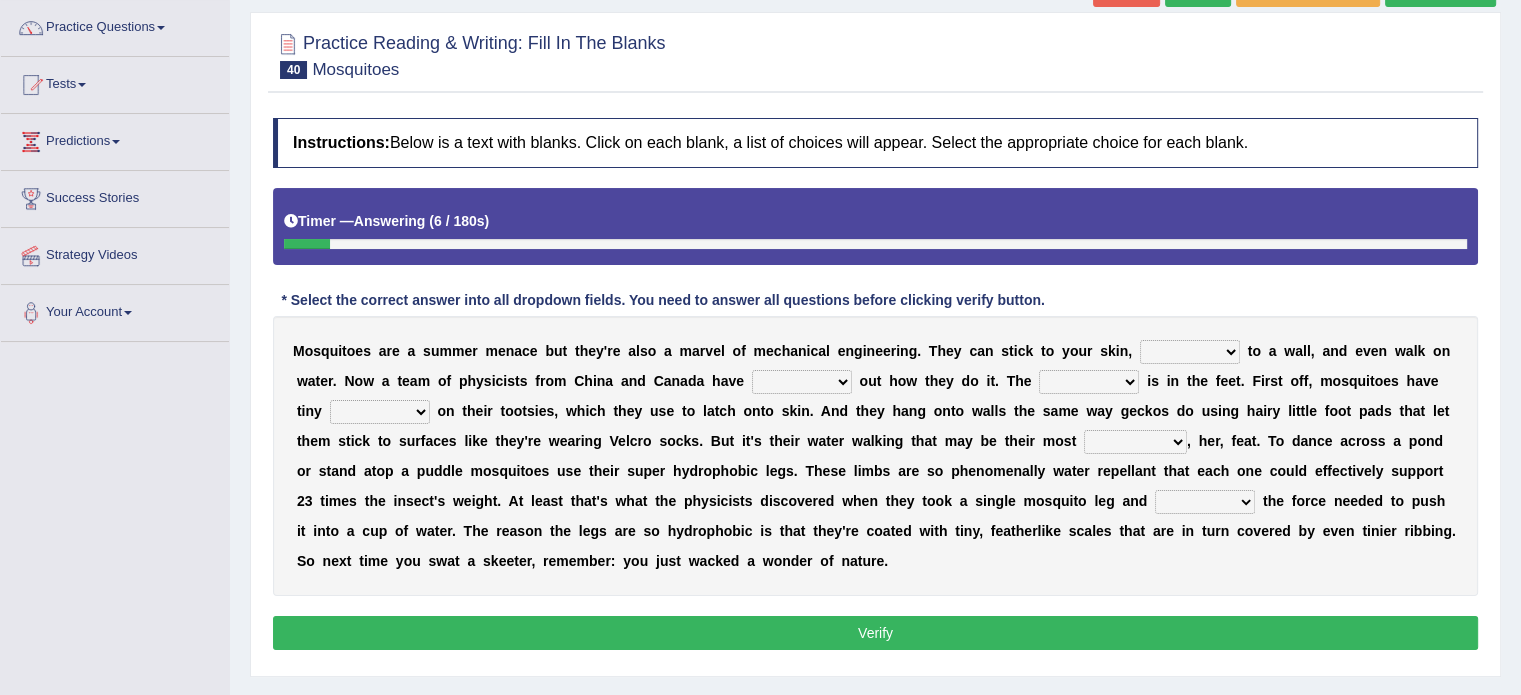 click on "fly cling hang hover" at bounding box center (1190, 352) 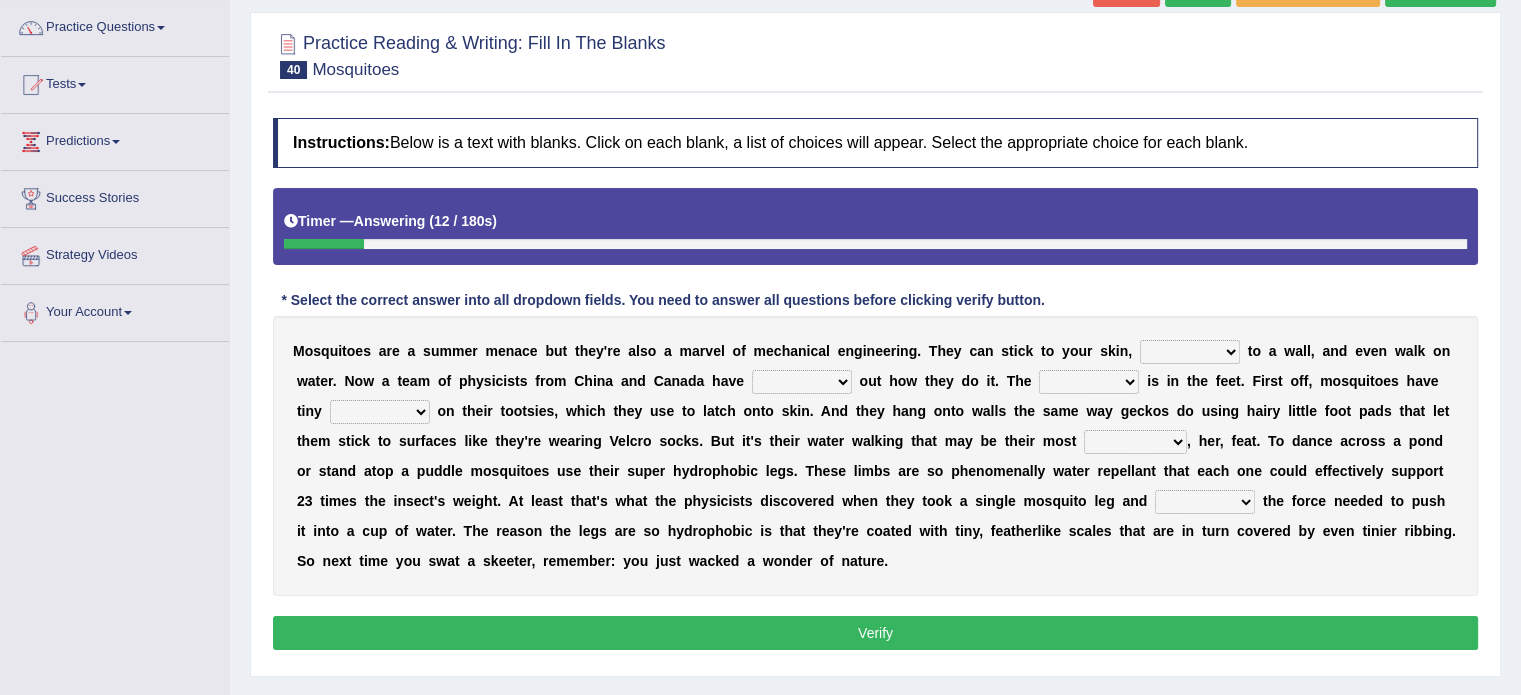 select on "hang" 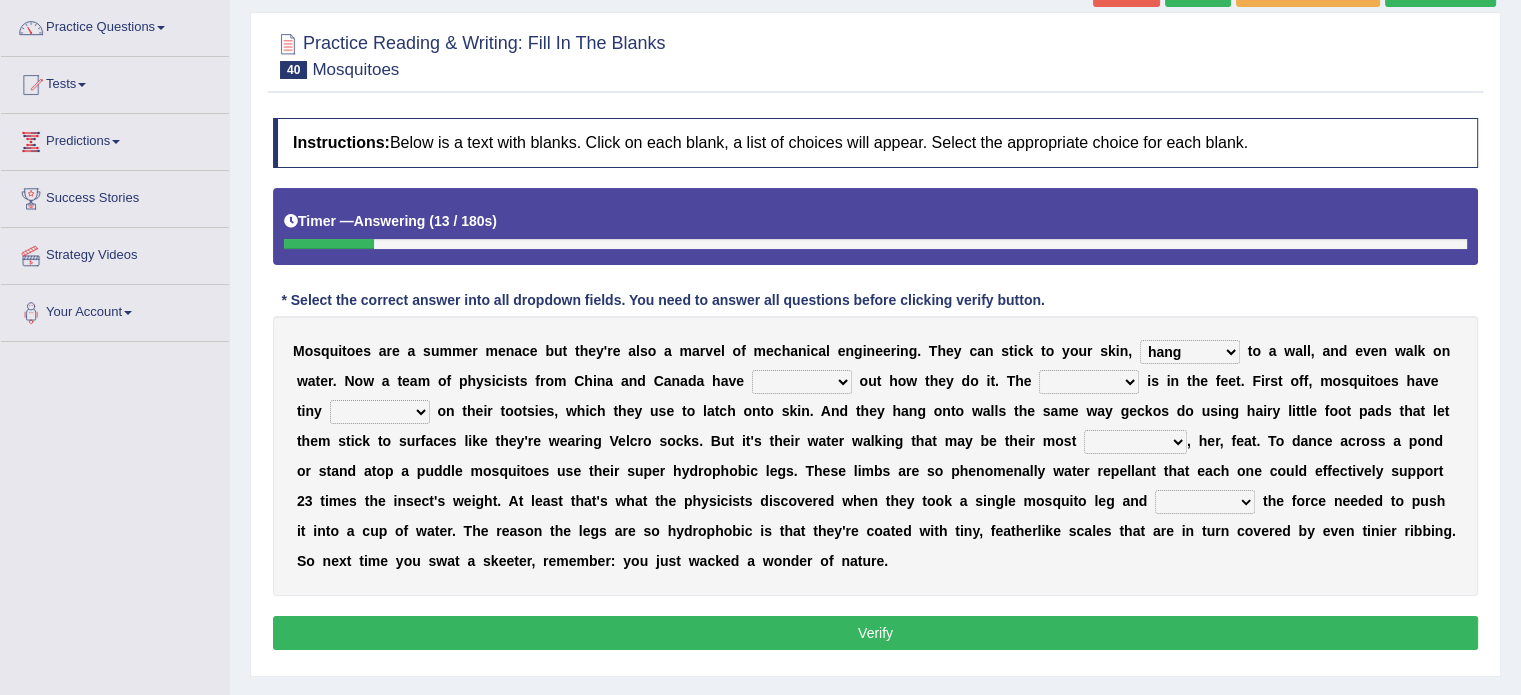 click on "fly cling hang hover" at bounding box center (1190, 352) 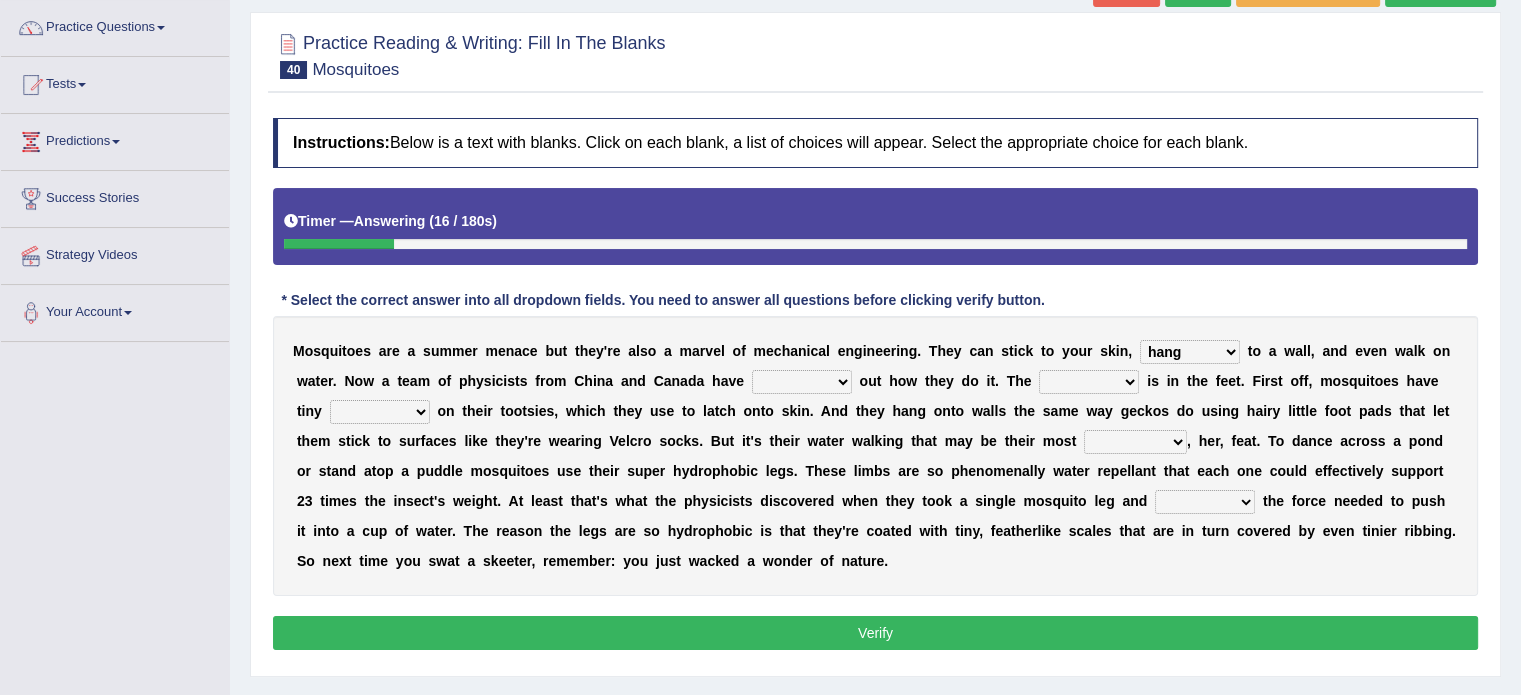 click on "fly cling hang hover" at bounding box center [1190, 352] 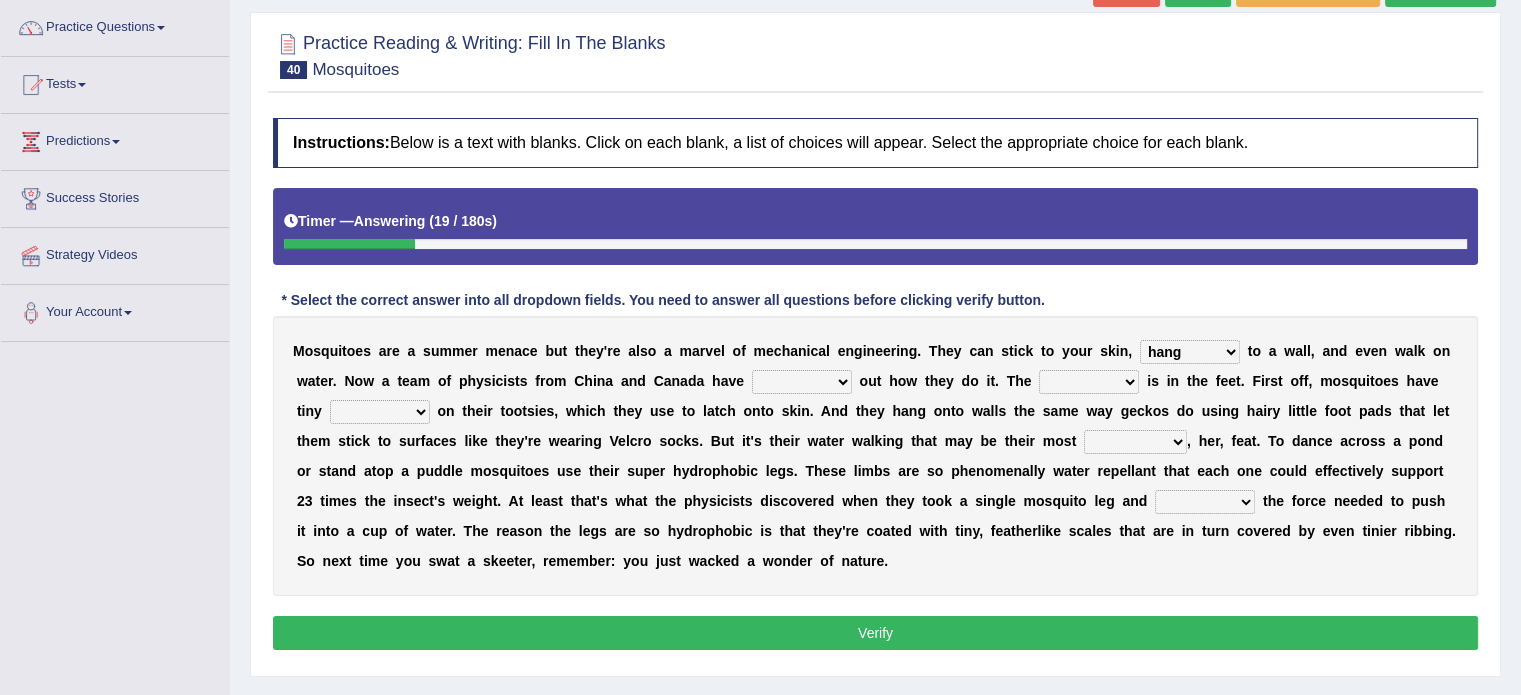 click on "given figured led pieced" at bounding box center (802, 382) 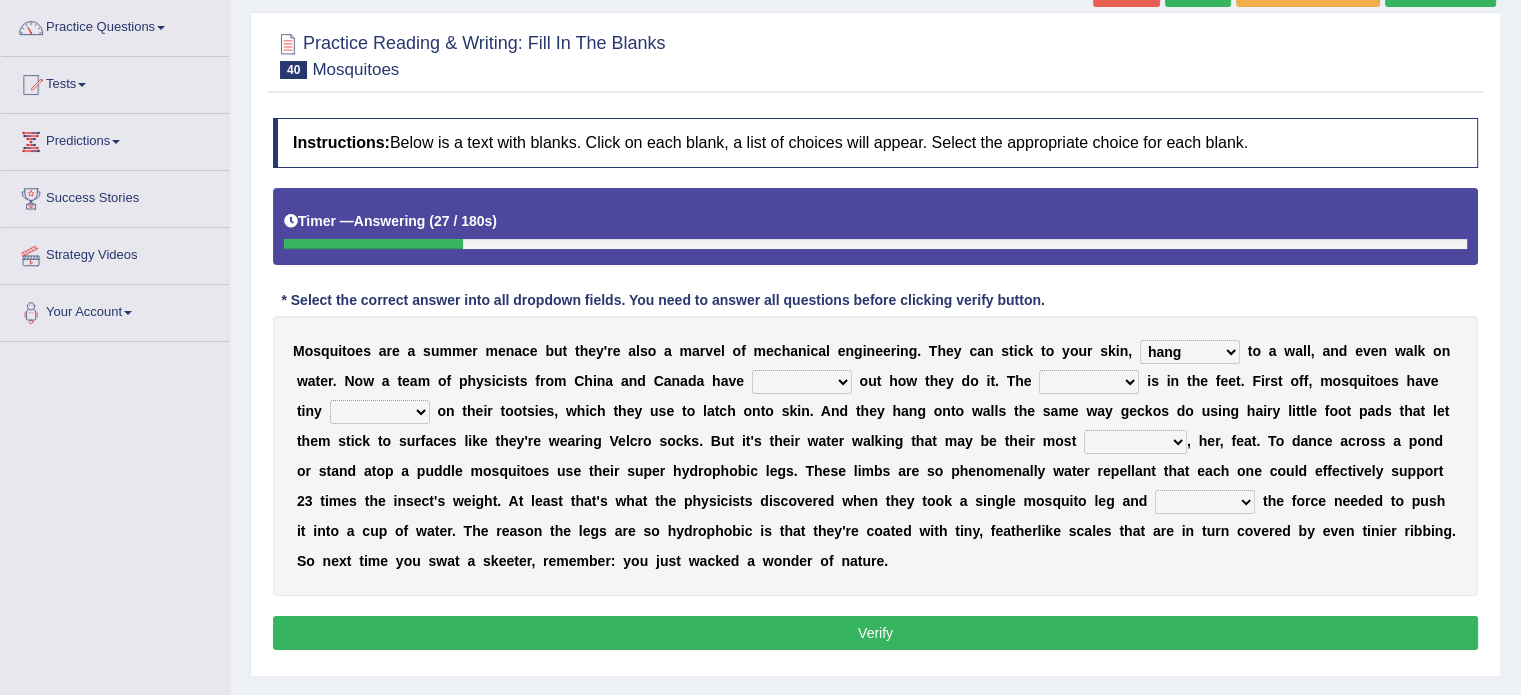 select on "figured" 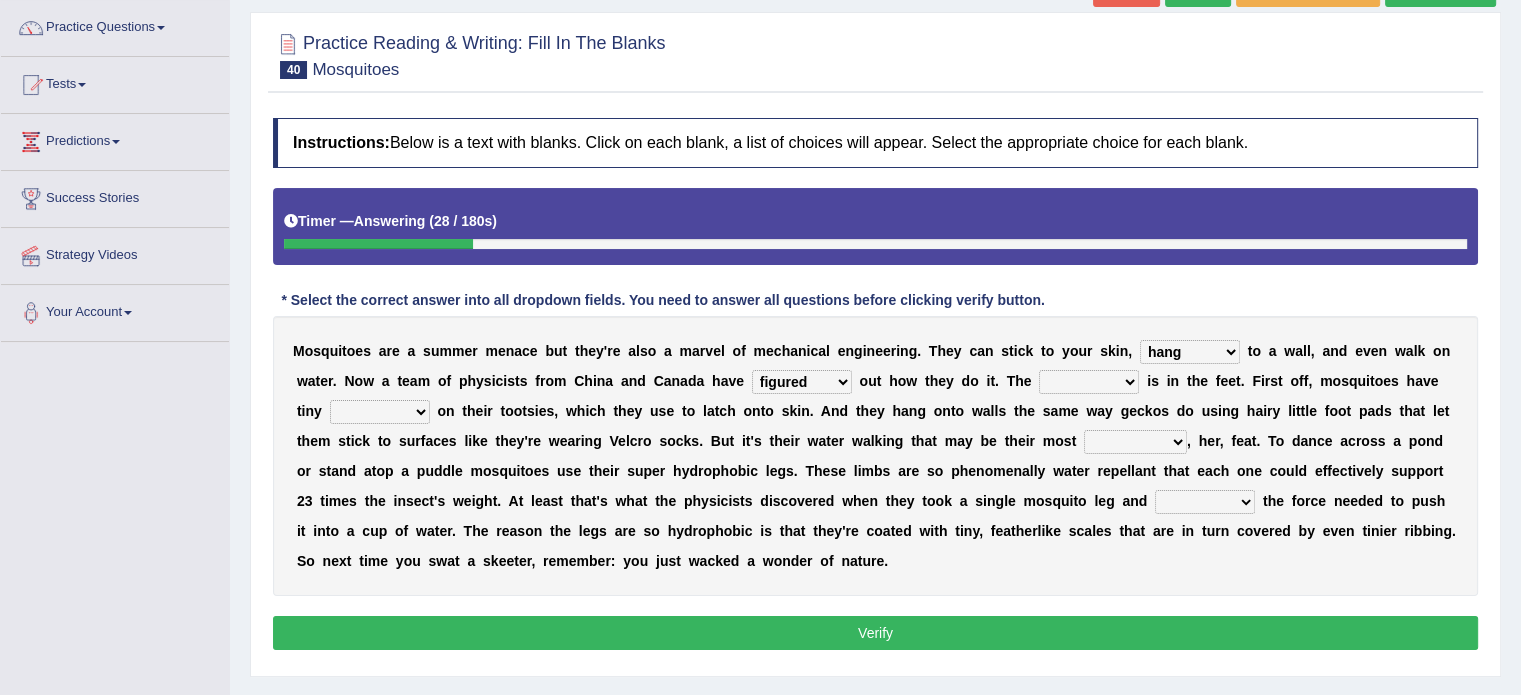 click on "resolve trick atch catch" at bounding box center (1089, 382) 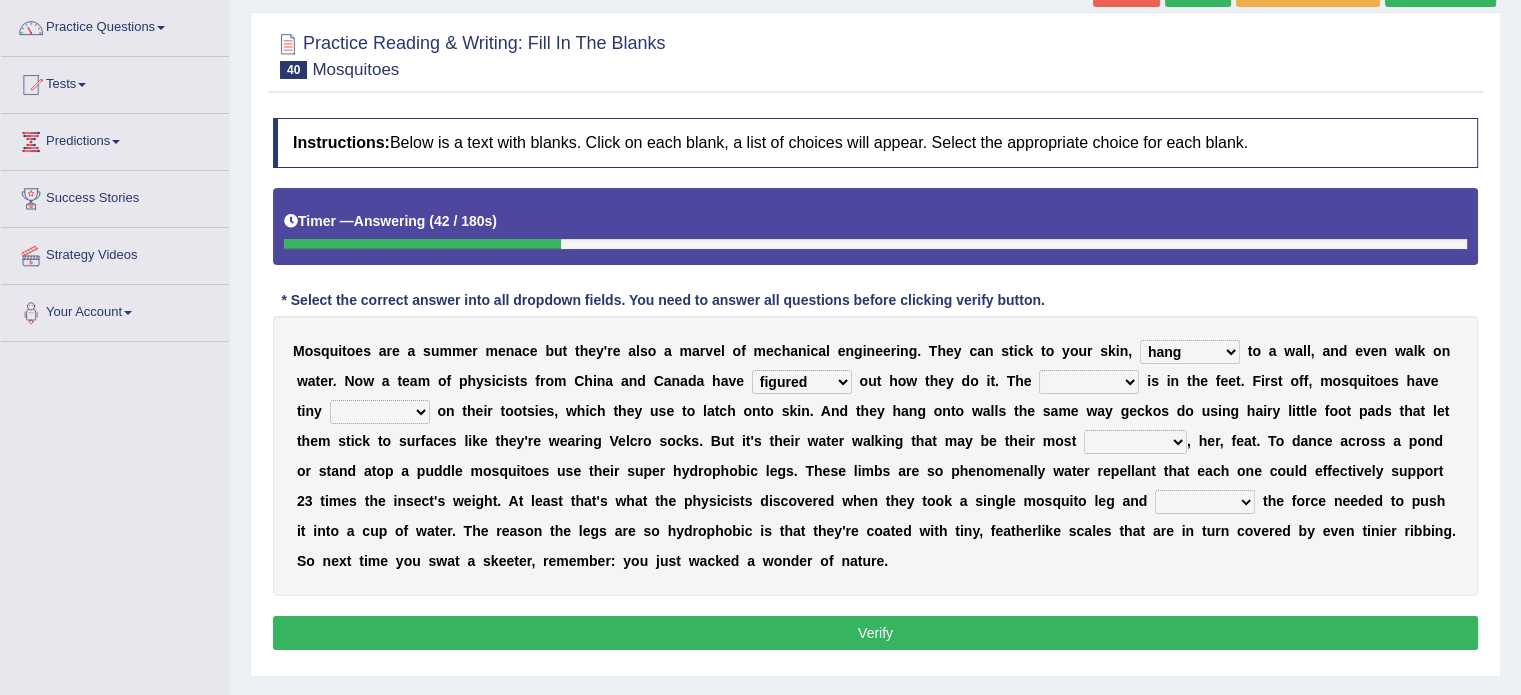 select on "trick" 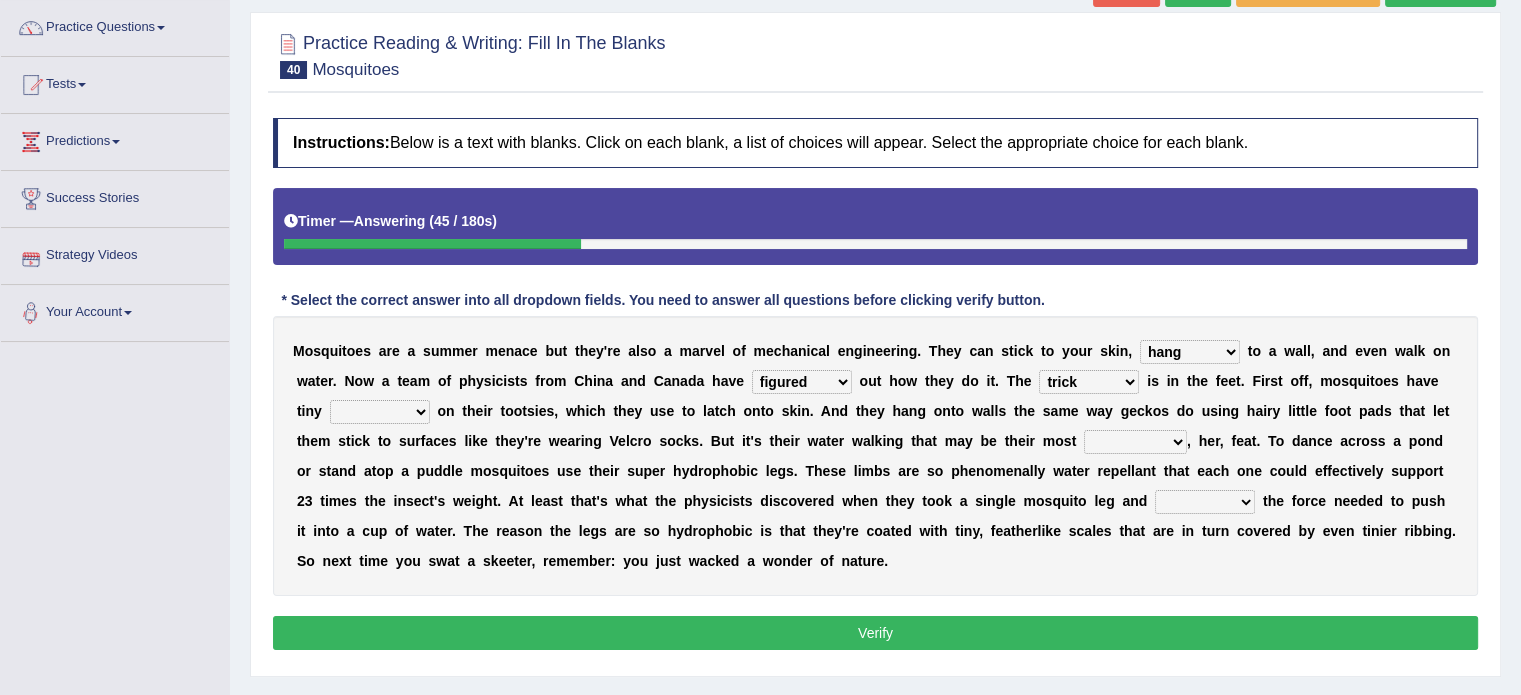click on "M o s q u i t o e s    a r e    a    s u m m e r    m e n a c e    b u t    t h e y ' r e    a l s o    a    m a r v e l    o f    m e c h a n i c a l    e n g i n e e r i n g .    T h e y    c a n    s t i c k    t o    y o u r    s k i n ,    fly cling hang hover    t o    a    w a l l ,    a n d    e v e n    w a l k    o n    w a t e r .    N o w    a    t e a m    o f    p h y s i c i s t s    f r o m    C h i n a    a n d    C a n a d a    h a v e    given figured led pieced    o u t    h o w    t h e y    d o    i t .    T h e    resolve trick atch catch    i s    i n    t h e    f e e t .    F i r s t    o f f ,    m o s q u i t o e s    h a v e    t i n y    hugs patches tips hooks    o n    t h e i r    t o o t s i e s ,    w h i c h    t h e y    u s e    t o    l a t c h    o n t o    s k i n .    A n d    t h e y    h a n g    o n t o    w a l l s    t h e    s a m e    w a y    g e c k o s    d o    u s i n g    h a i r" at bounding box center (875, 456) 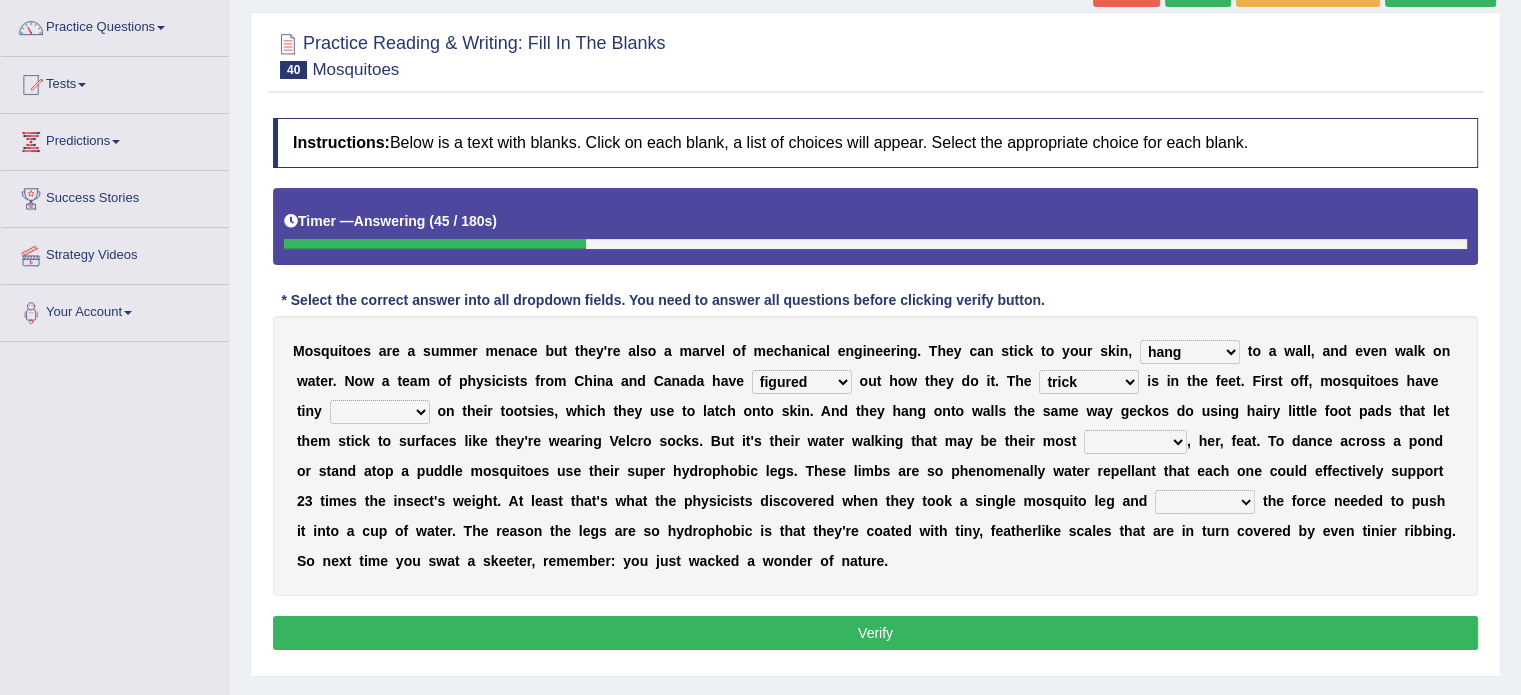 click on "hugs patches tips hooks" at bounding box center [380, 412] 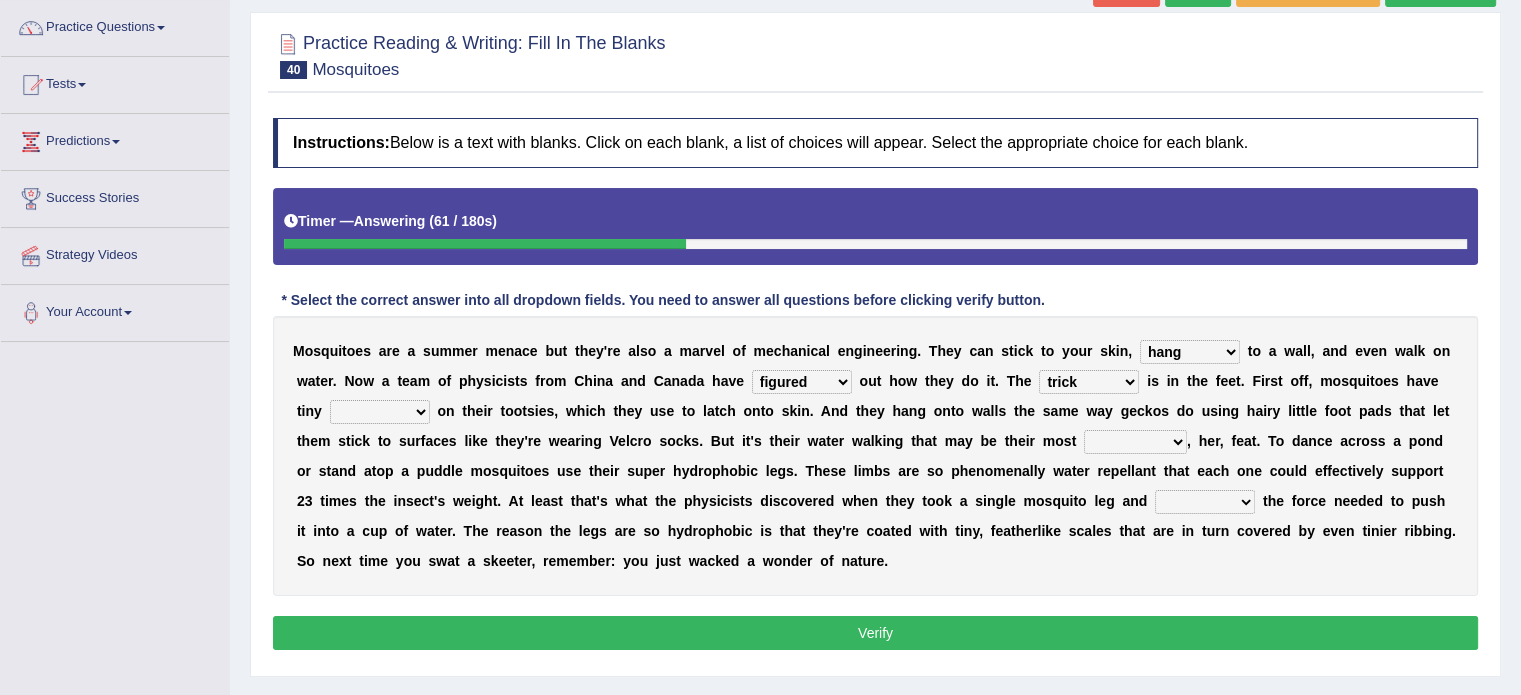 select on "hooks" 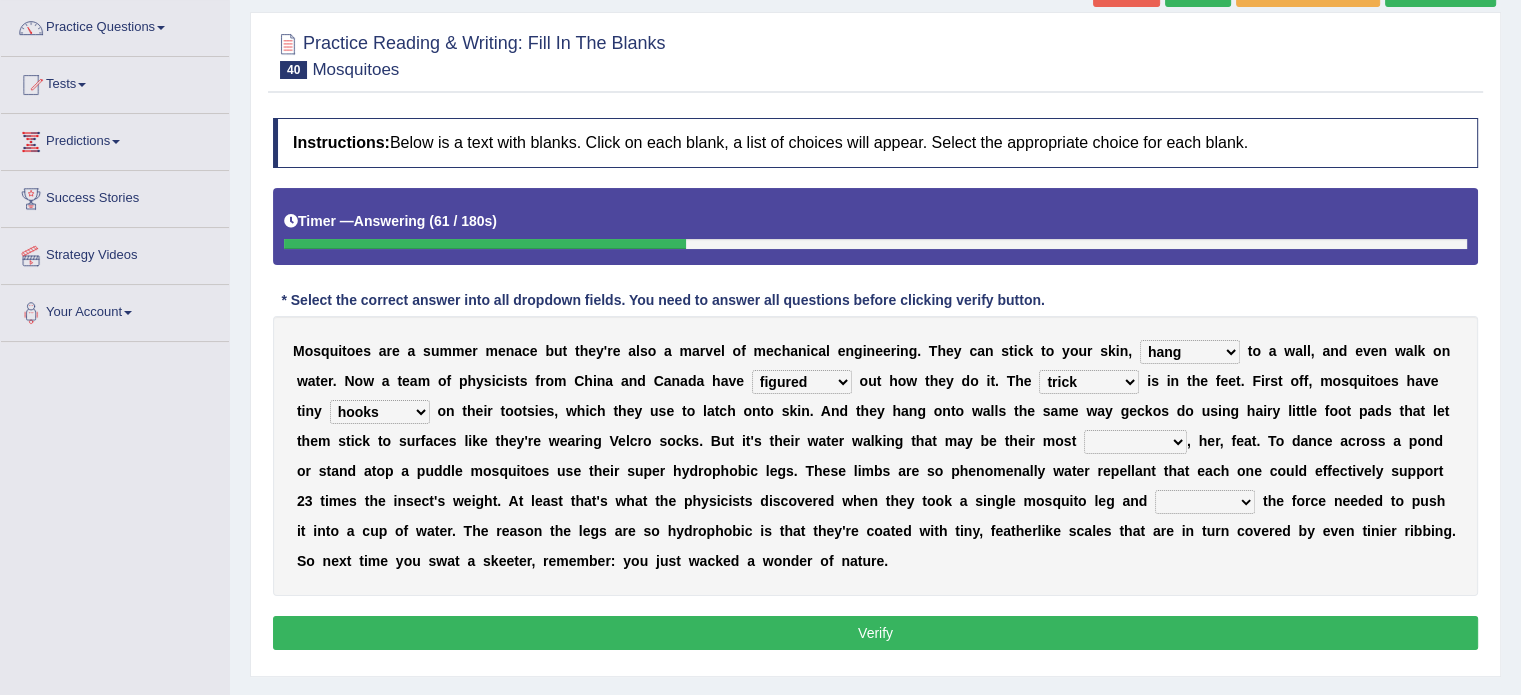 click on "hugs patches tips hooks" at bounding box center [380, 412] 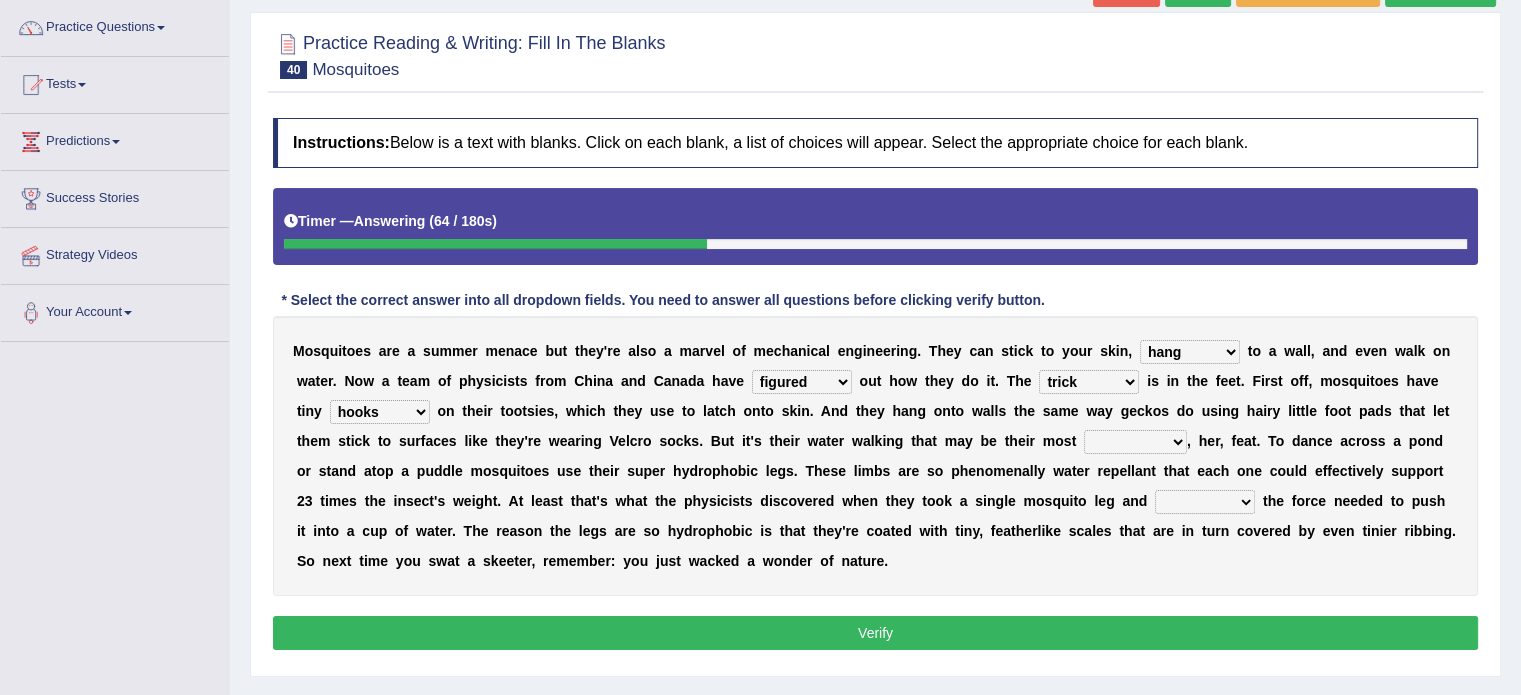 click on "valuable remarkable irresistible charitable" at bounding box center (1135, 442) 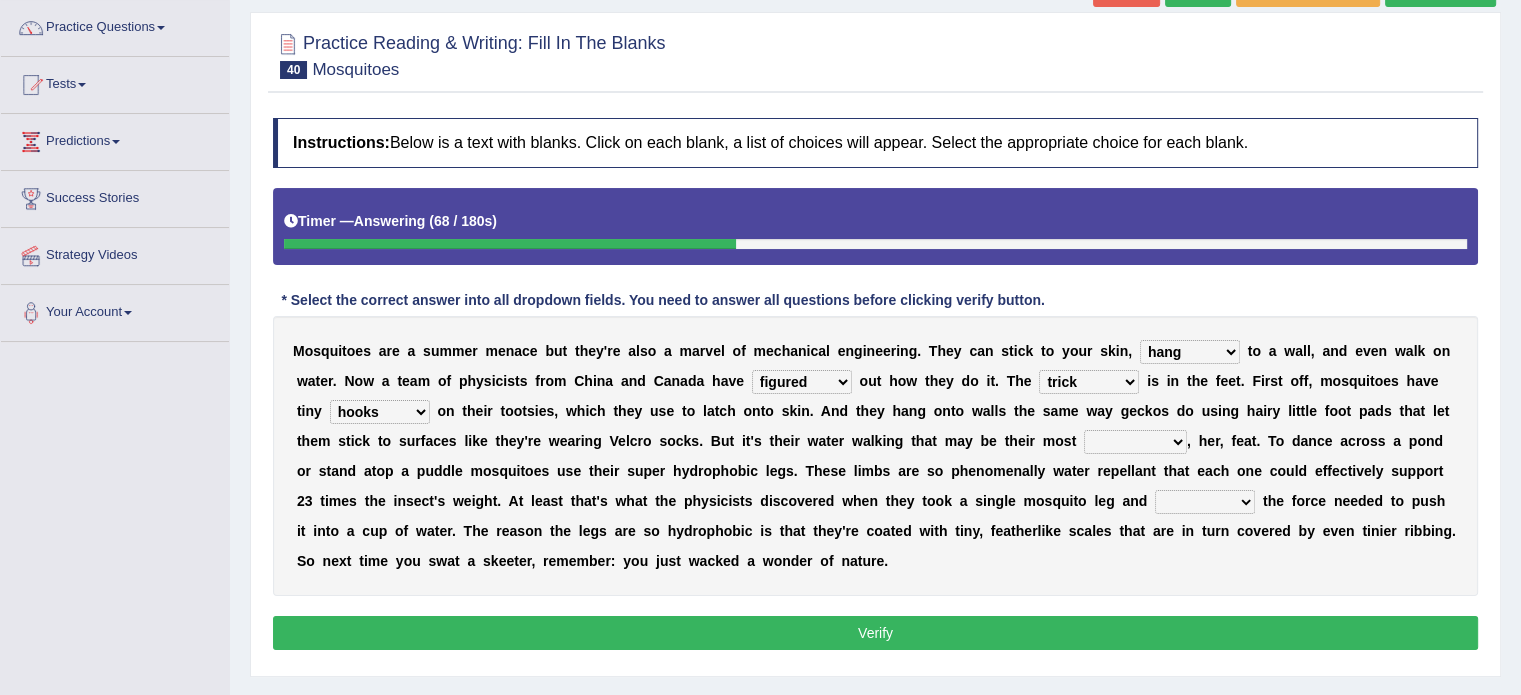 select on "valuable" 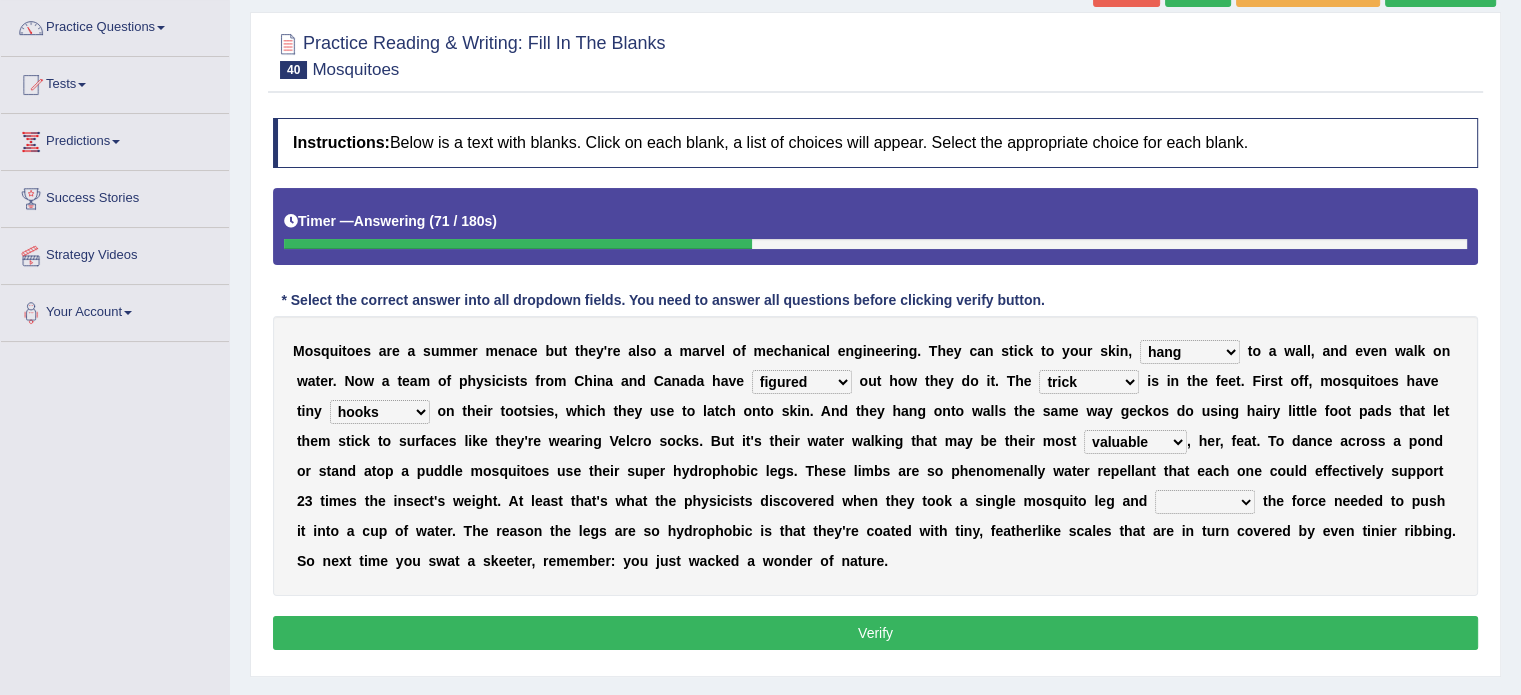 click on "dwindled measured hectored beckoned" at bounding box center [1205, 502] 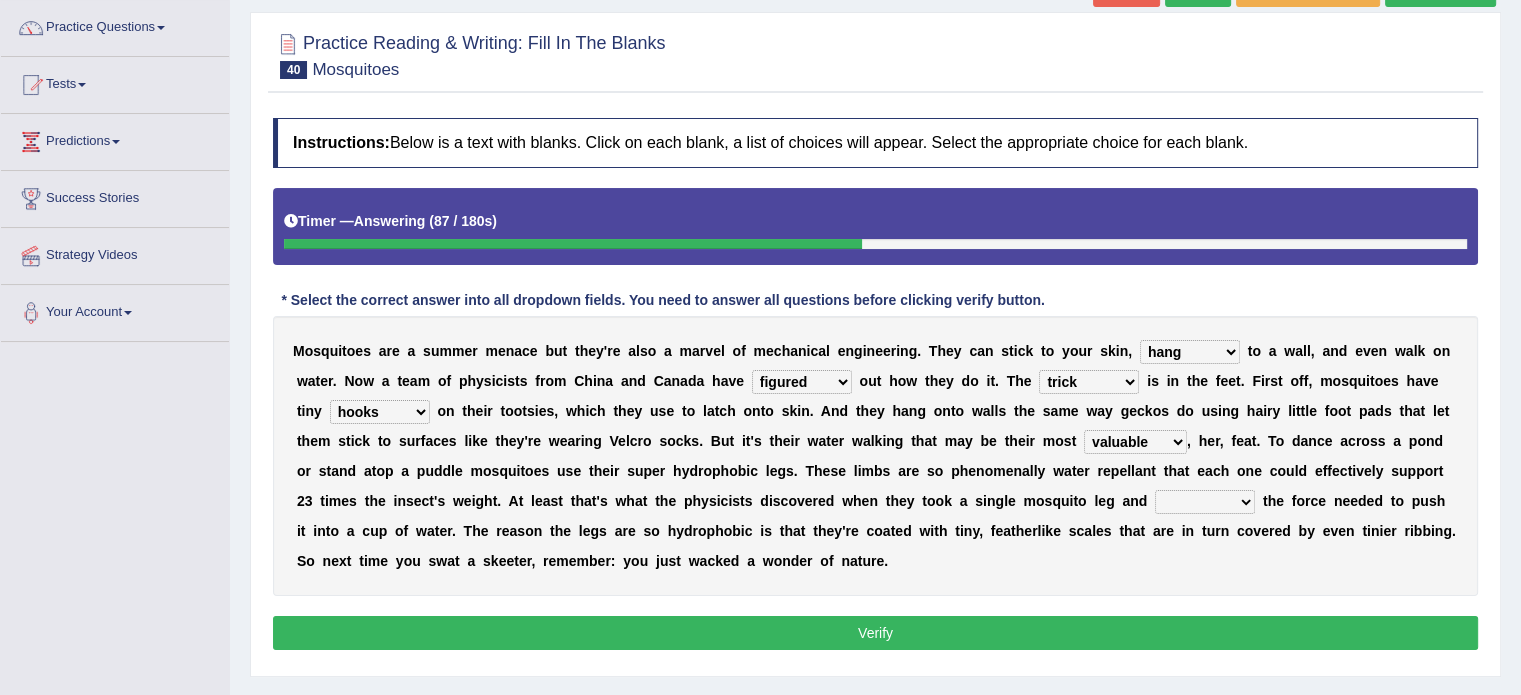 click on "M o s q u i t o e s    a r e    a    s u m m e r    m e n a c e    b u t    t h e y ' r e    a l s o    a    m a r v e l    o f    m e c h a n i c a l    e n g i n e e r i n g .    T h e y    c a n    s t i c k    t o    y o u r    s k i n ,    fly cling hang hover    t o    a    w a l l ,    a n d    e v e n    w a l k    o n    w a t e r .    N o w    a    t e a m    o f    p h y s i c i s t s    f r o m    C h i n a    a n d    C a n a d a    h a v e    given figured led pieced    o u t    h o w    t h e y    d o    i t .    T h e    resolve trick atch catch    i s    i n    t h e    f e e t .    F i r s t    o f f ,    m o s q u i t o e s    h a v e    t i n y    hugs patches tips hooks    o n    t h e i r    t o o t s i e s ,    w h i c h    t h e y    u s e    t o    l a t c h    o n t o    s k i n .    A n d    t h e y    h a n g    o n t o    w a l l s    t h e    s a m e    w a y    g e c k o s    d o    u s i n g    h a i r" at bounding box center (875, 456) 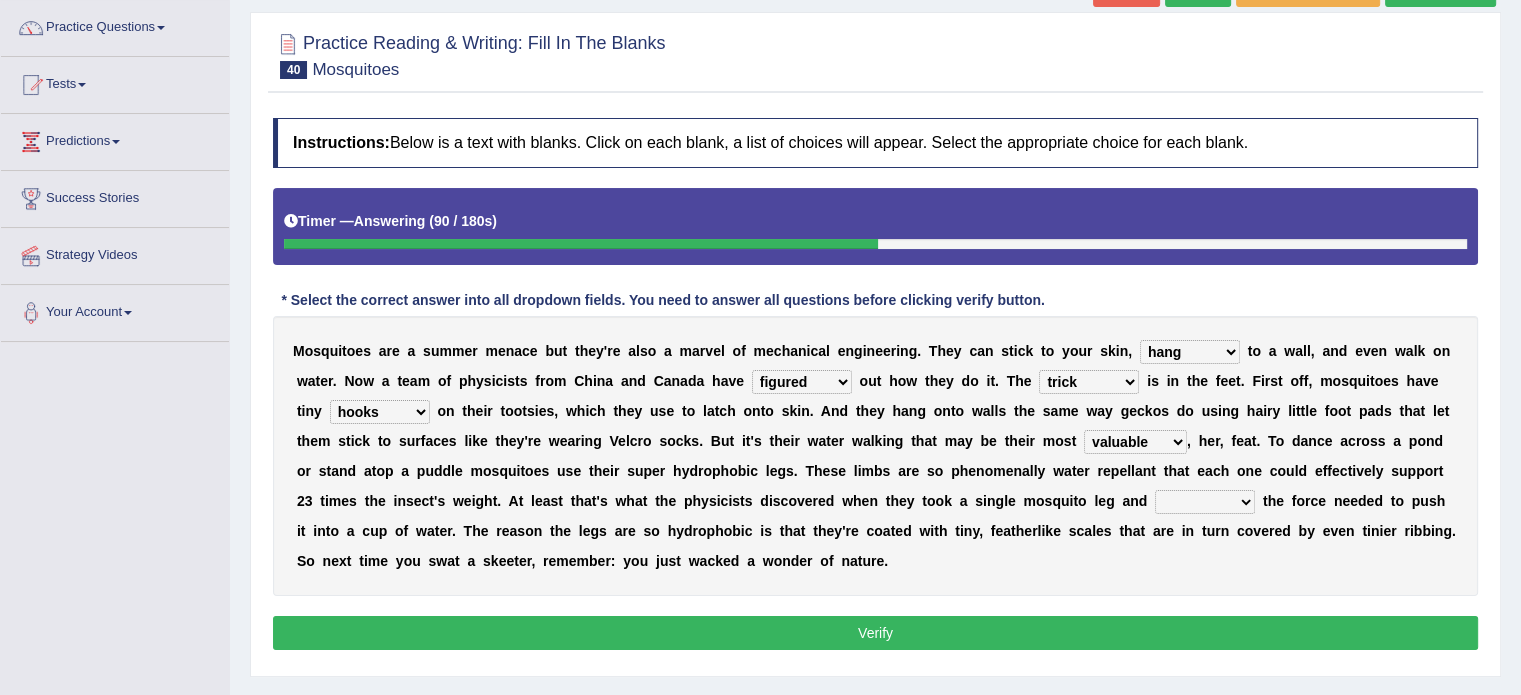 click on "dwindled measured hectored beckoned" at bounding box center [1205, 502] 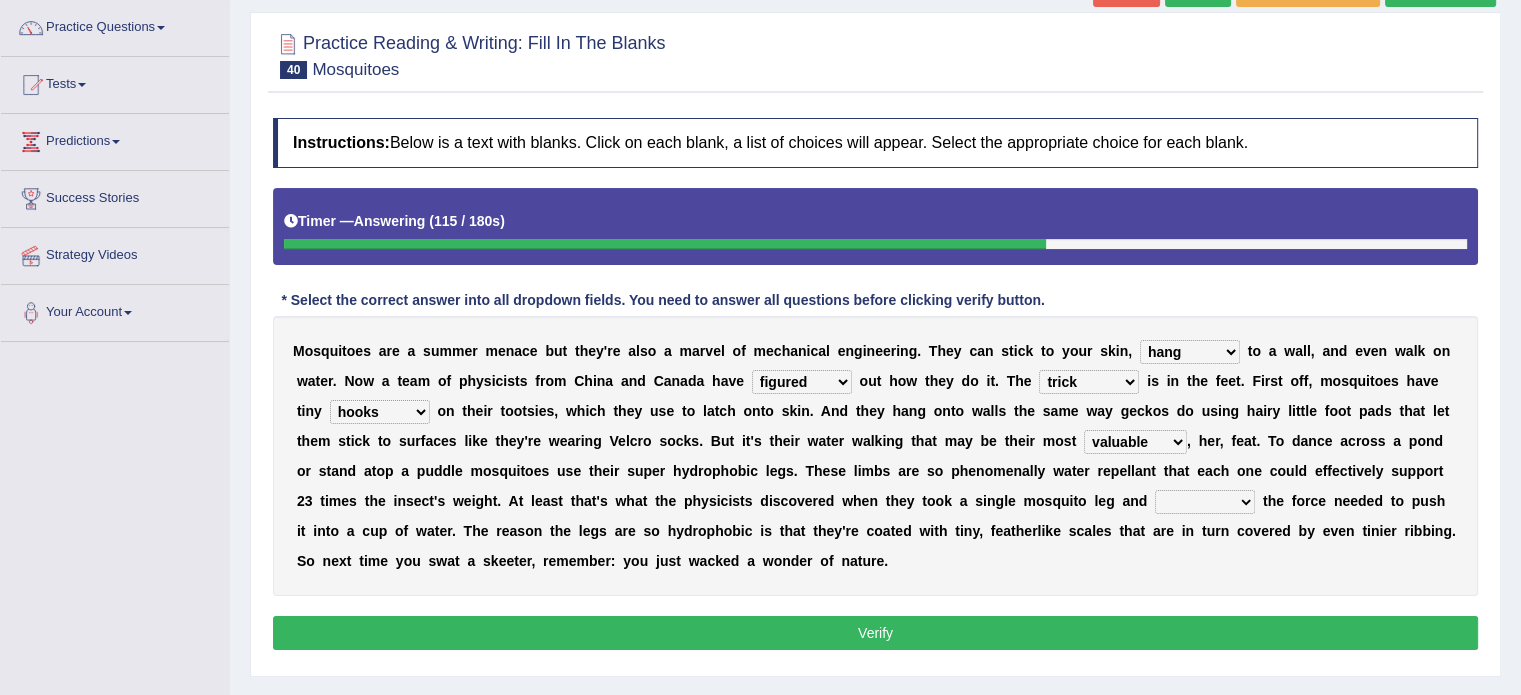 select on "dwindled" 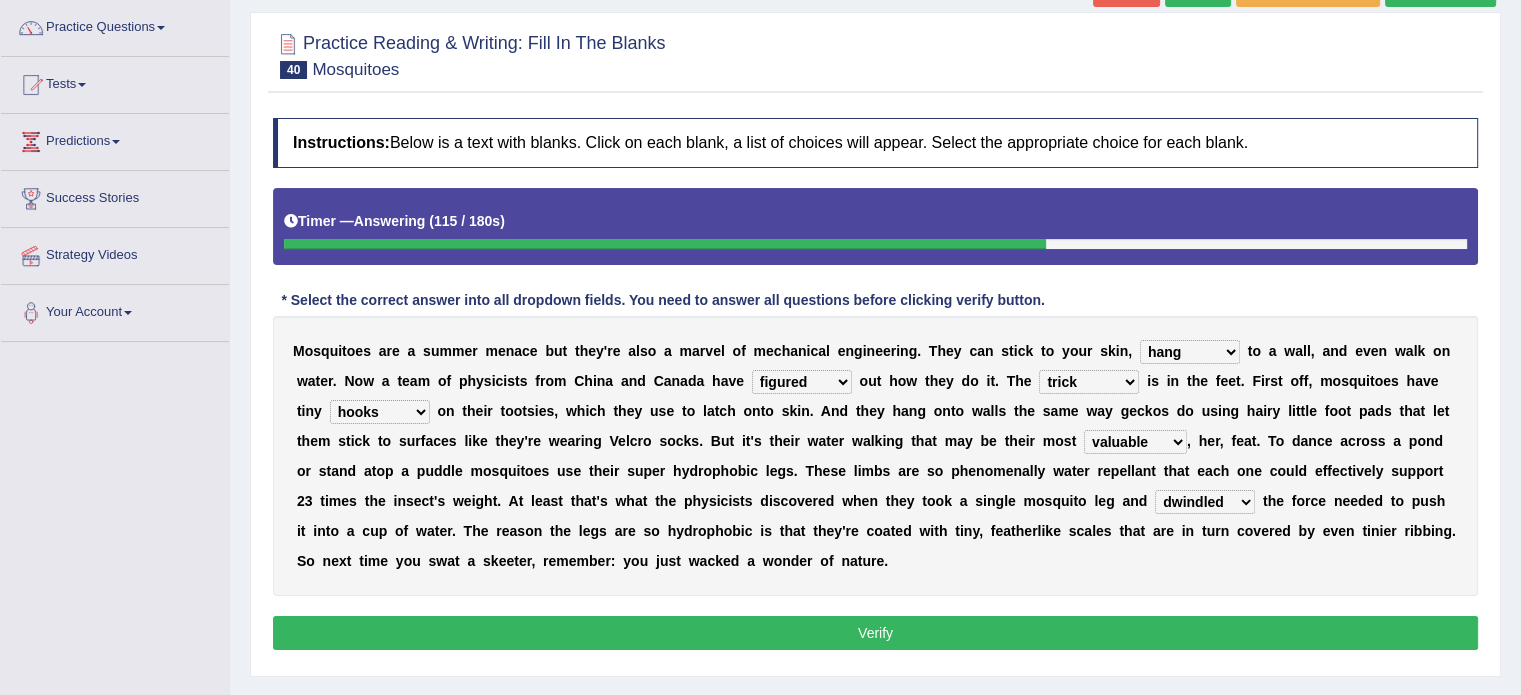 click on "dwindled measured hectored beckoned" at bounding box center [1205, 502] 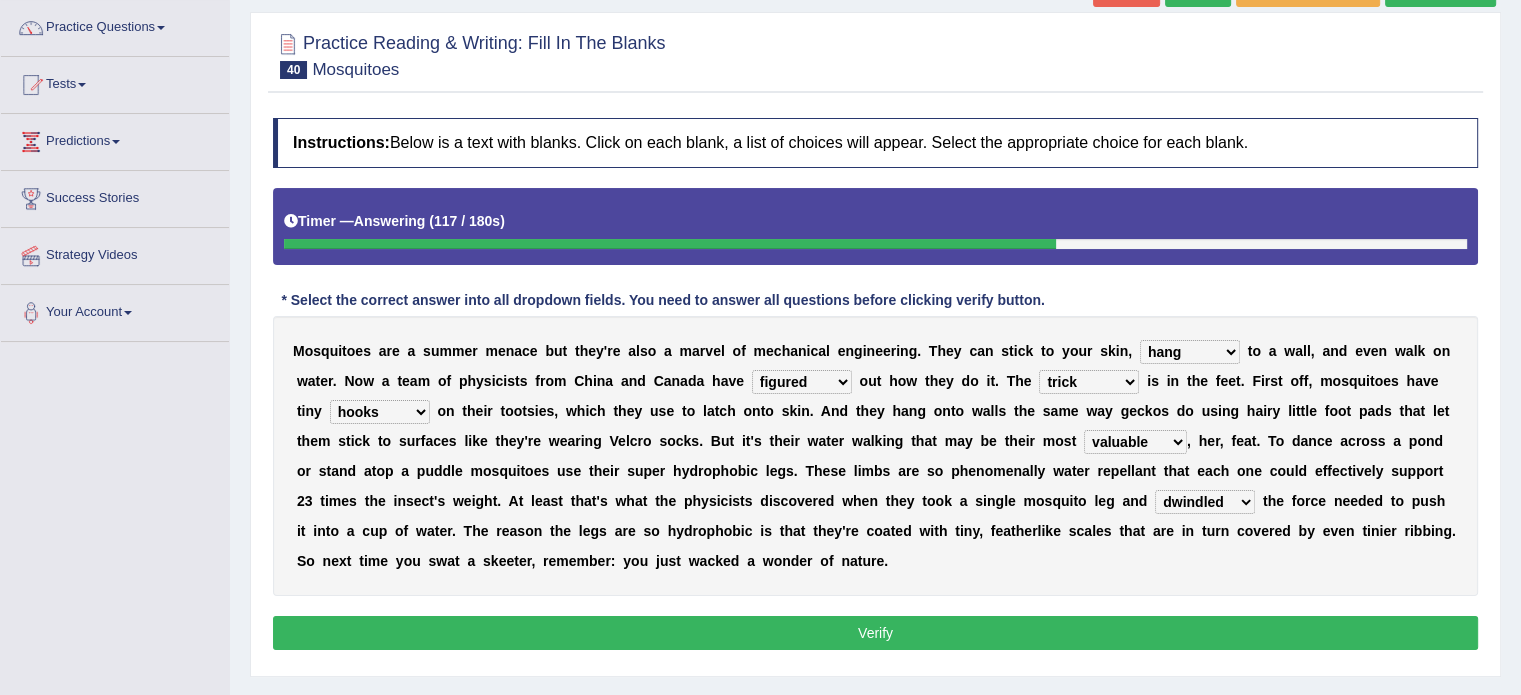 click on "Verify" at bounding box center [875, 633] 